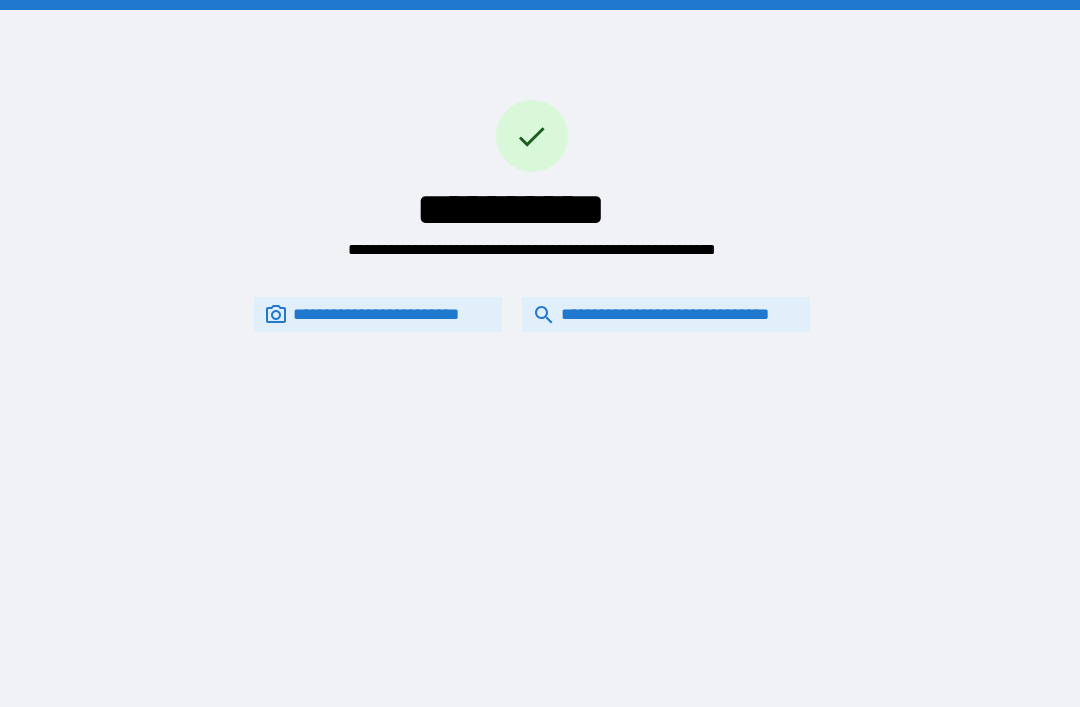 scroll, scrollTop: 64, scrollLeft: 0, axis: vertical 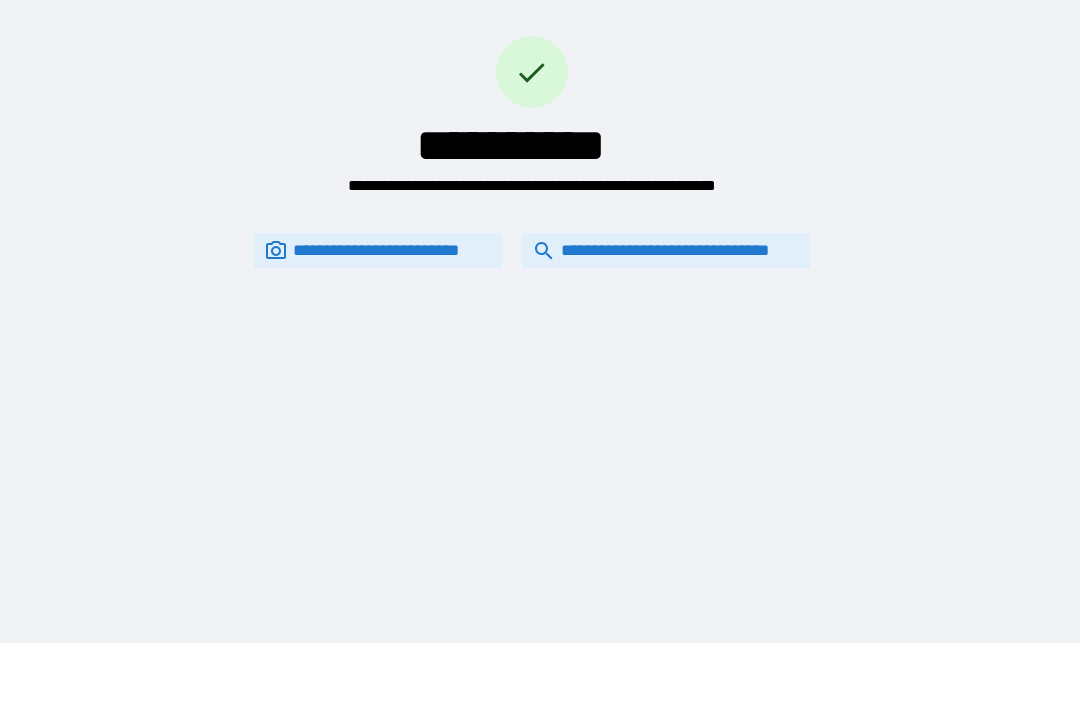 click on "**********" at bounding box center (666, 250) 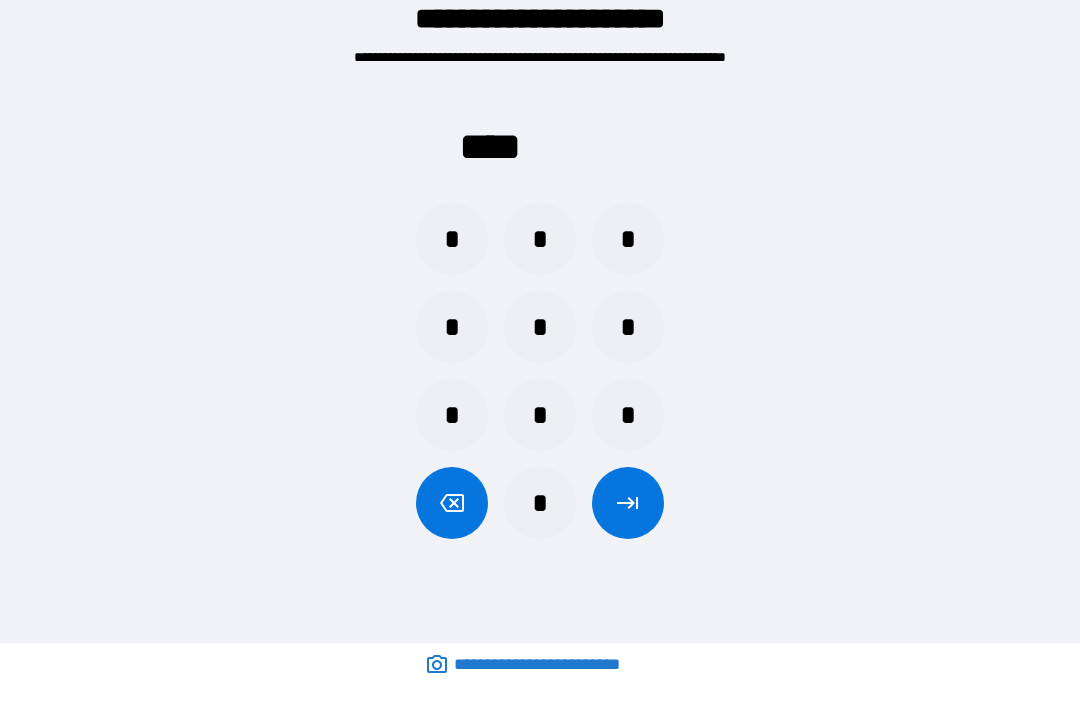 click on "*" at bounding box center [540, 239] 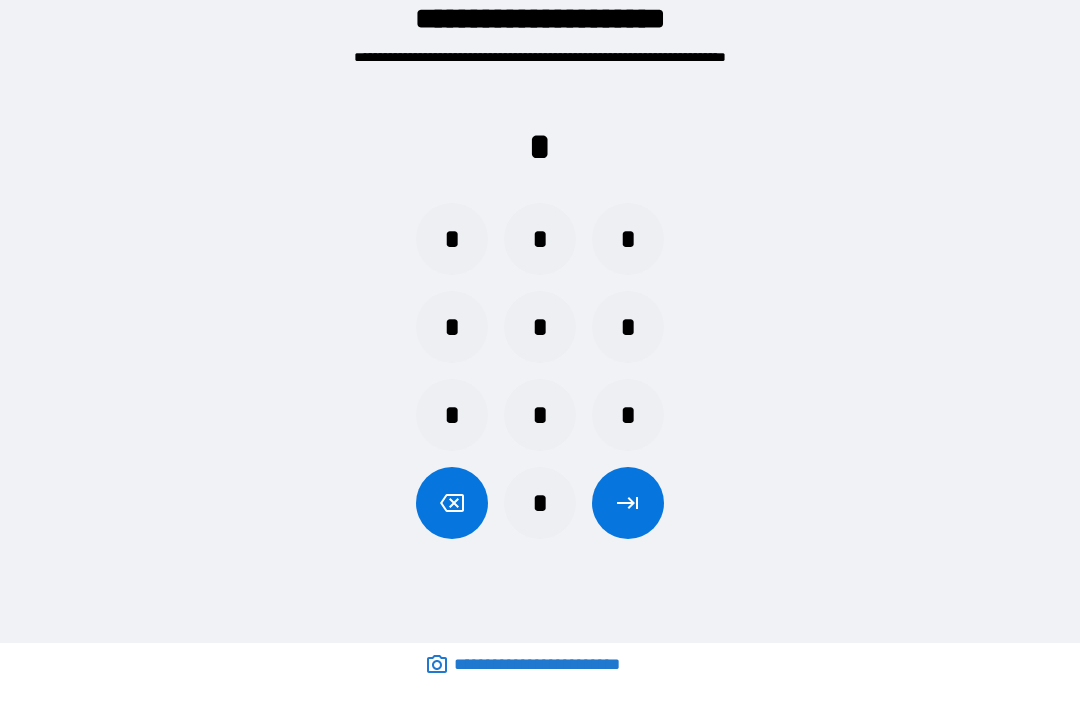 click on "*" at bounding box center (628, 415) 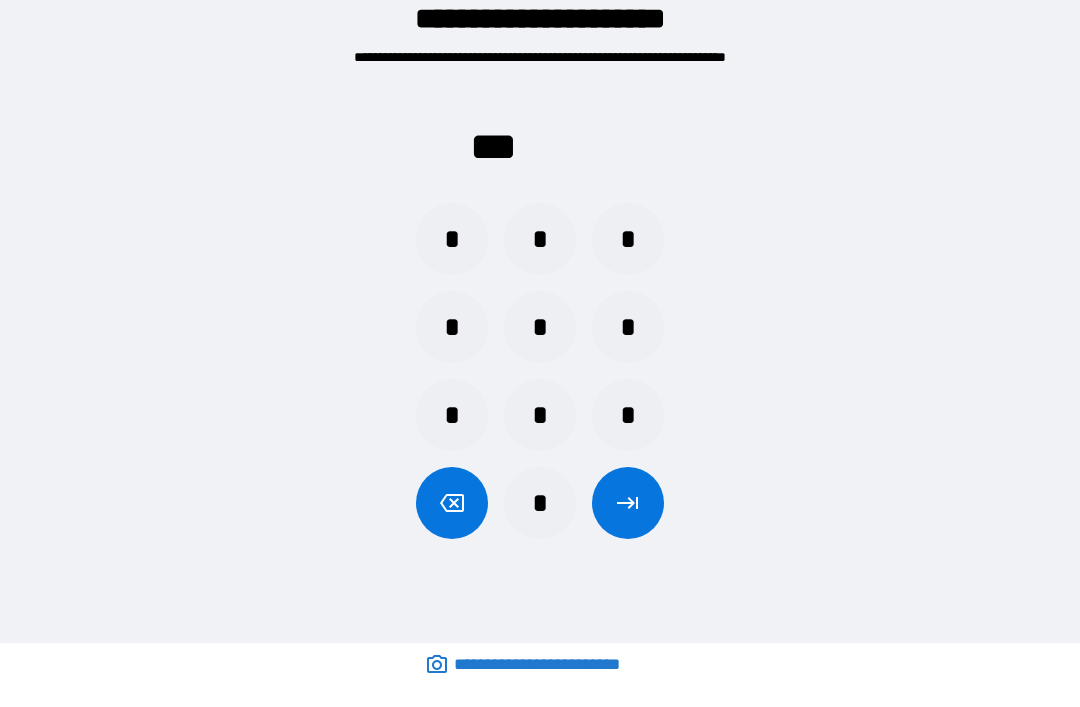 click on "*" at bounding box center [452, 239] 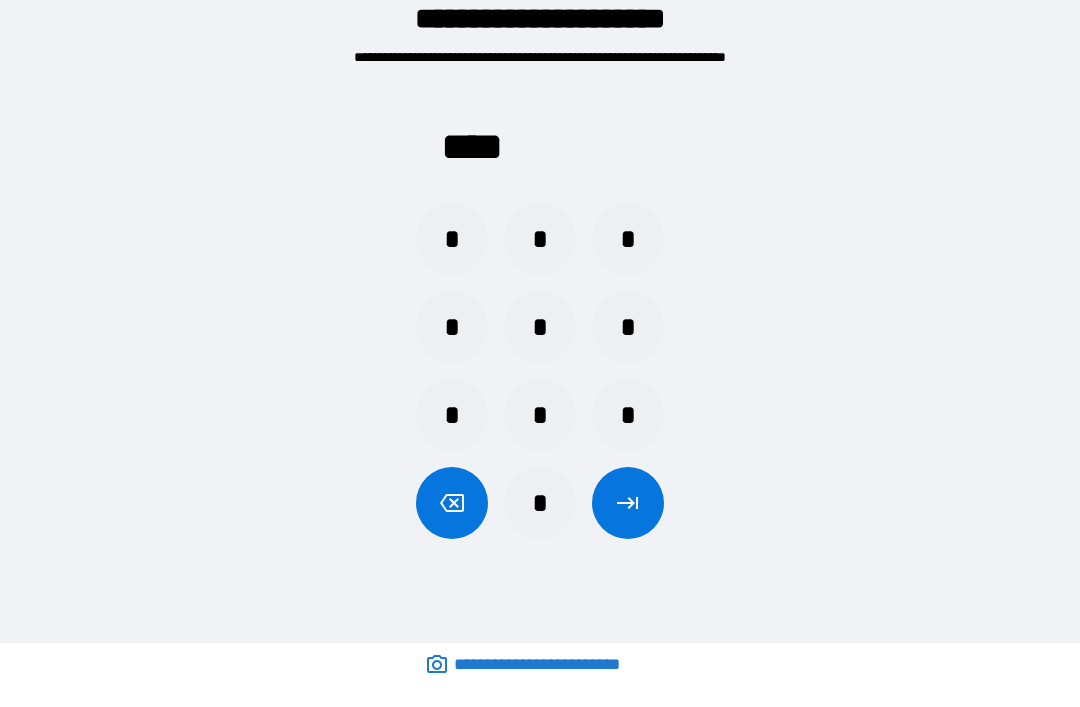 click 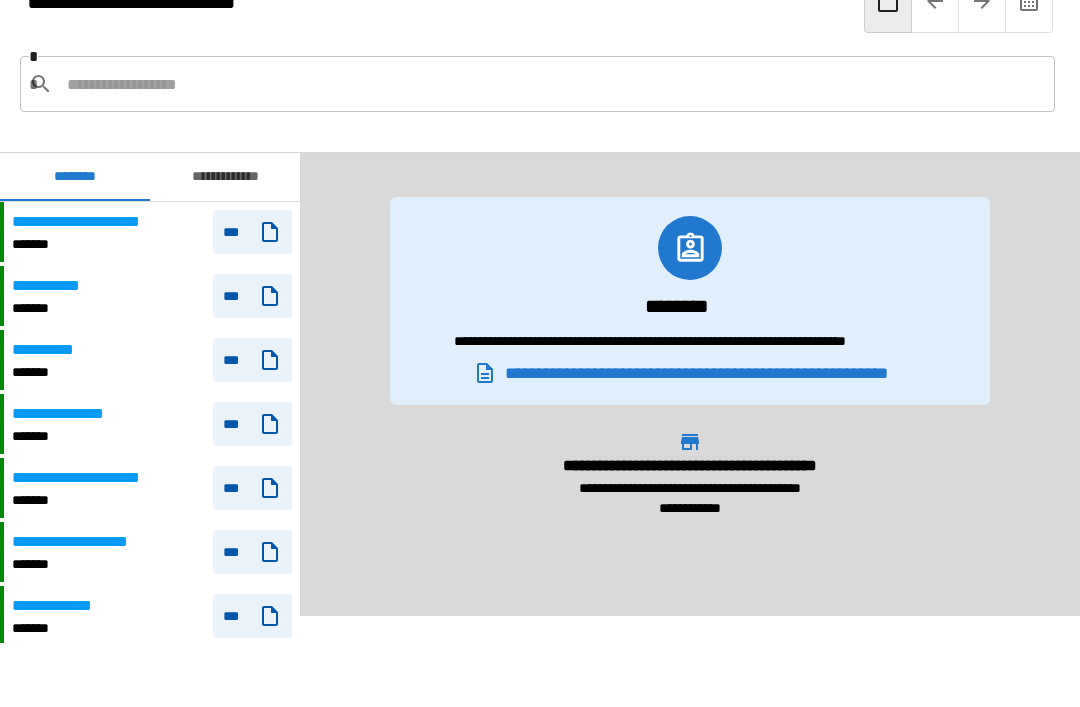 scroll, scrollTop: 0, scrollLeft: 0, axis: both 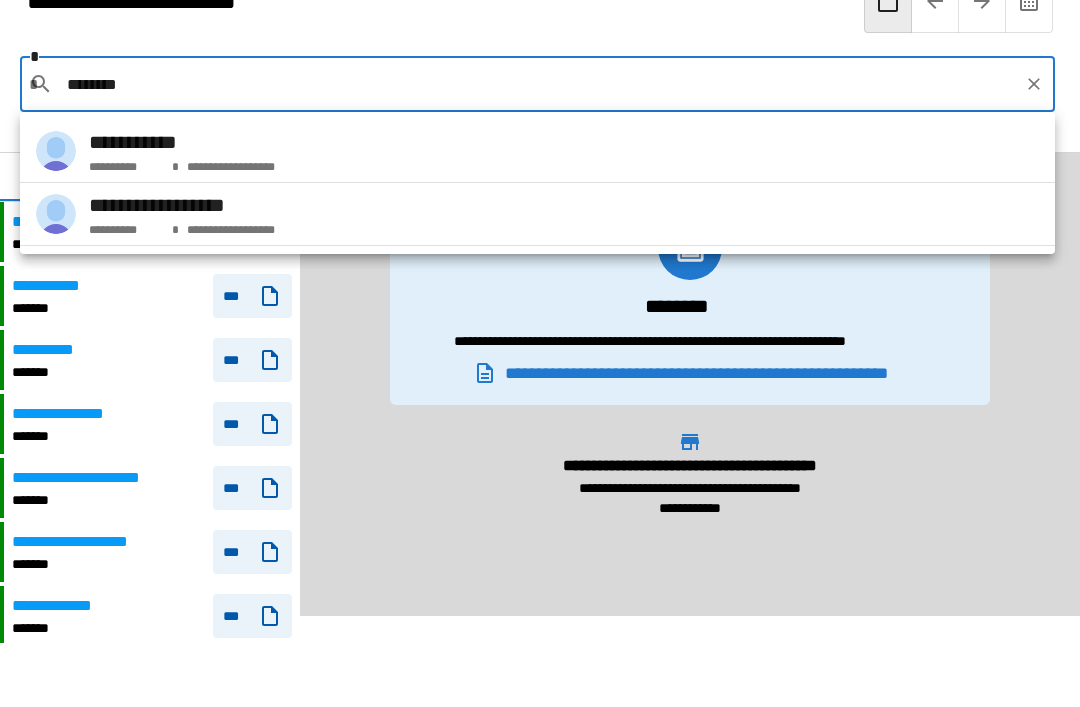 click on "**********" at bounding box center [182, 142] 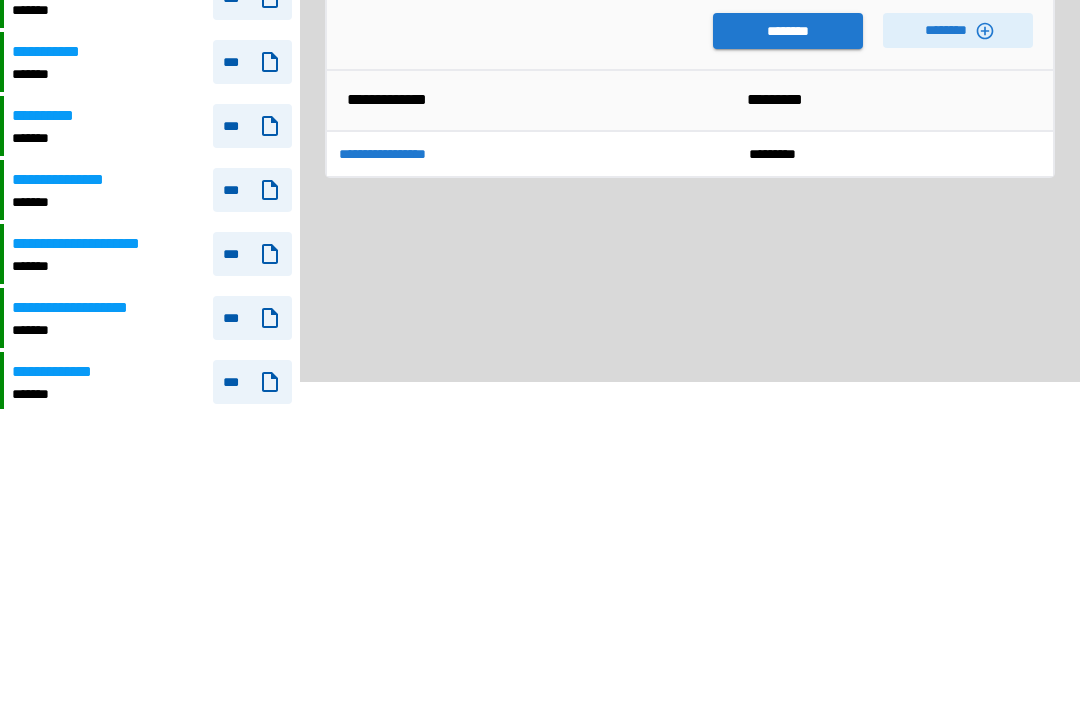 click on "********" at bounding box center (958, 264) 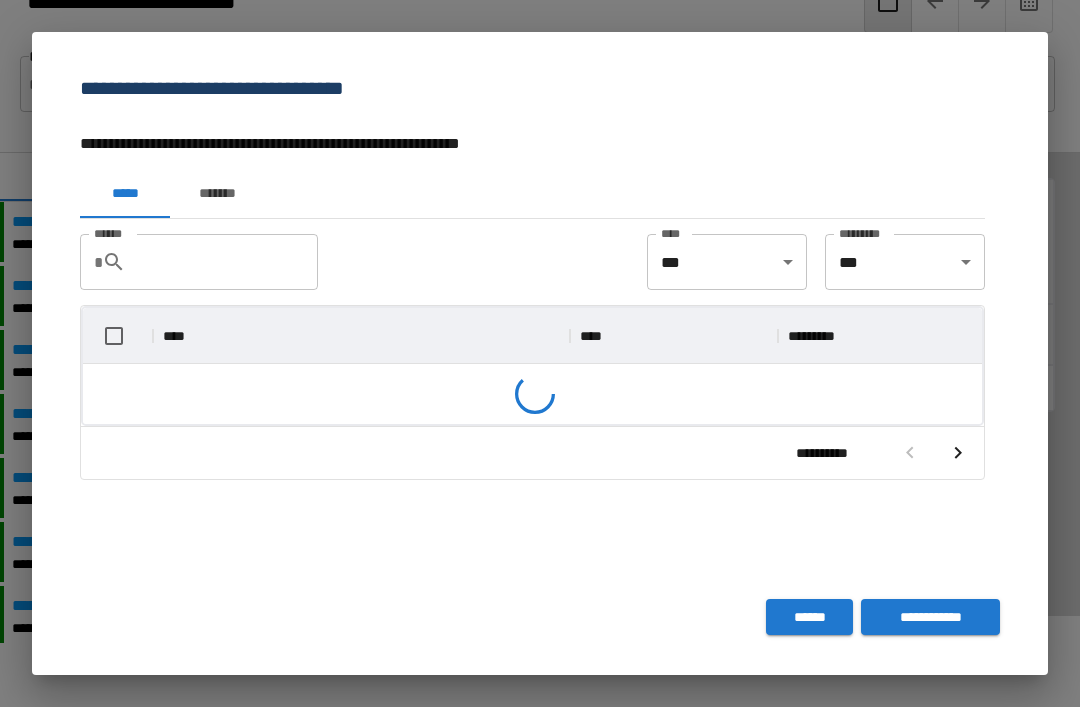 scroll, scrollTop: 116, scrollLeft: 899, axis: both 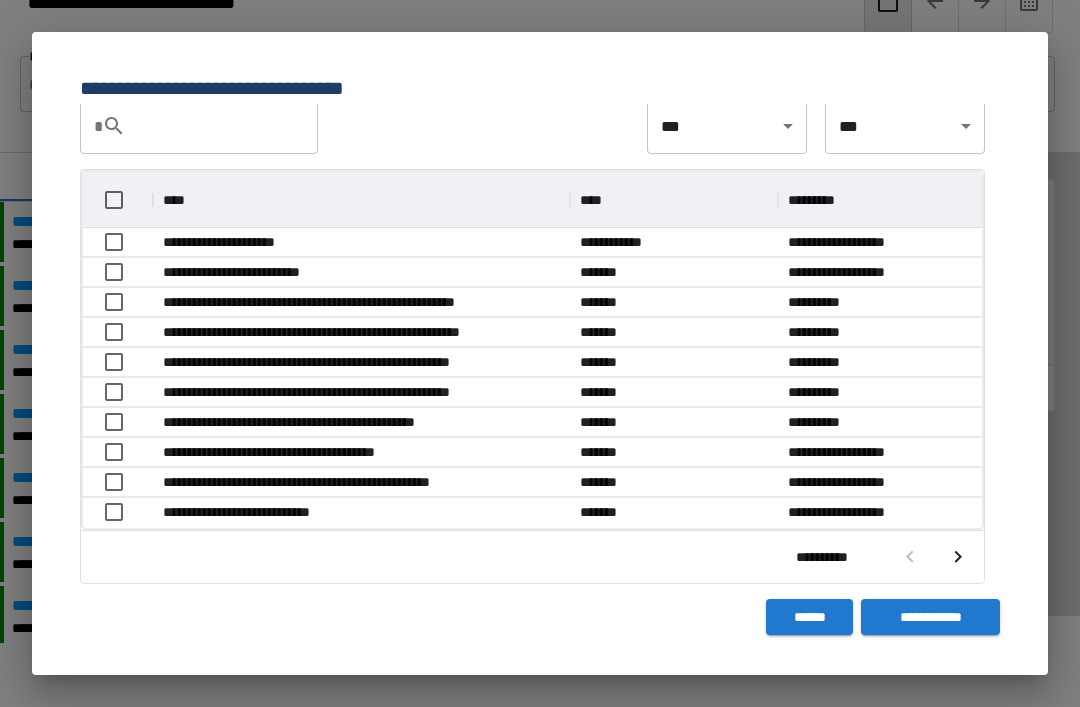 click 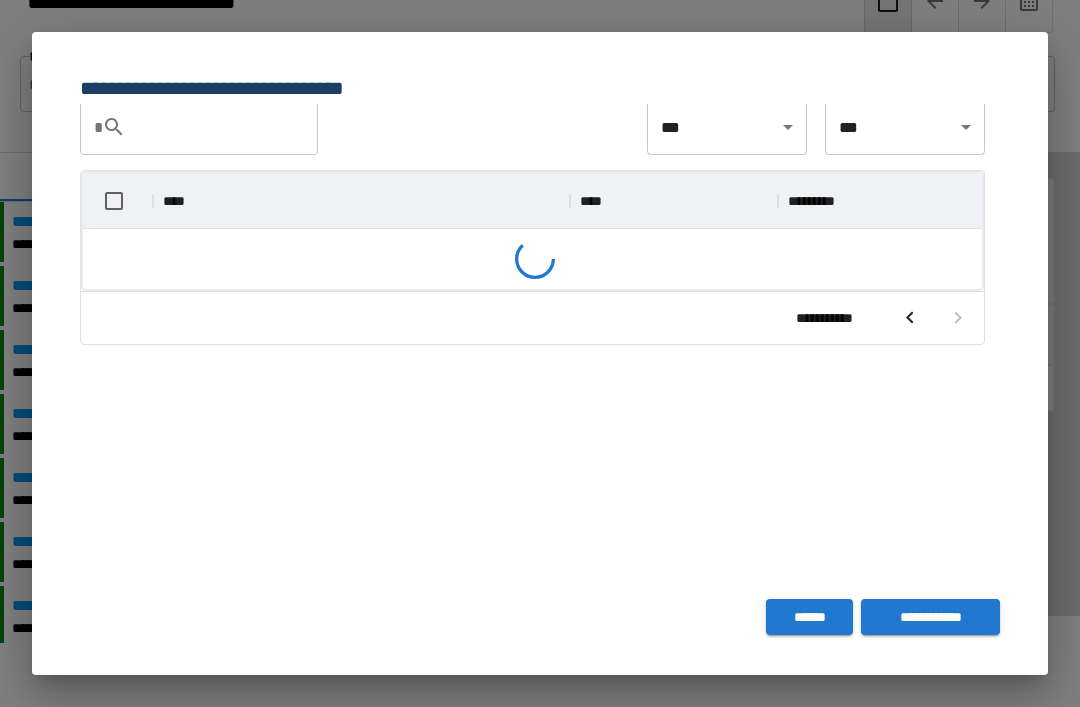 scroll, scrollTop: 135, scrollLeft: 0, axis: vertical 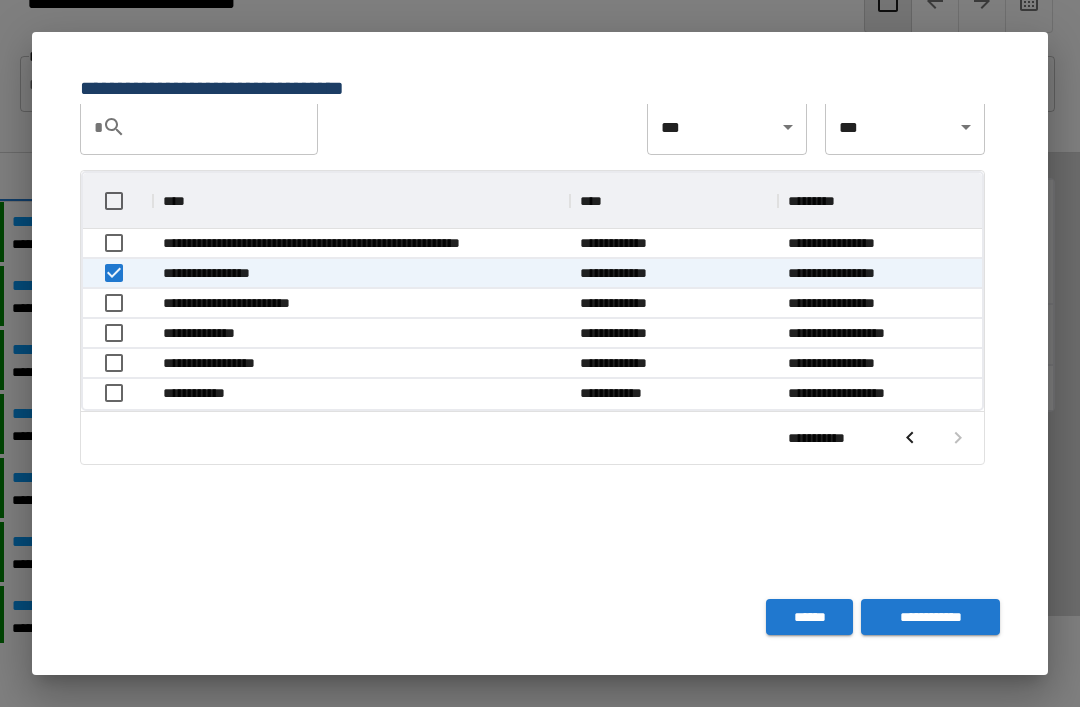click on "**********" at bounding box center (930, 617) 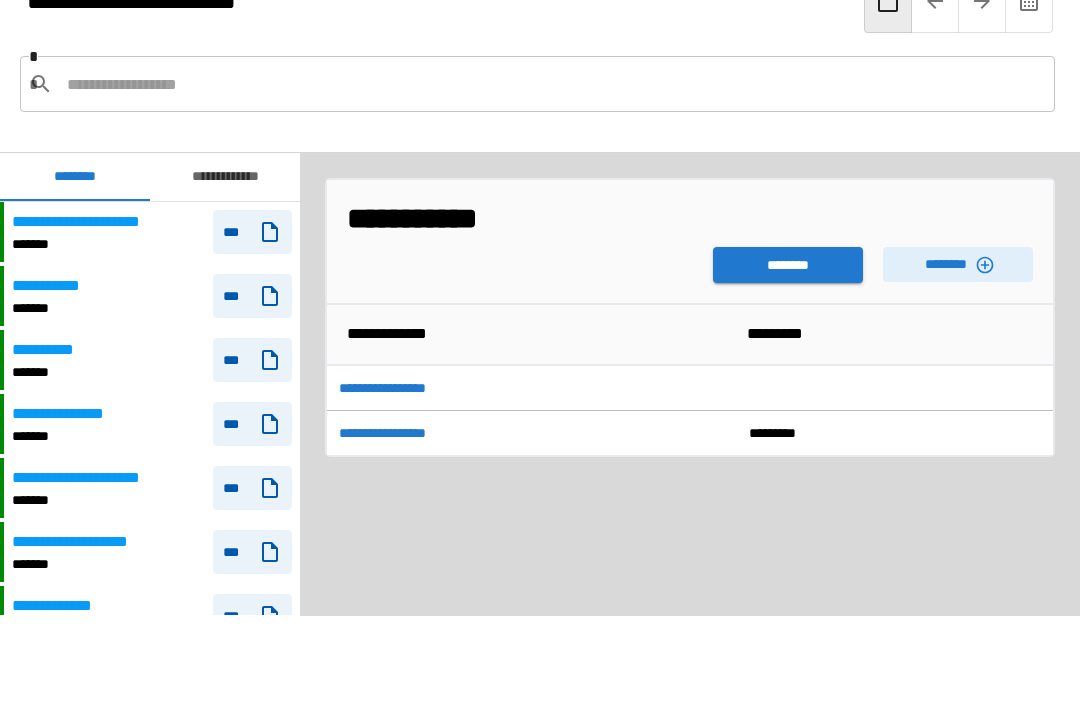 click on "********" at bounding box center (788, 265) 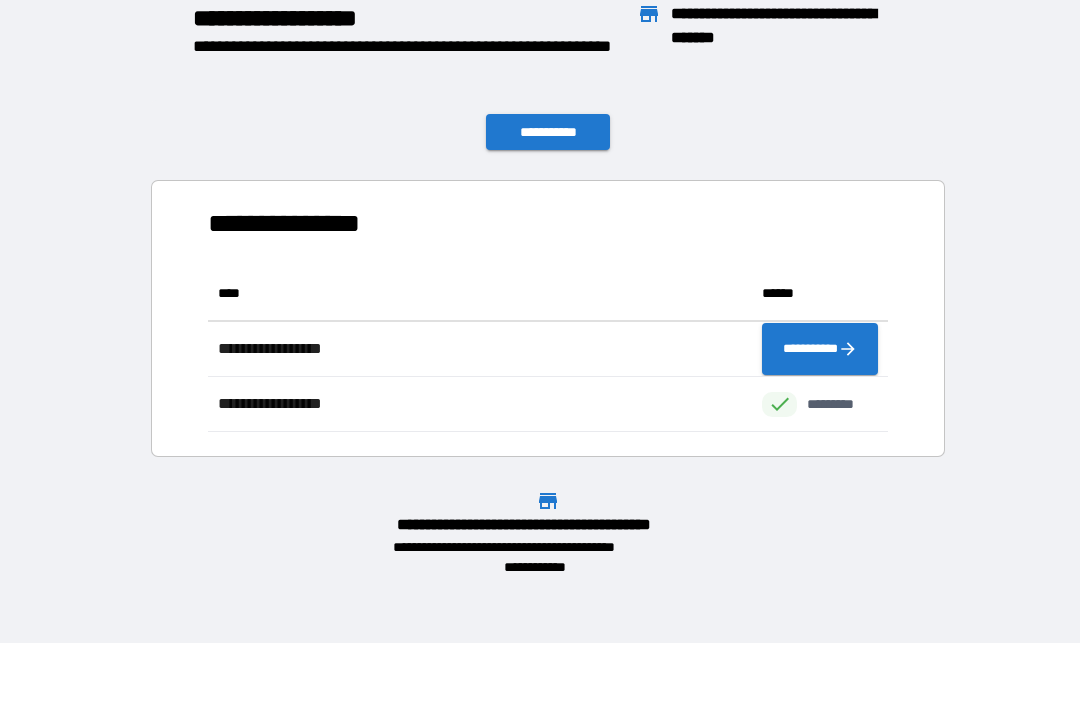 scroll, scrollTop: 1, scrollLeft: 1, axis: both 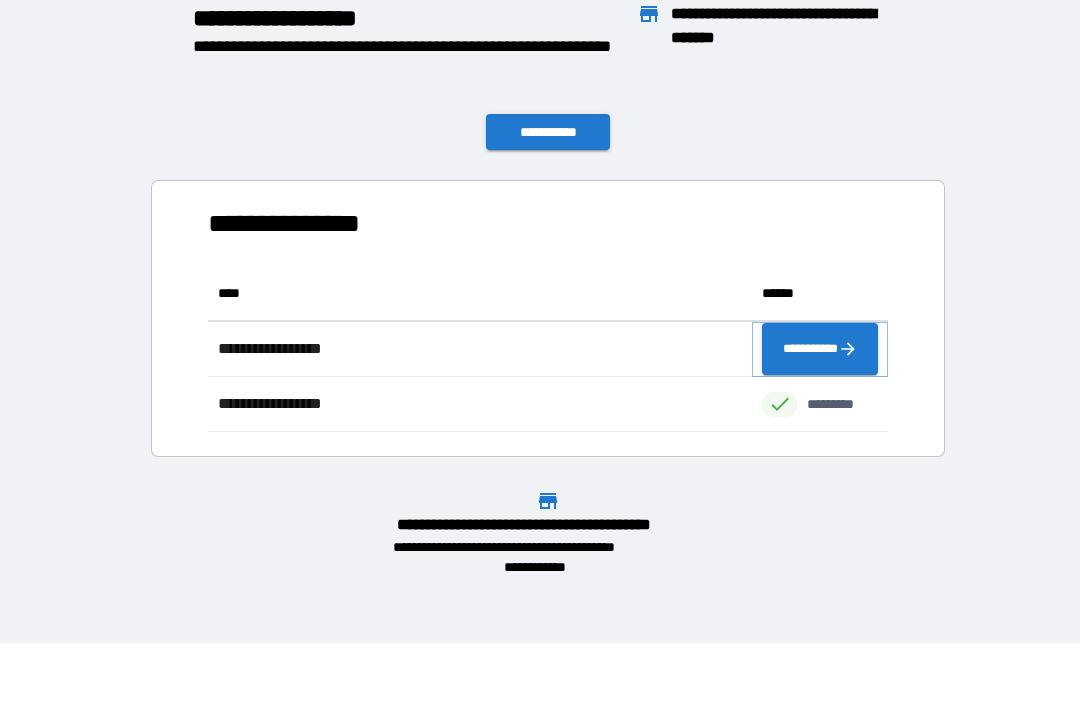 click 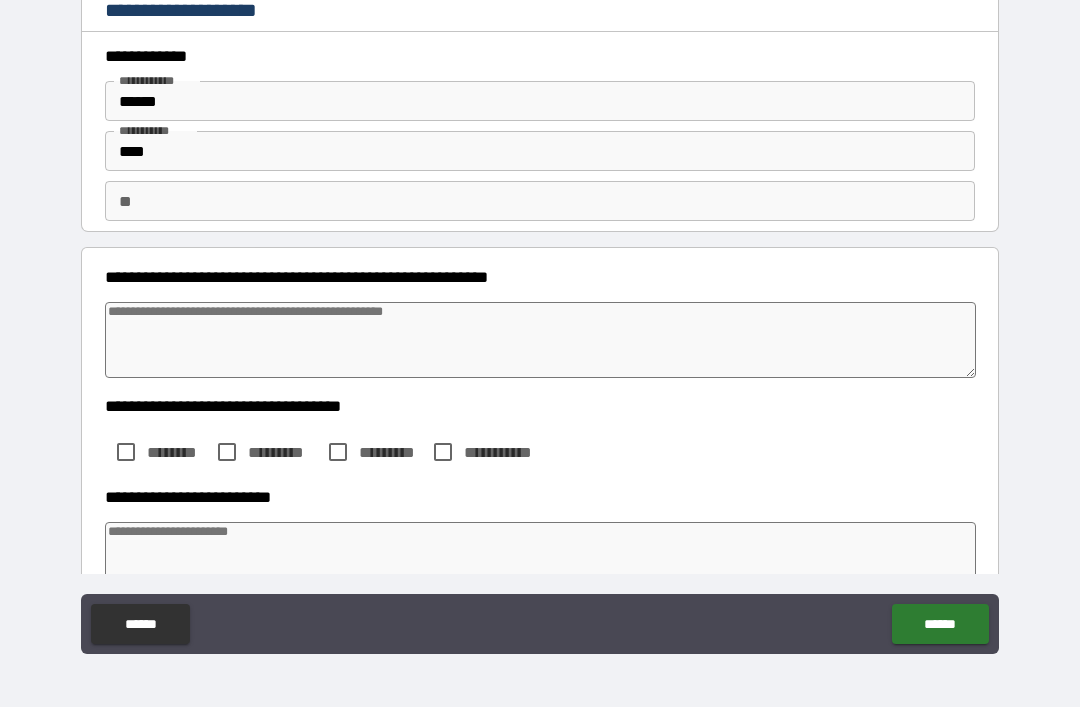 type on "*" 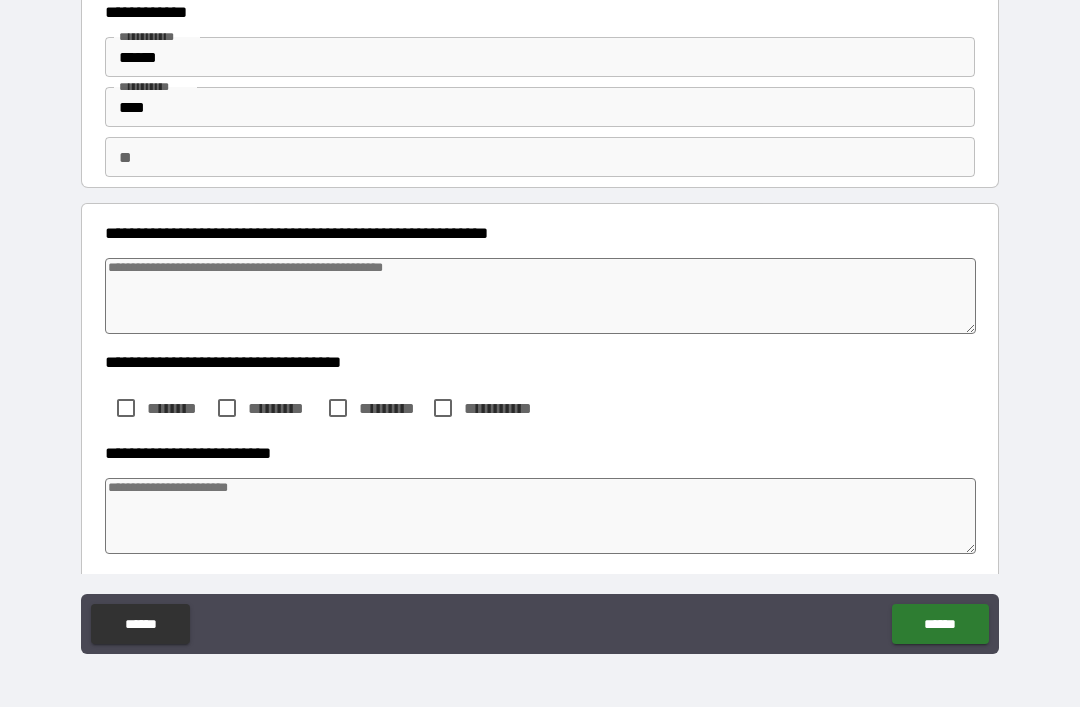 scroll, scrollTop: 54, scrollLeft: 0, axis: vertical 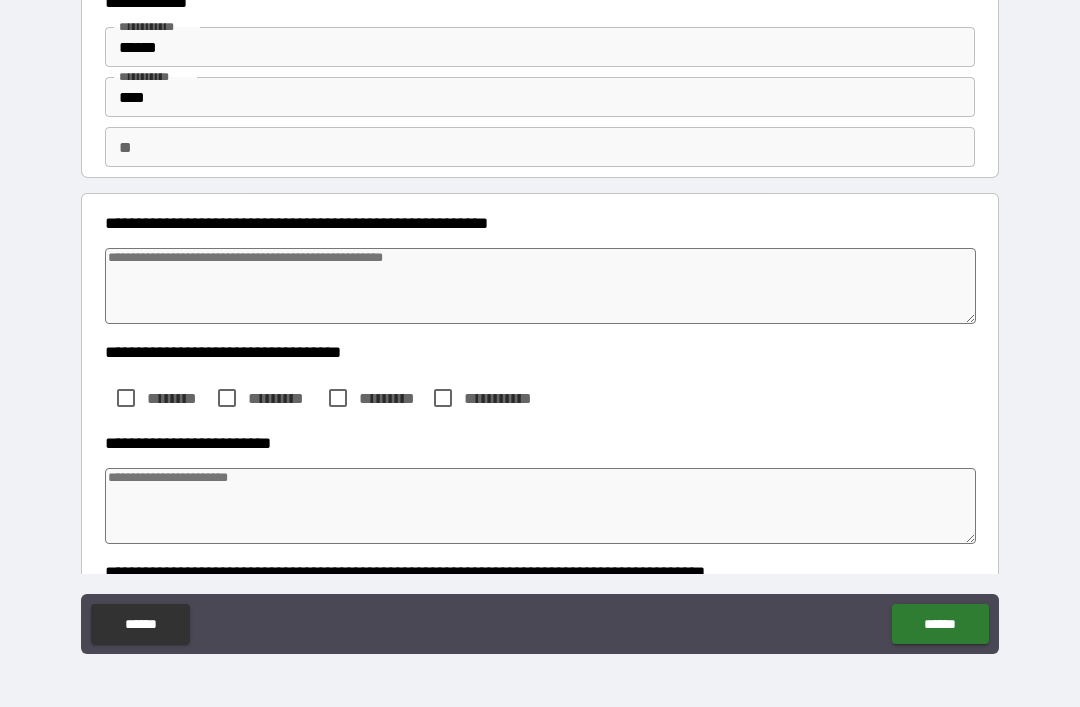 type on "*" 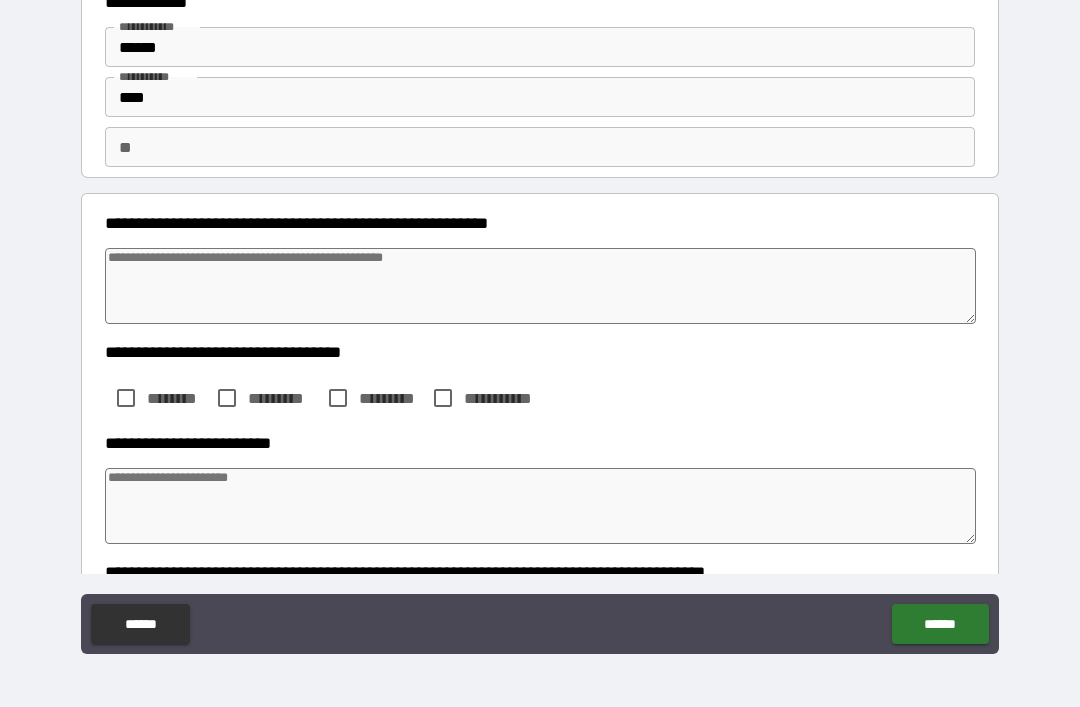 type on "*" 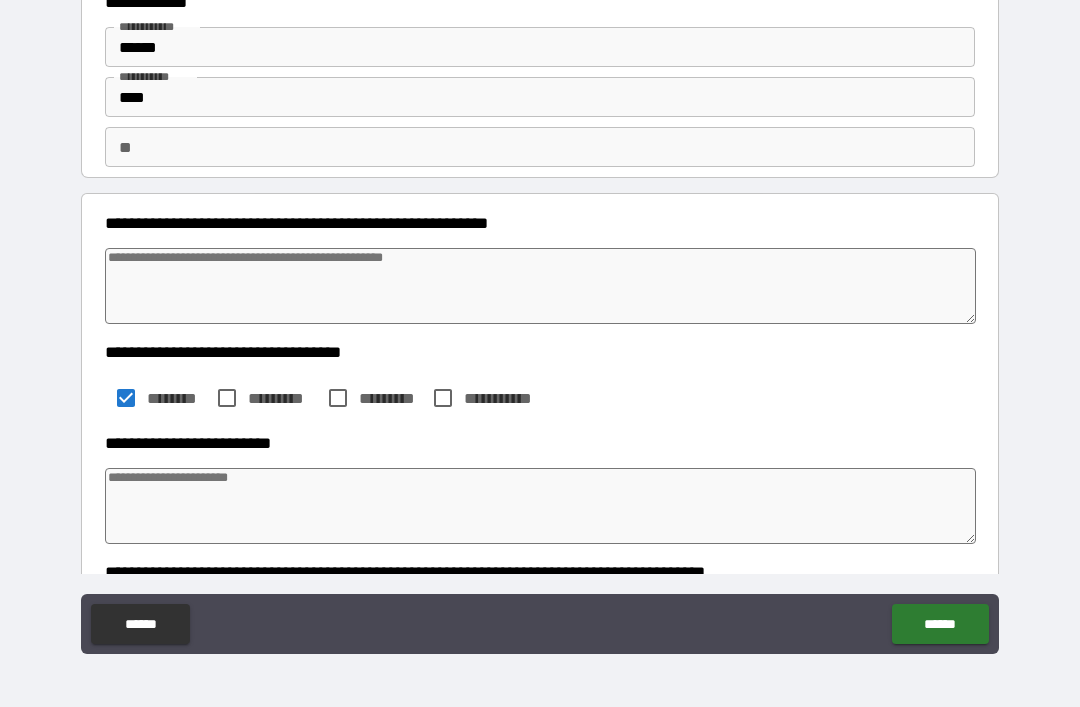 type on "*" 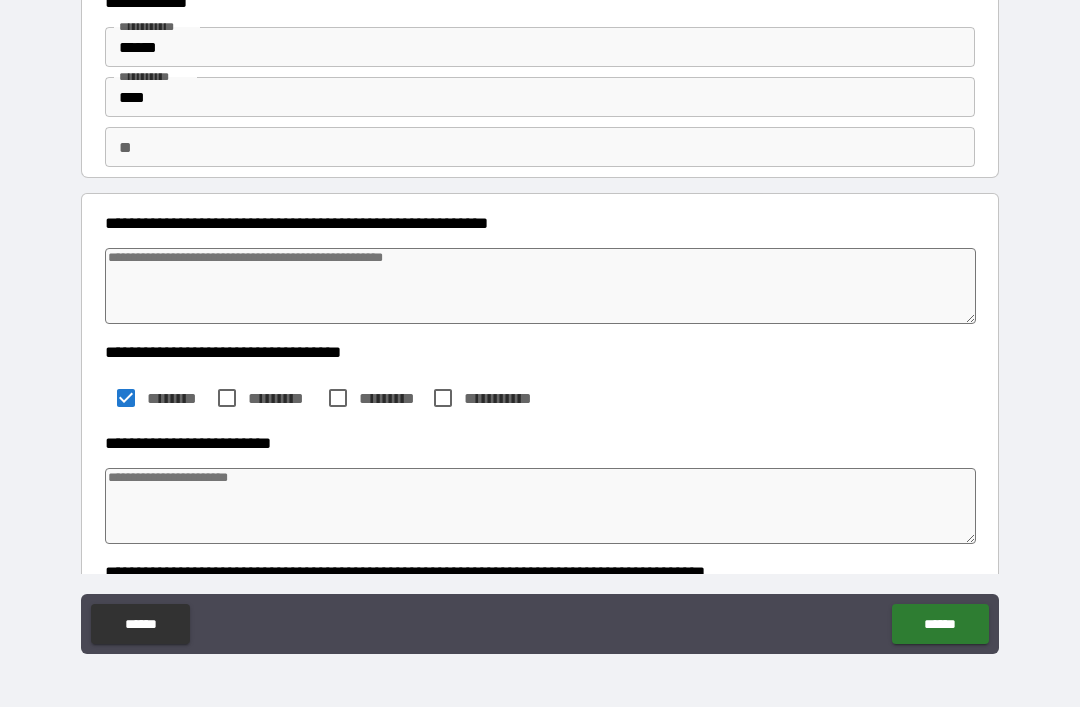 type on "*" 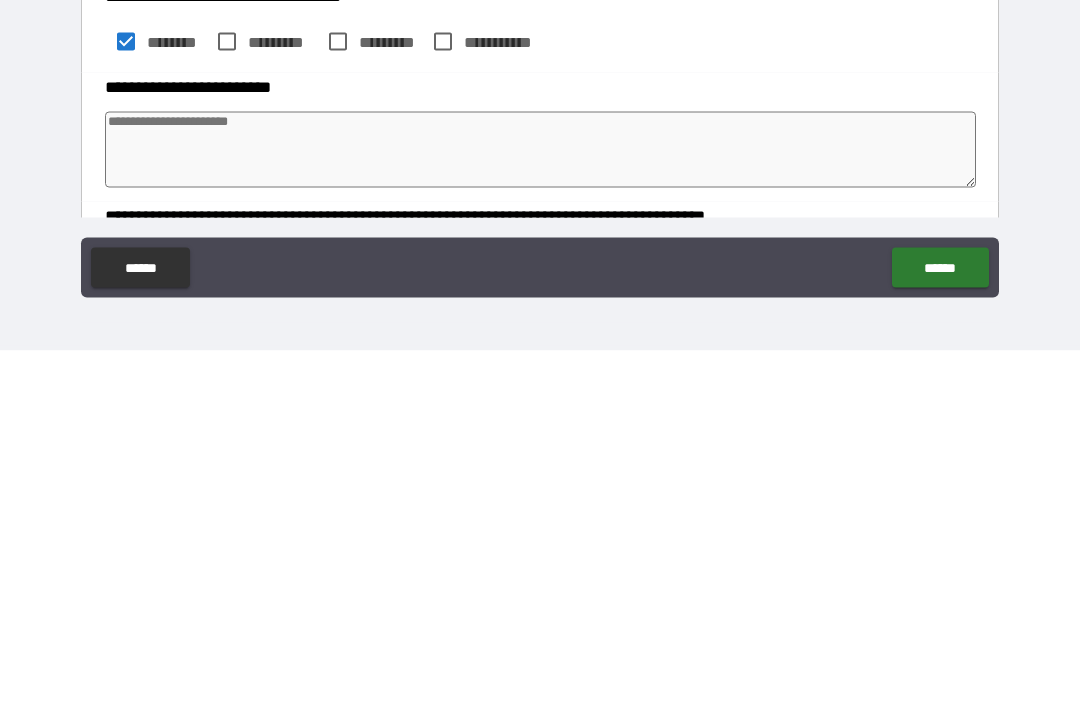 type on "*" 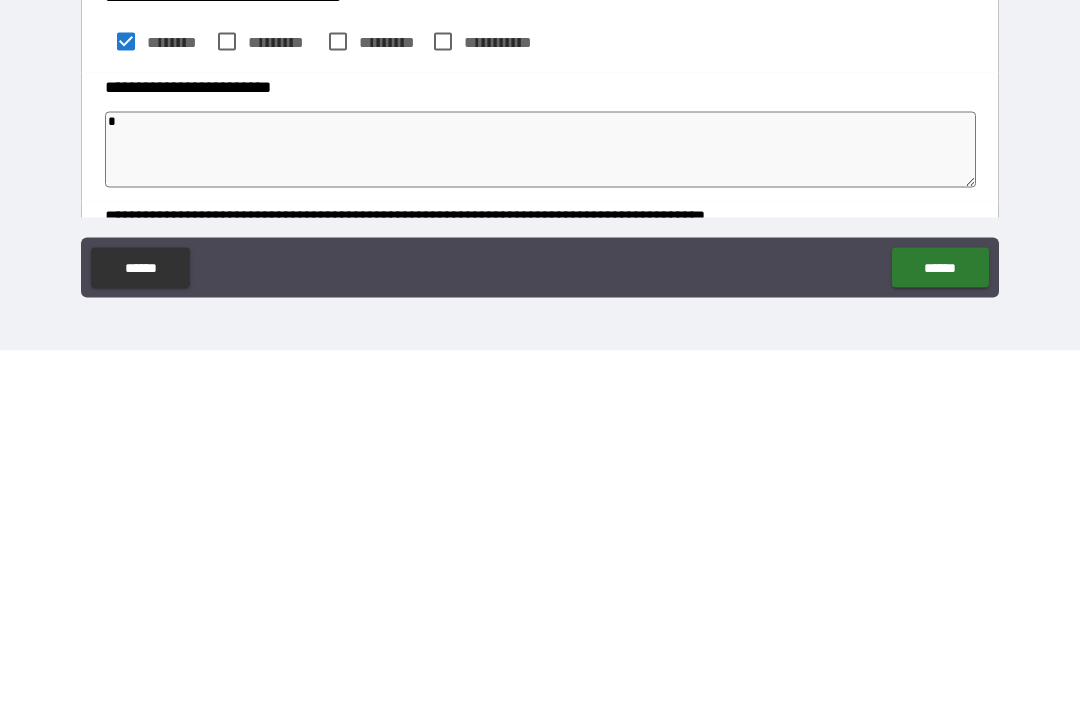 type on "*" 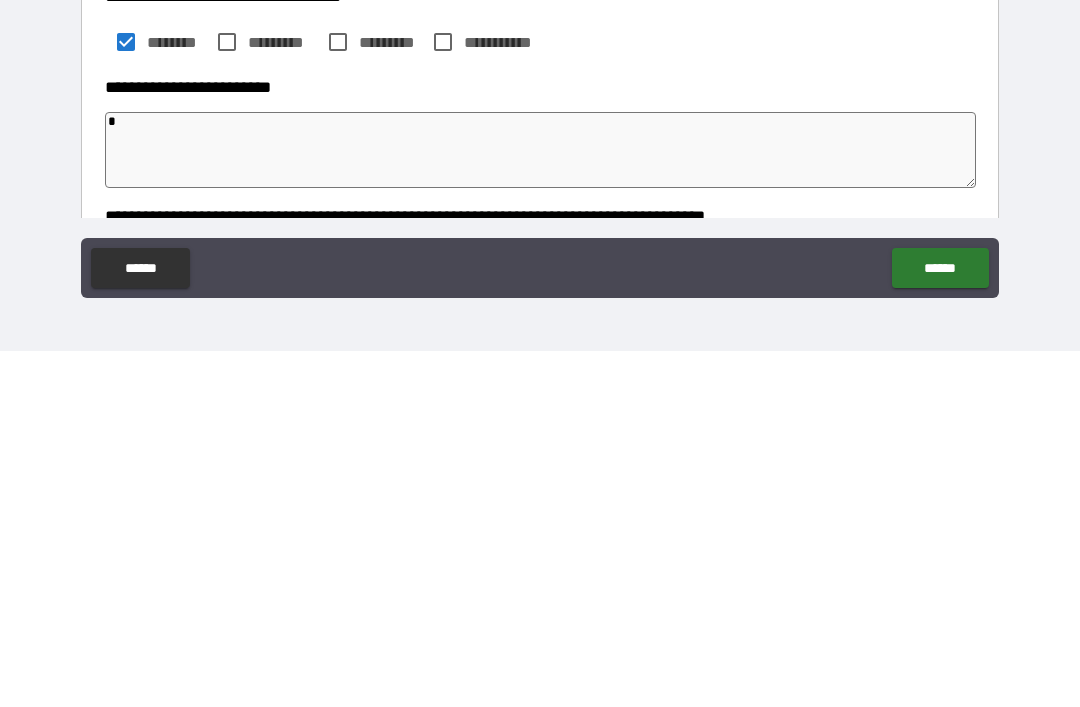 type on "*" 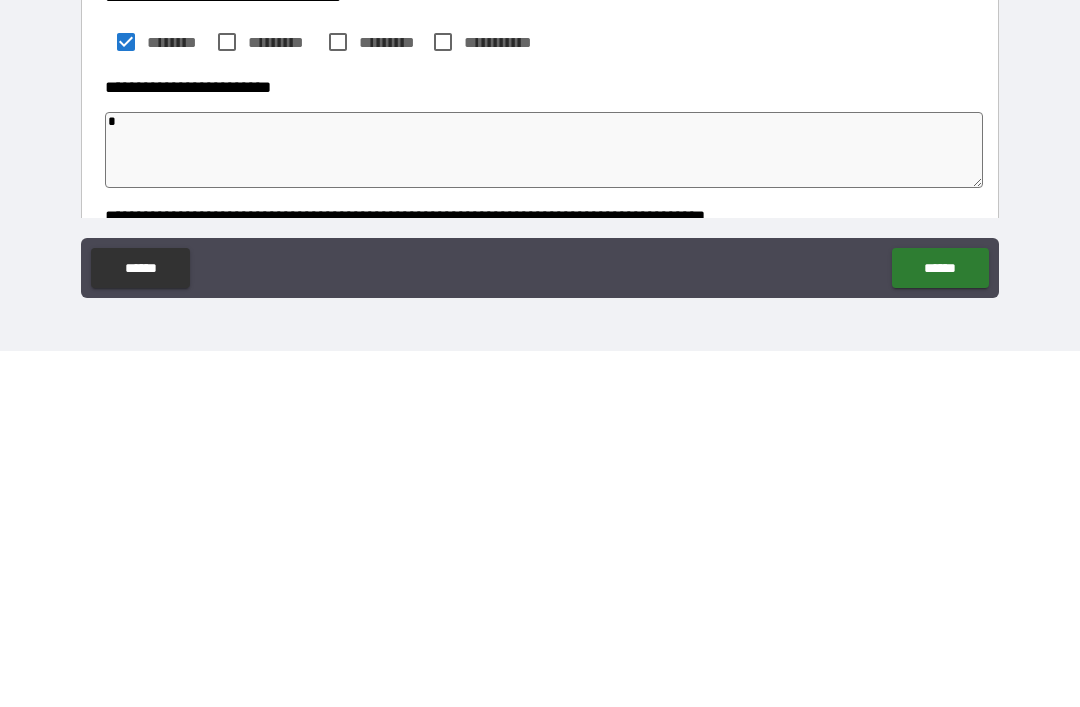 type on "*" 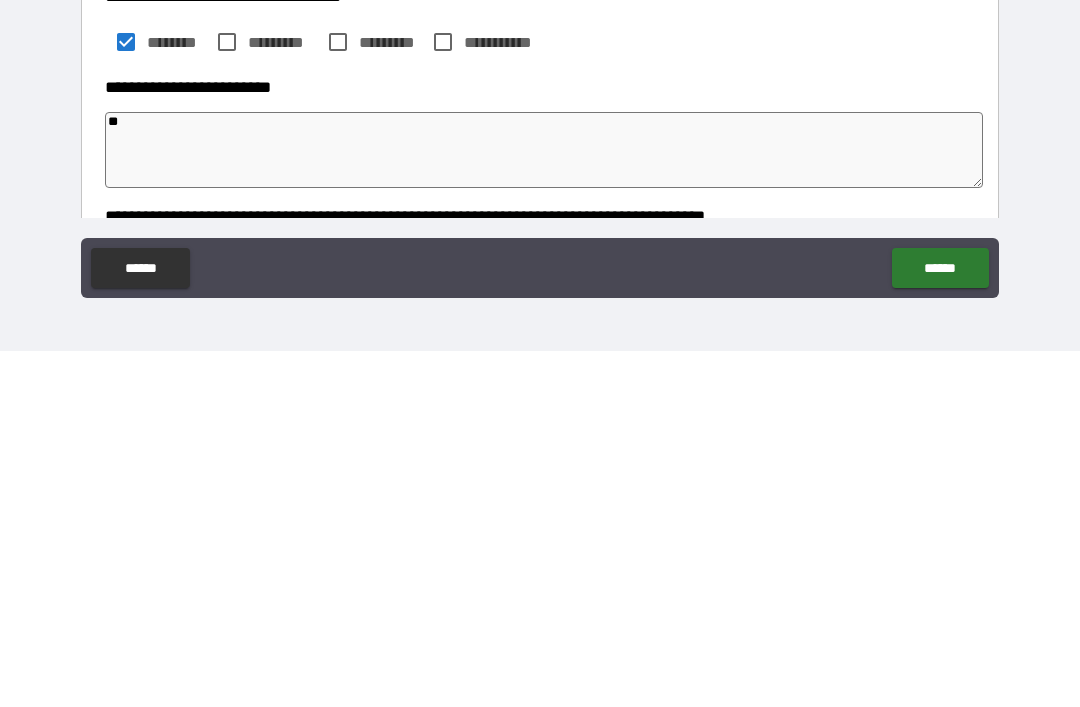 type on "***" 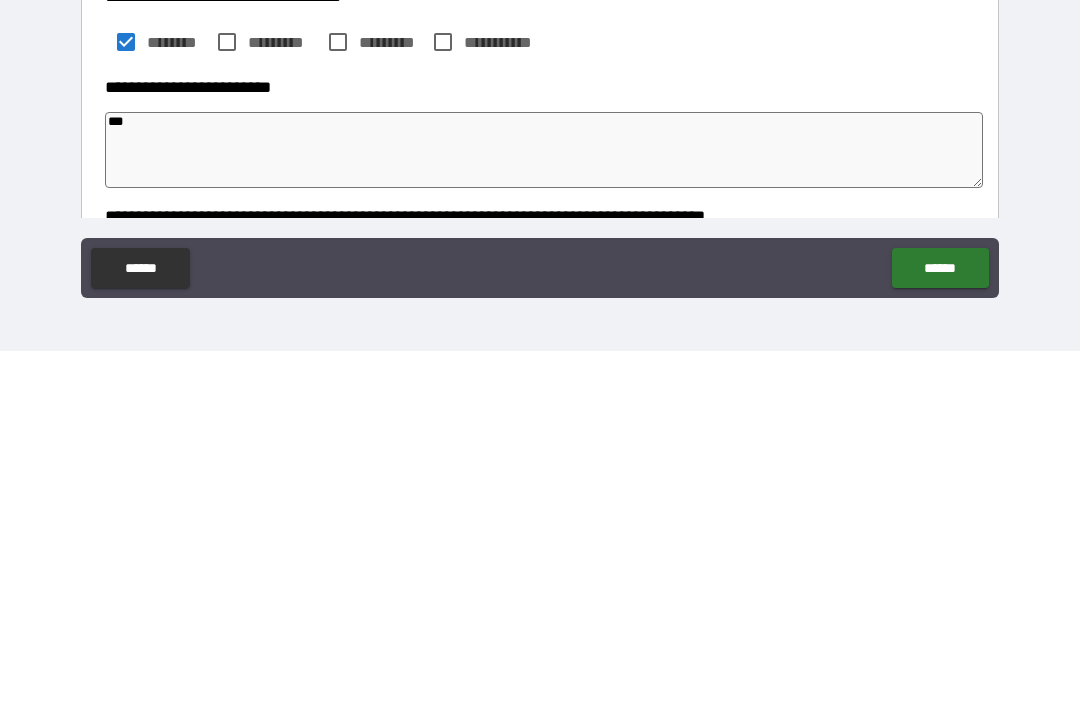 type on "*" 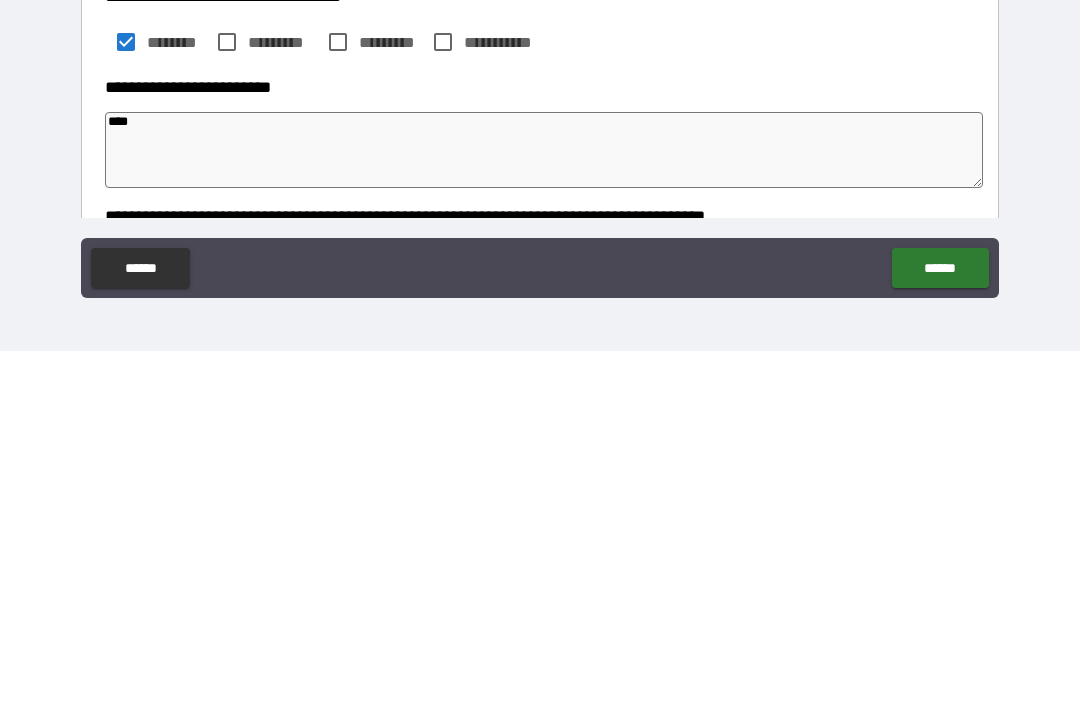 type on "*" 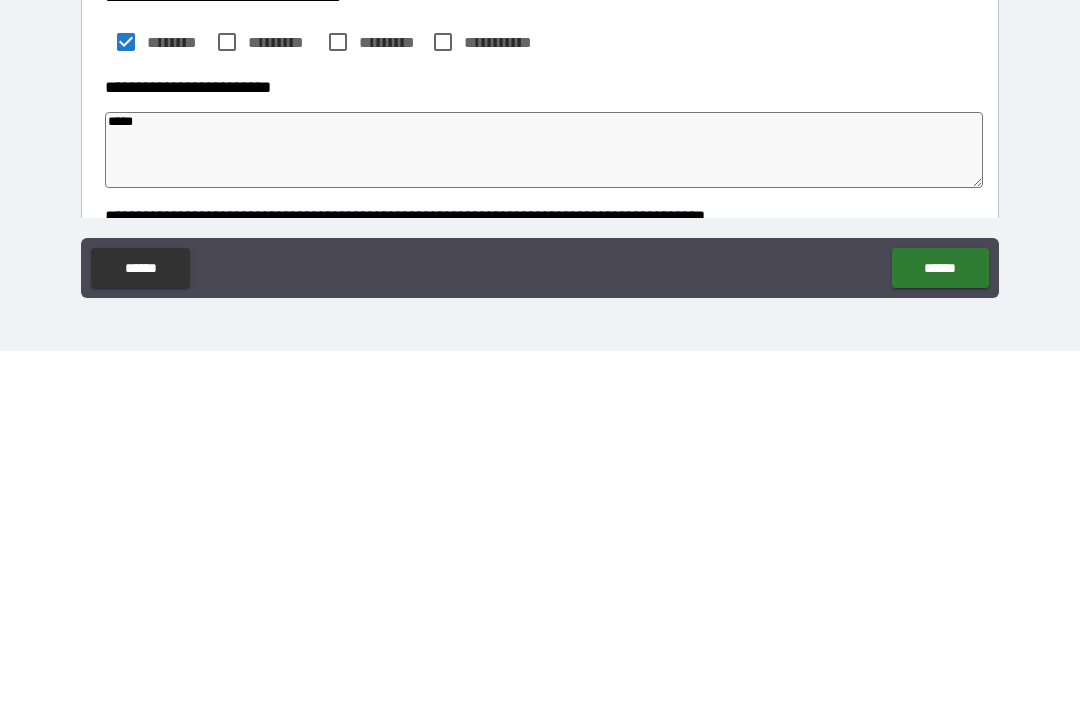 type on "*" 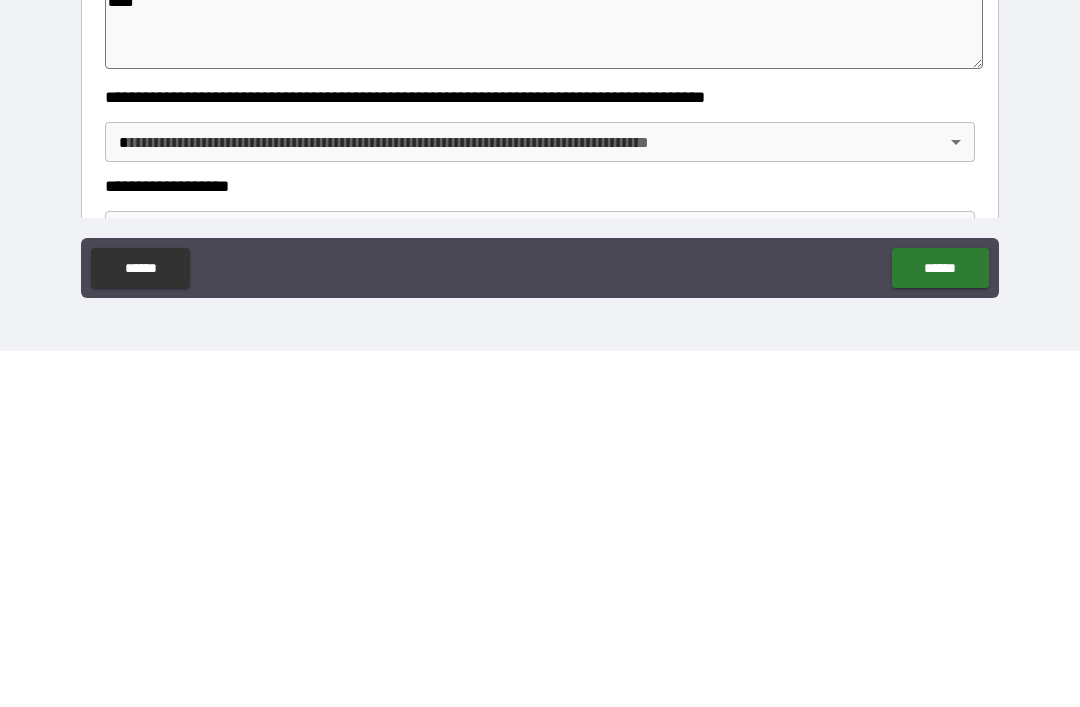 scroll, scrollTop: 178, scrollLeft: 0, axis: vertical 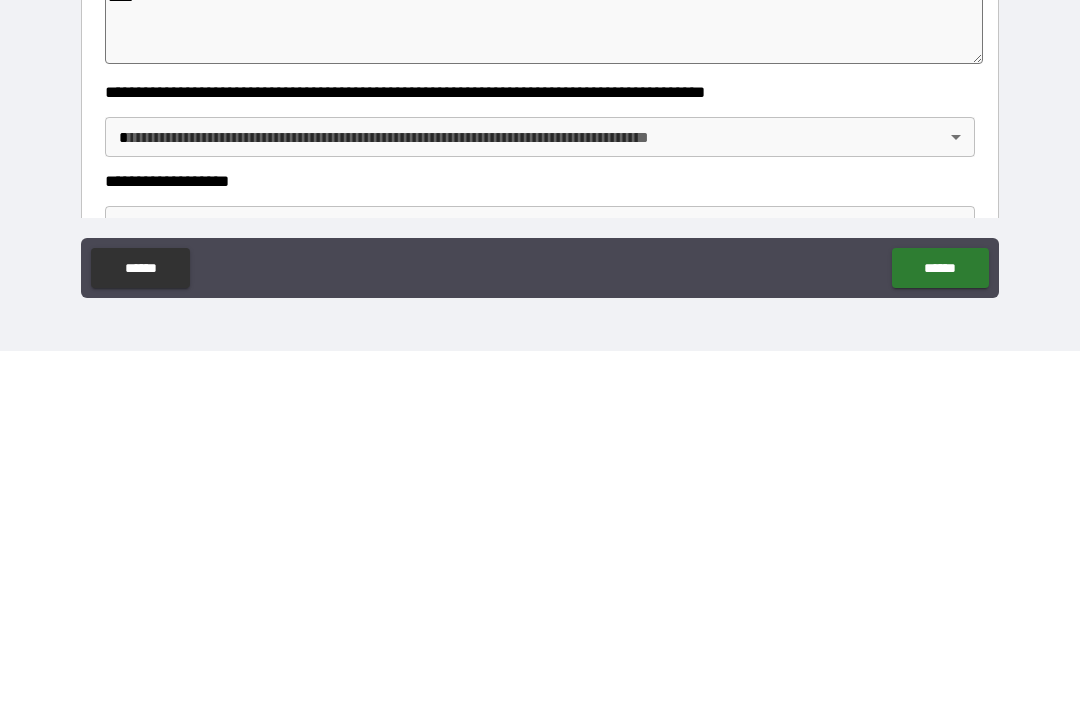 type on "*****" 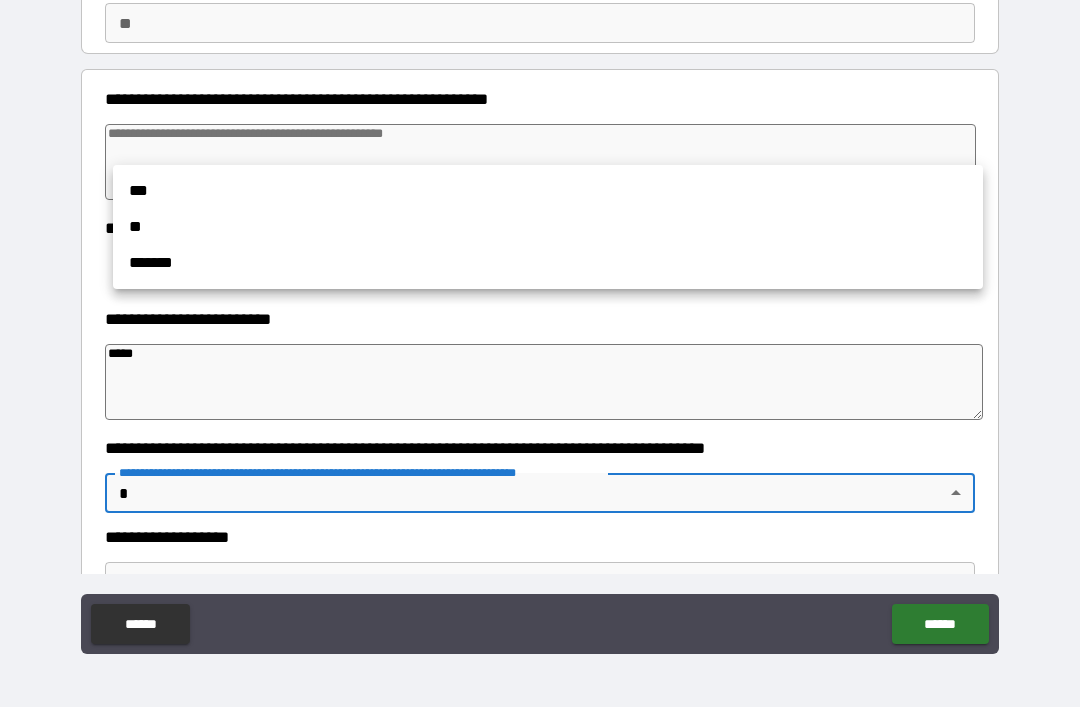 click on "**" at bounding box center (548, 227) 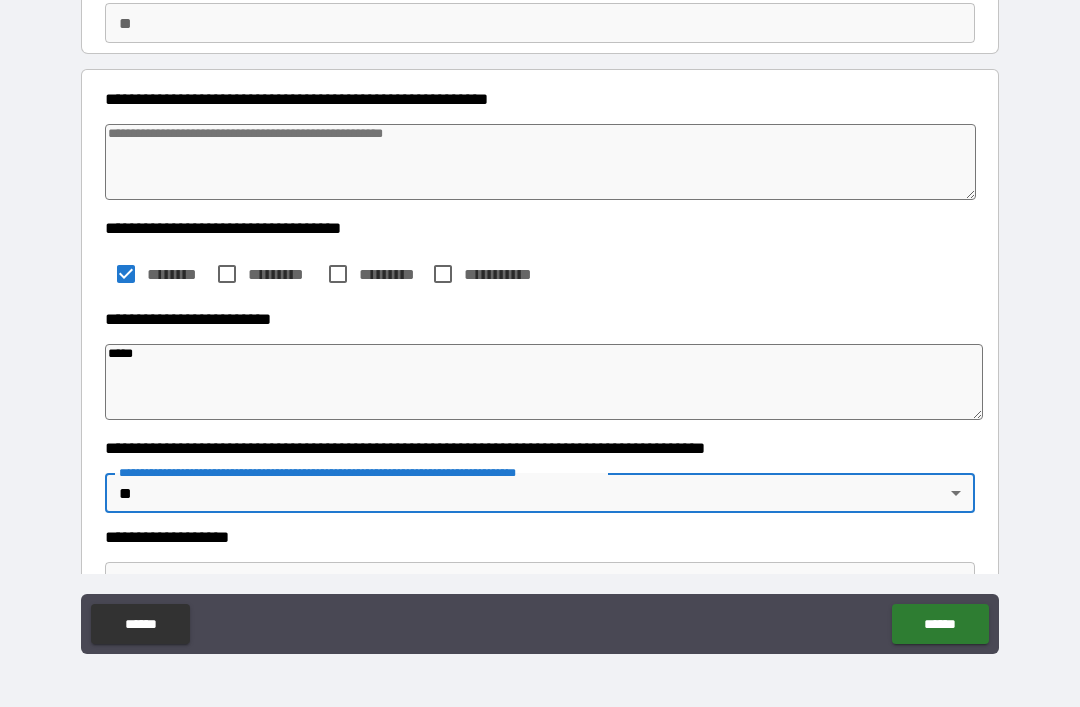 type on "*" 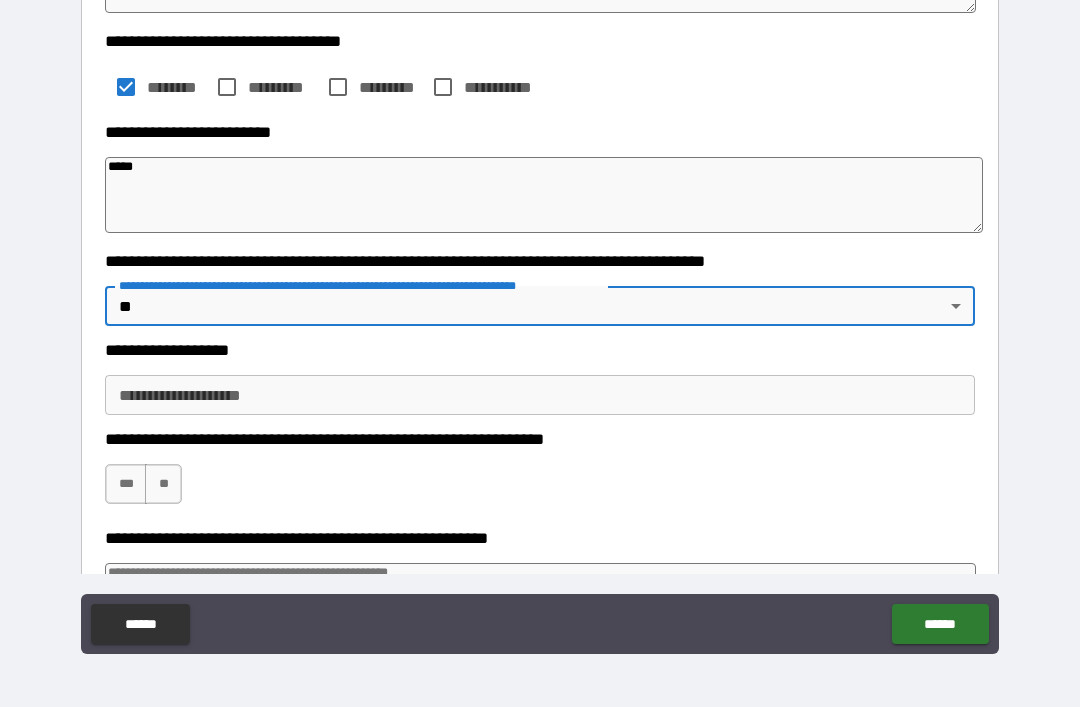 scroll, scrollTop: 422, scrollLeft: 0, axis: vertical 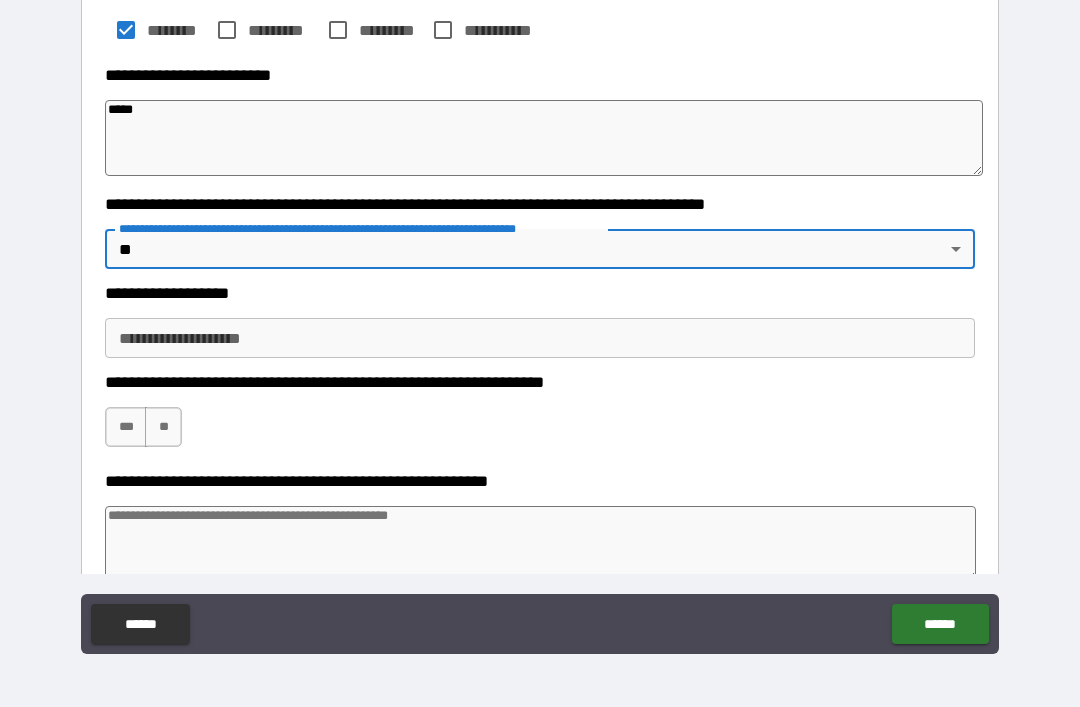 click on "**********" at bounding box center (540, 338) 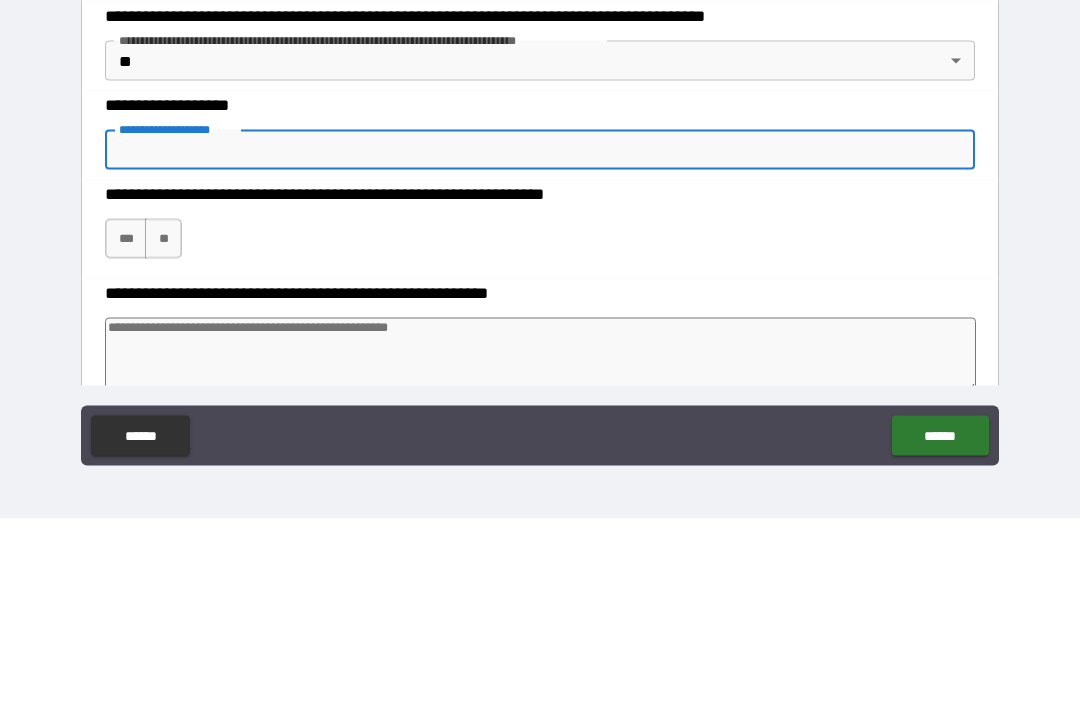type on "*" 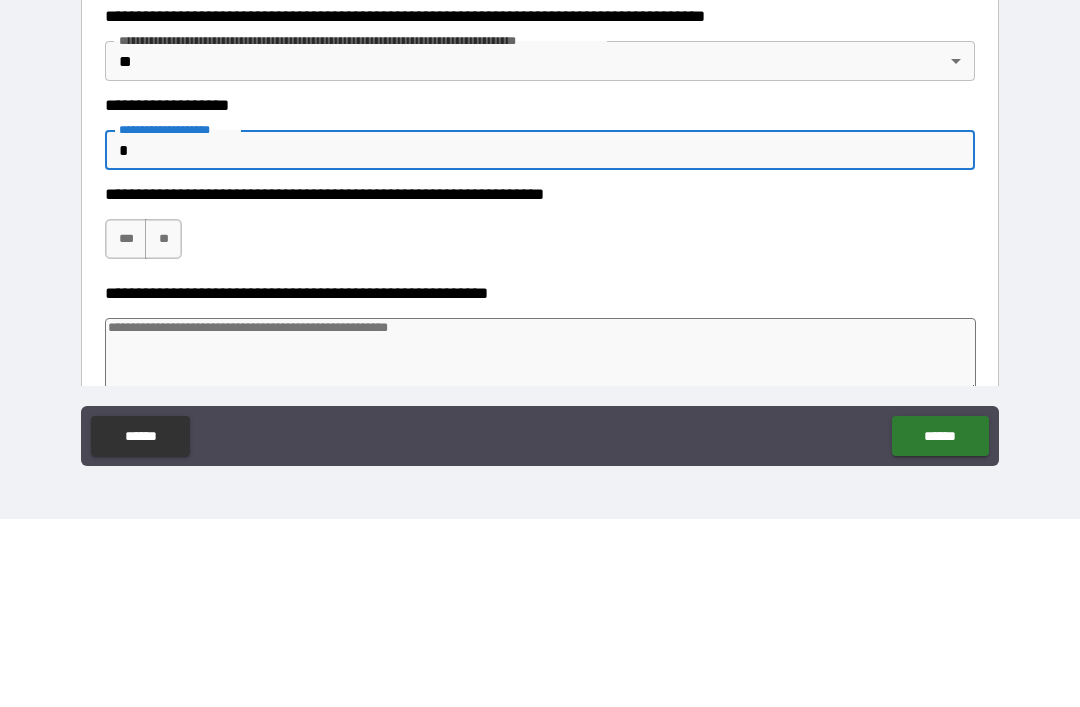 type on "*" 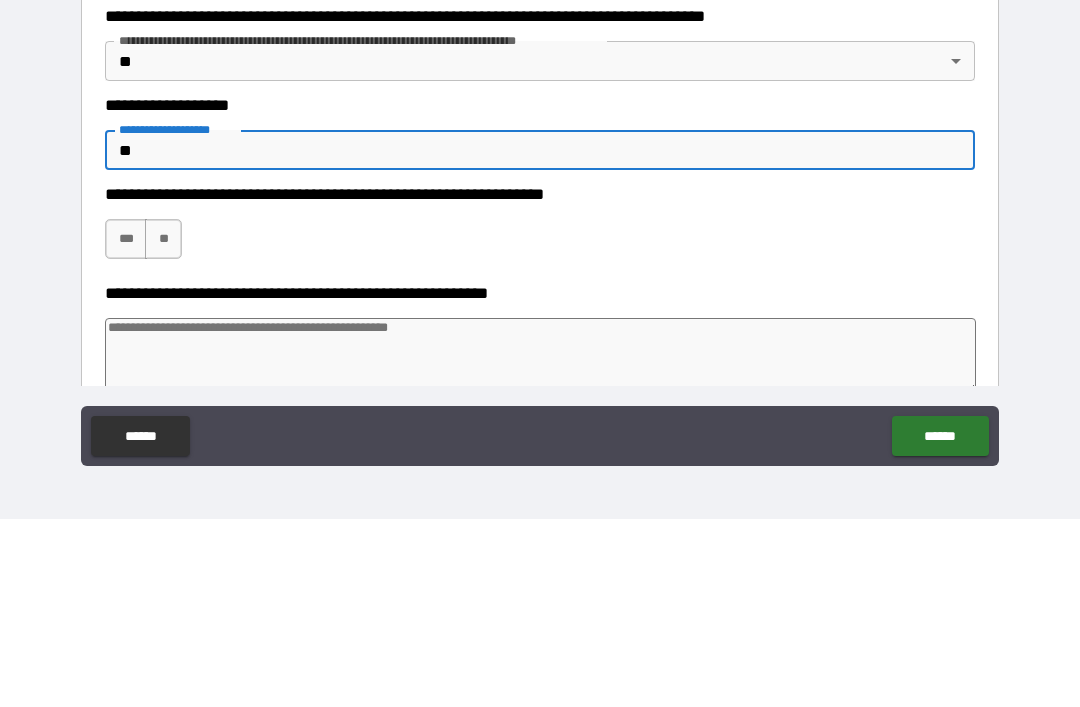 type on "*" 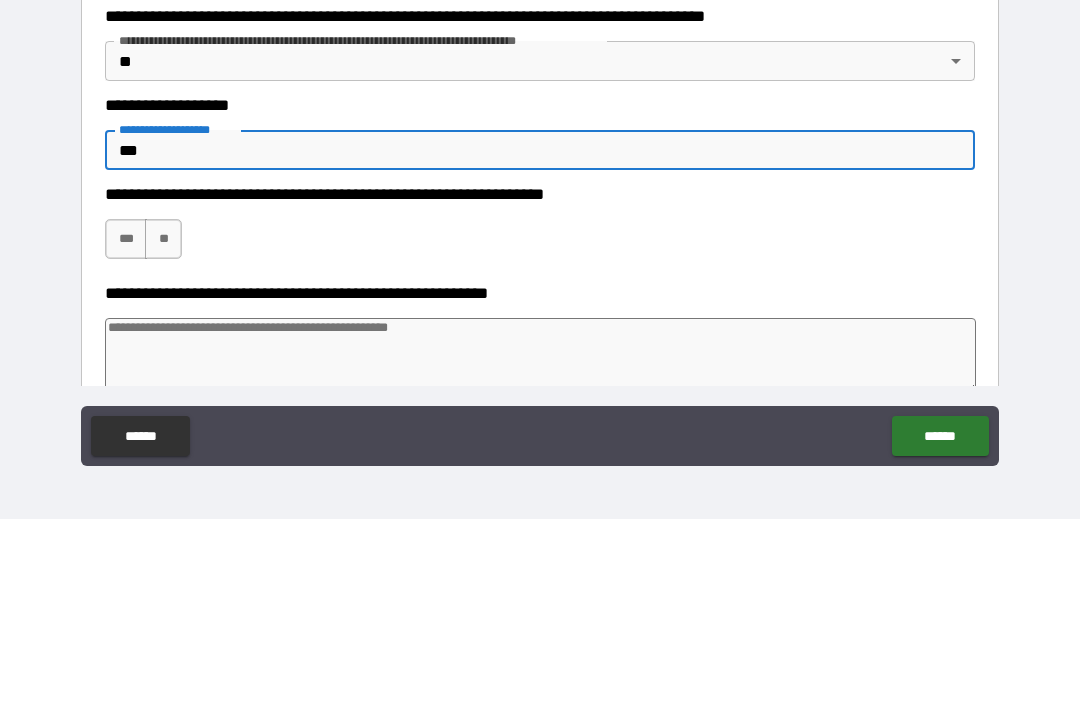 type on "*" 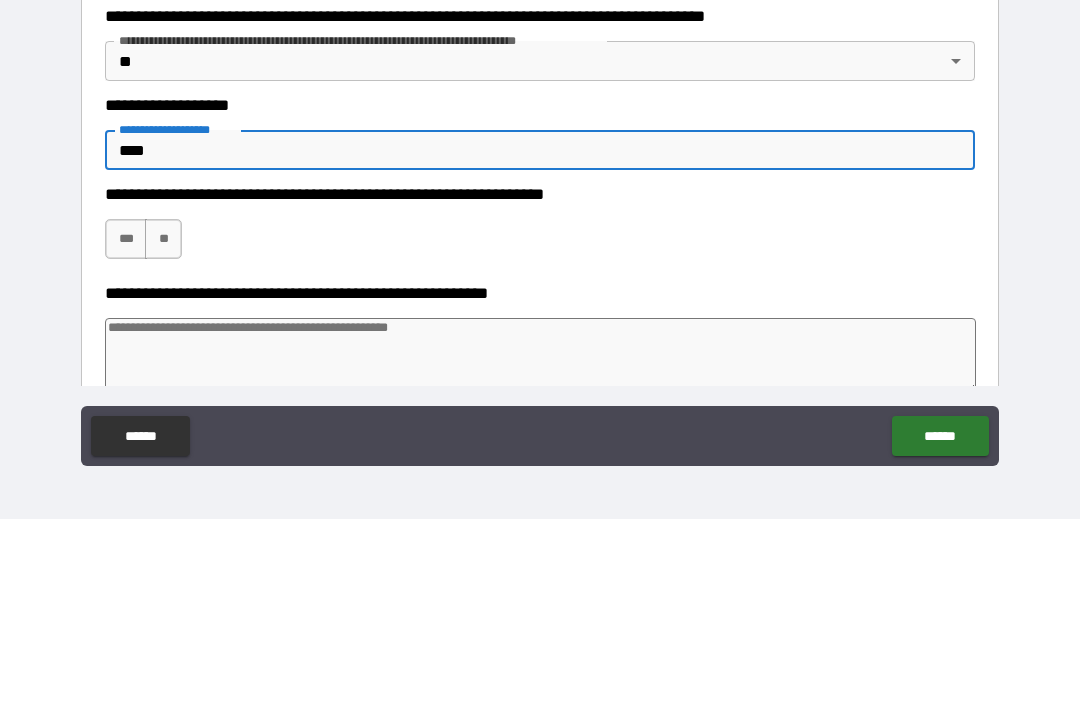 type on "*" 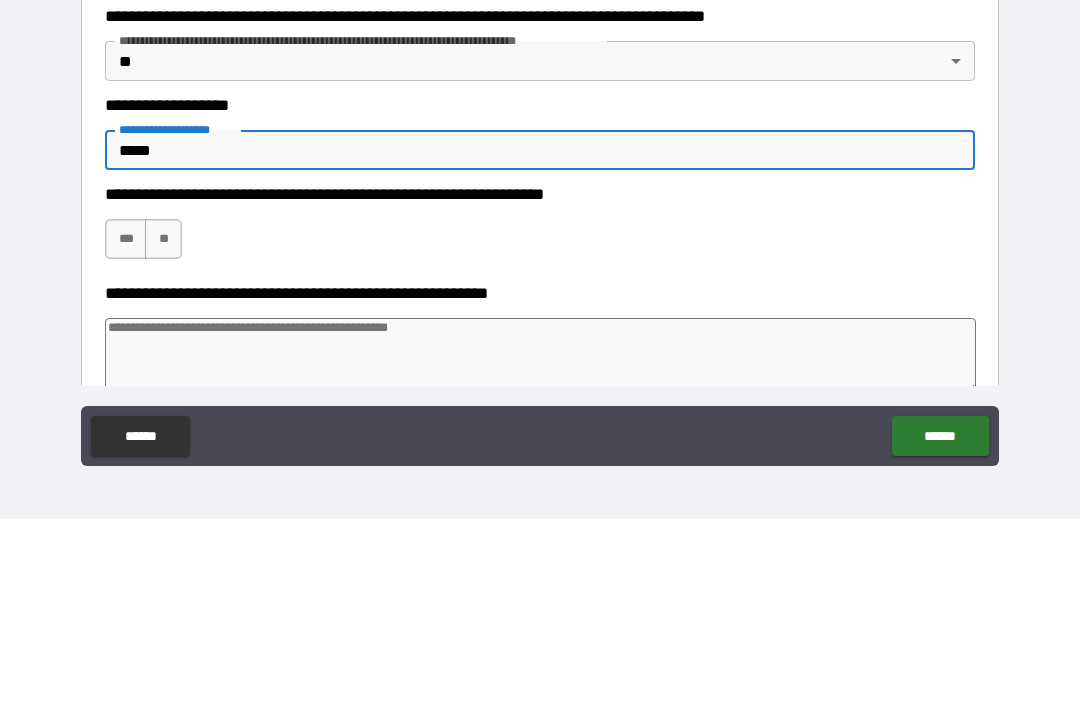 type on "*" 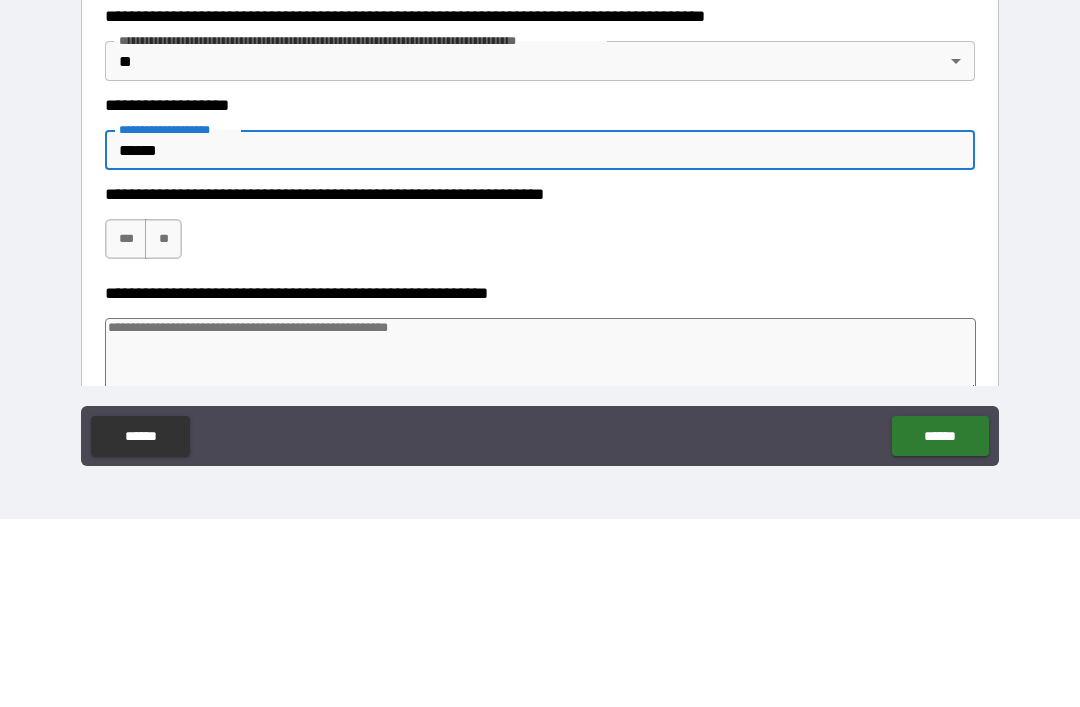 type on "*" 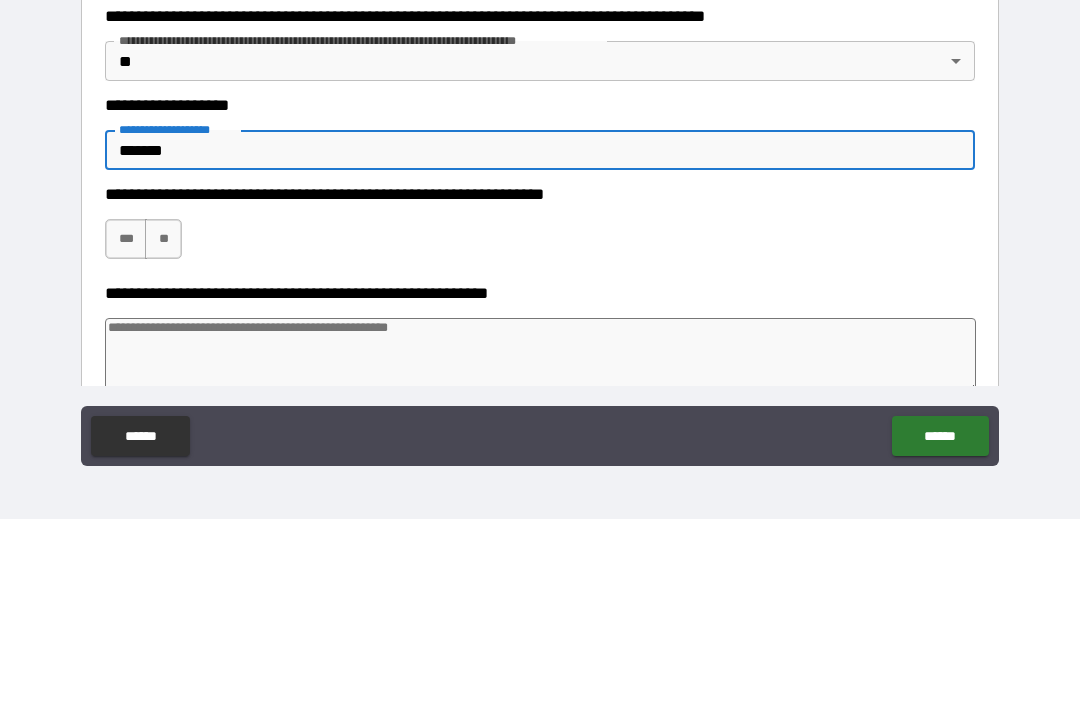 type on "*" 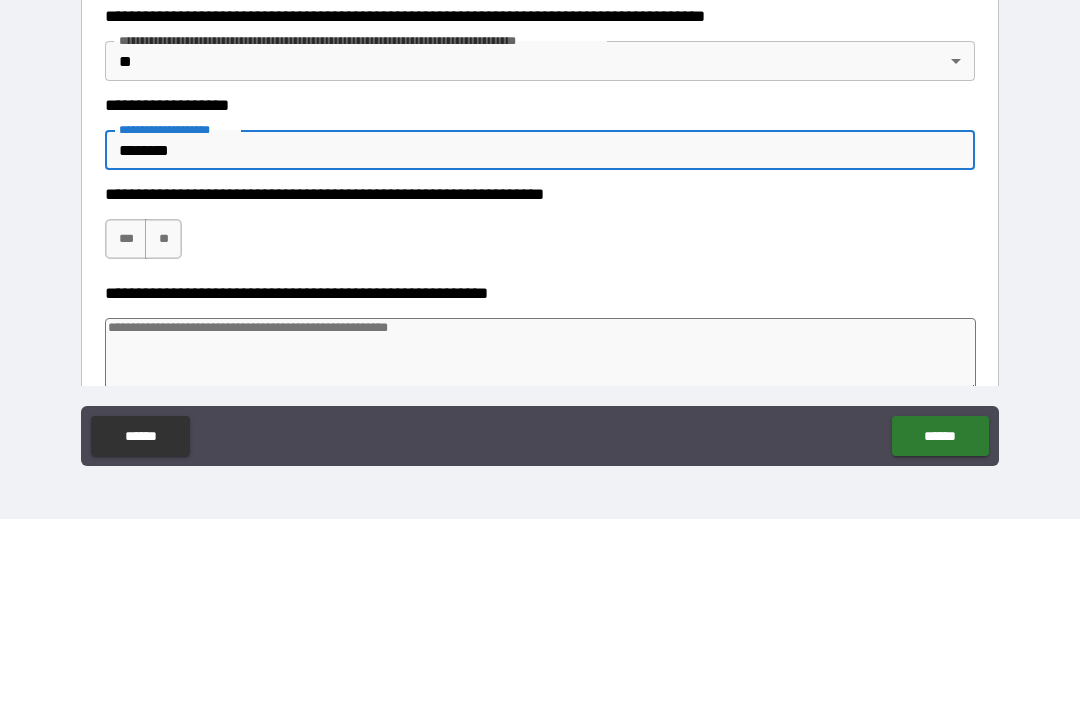 type on "*" 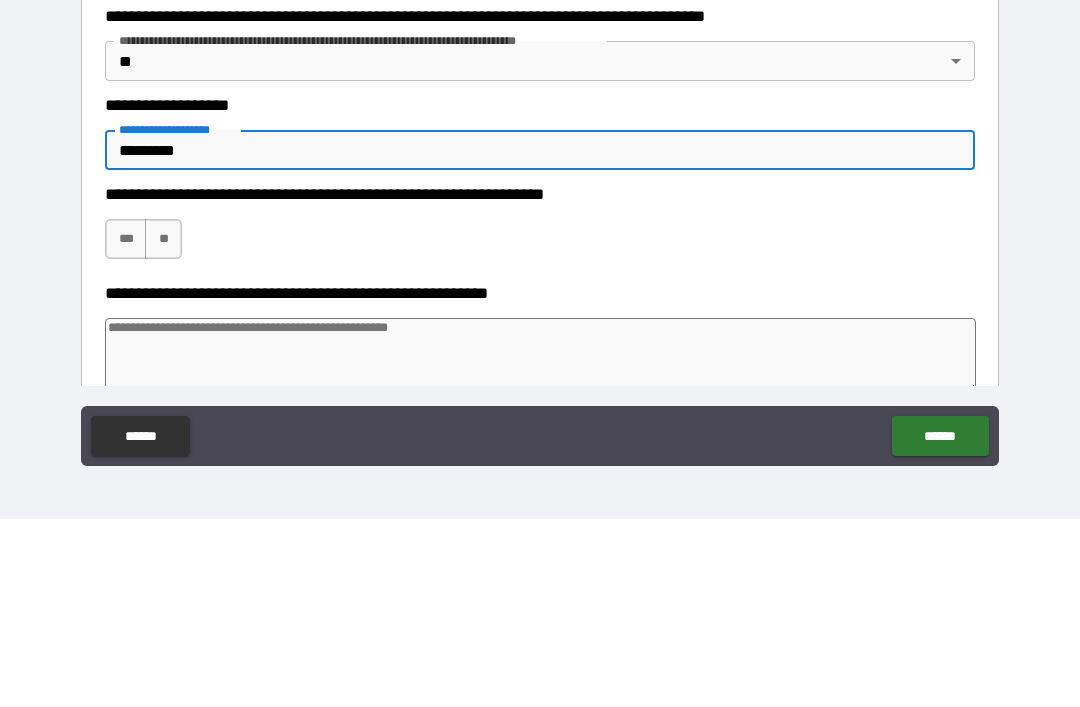 type on "*" 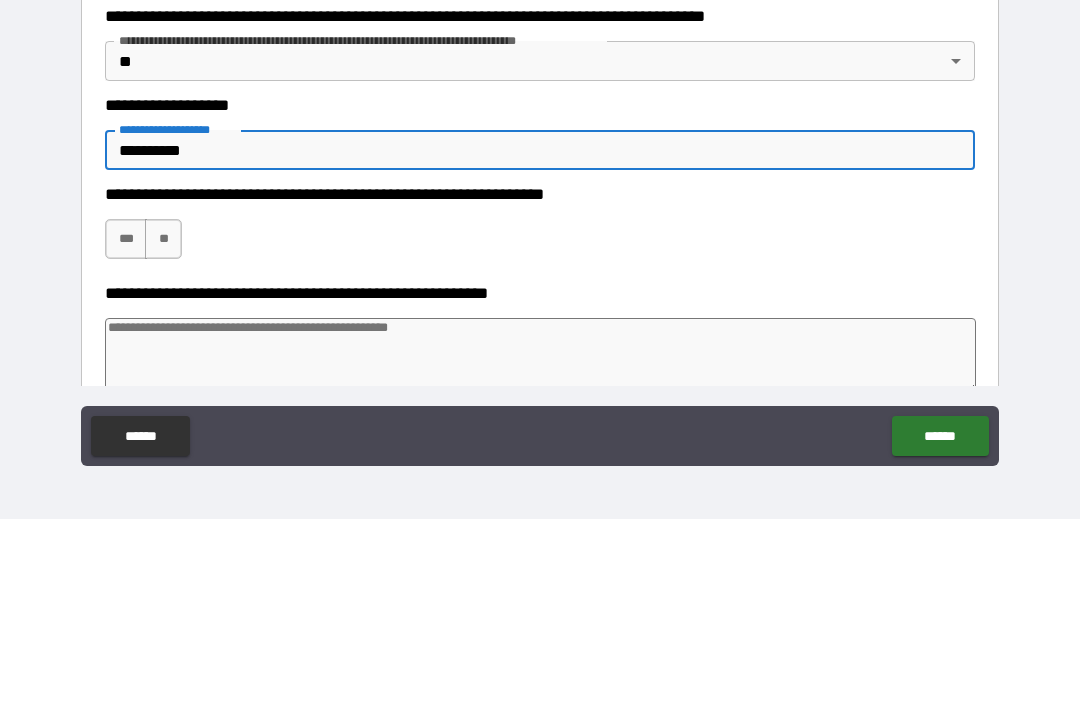 type on "*" 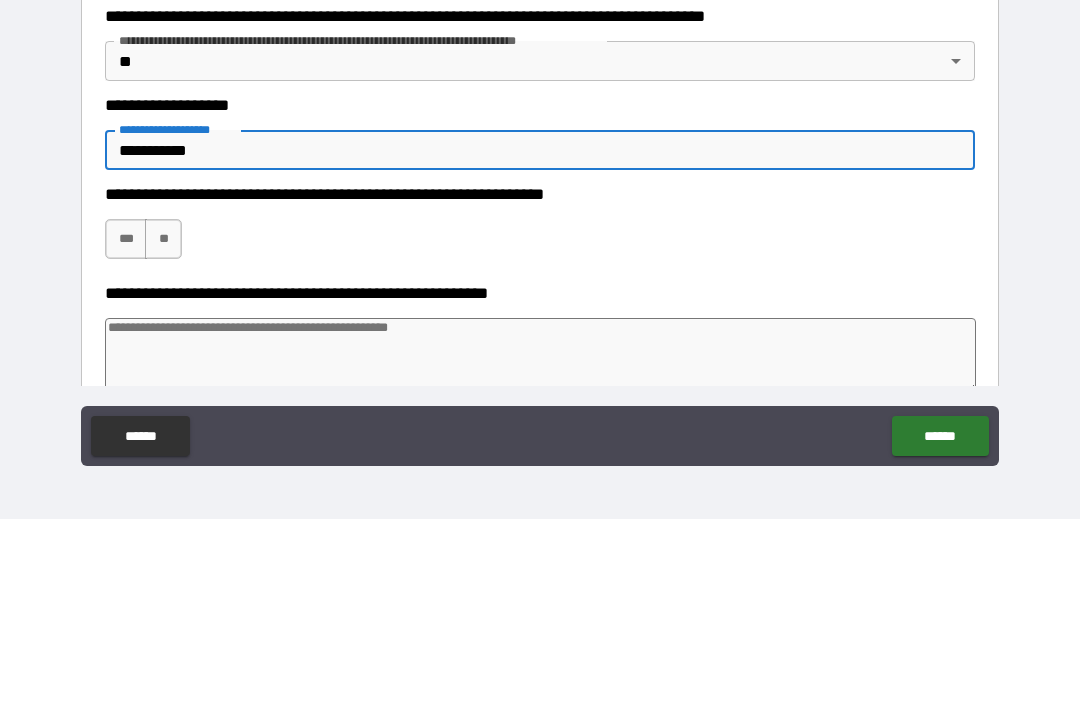 type on "*" 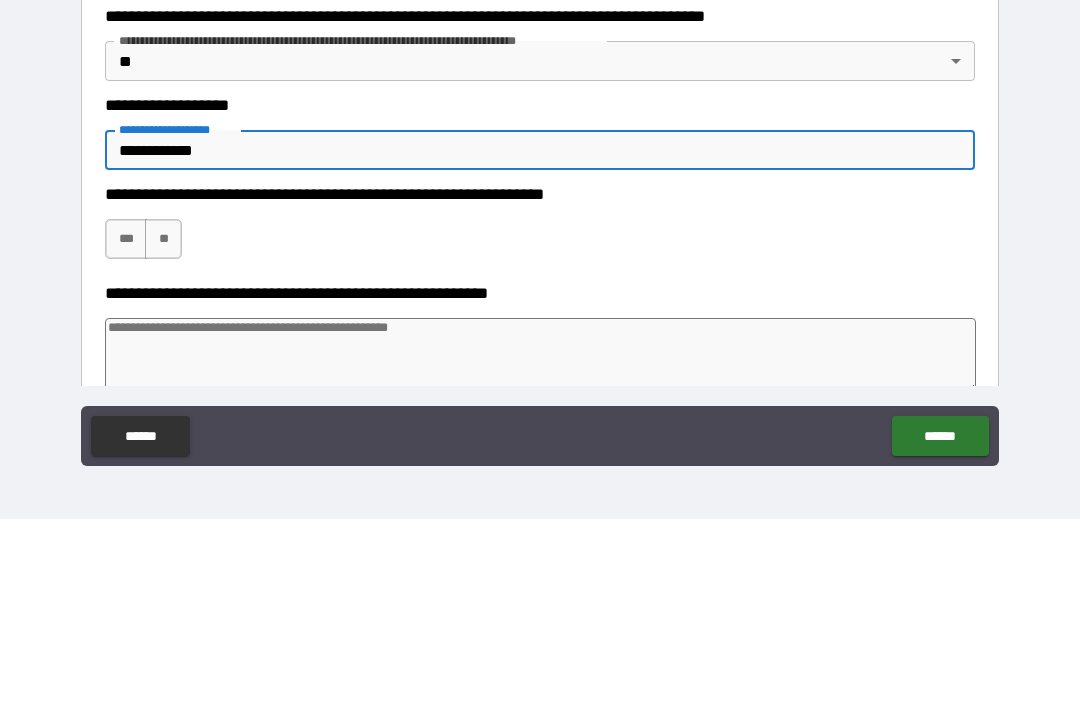 type on "*" 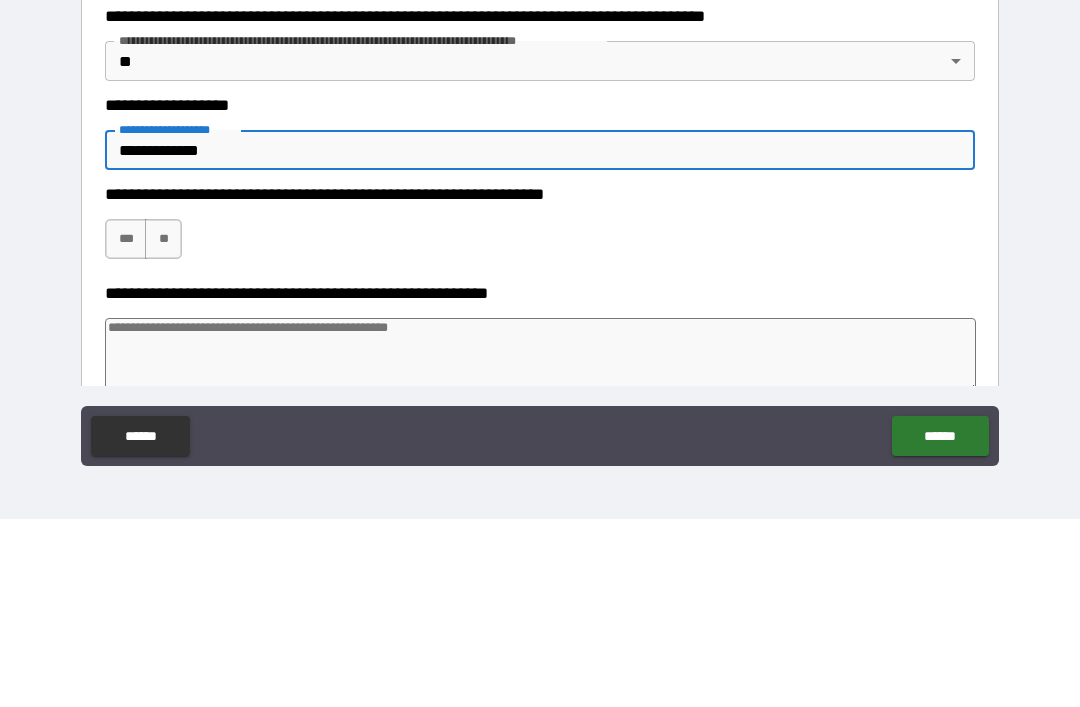 type on "*" 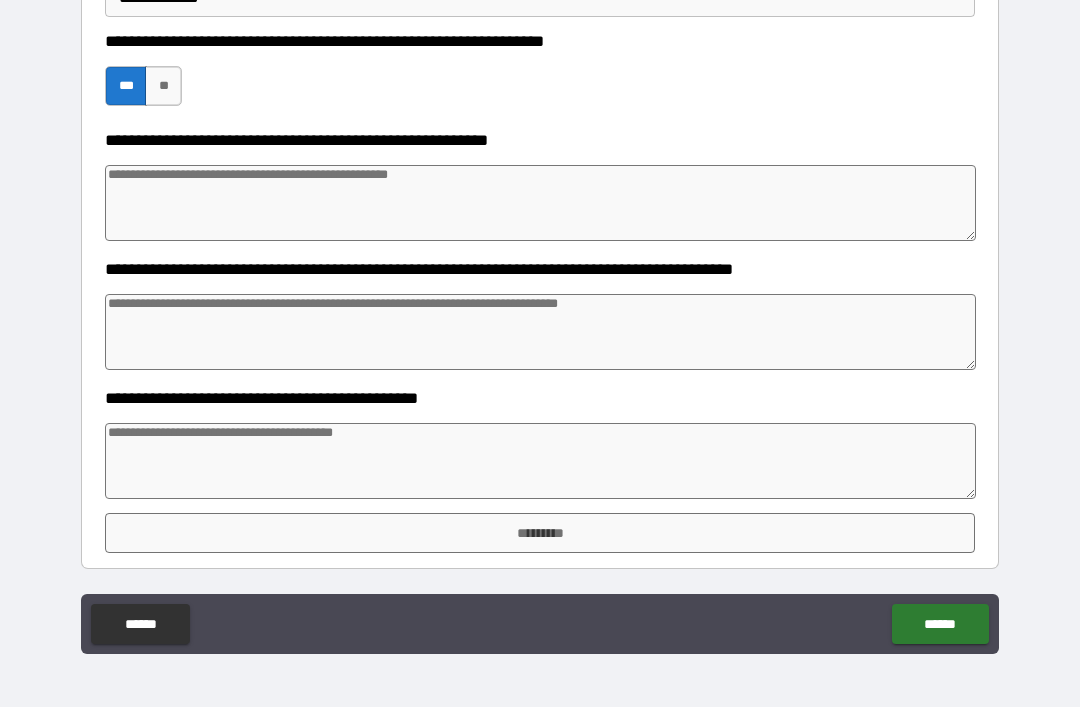 scroll, scrollTop: 763, scrollLeft: 0, axis: vertical 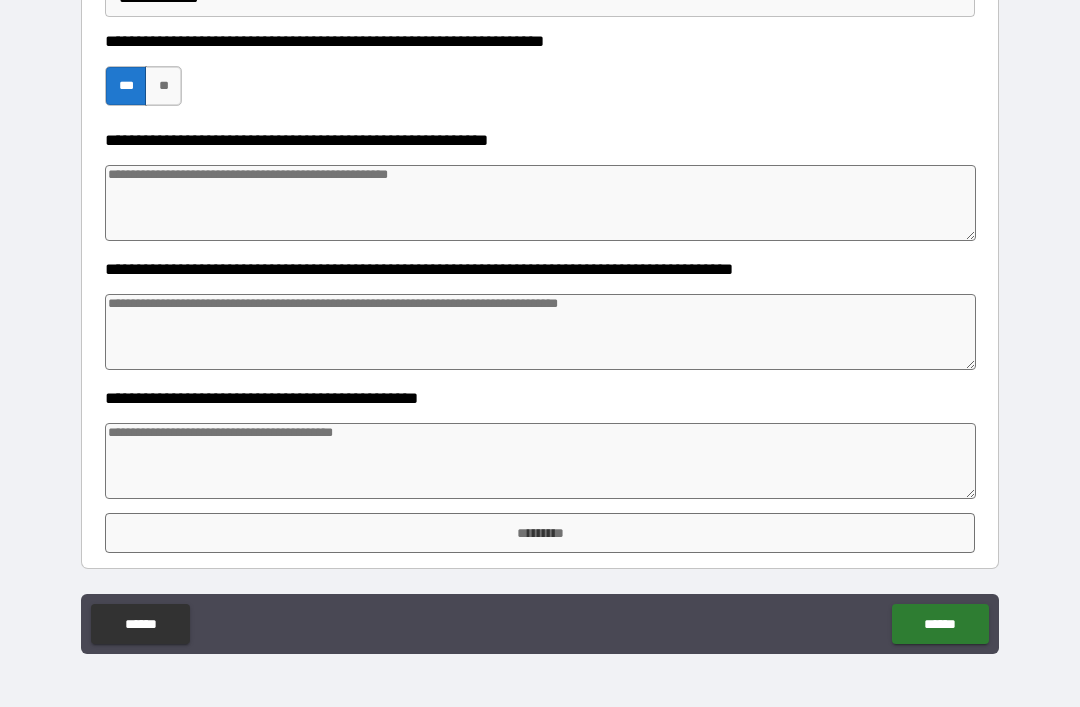 click at bounding box center (540, 461) 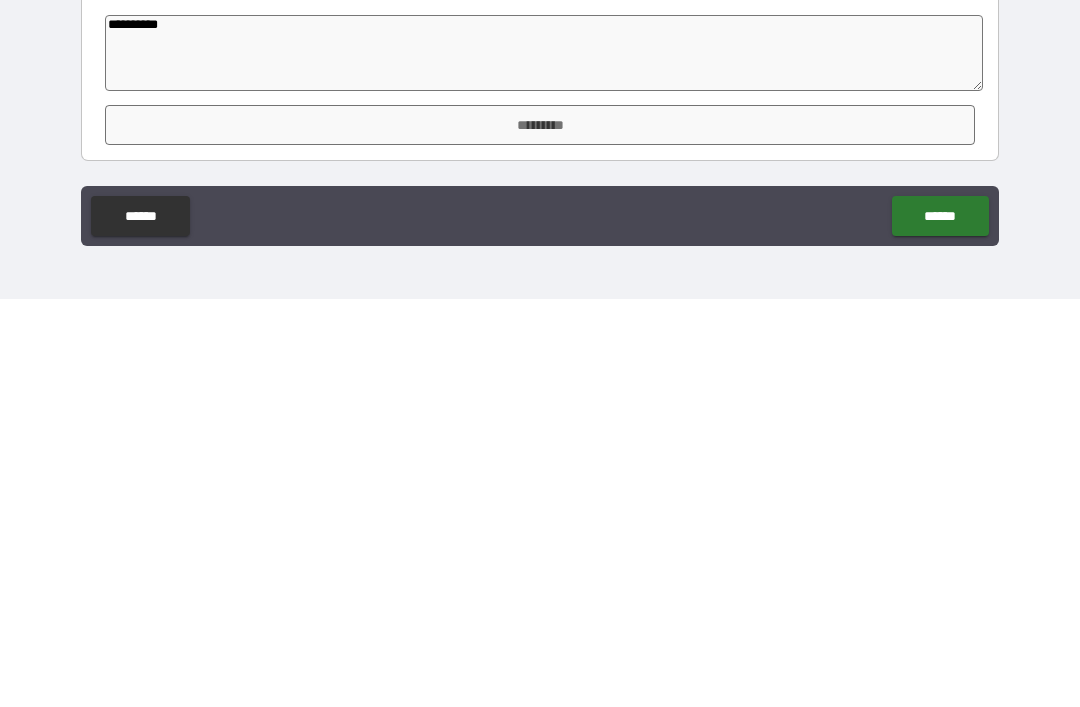 click on "*********" at bounding box center (540, 533) 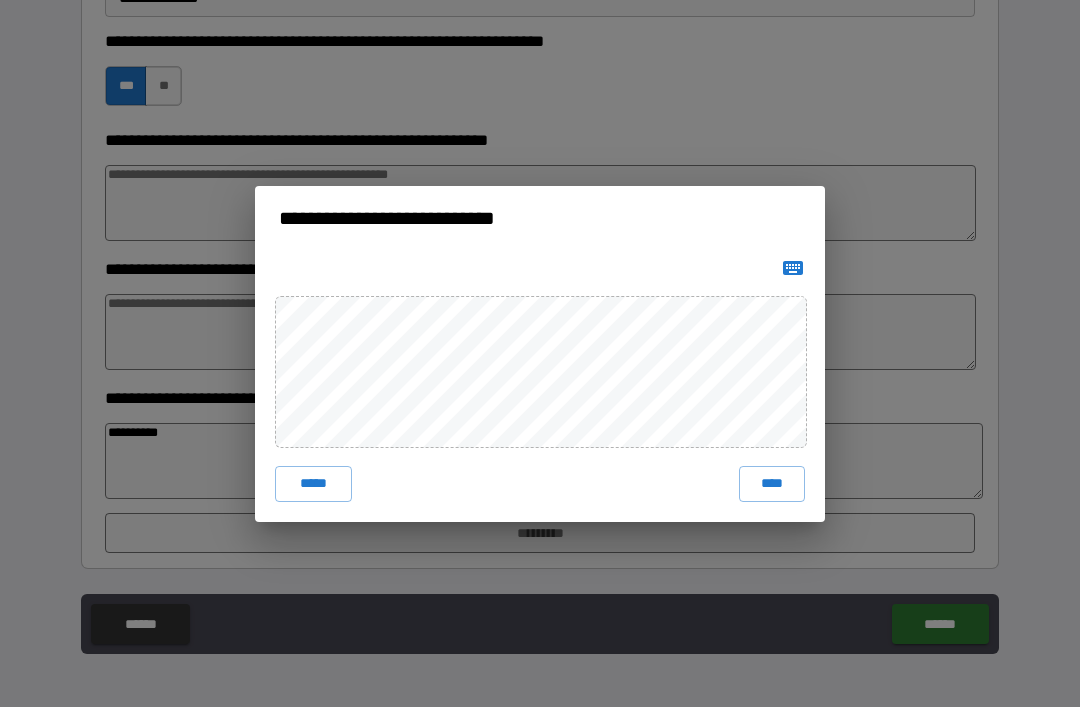 click on "****" at bounding box center [772, 484] 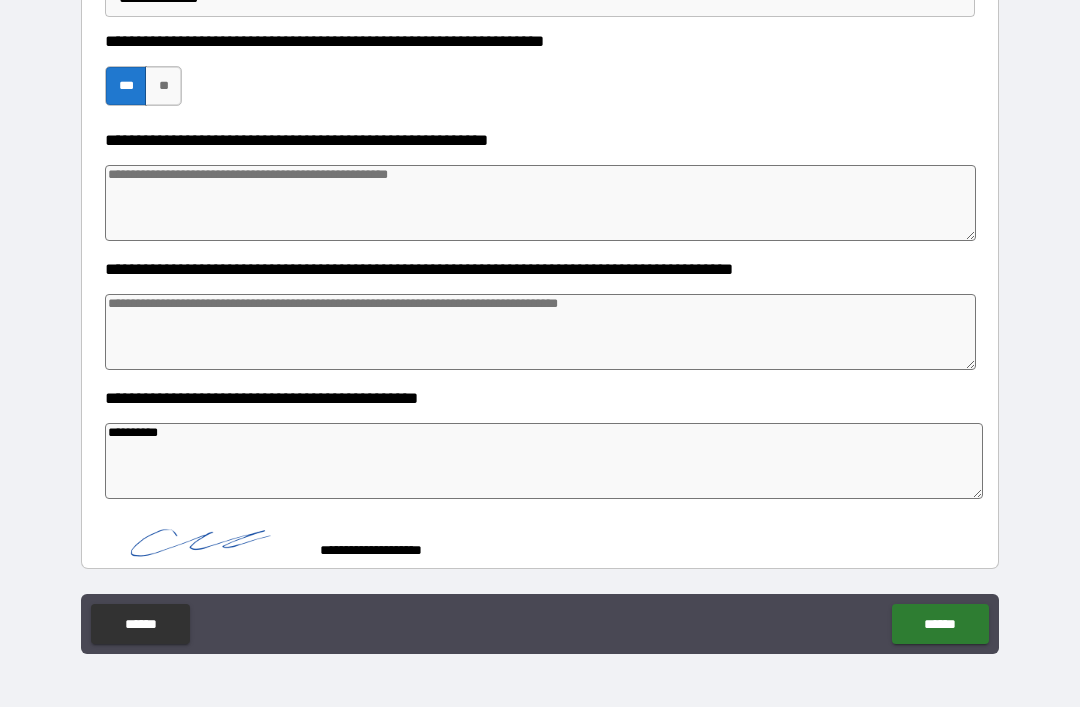 scroll, scrollTop: 753, scrollLeft: 0, axis: vertical 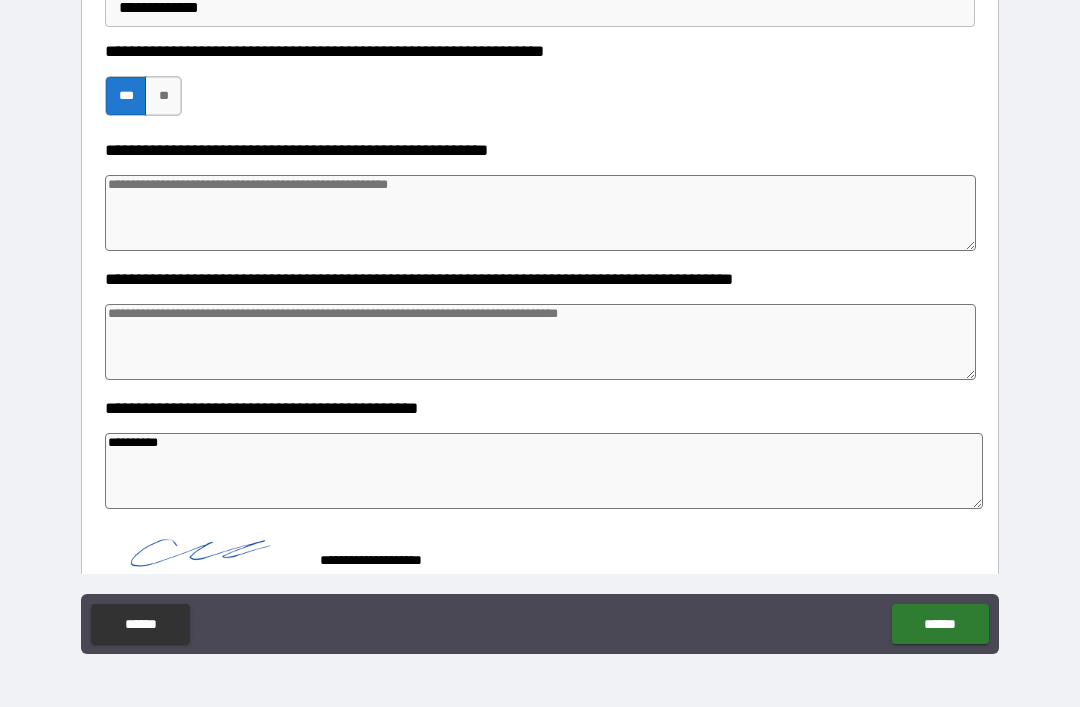 click on "******" at bounding box center [940, 624] 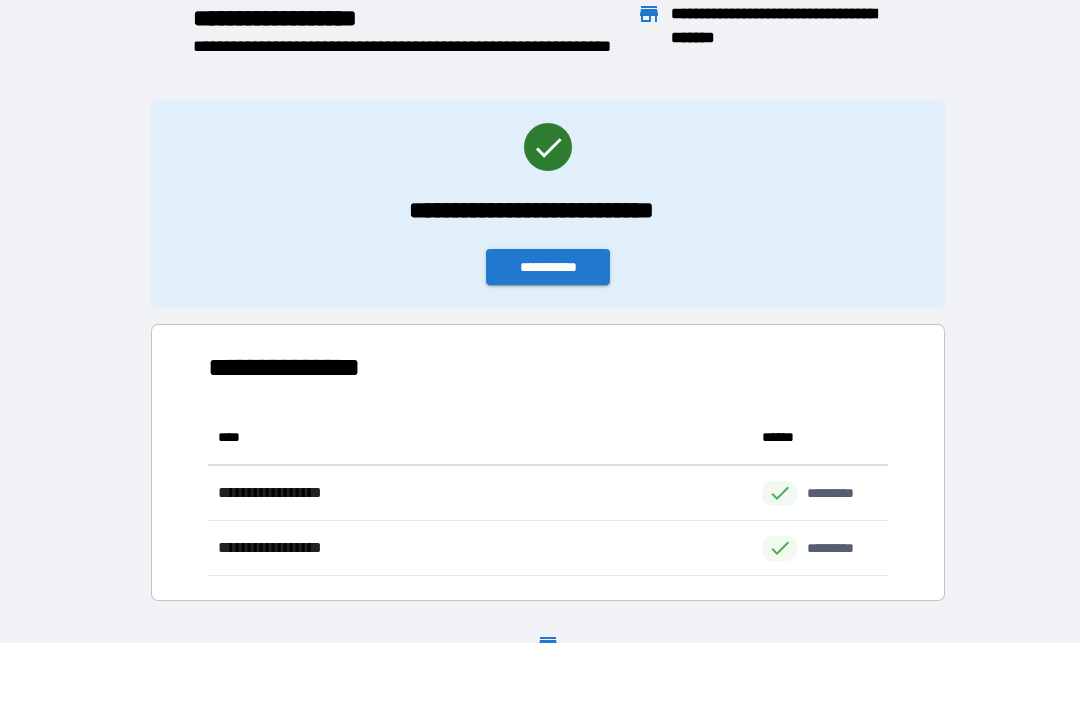 scroll, scrollTop: 1, scrollLeft: 1, axis: both 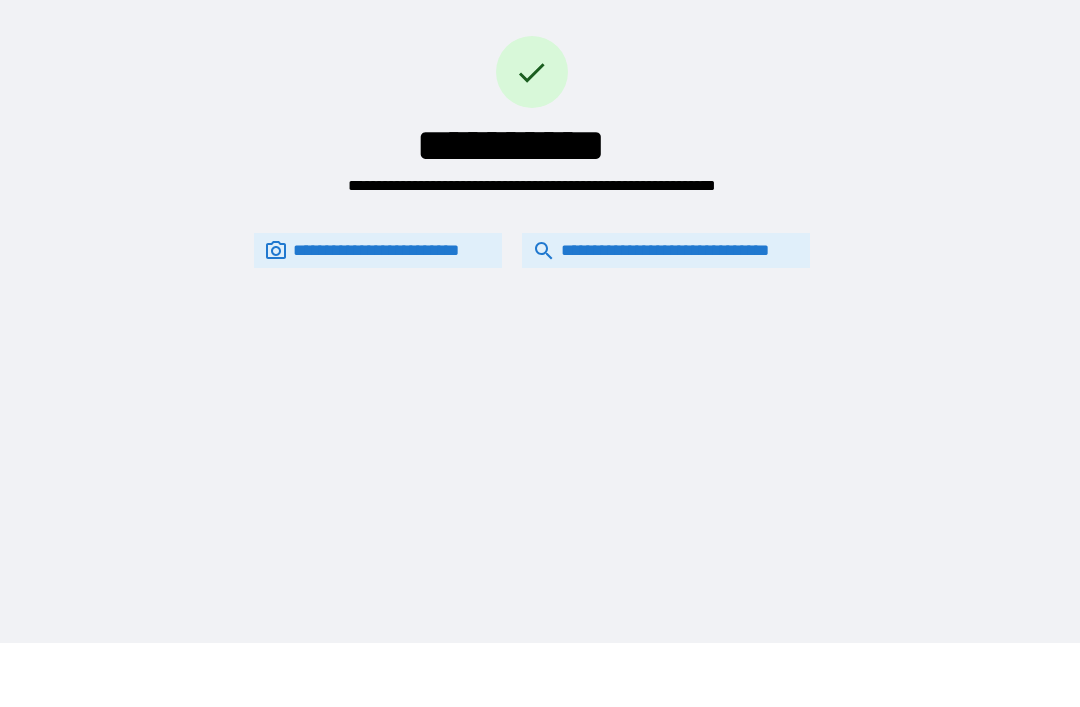 click on "**********" at bounding box center (666, 250) 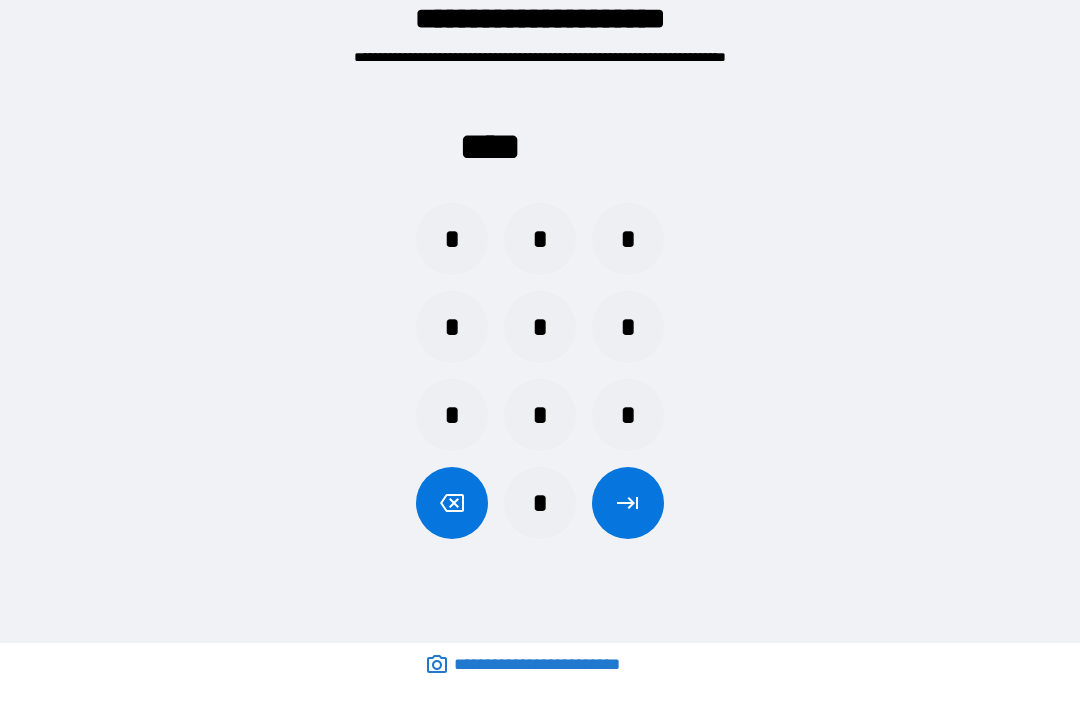 click on "*" at bounding box center [540, 239] 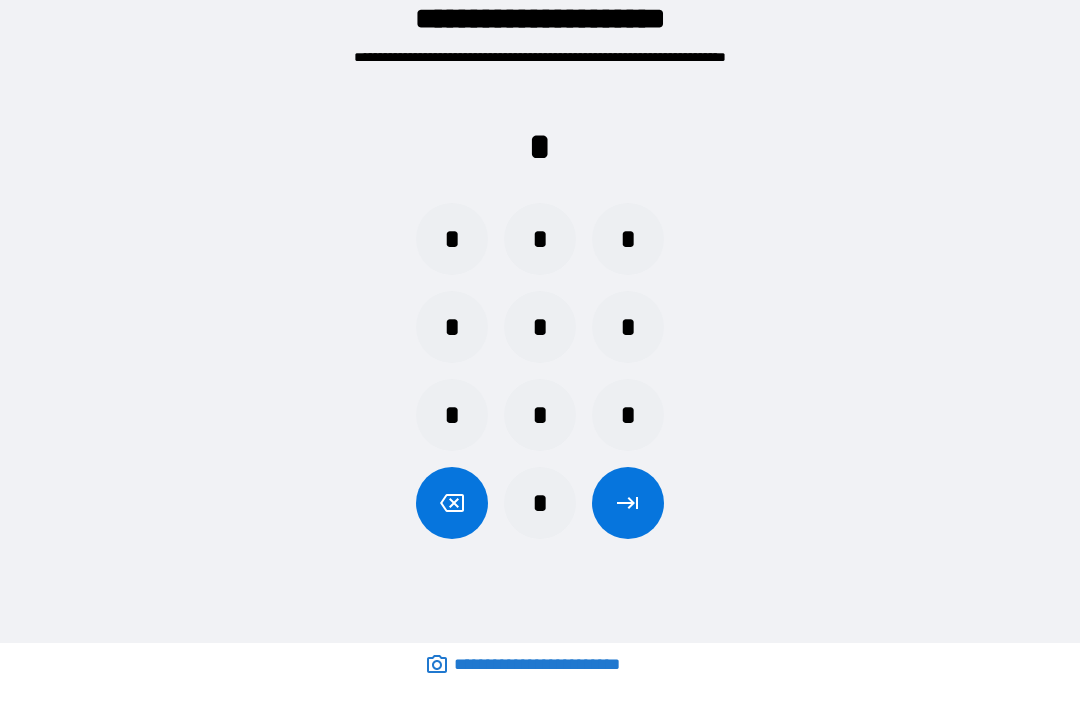 click on "*" at bounding box center [628, 415] 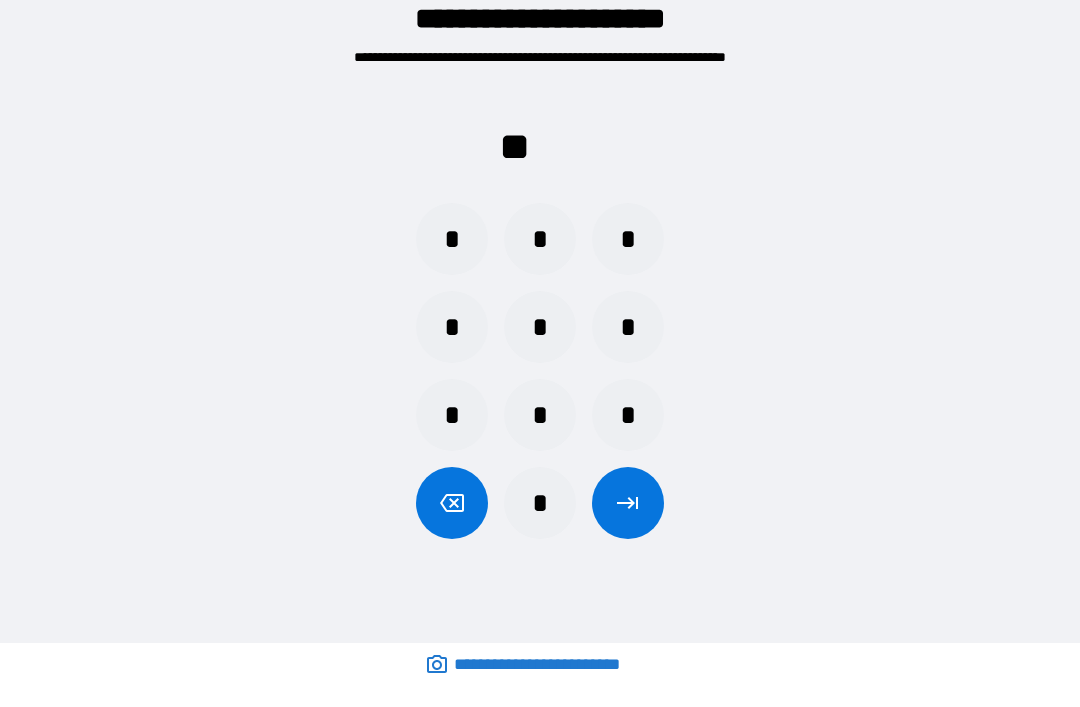 click on "*" at bounding box center (628, 327) 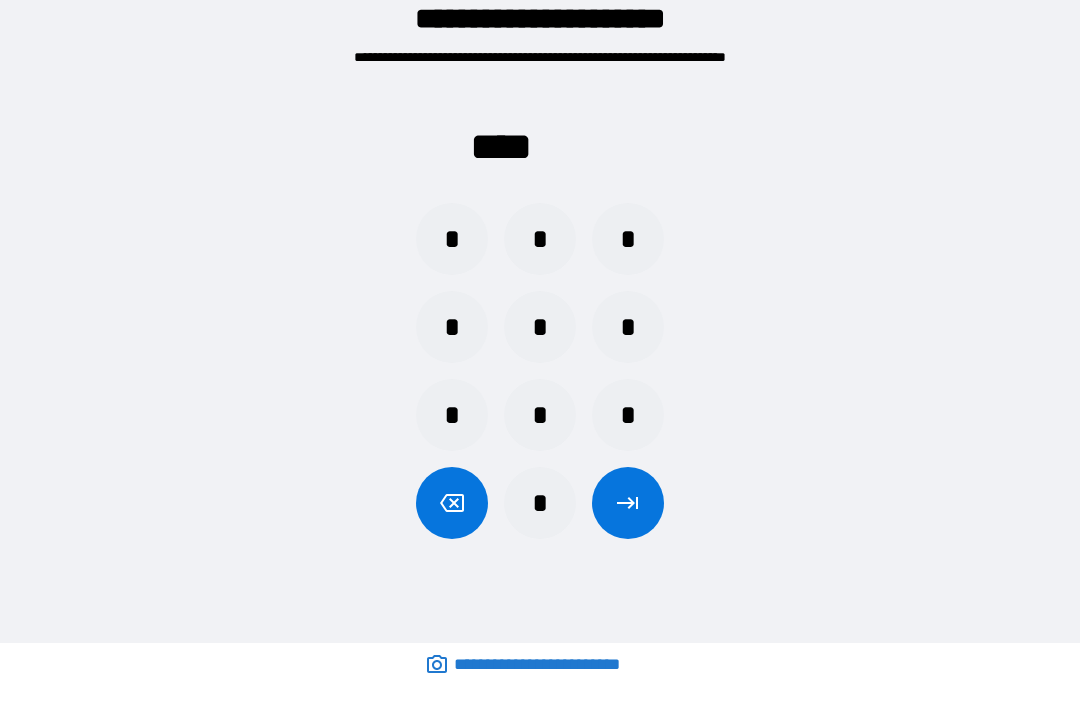 click at bounding box center (628, 503) 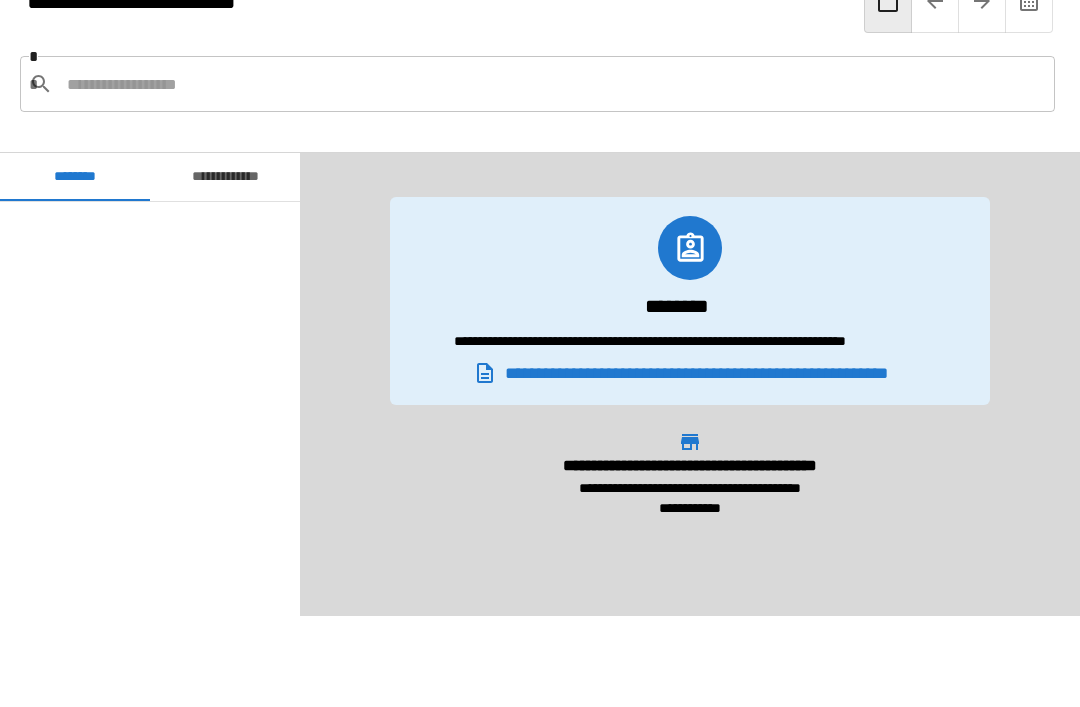 scroll, scrollTop: 2100, scrollLeft: 0, axis: vertical 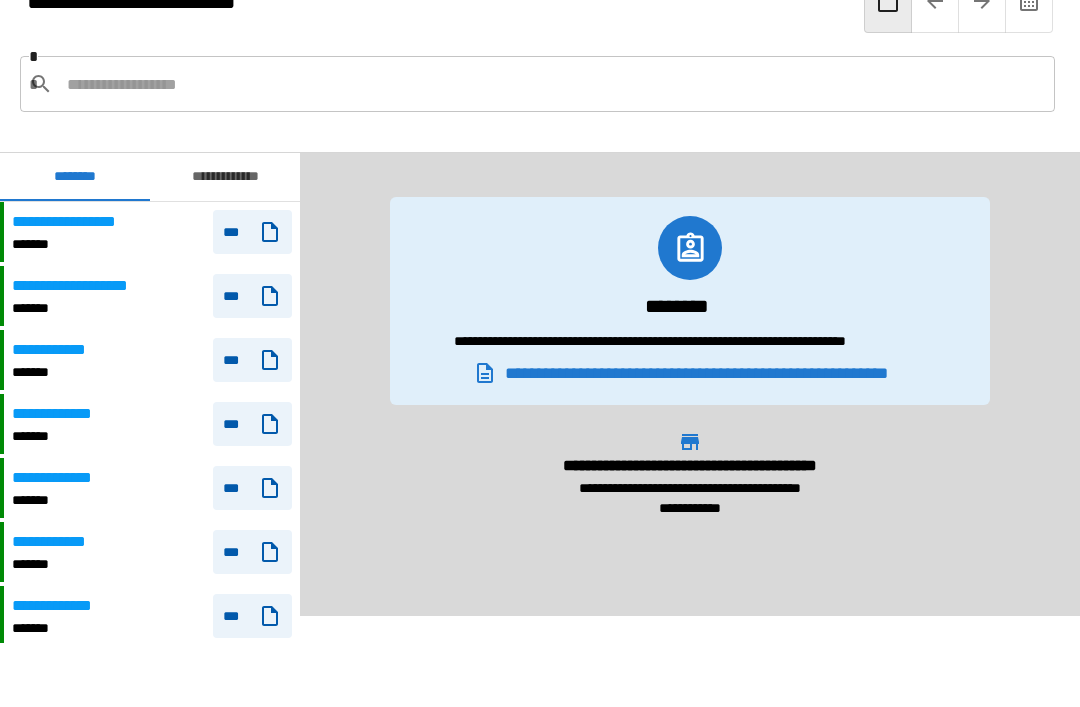 click on "**********" at bounding box center (61, 542) 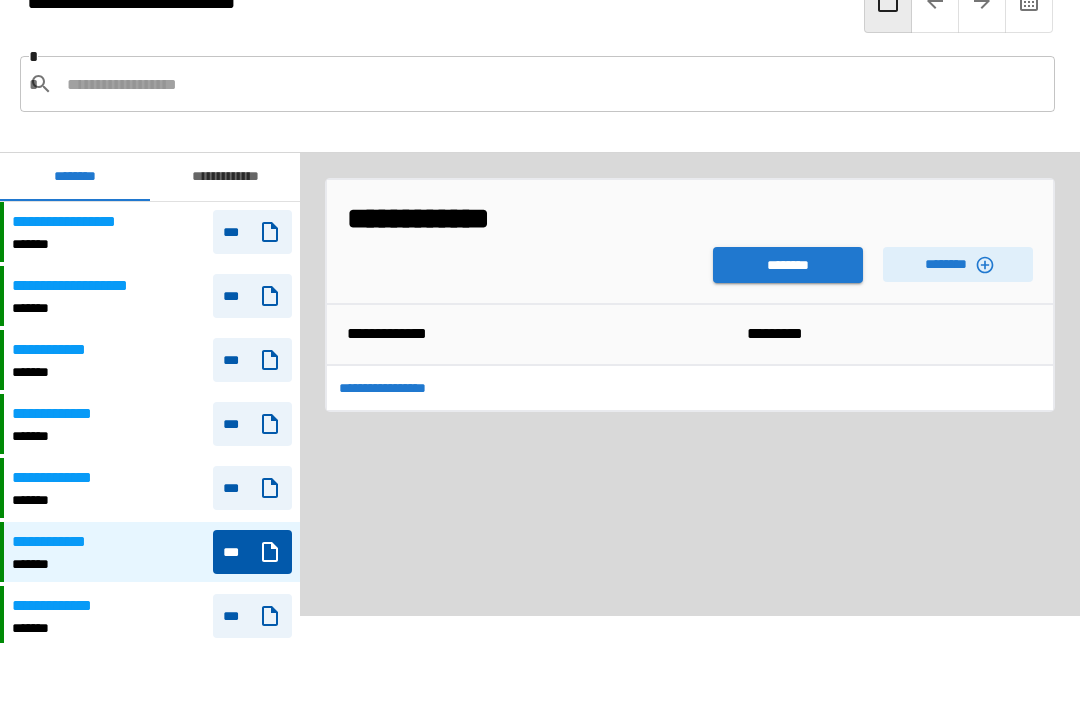 click on "********" at bounding box center (788, 265) 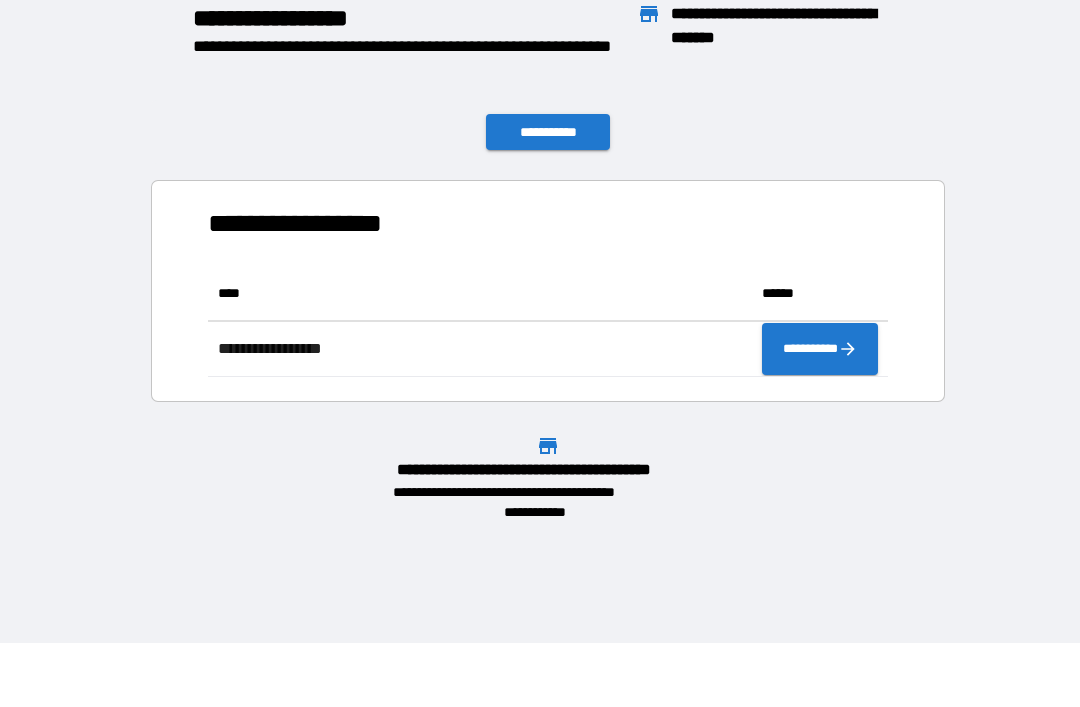 scroll, scrollTop: 111, scrollLeft: 680, axis: both 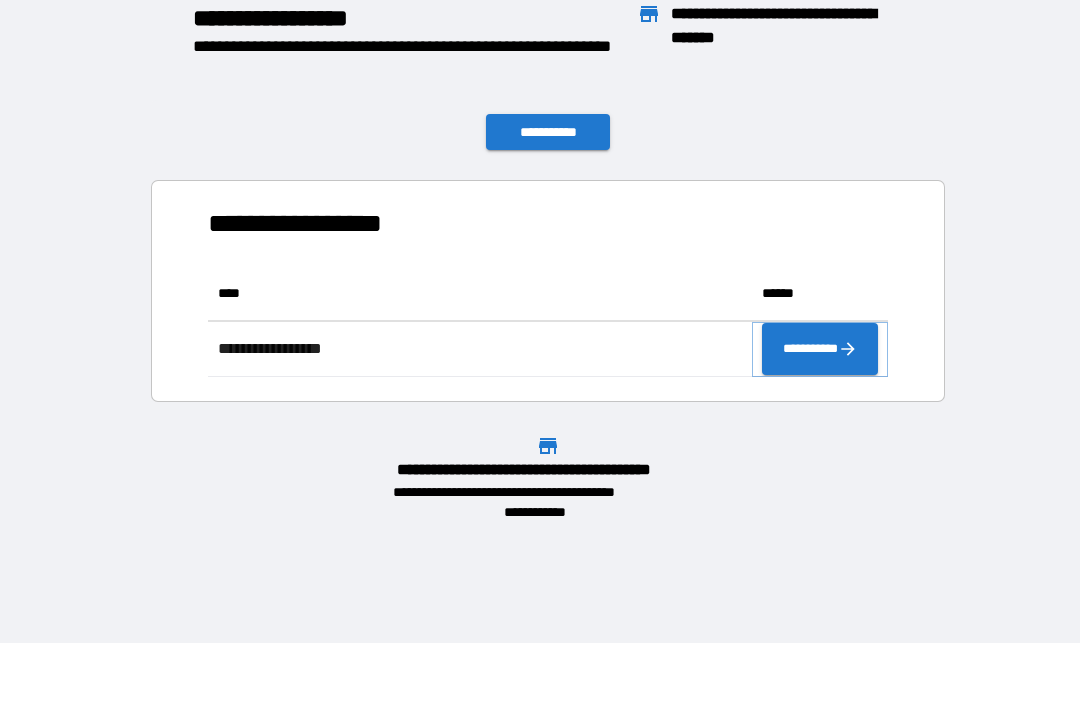 click on "**********" at bounding box center [820, 349] 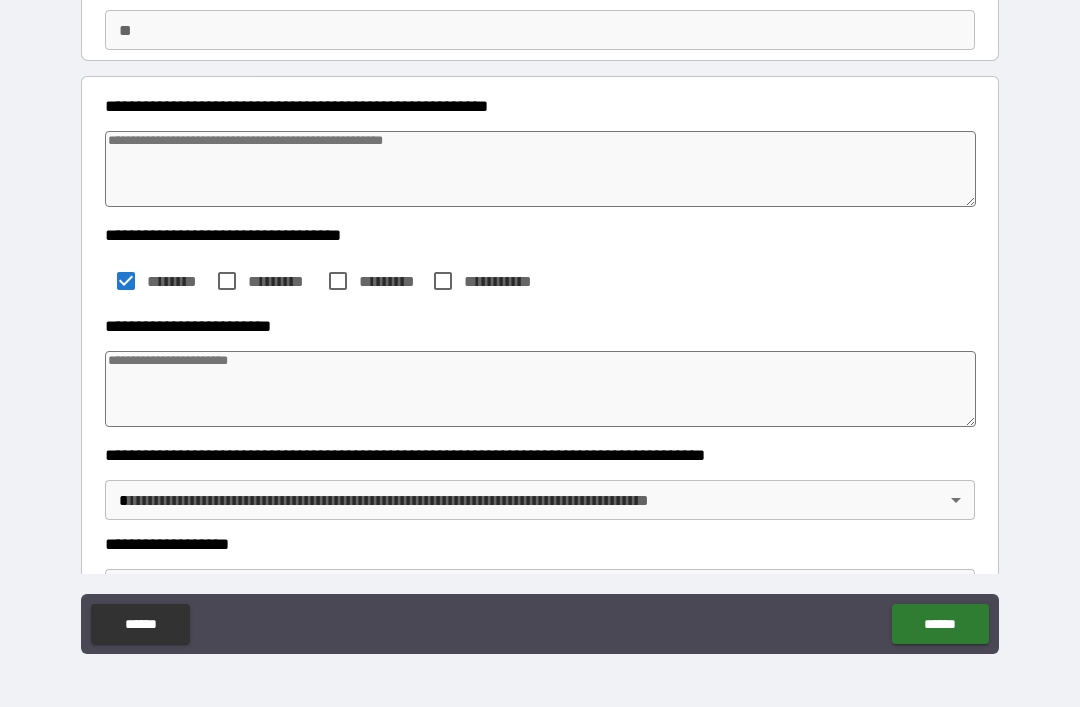 scroll, scrollTop: 170, scrollLeft: 0, axis: vertical 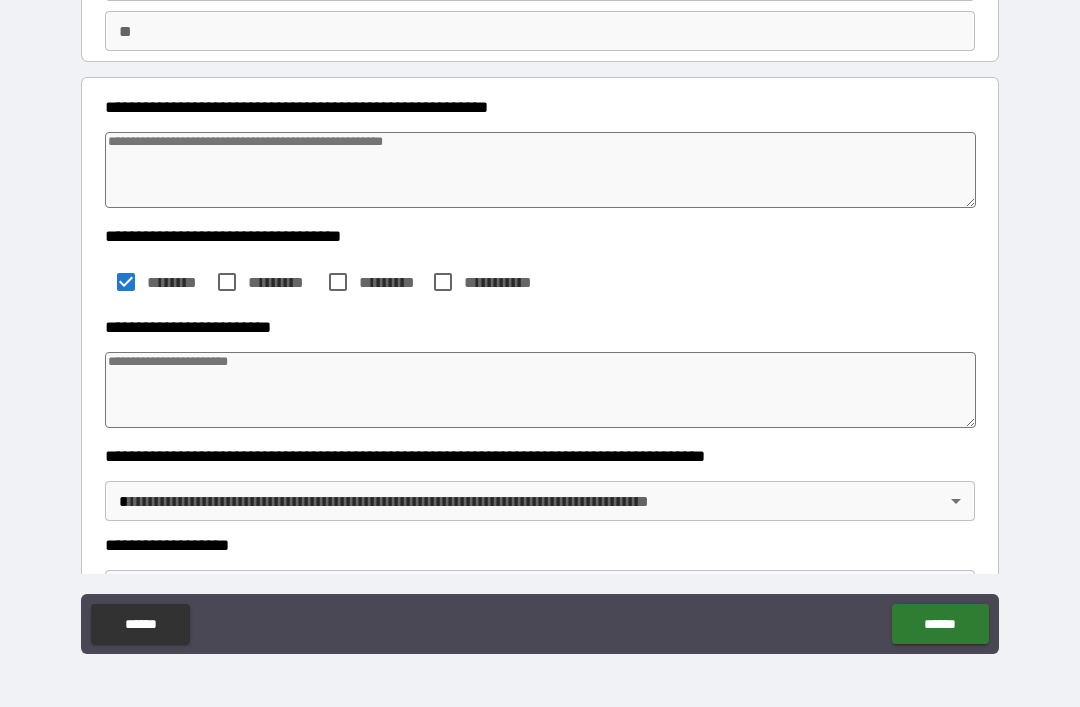 click at bounding box center [540, 390] 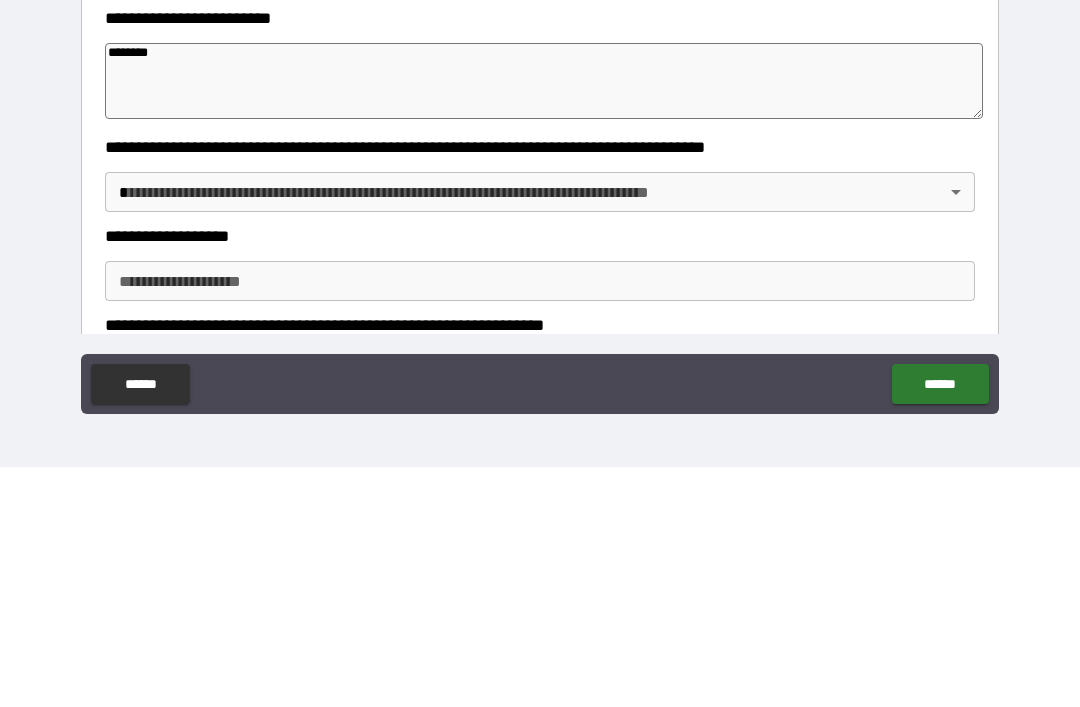 scroll, scrollTop: 240, scrollLeft: 0, axis: vertical 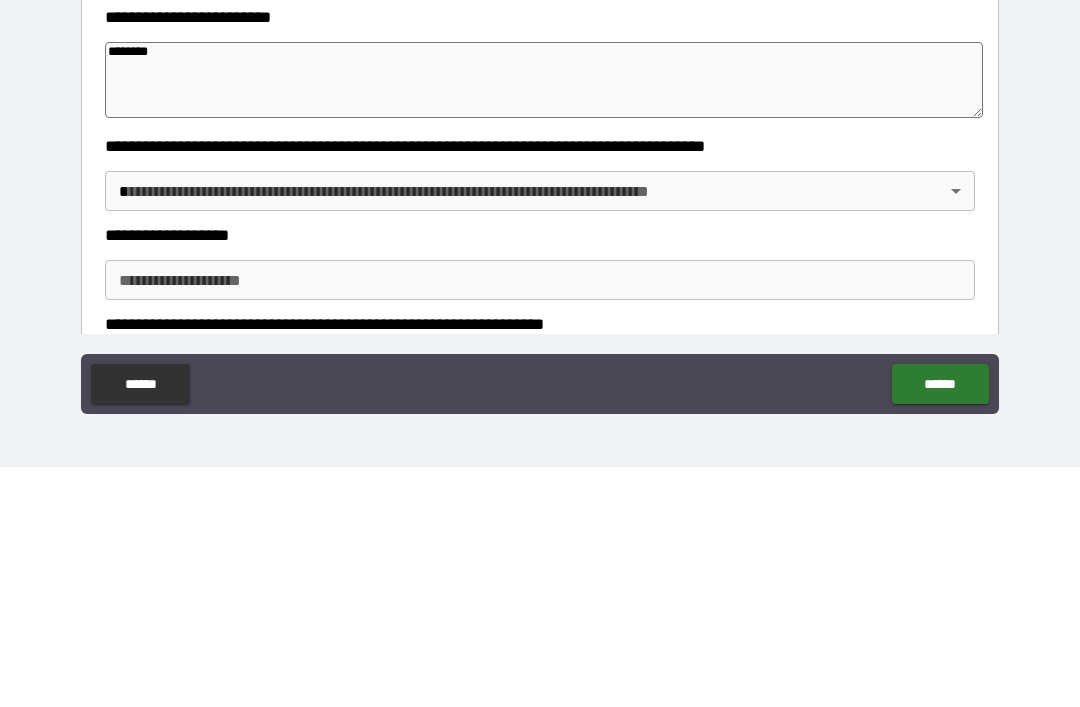 click on "[FIRST] [LAST] [STREET_NAME] [CITY] [STATE] [ZIP_CODE] [COUNTRY] [PHONE] [EMAIL] [SSN] [CREDIT_CARD] [DATE] [TIME]" at bounding box center (540, 321) 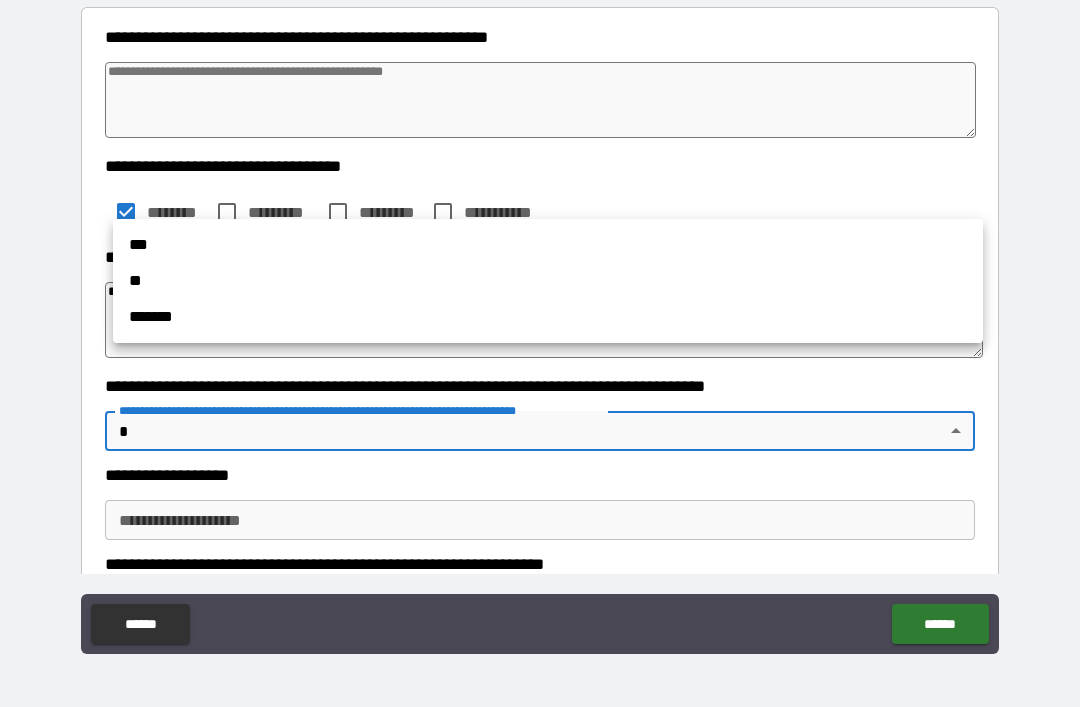 click on "**" at bounding box center [548, 281] 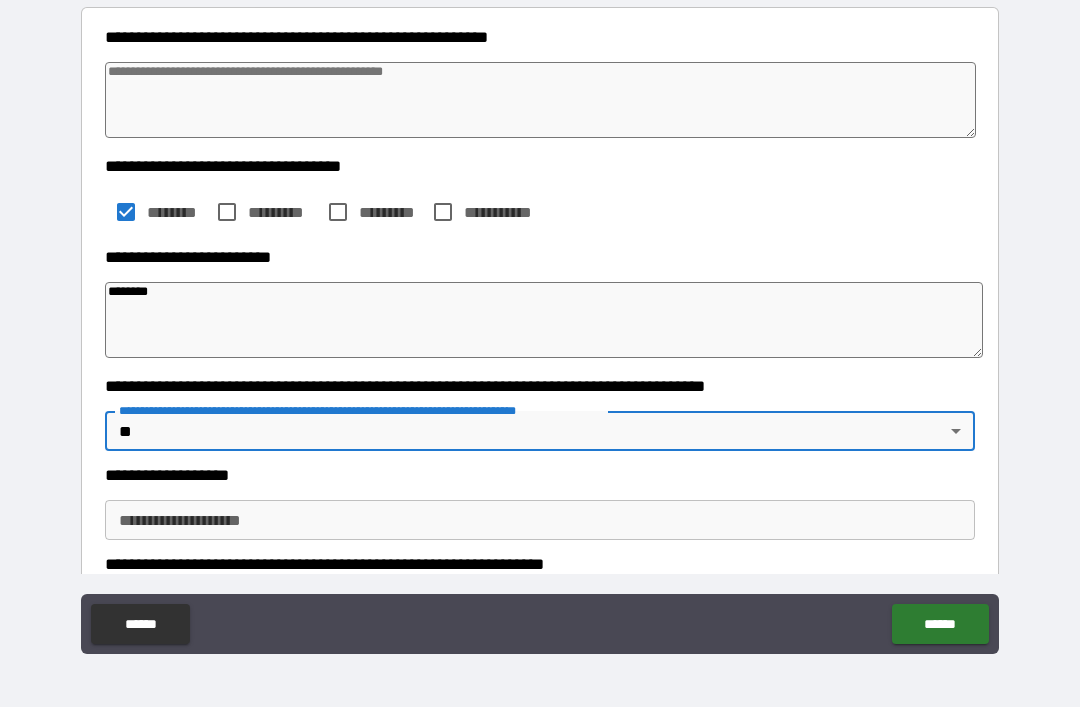 click on "**********" at bounding box center (540, 520) 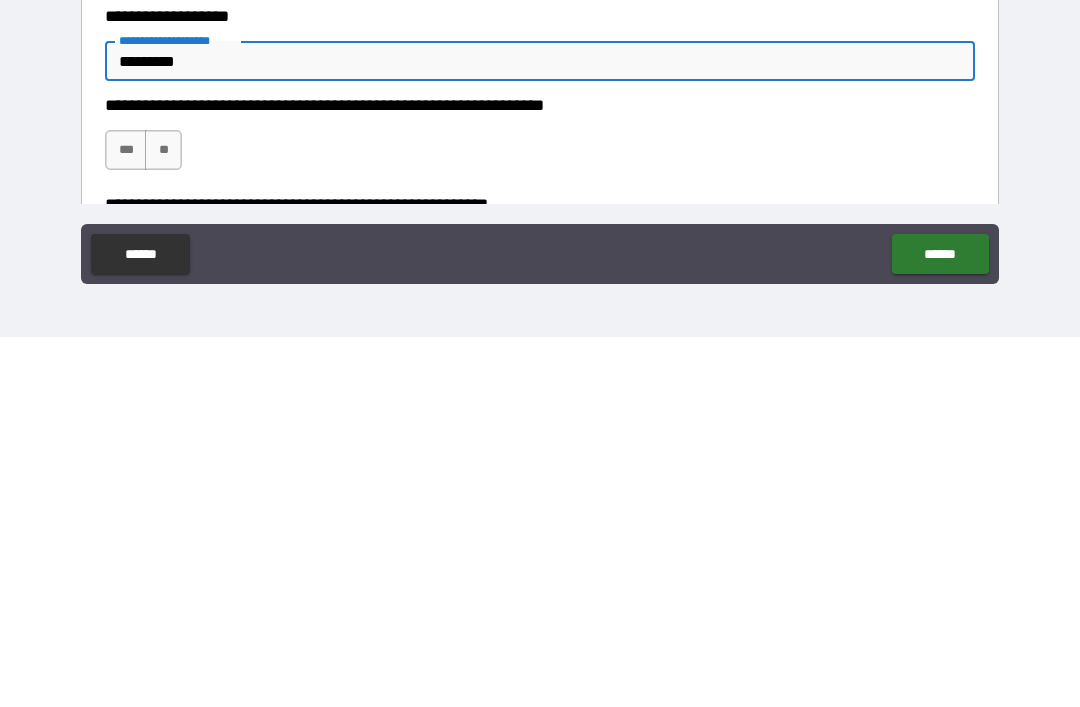 scroll, scrollTop: 333, scrollLeft: 0, axis: vertical 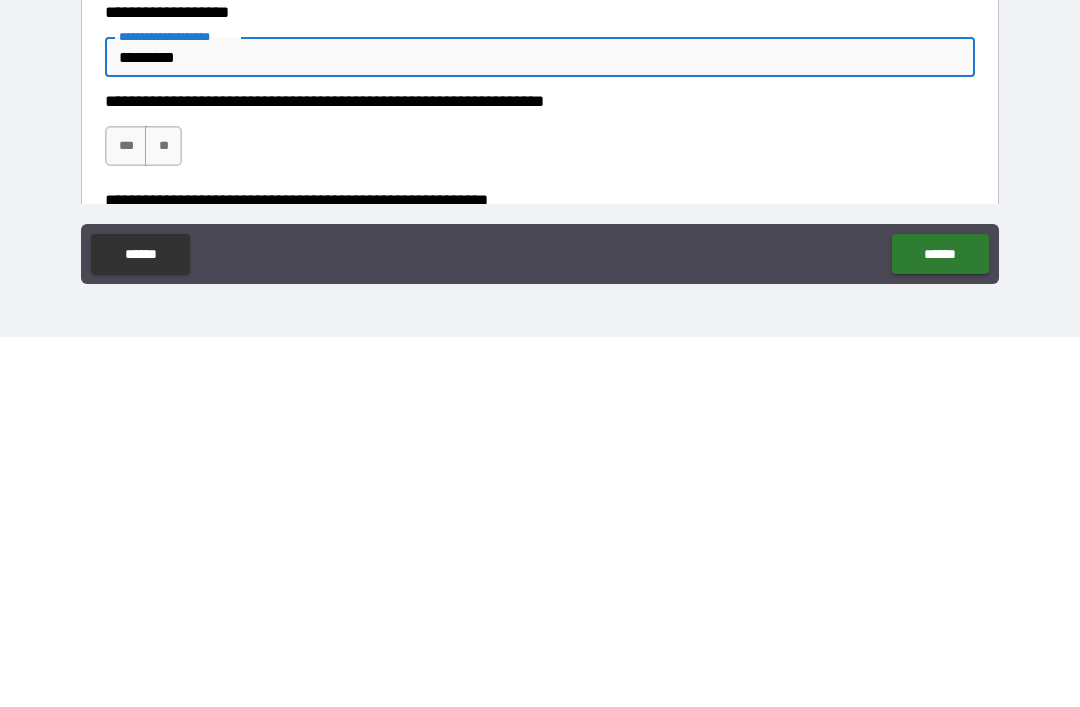 click on "***" at bounding box center [126, 516] 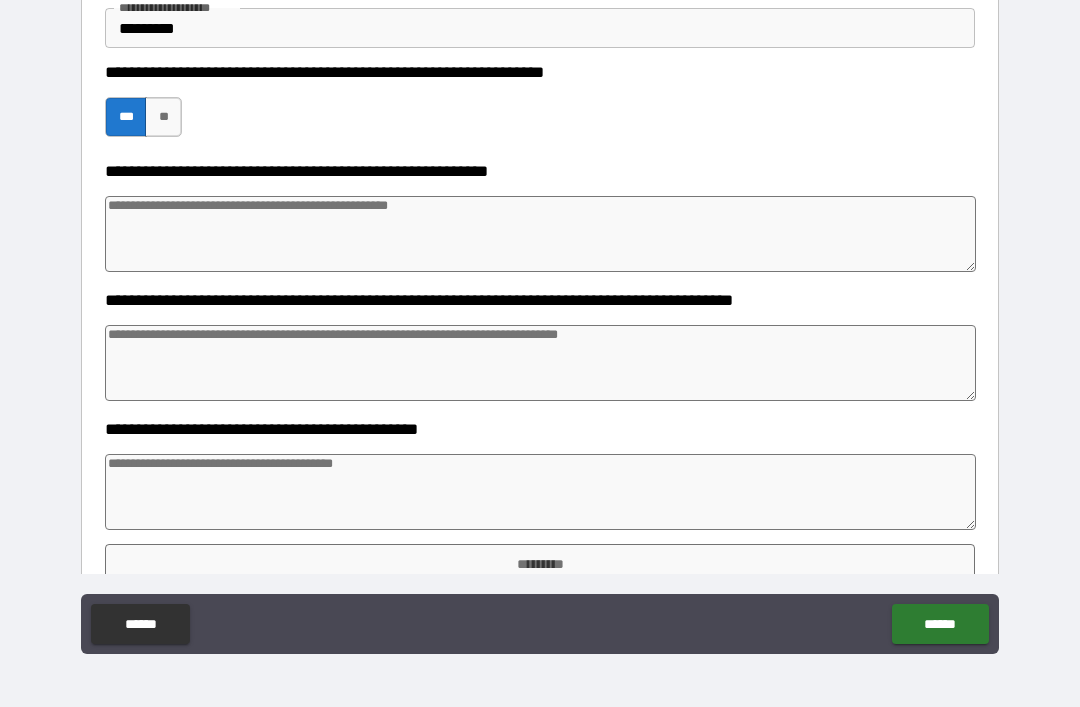 scroll, scrollTop: 743, scrollLeft: 0, axis: vertical 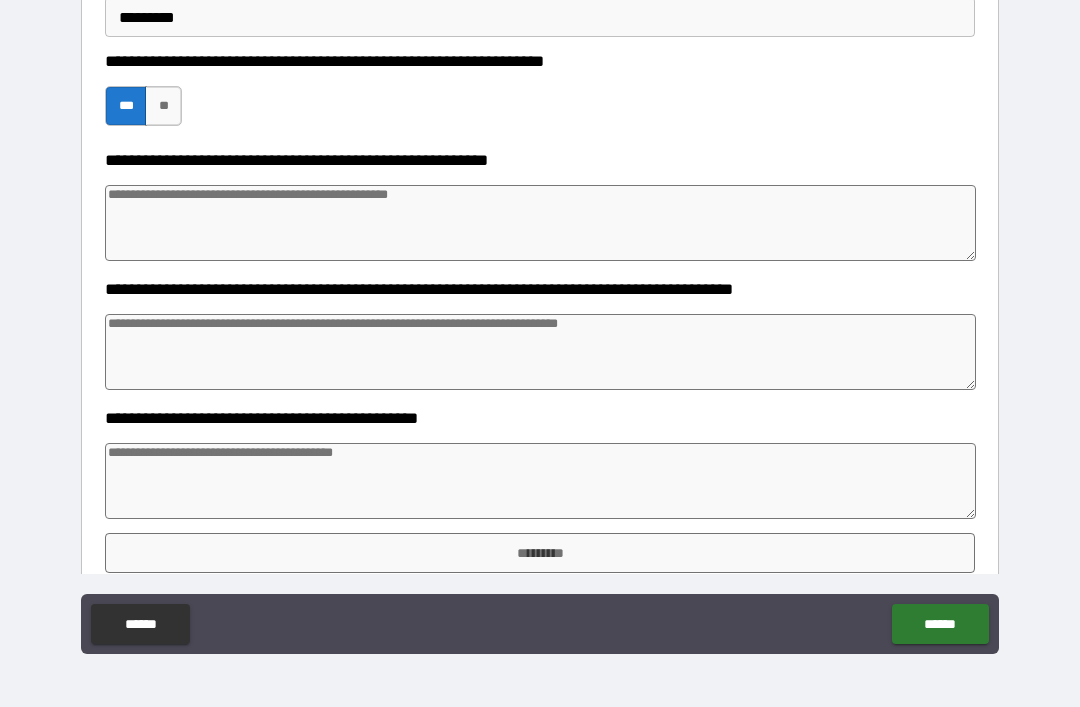 click at bounding box center (540, 352) 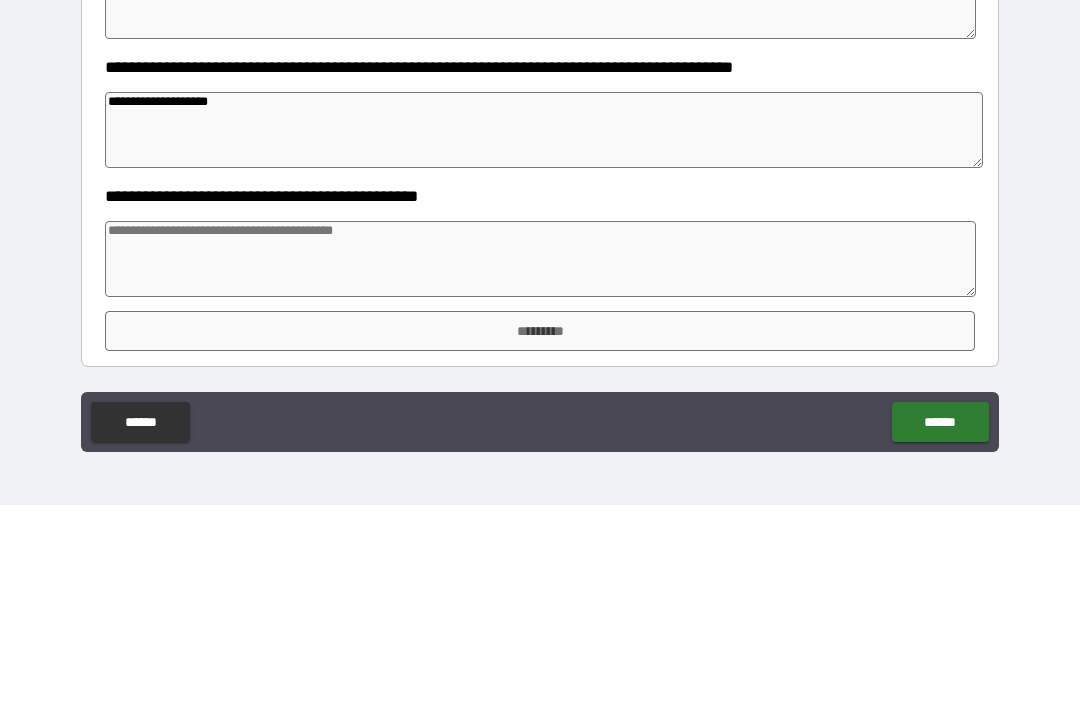 click at bounding box center (540, 461) 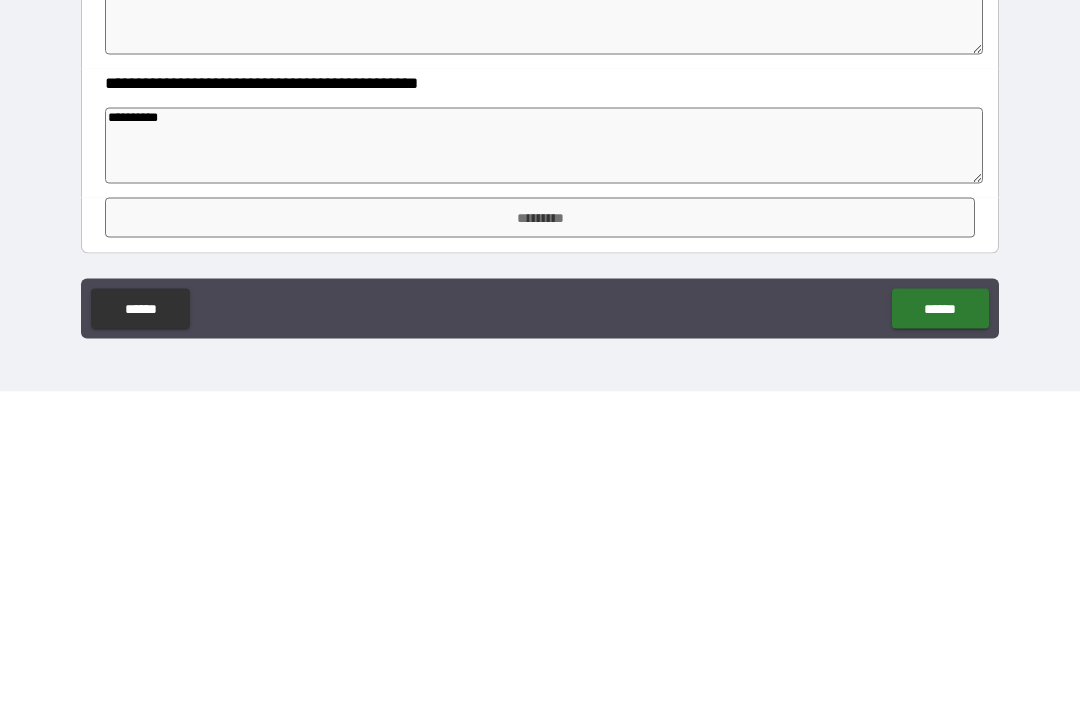 click on "*********" at bounding box center (540, 533) 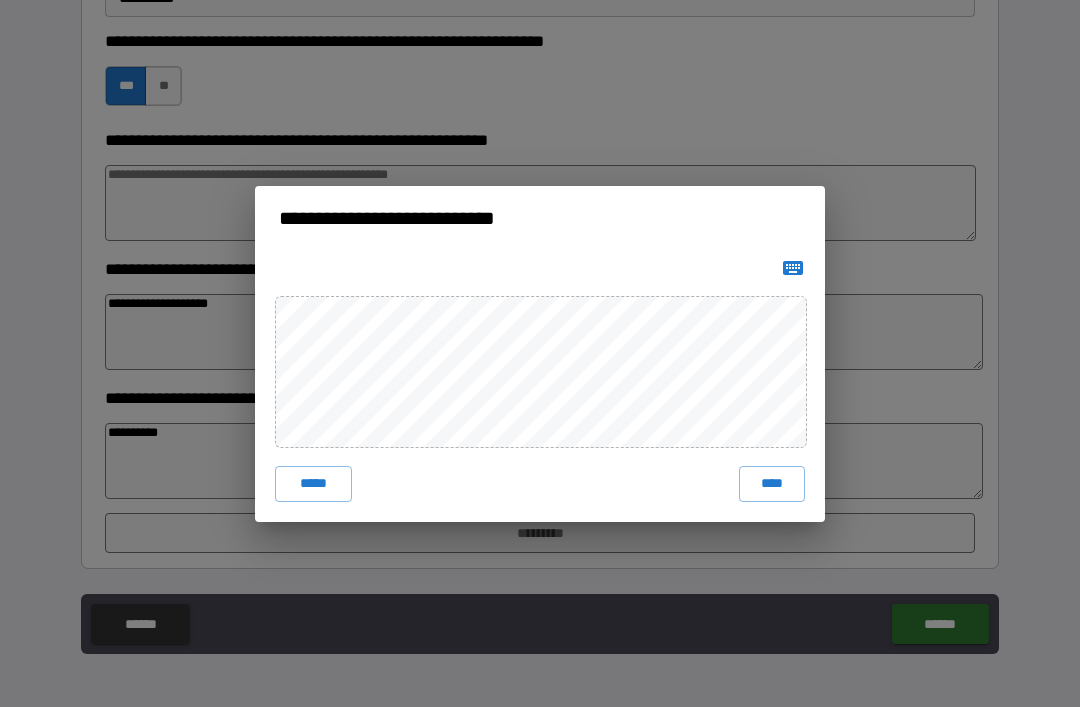 click on "****" at bounding box center (772, 484) 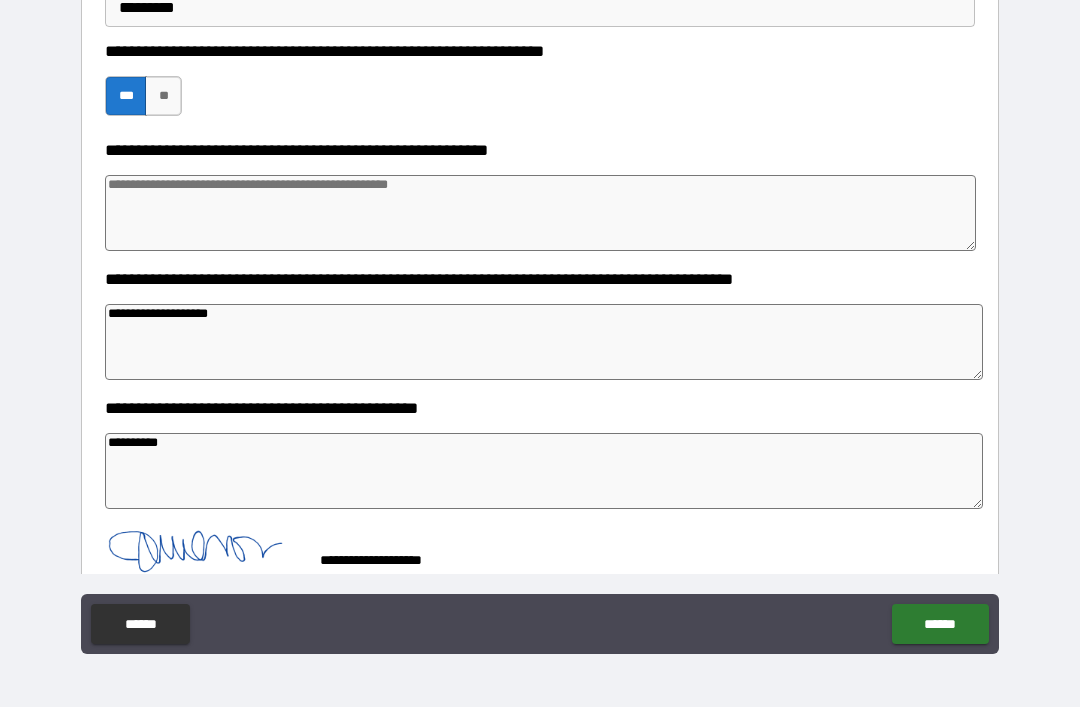 click on "******" at bounding box center [940, 624] 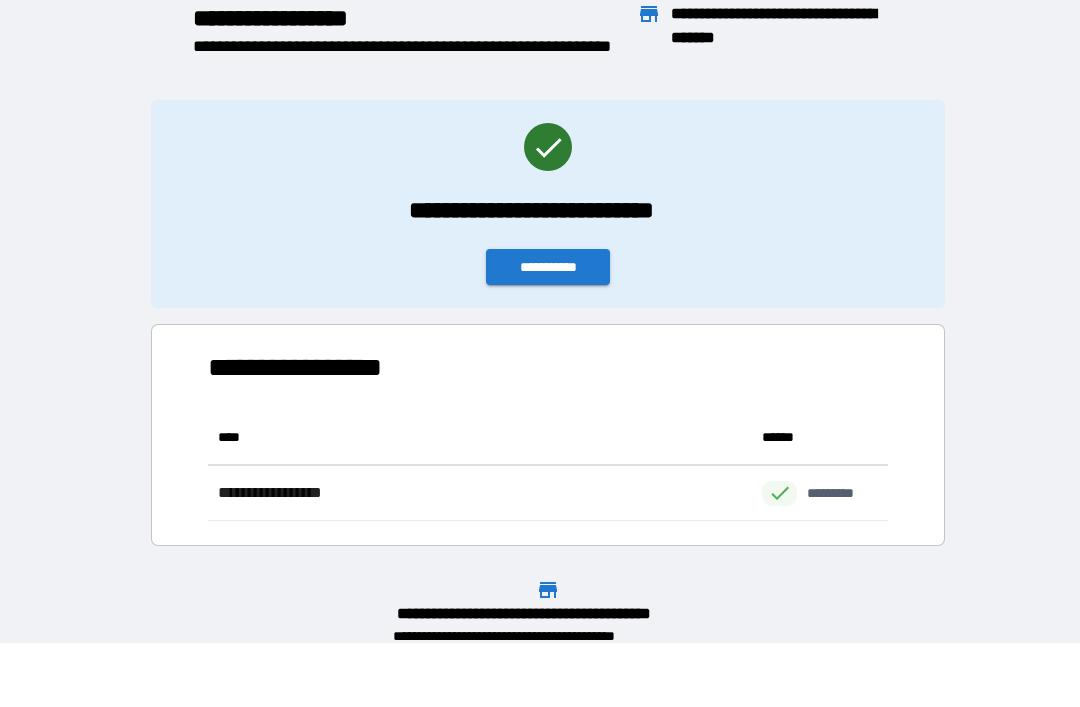 scroll, scrollTop: 111, scrollLeft: 680, axis: both 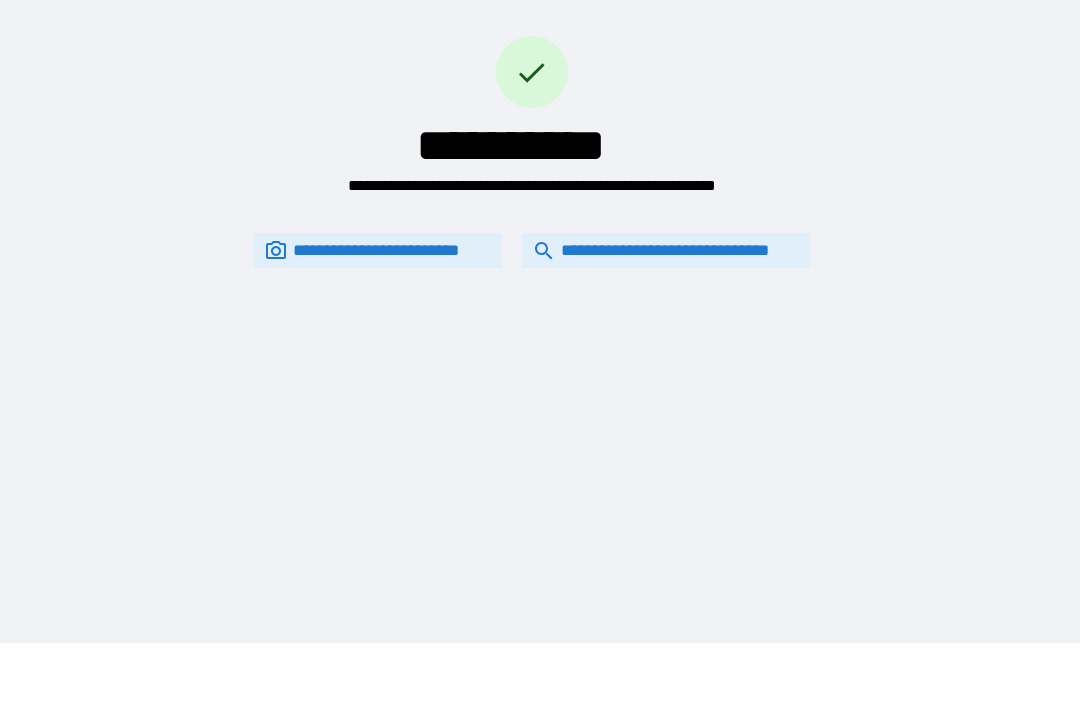 click on "**********" at bounding box center (666, 250) 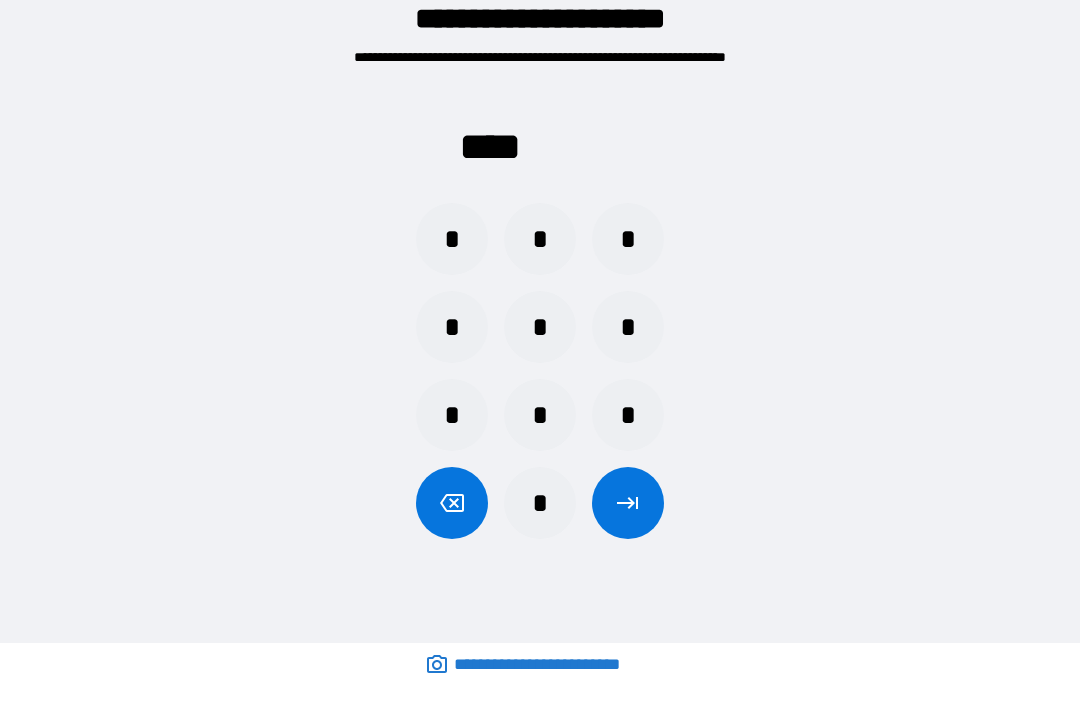 click on "*" at bounding box center (540, 239) 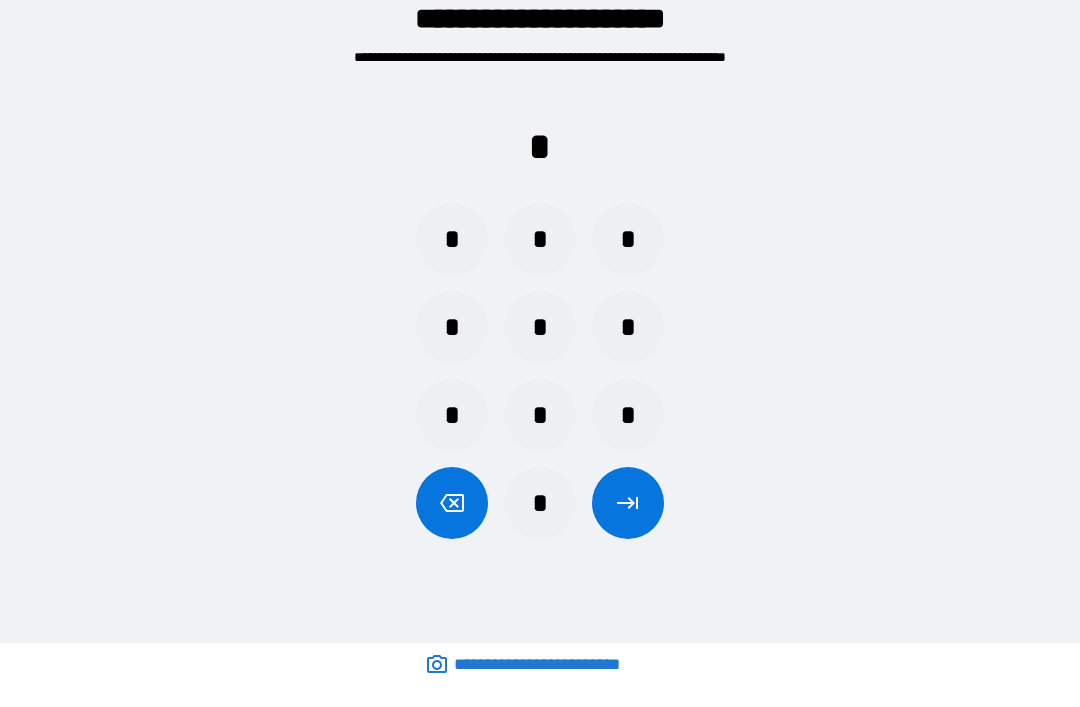 click on "*" at bounding box center [628, 415] 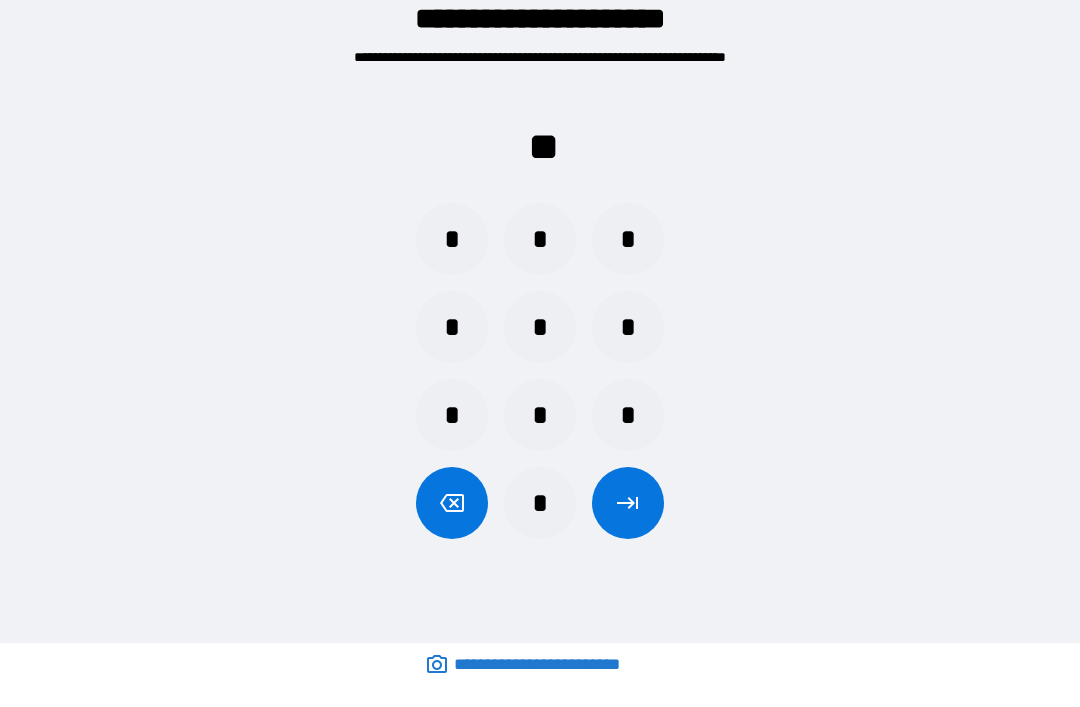 click on "*" at bounding box center [628, 327] 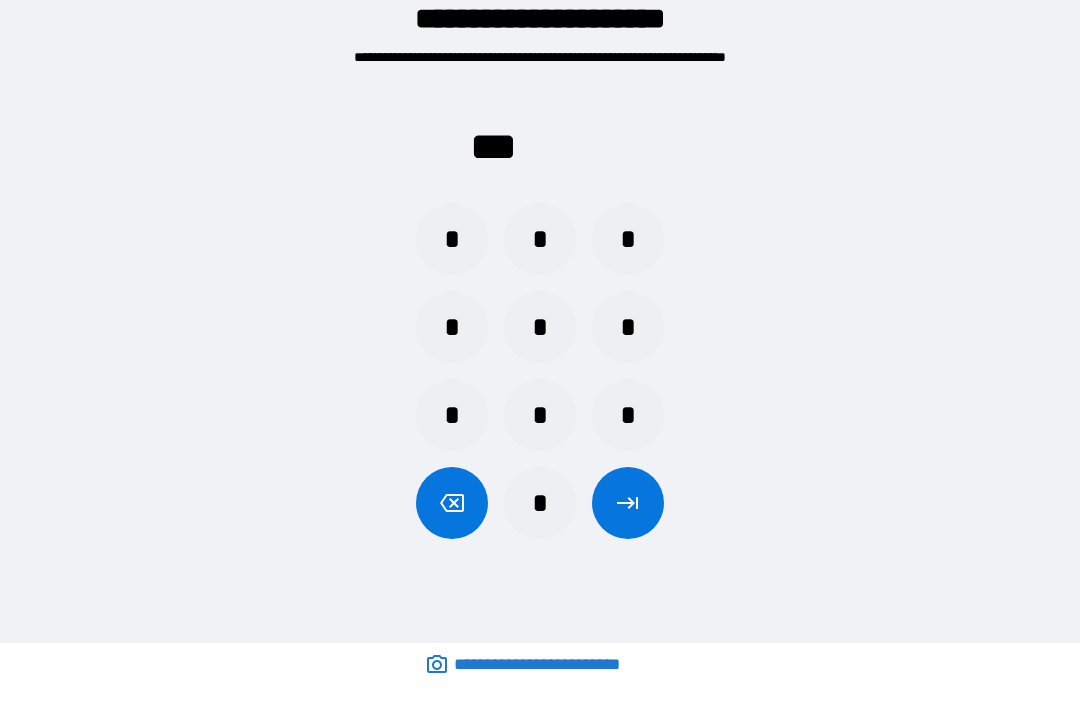 click on "*" at bounding box center [452, 239] 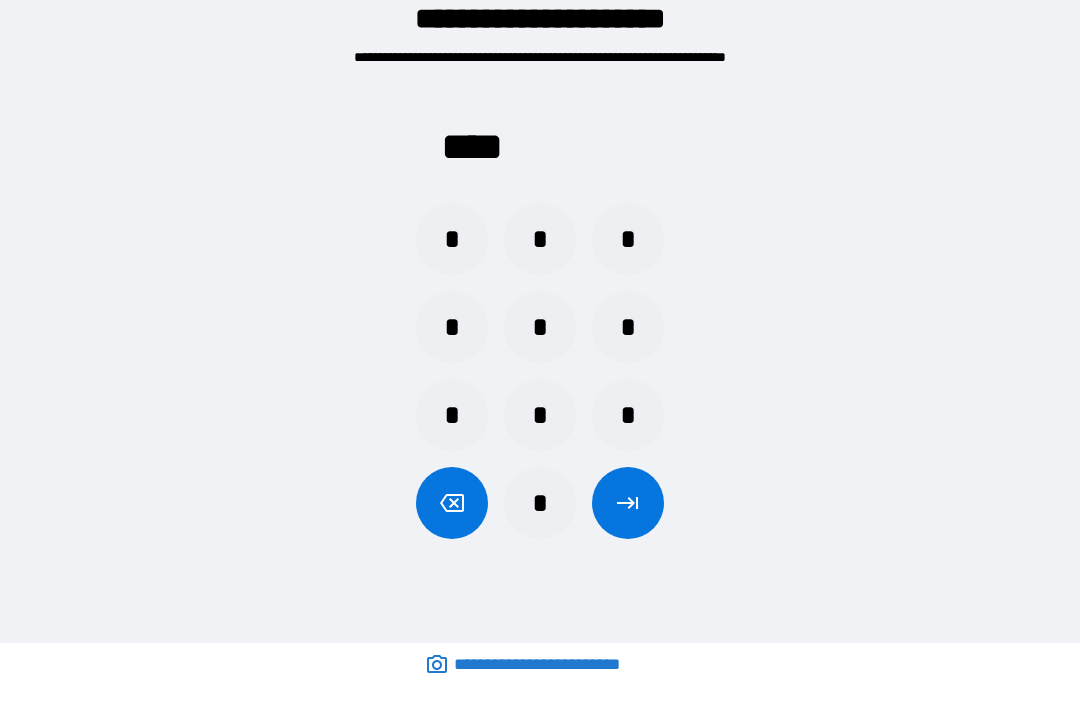 click at bounding box center (628, 503) 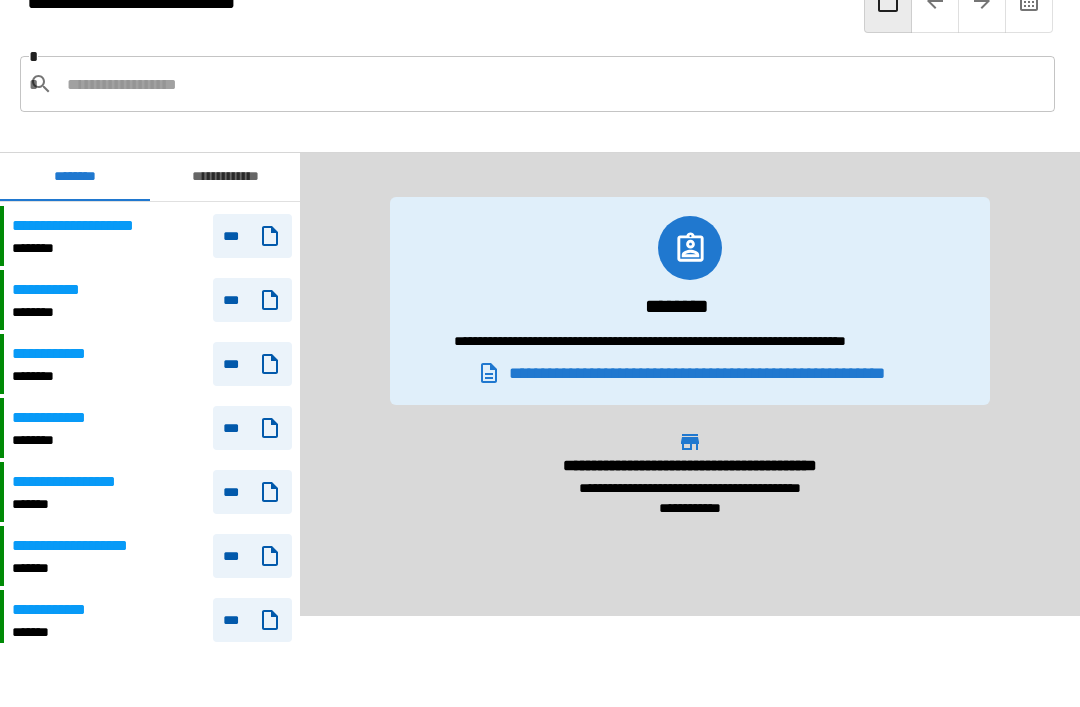 scroll, scrollTop: 1861, scrollLeft: 0, axis: vertical 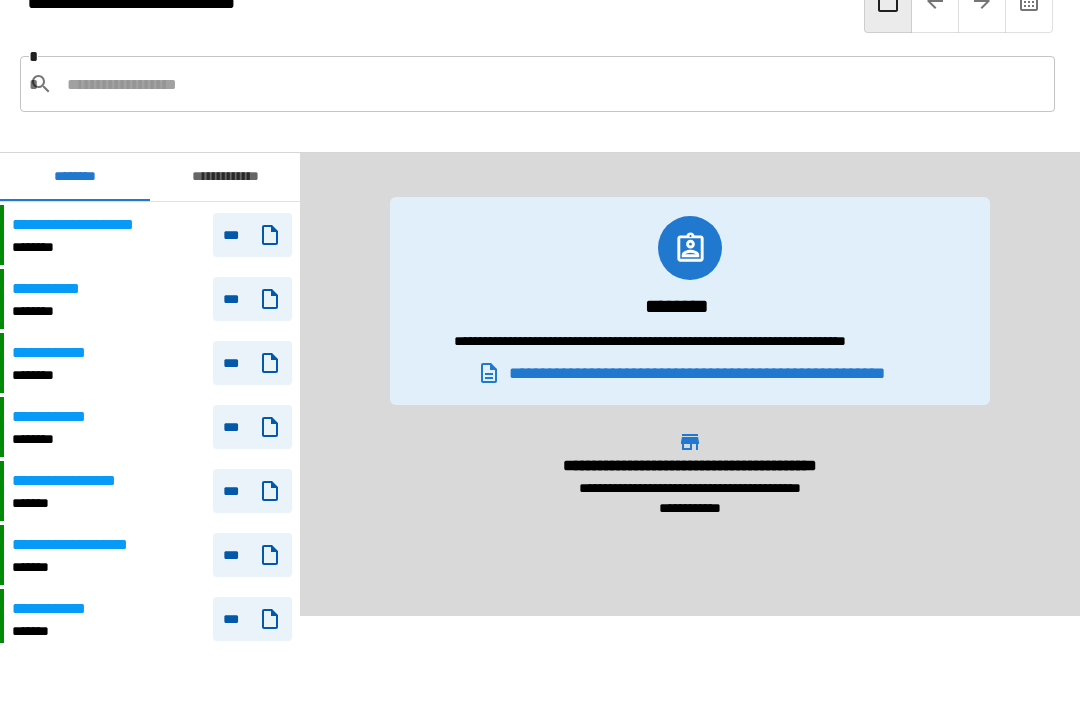 click on "**********" at bounding box center (91, 545) 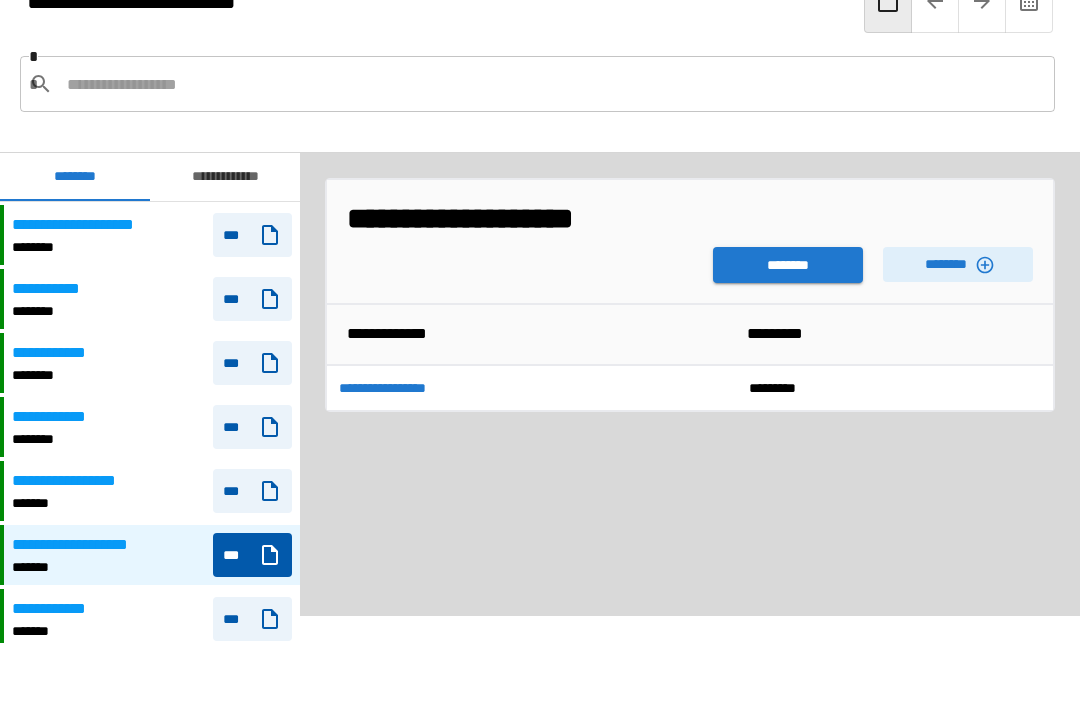 click on "********" at bounding box center (958, 264) 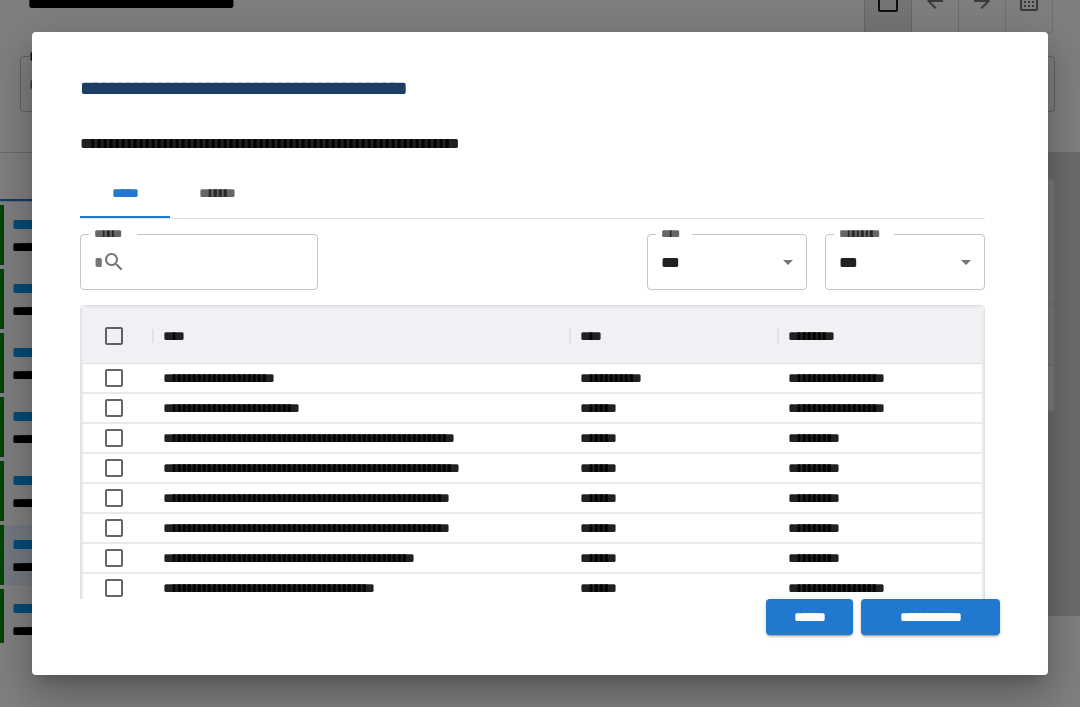 scroll, scrollTop: 1, scrollLeft: 1, axis: both 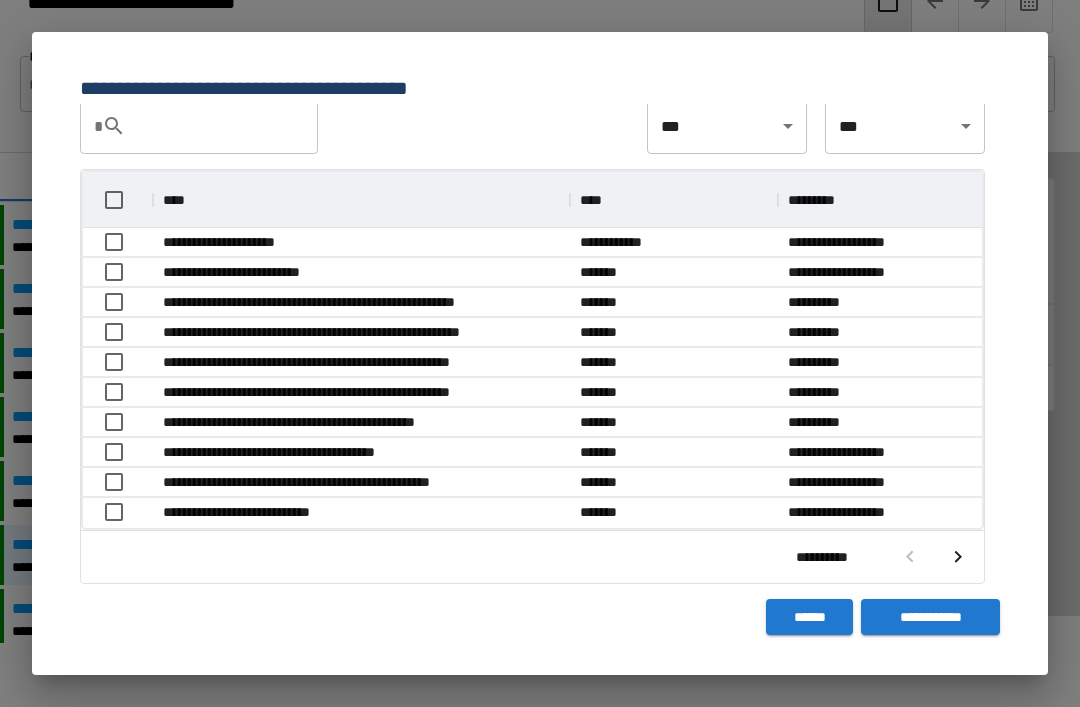 click 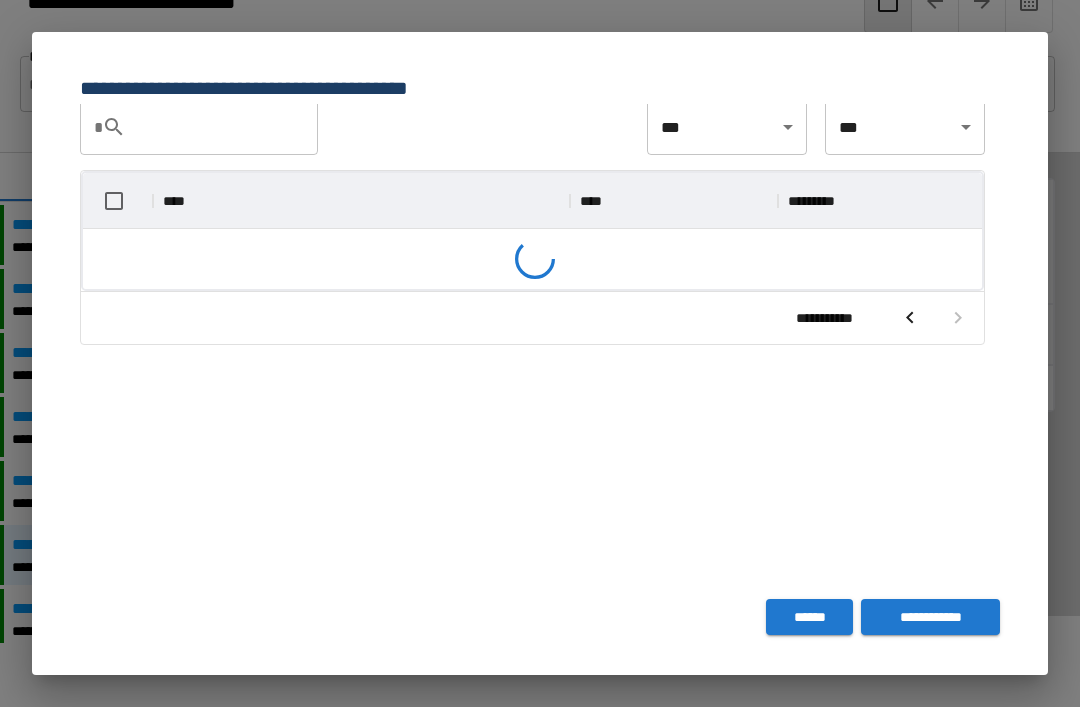 scroll, scrollTop: 116, scrollLeft: 899, axis: both 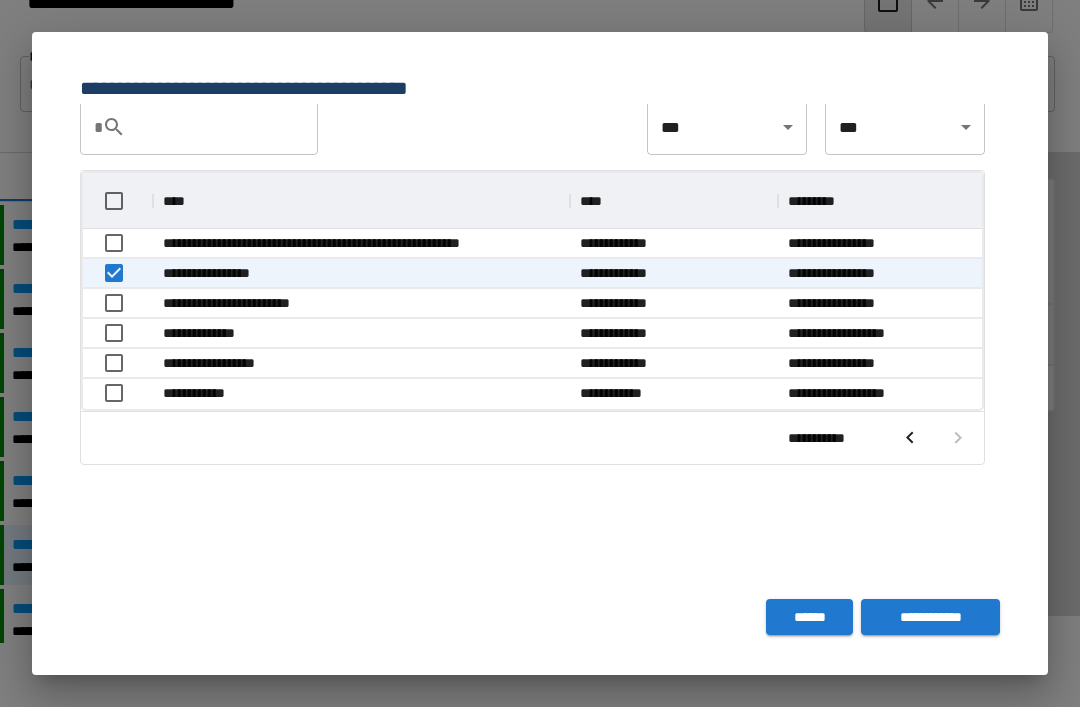 click on "**********" at bounding box center (930, 617) 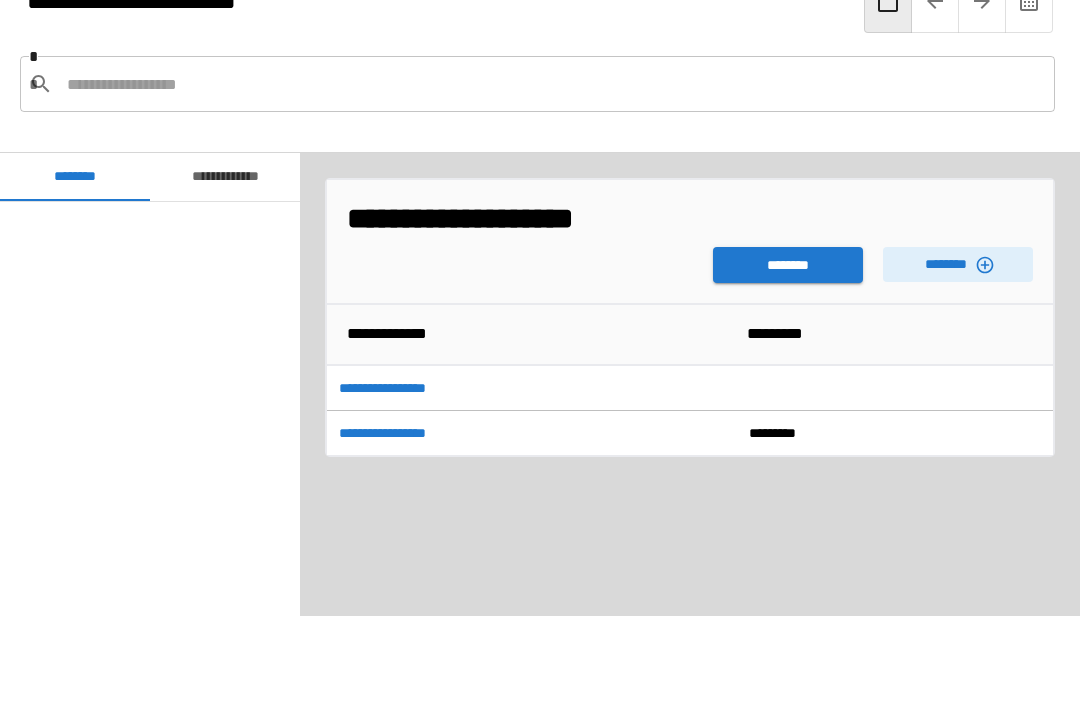 scroll, scrollTop: 2460, scrollLeft: 0, axis: vertical 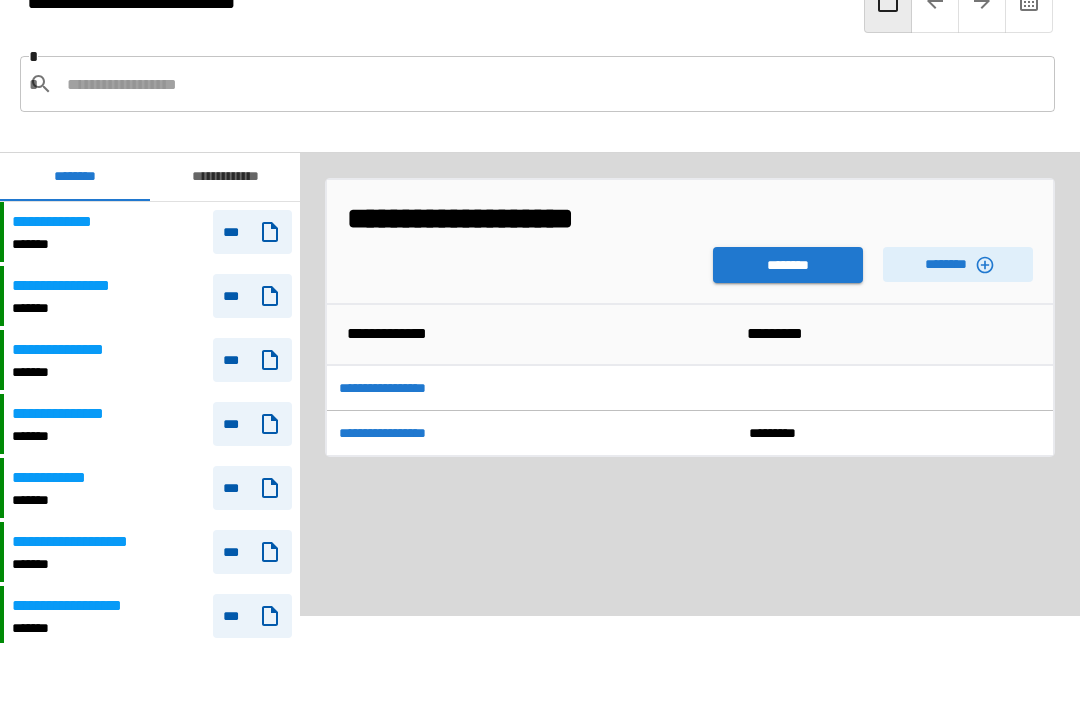 click on "********" at bounding box center [788, 265] 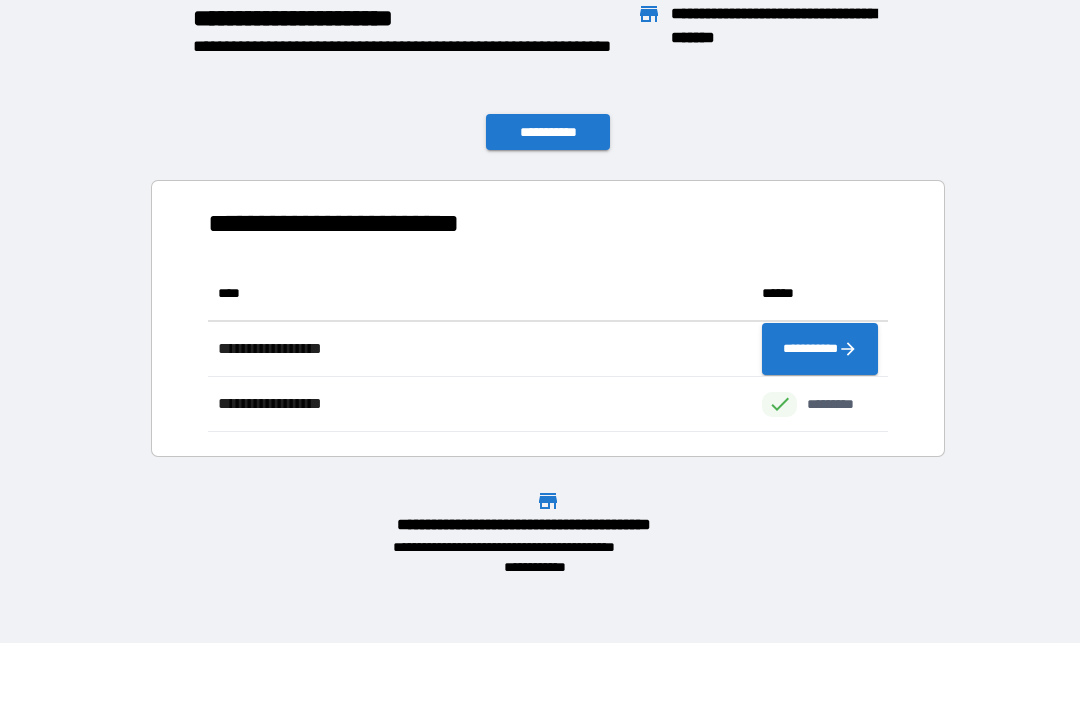 scroll, scrollTop: 166, scrollLeft: 680, axis: both 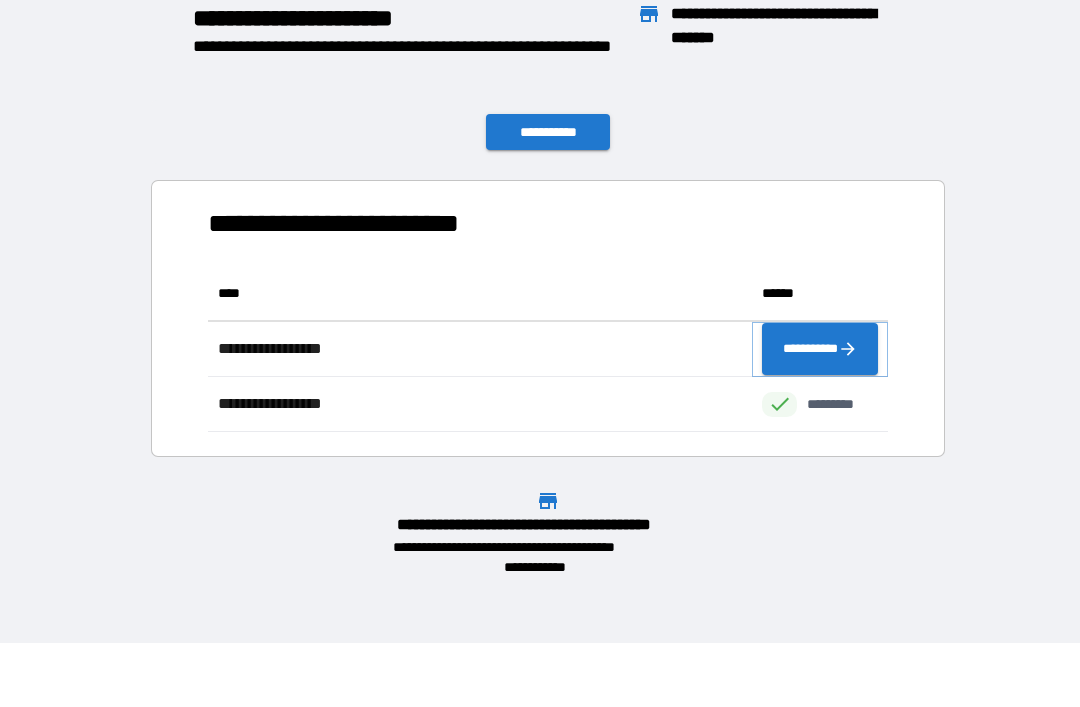 click on "**********" at bounding box center (820, 349) 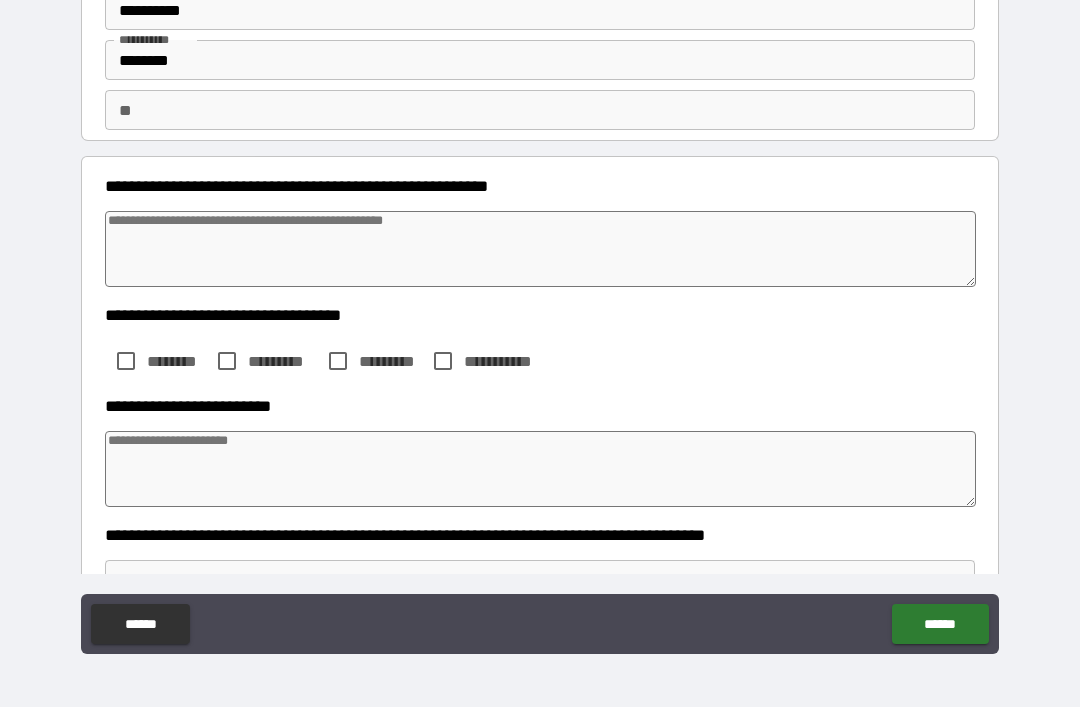 scroll, scrollTop: 120, scrollLeft: 0, axis: vertical 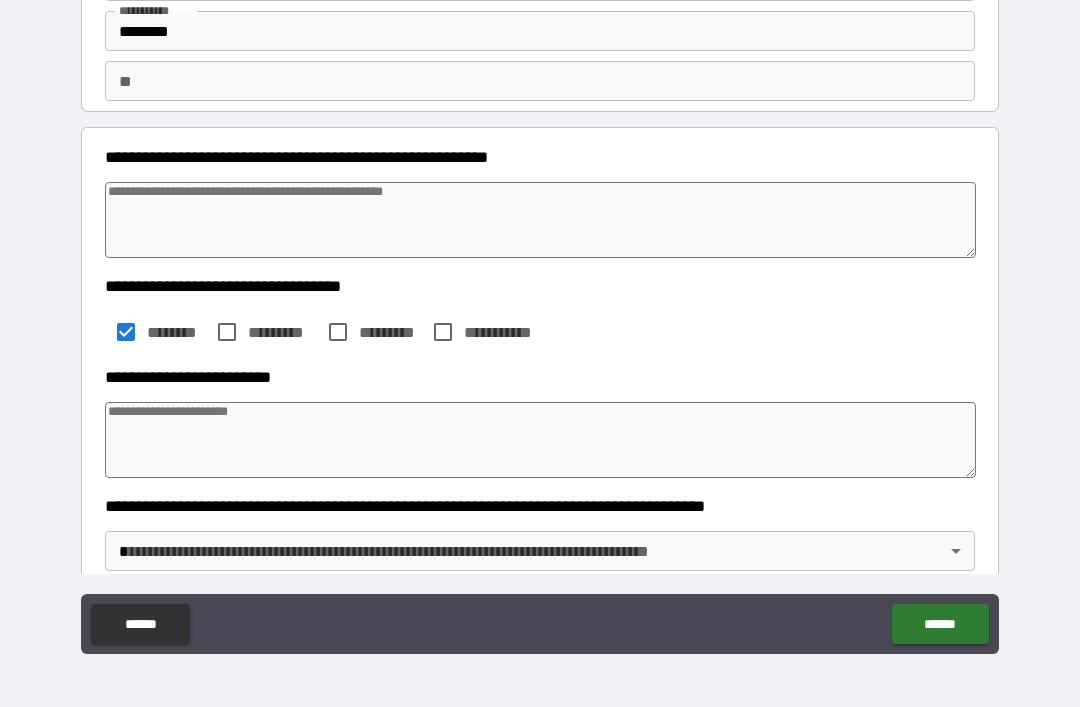 click at bounding box center (540, 440) 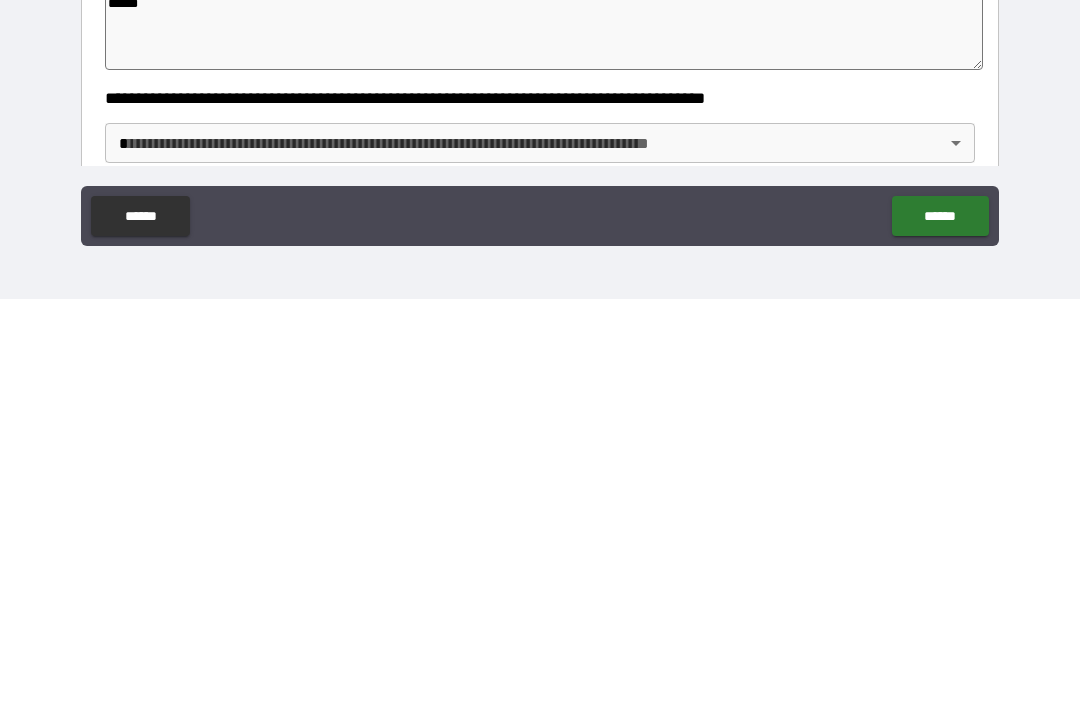 click on "[FIRST] [LAST] [STREET_NAME] [CITY] [STATE] [ZIP_CODE] [COUNTRY] [PHONE] [EMAIL] [SSN] [CREDIT_CARD] [DATE] [TIME]" at bounding box center [540, 321] 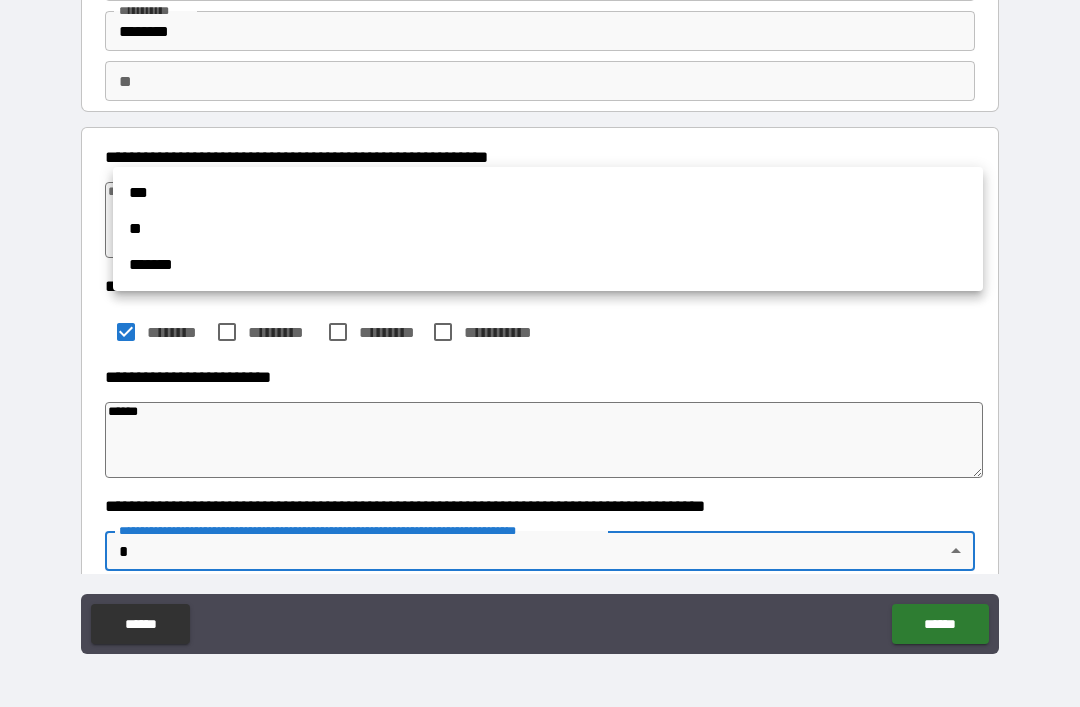 click on "**" at bounding box center (548, 229) 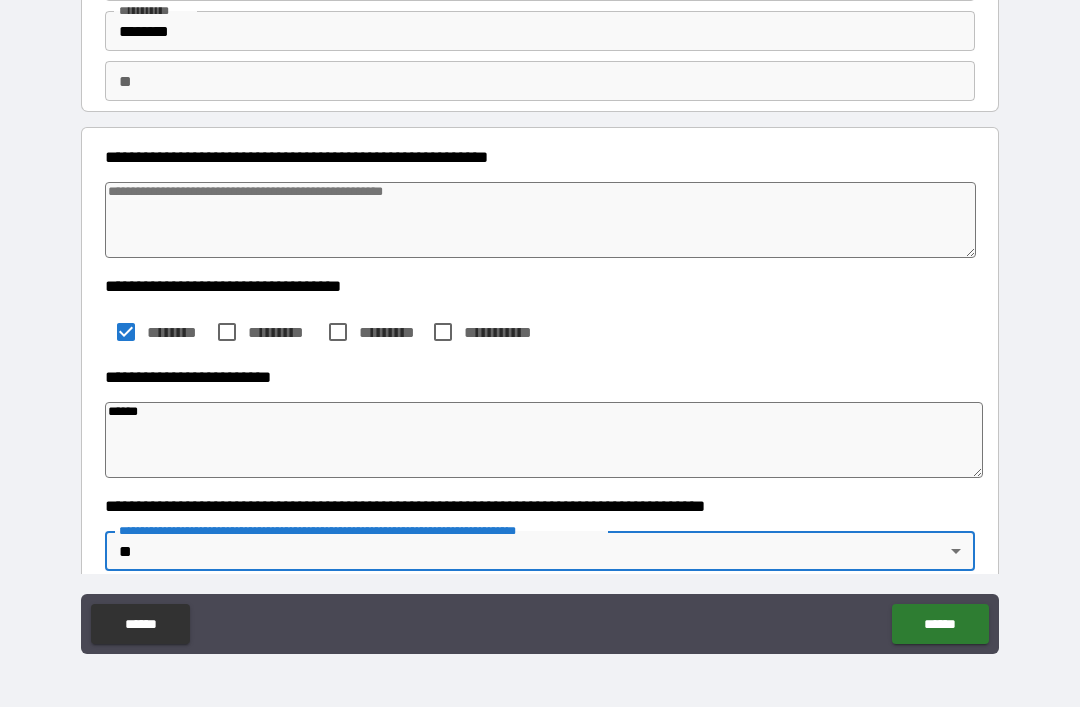 click on "******" at bounding box center [940, 624] 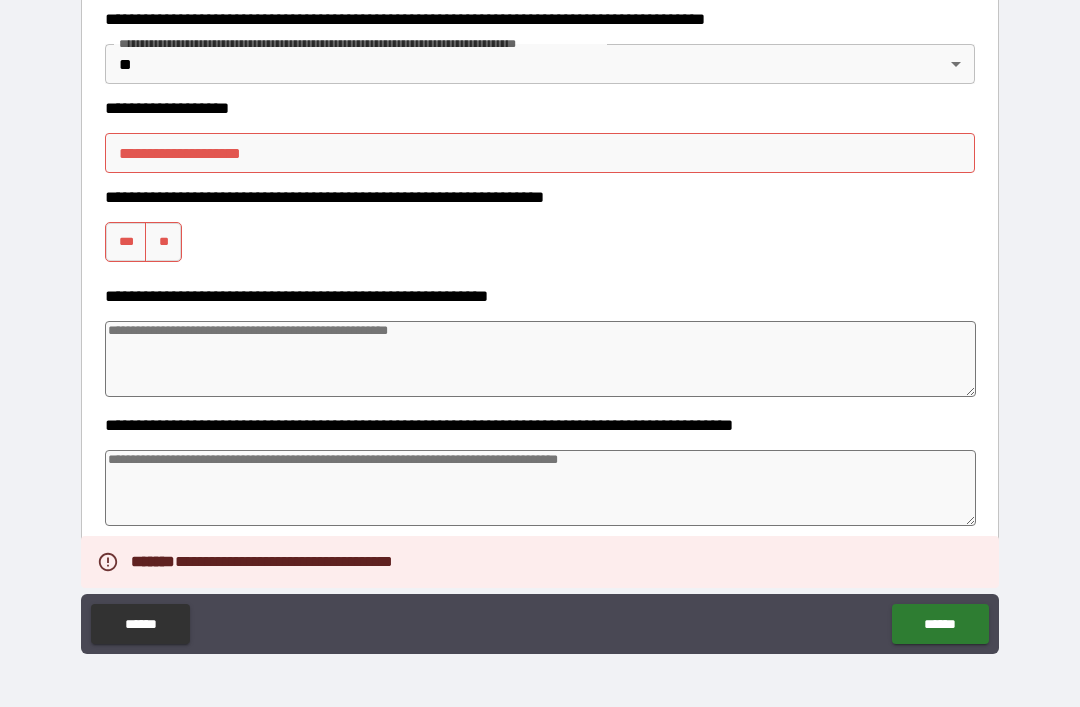 scroll, scrollTop: 604, scrollLeft: 0, axis: vertical 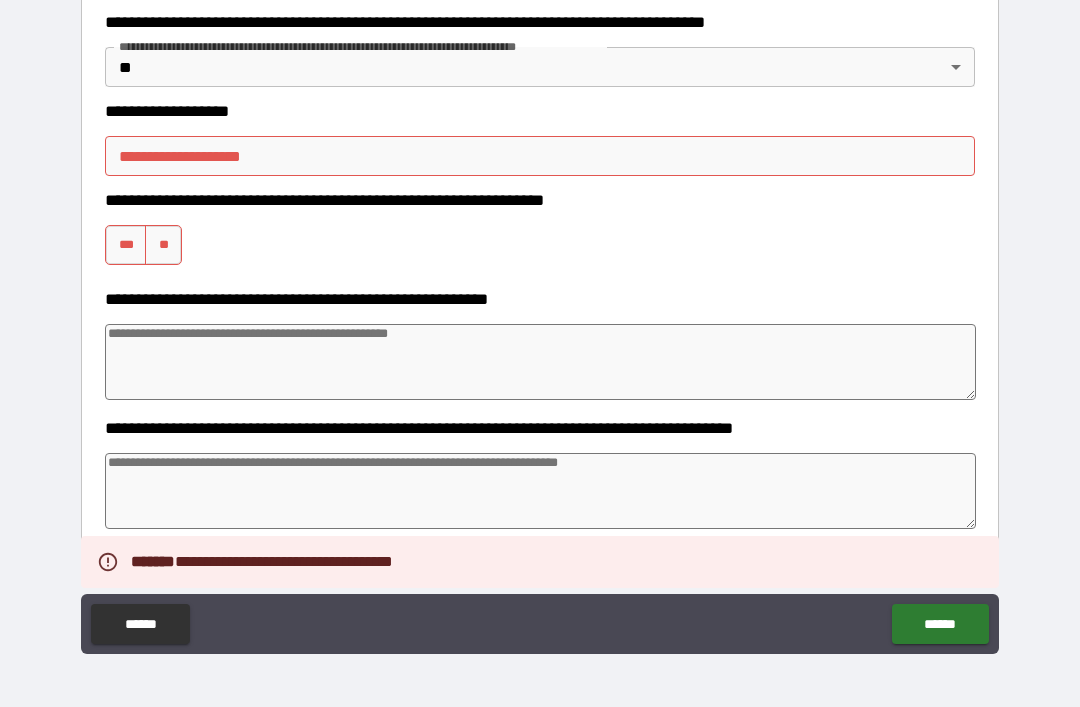 click on "**********" at bounding box center (540, 200) 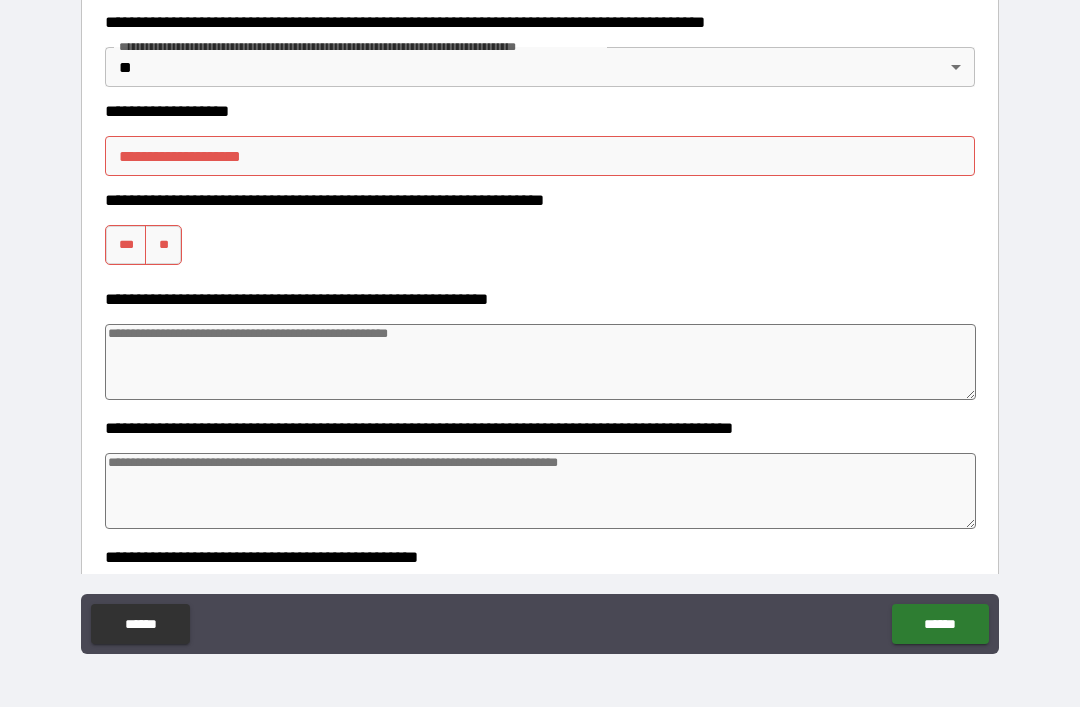 click on "**********" at bounding box center (540, 156) 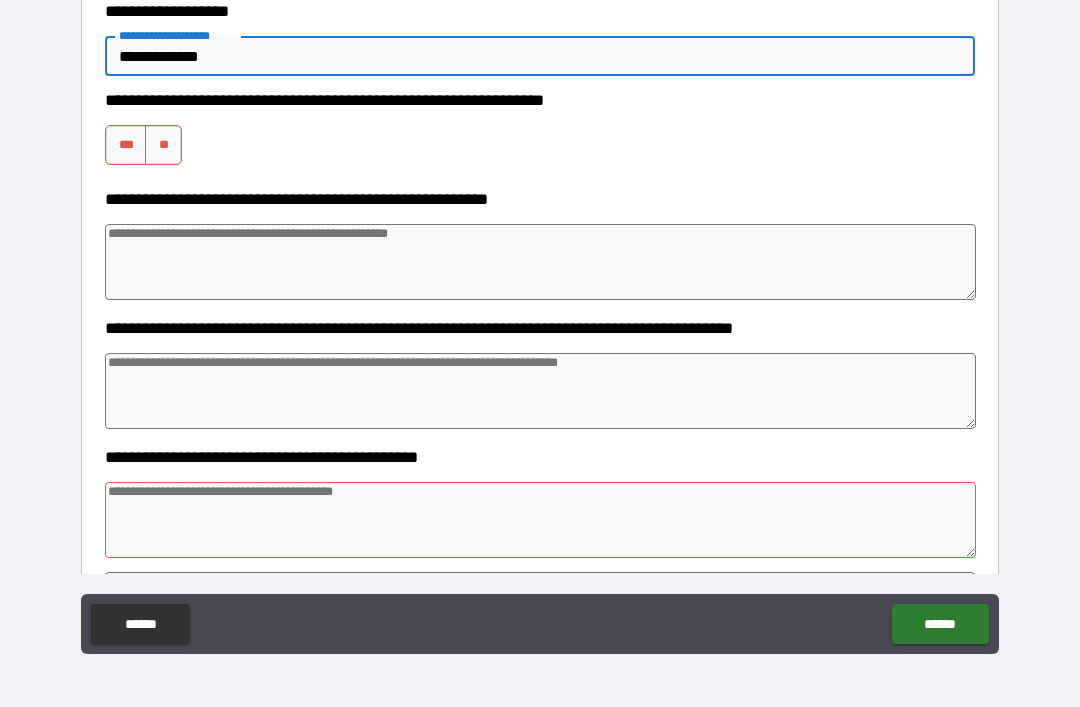scroll, scrollTop: 698, scrollLeft: 0, axis: vertical 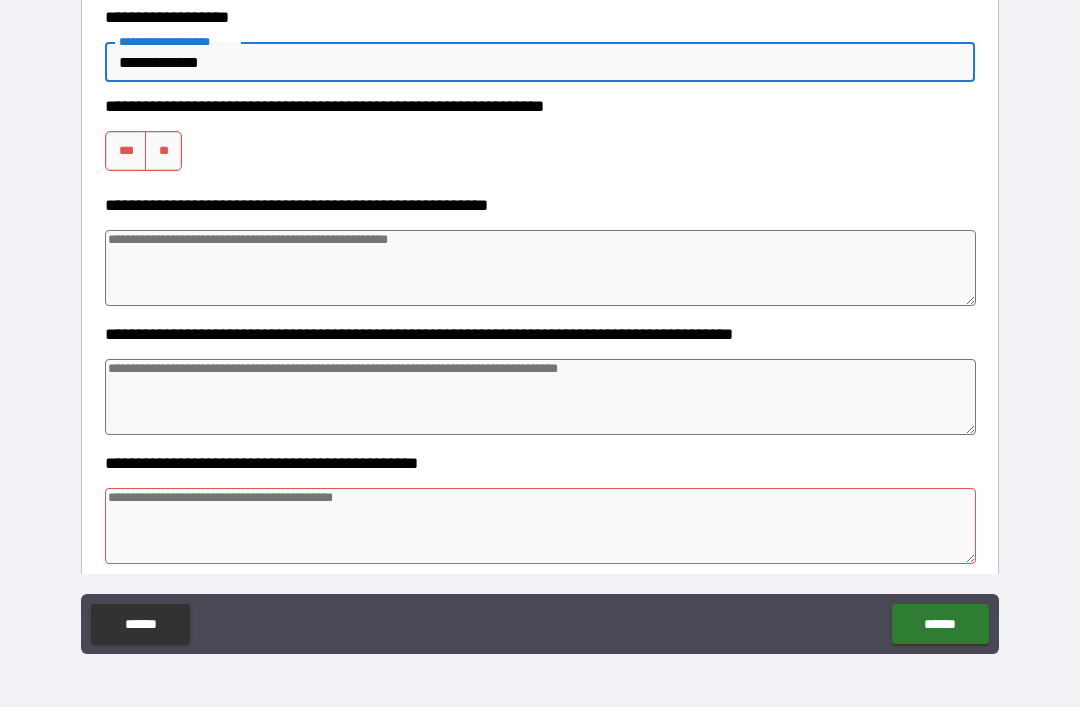 click on "***" at bounding box center [126, 151] 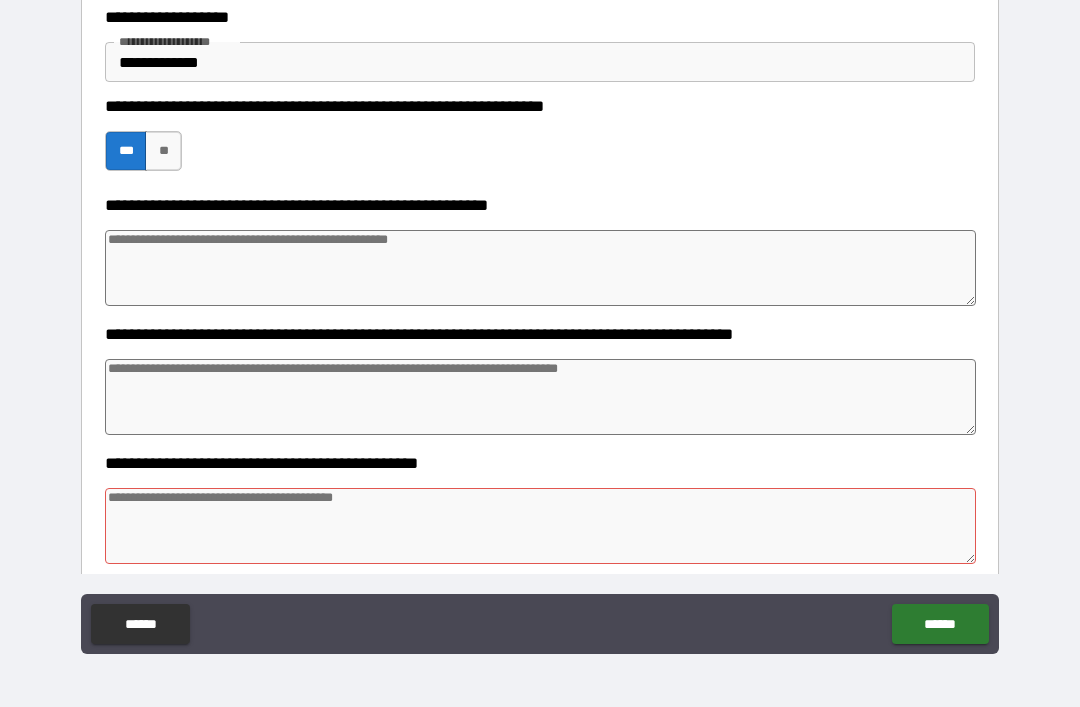 click at bounding box center (540, 397) 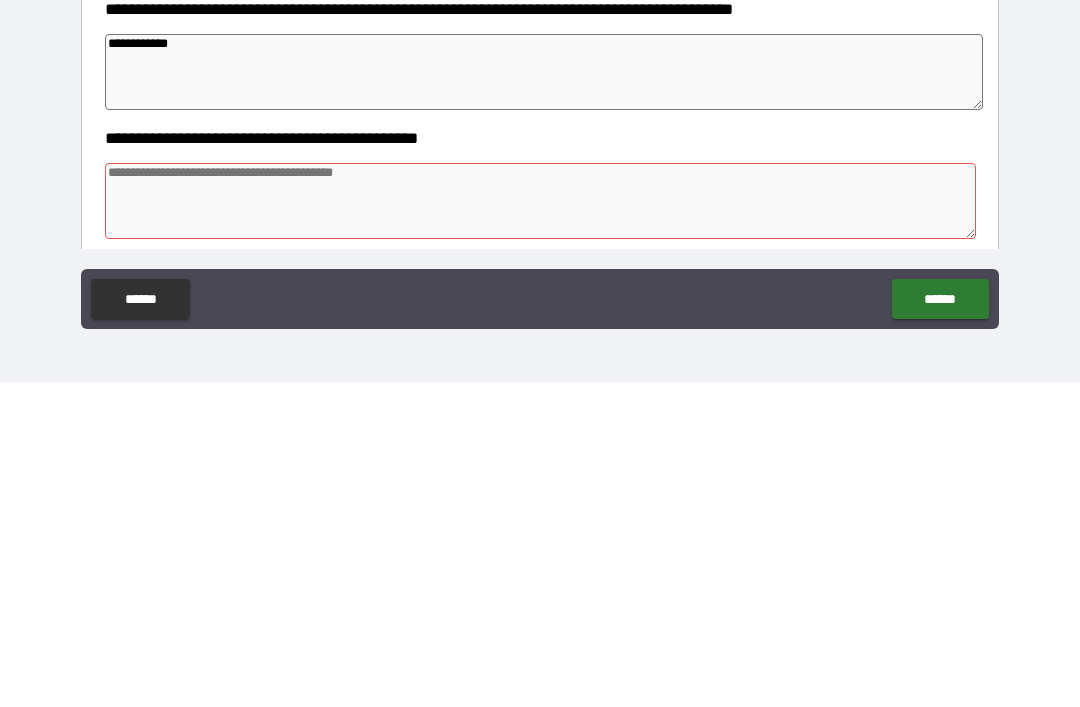 click at bounding box center [540, 526] 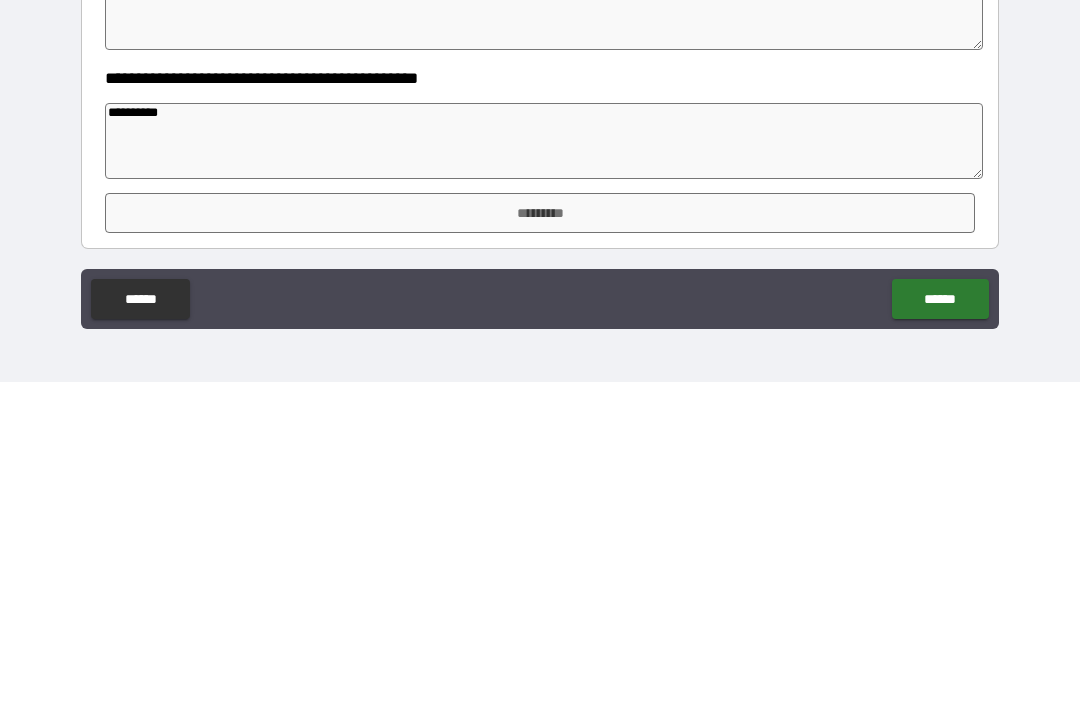 scroll, scrollTop: 760, scrollLeft: 0, axis: vertical 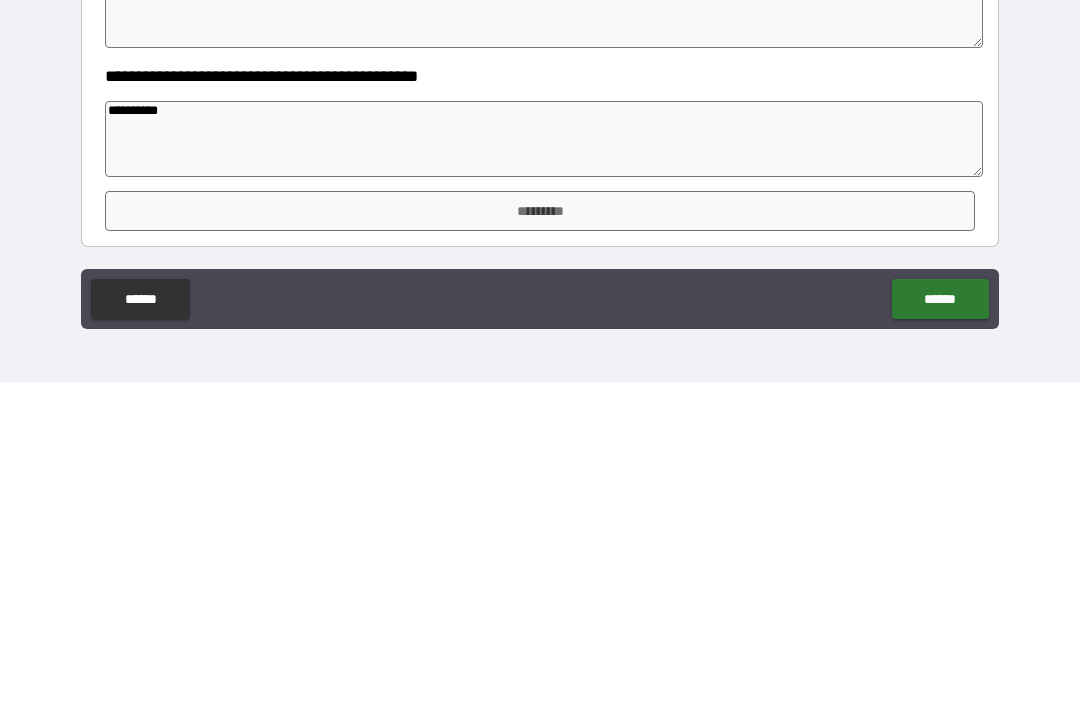 click on "*********" at bounding box center [540, 536] 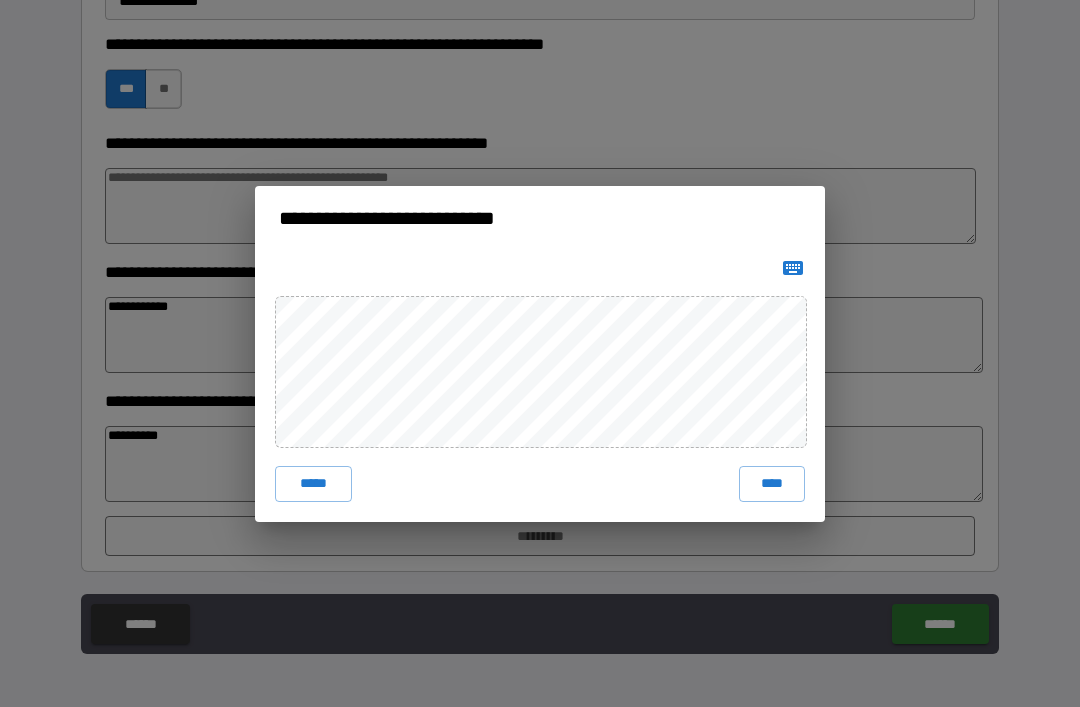 click on "****" at bounding box center (772, 484) 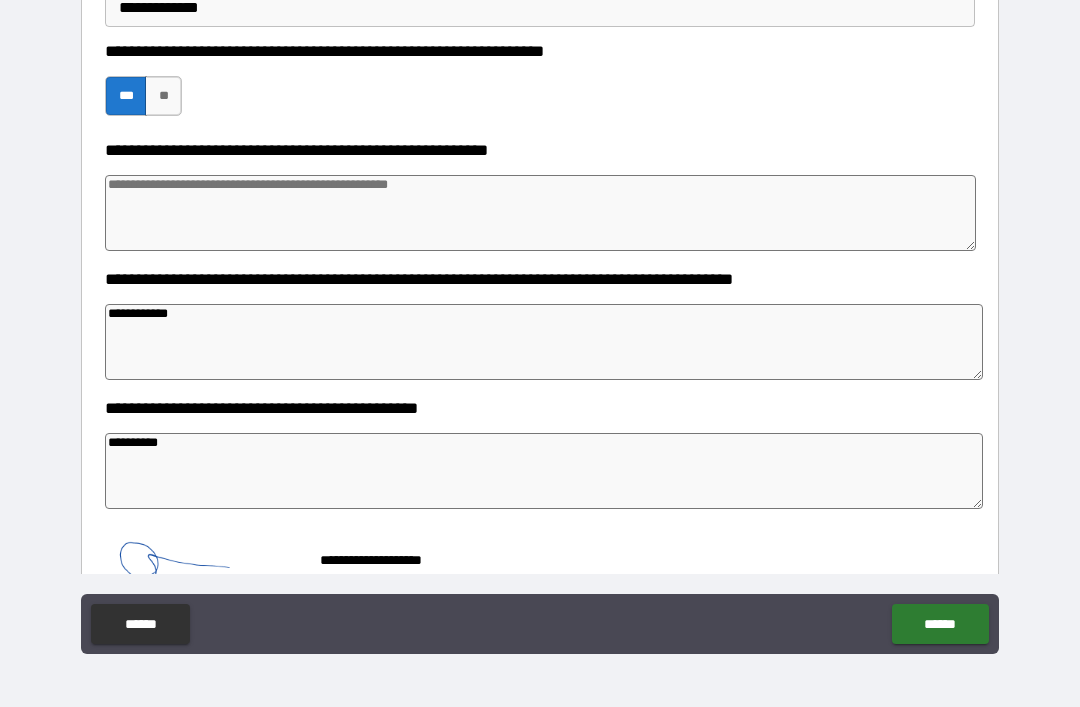 click on "******" at bounding box center (940, 624) 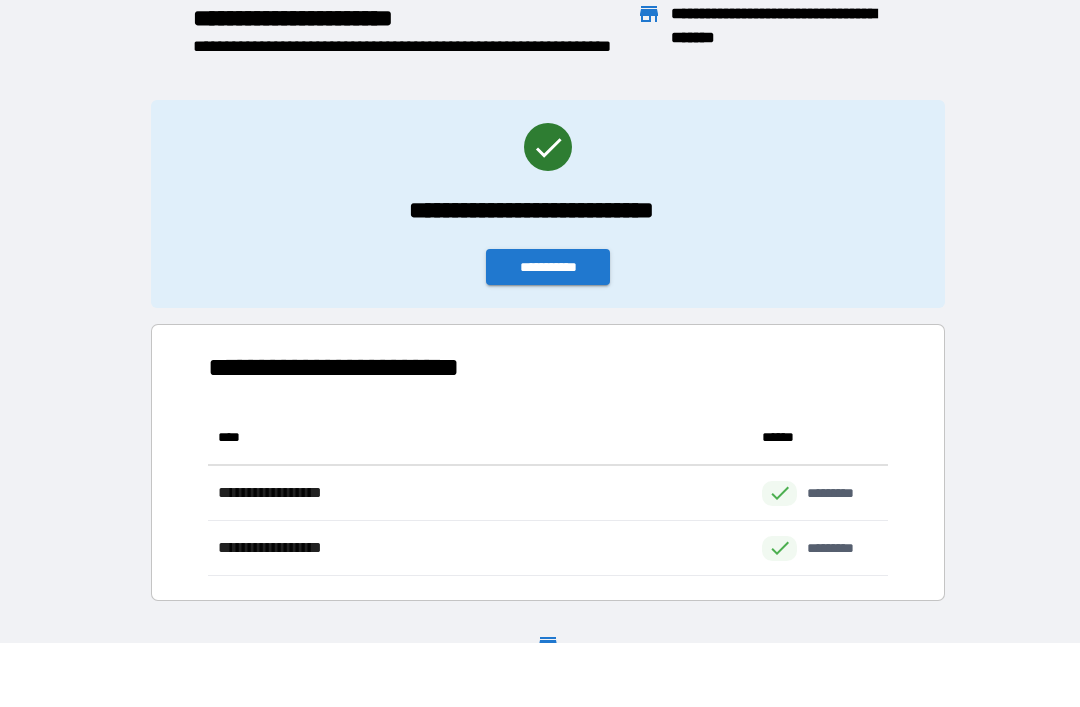 scroll, scrollTop: 166, scrollLeft: 680, axis: both 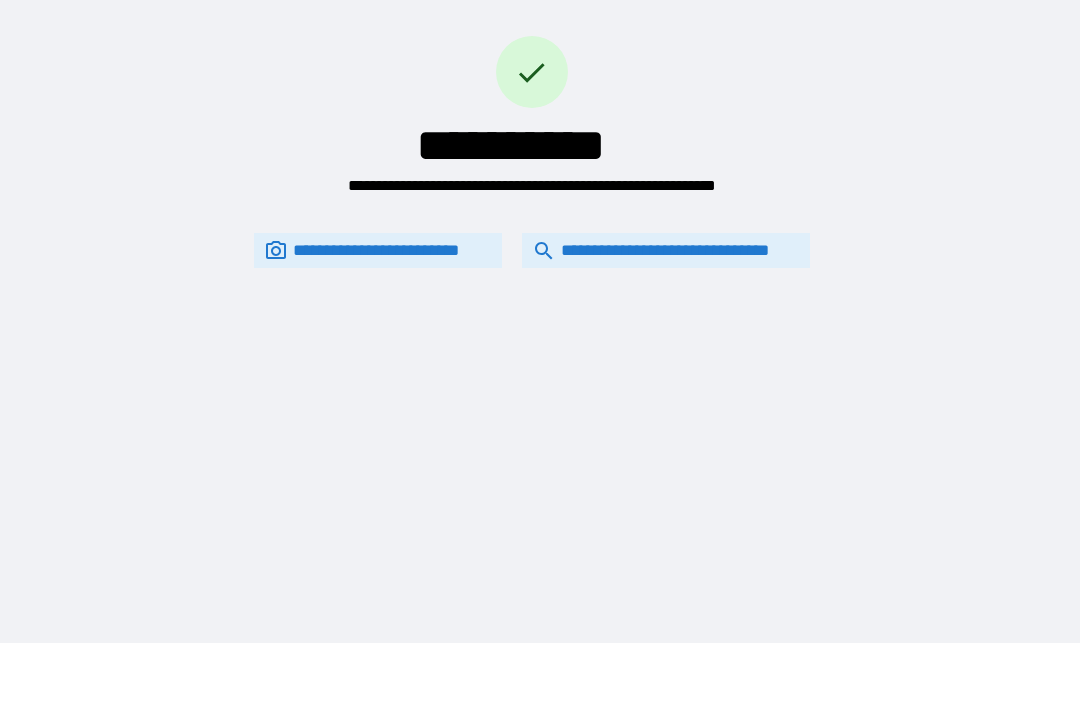 click on "**********" at bounding box center (666, 250) 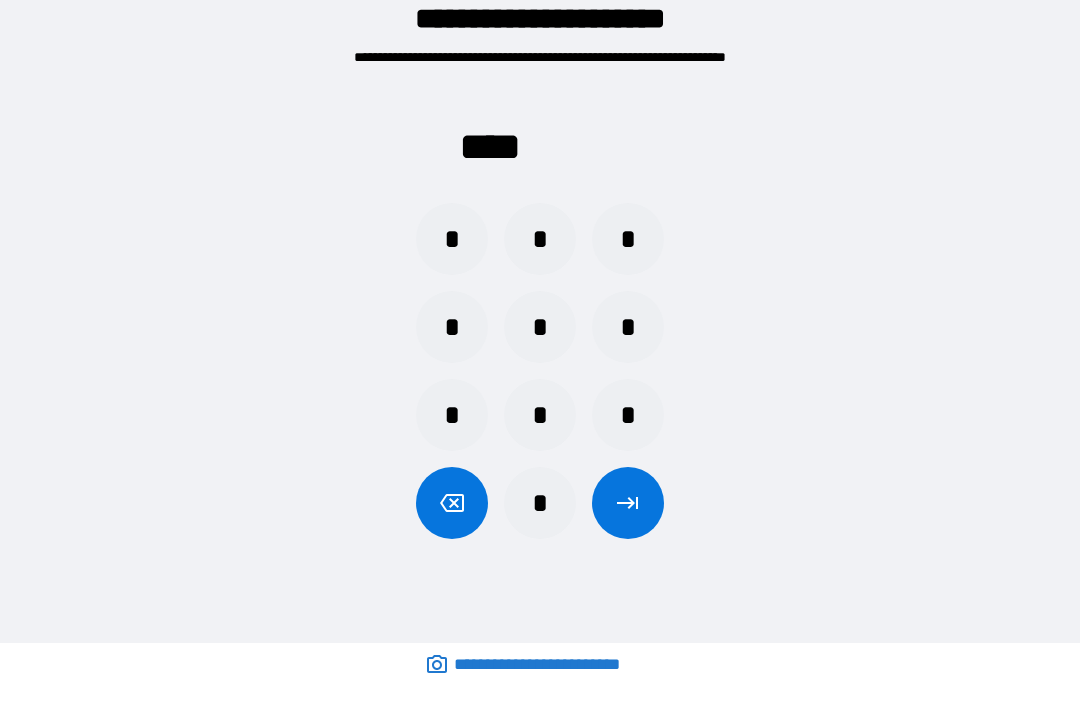 click on "*" at bounding box center [540, 239] 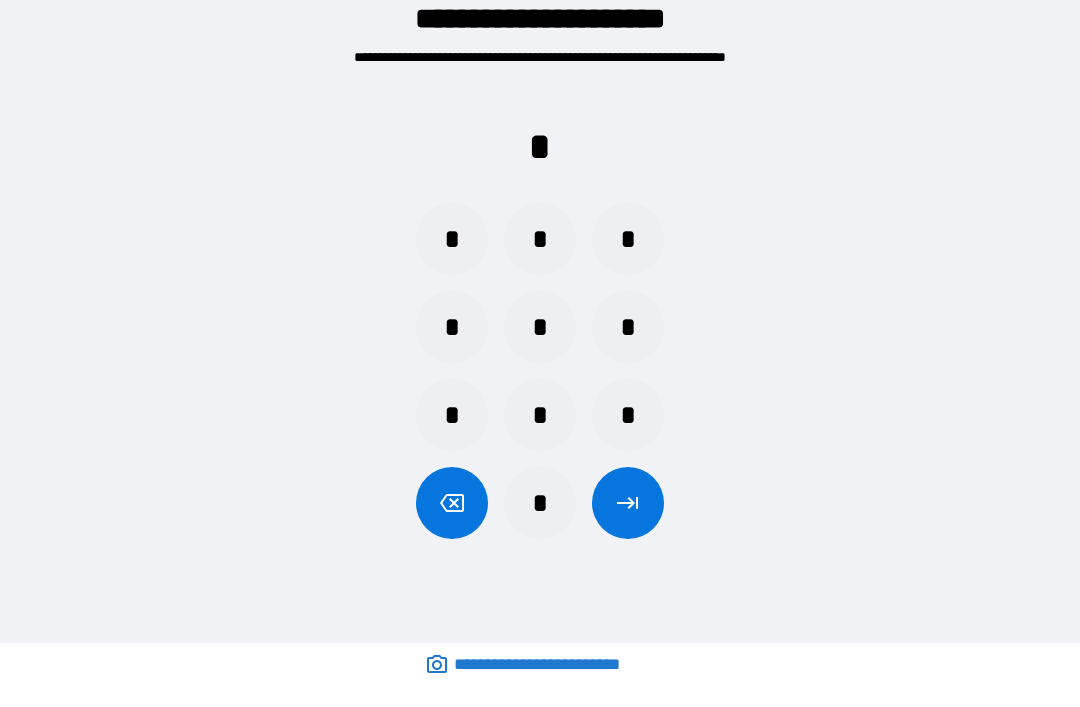 click on "*" at bounding box center (628, 415) 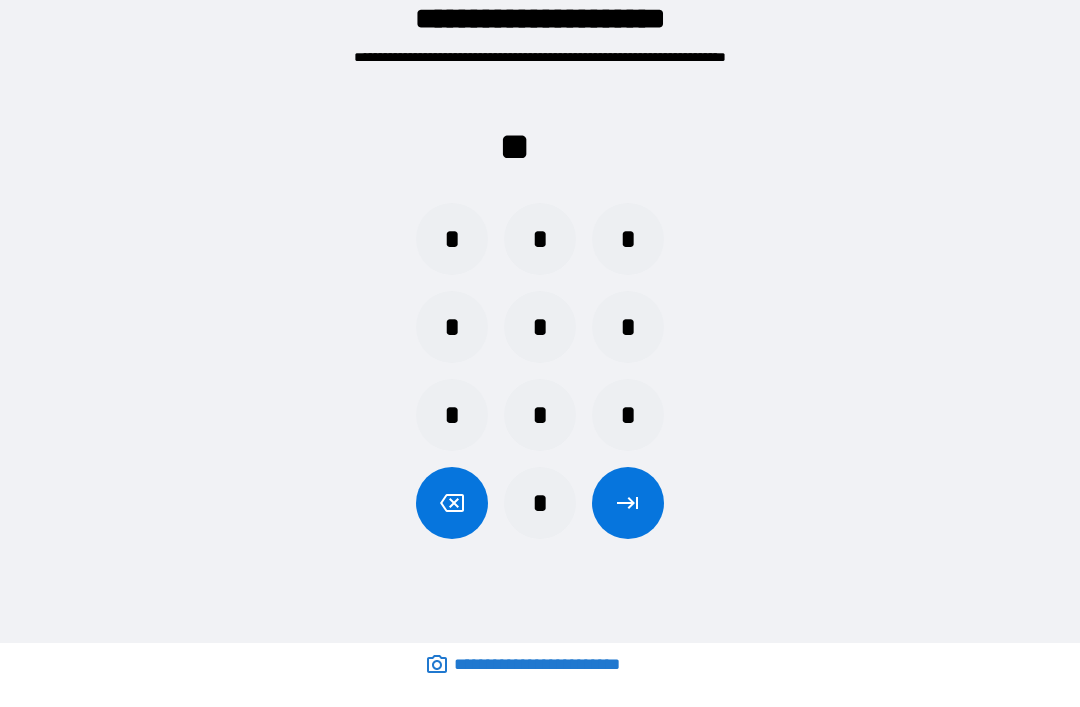 click on "*" at bounding box center (628, 327) 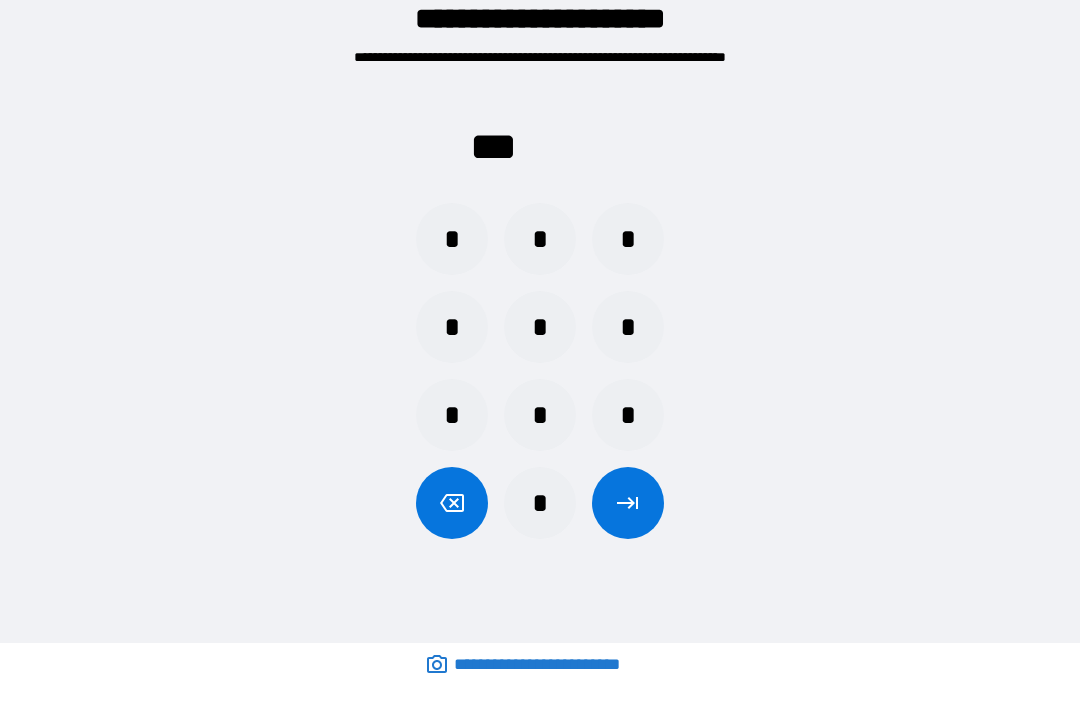 click on "*" at bounding box center (452, 239) 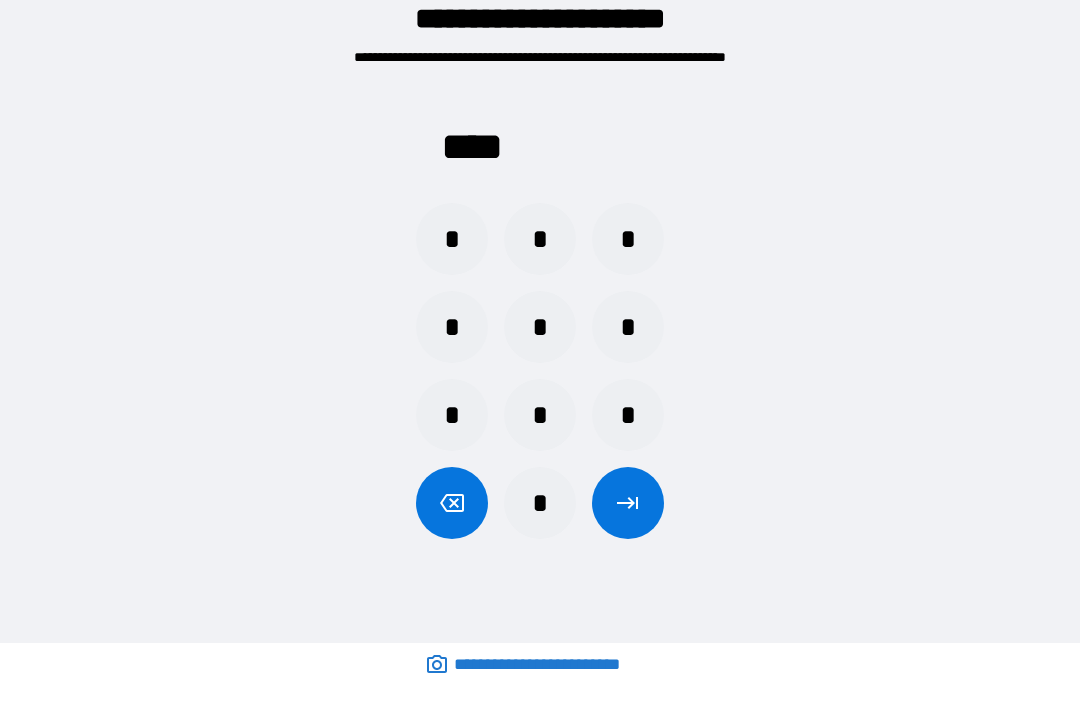 click 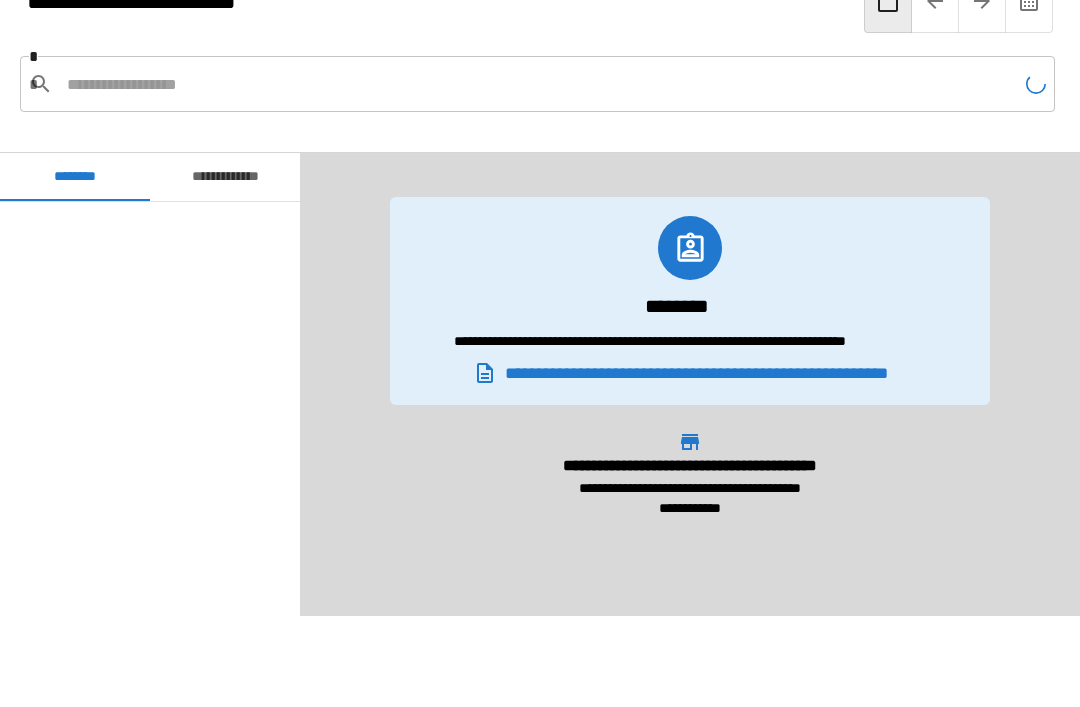 scroll, scrollTop: 2460, scrollLeft: 0, axis: vertical 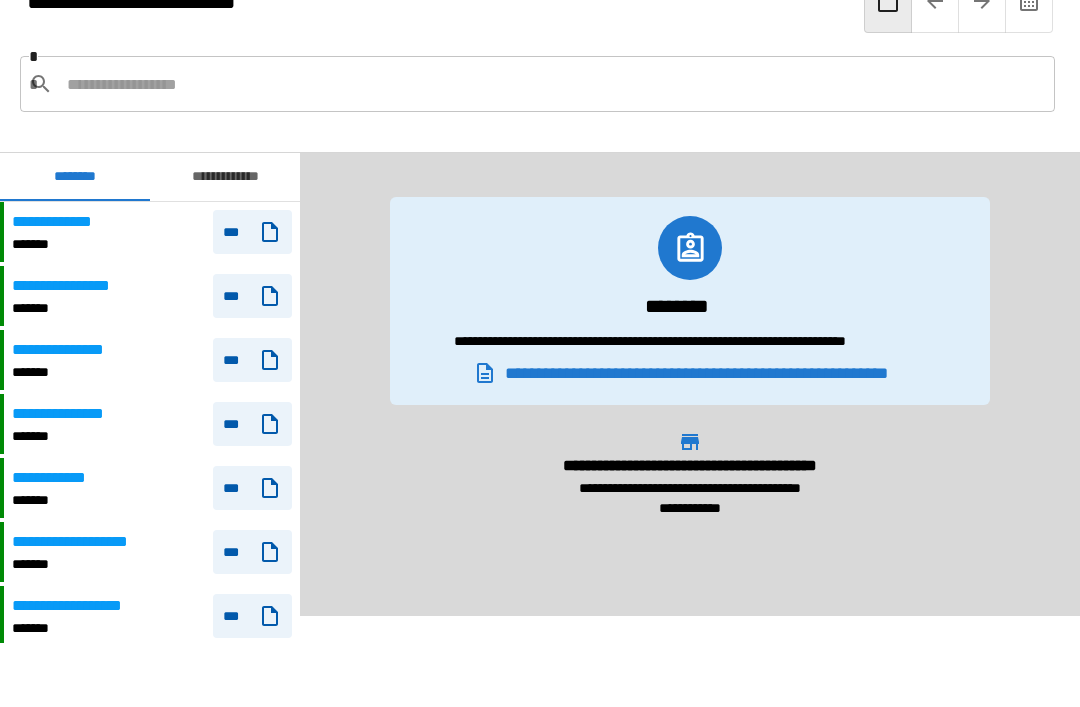 click on "**********" at bounding box center (150, 296) 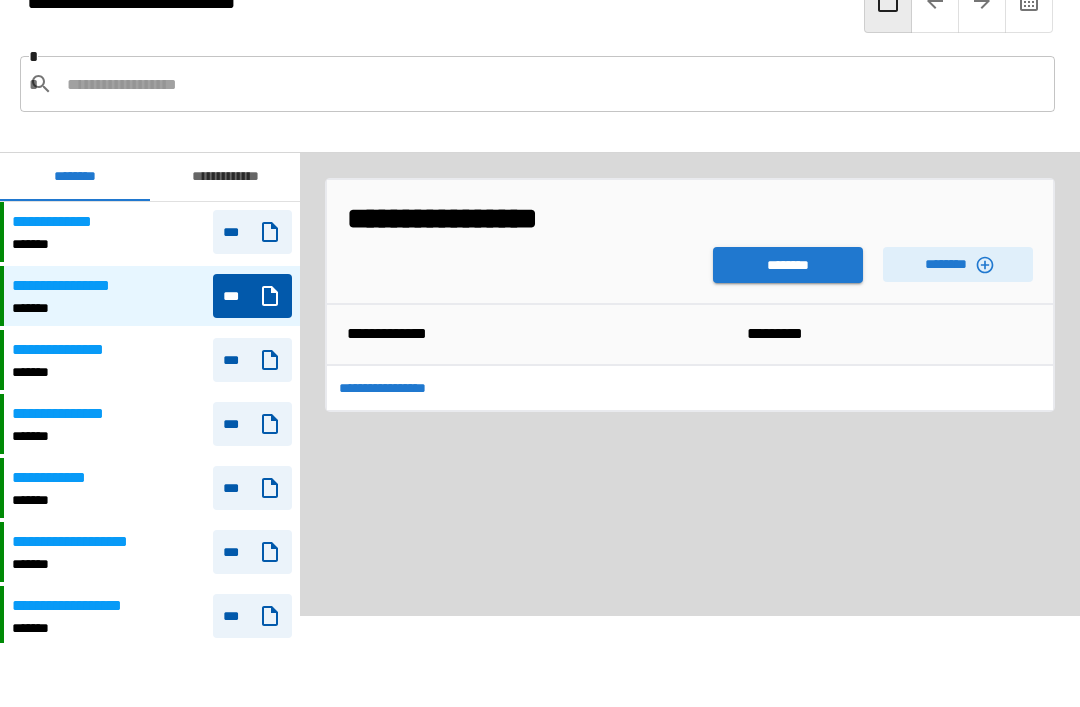 click on "**********" at bounding box center [72, 350] 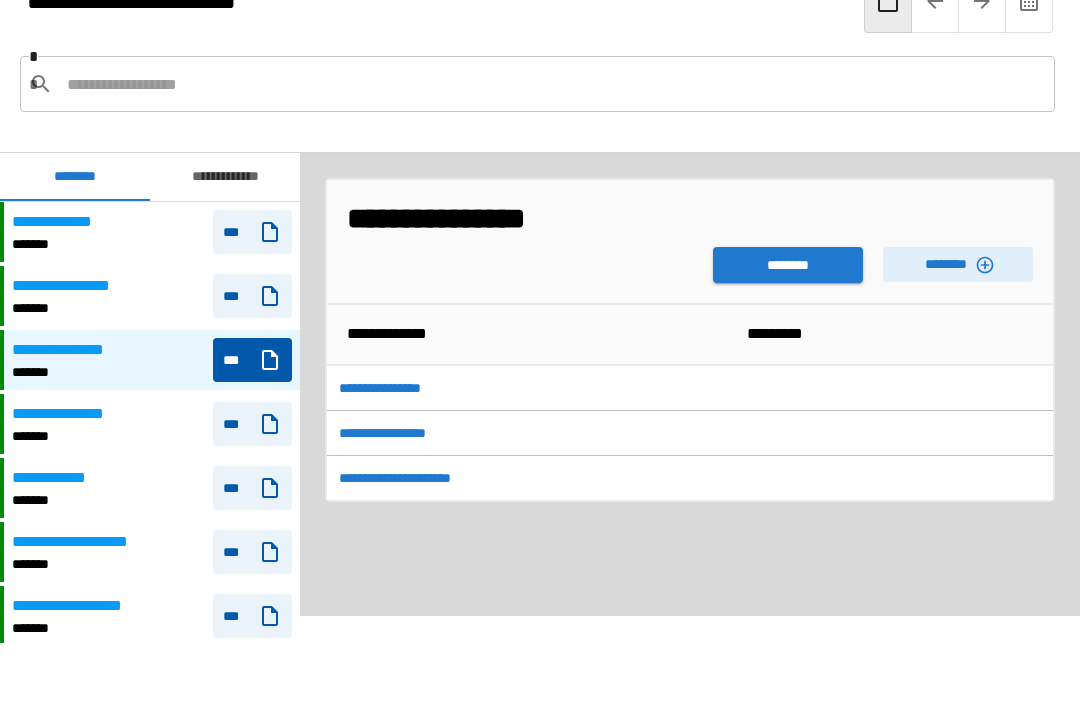 click on "********" at bounding box center [788, 265] 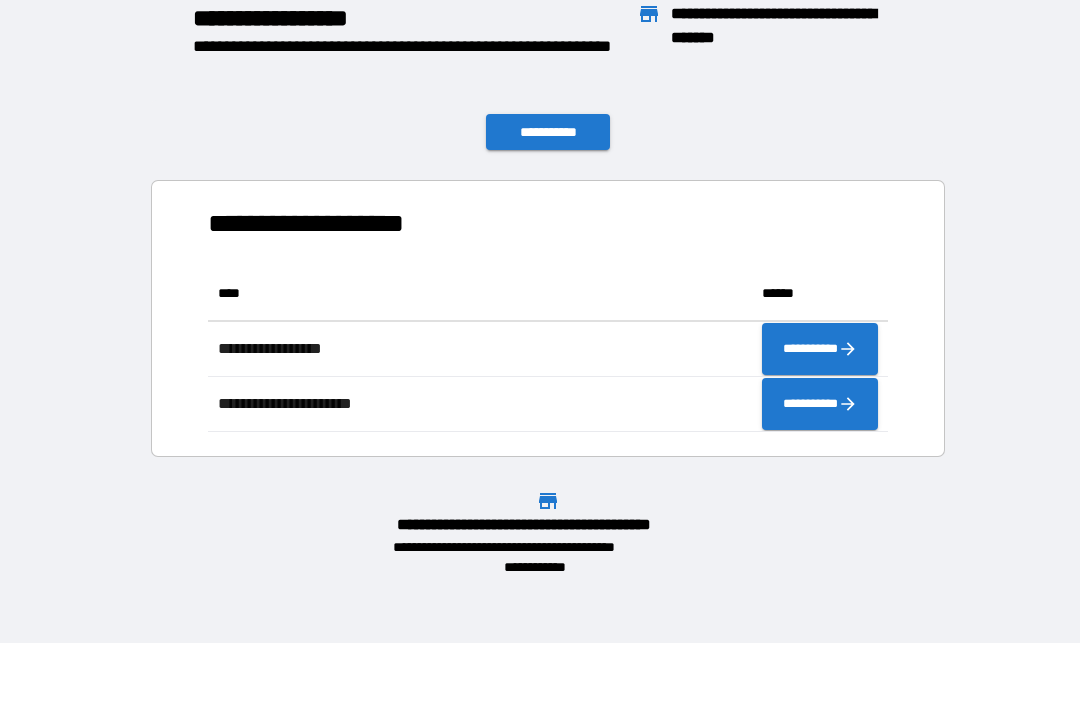 scroll, scrollTop: 166, scrollLeft: 680, axis: both 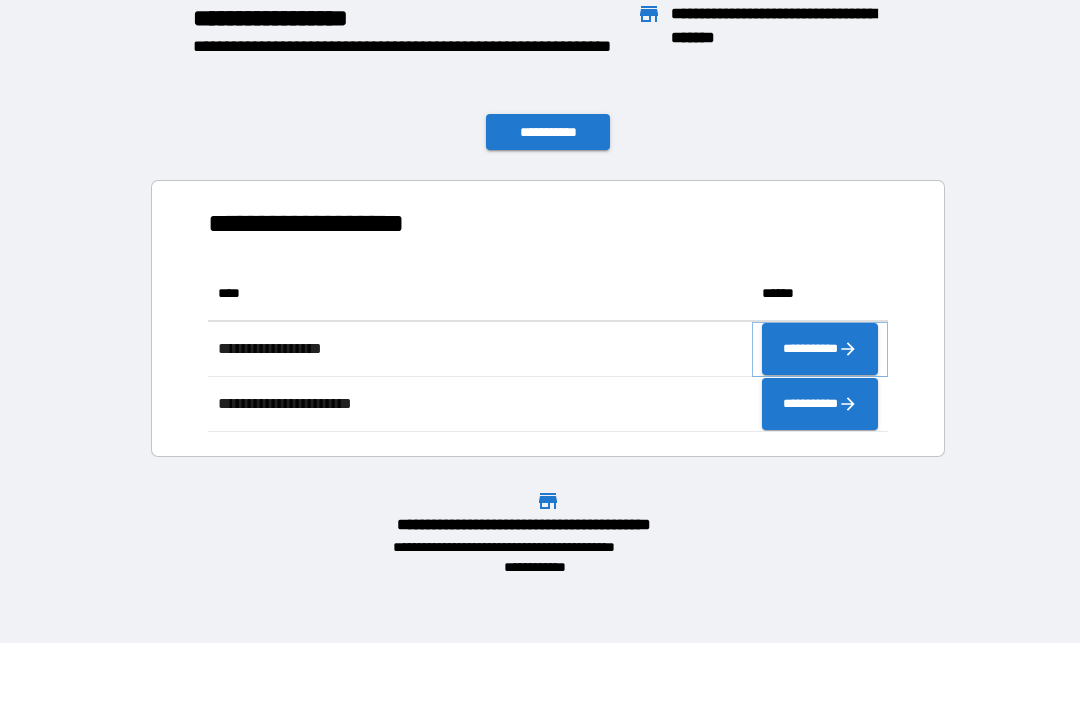 click on "**********" at bounding box center (820, 349) 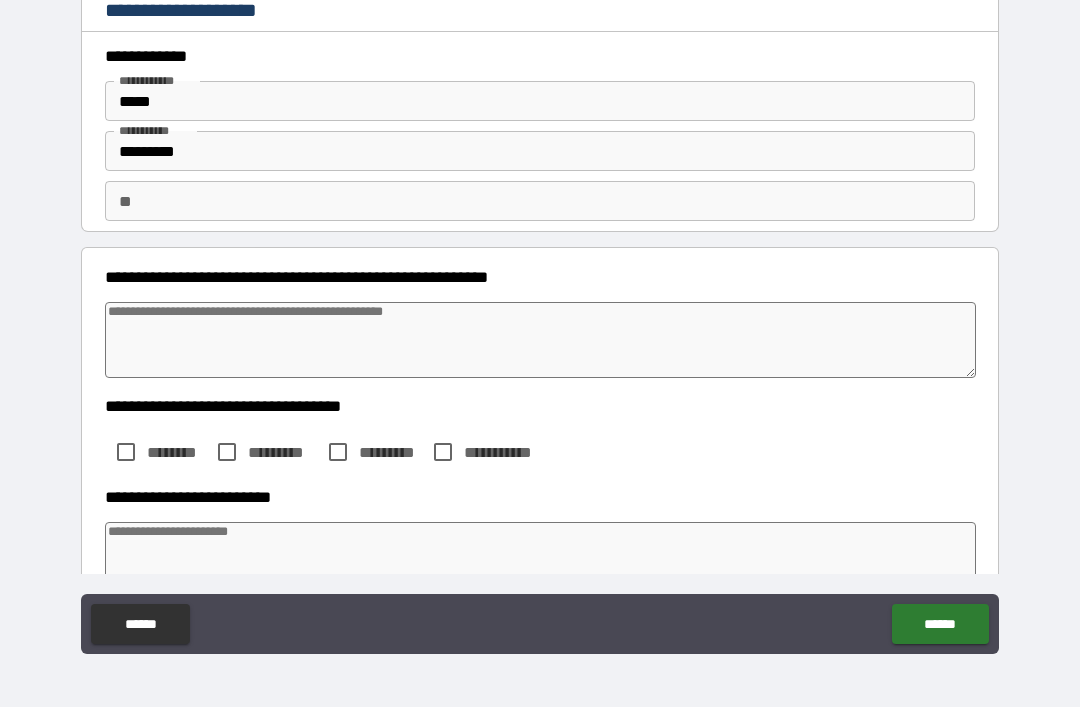 scroll, scrollTop: 0, scrollLeft: 0, axis: both 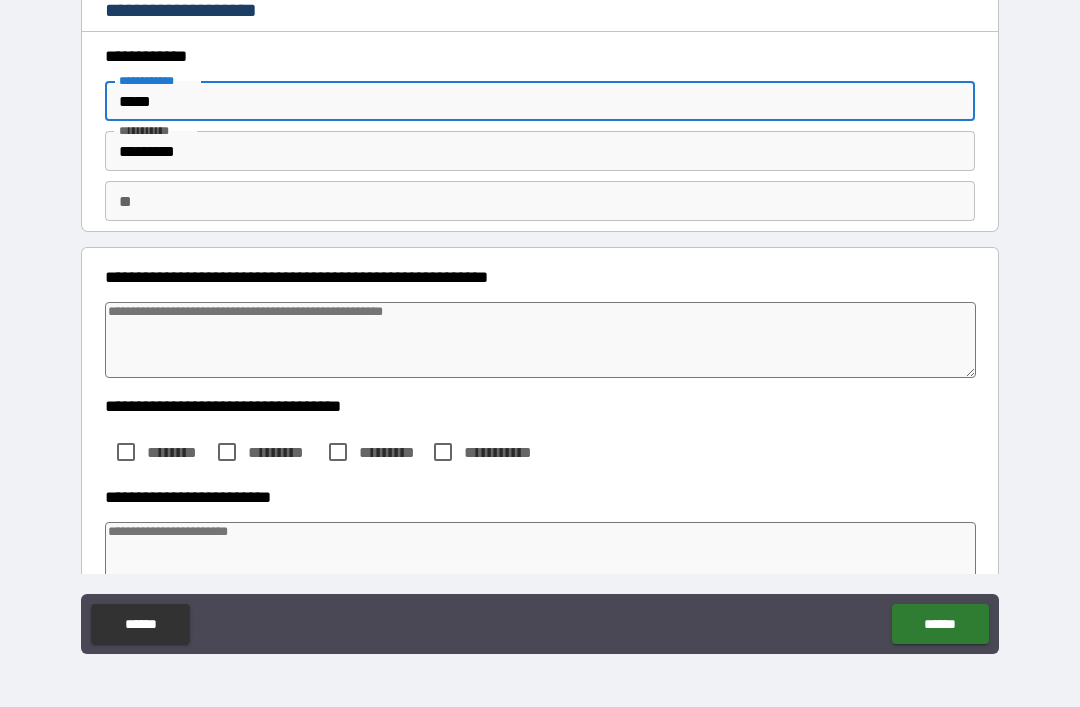 click on "**" at bounding box center [540, 201] 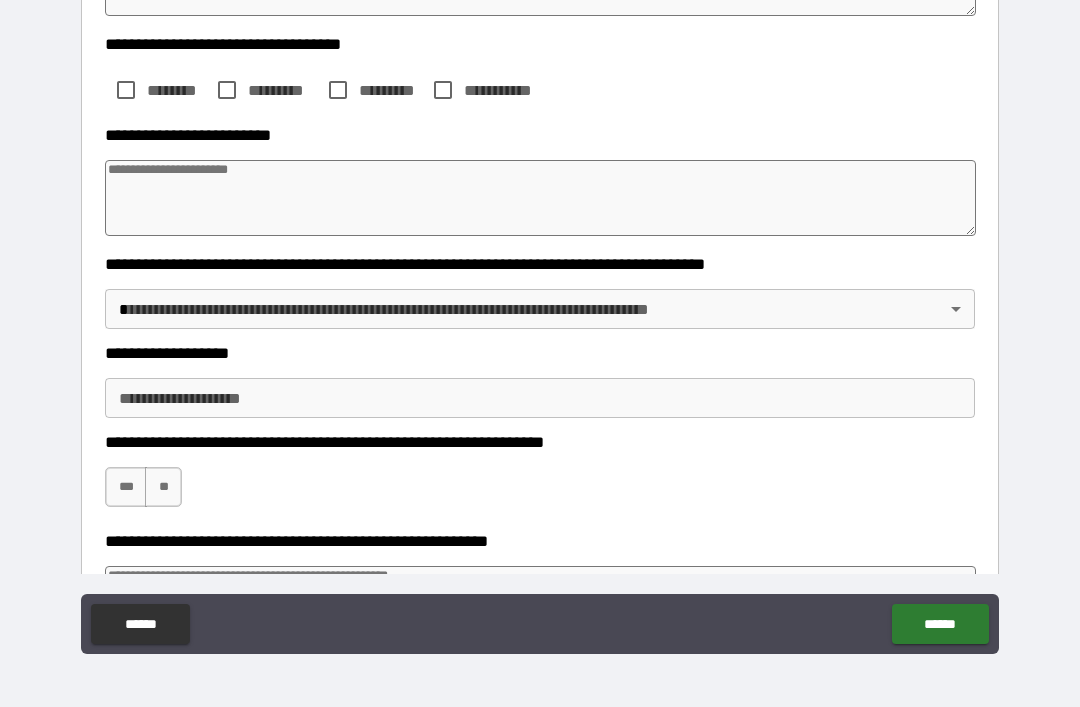 scroll, scrollTop: 384, scrollLeft: 0, axis: vertical 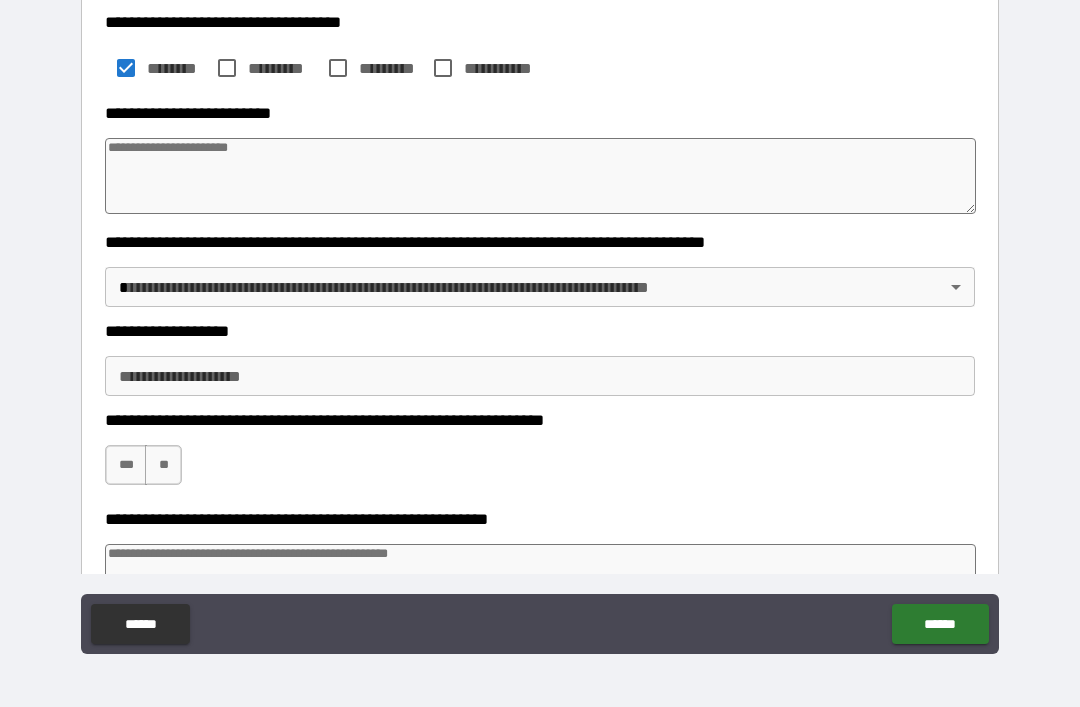 click at bounding box center [540, 176] 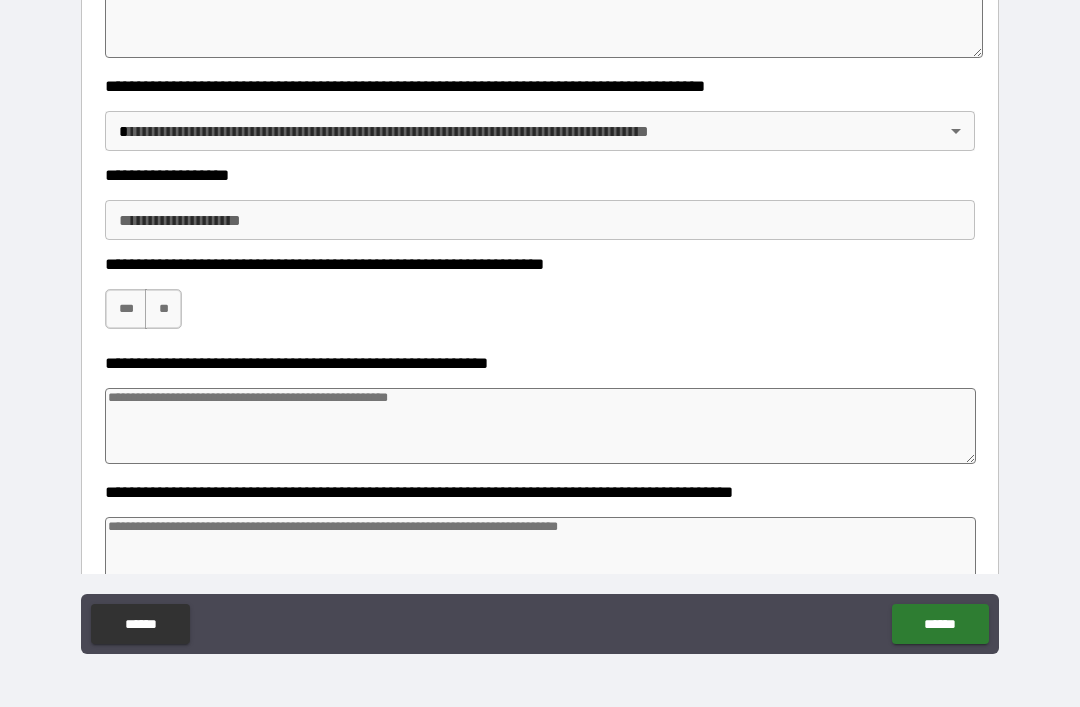 scroll, scrollTop: 538, scrollLeft: 0, axis: vertical 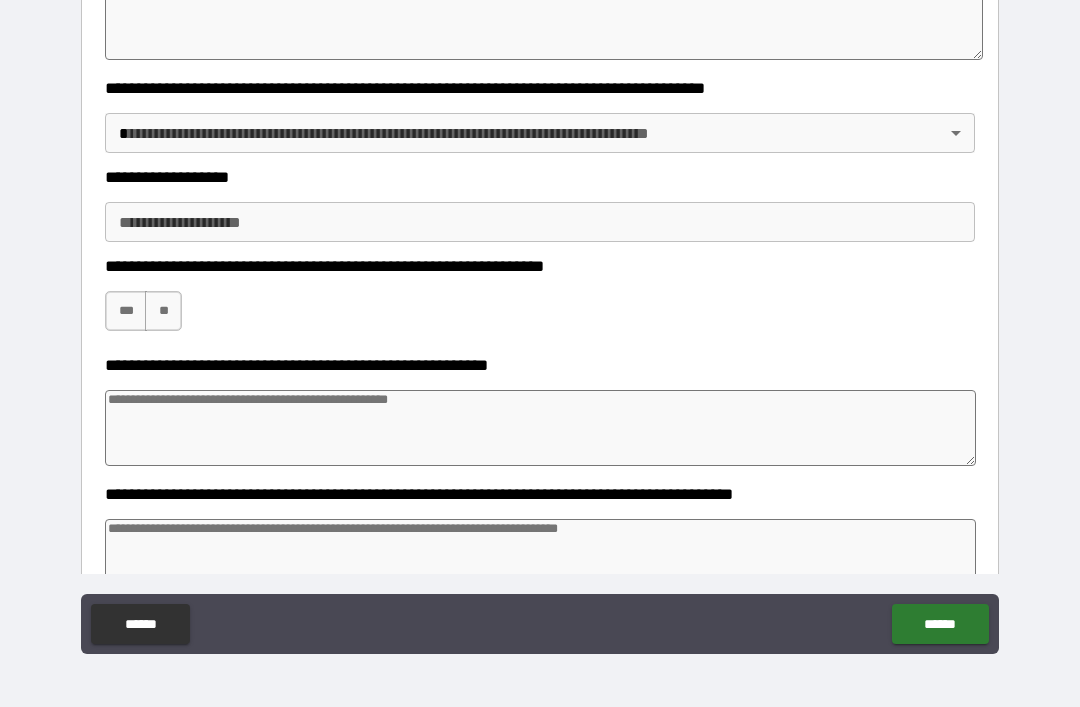 click on "[FIRST] [LAST] [STREET_NAME] [CITY] [STATE] [ZIP_CODE] [COUNTRY] [PHONE] [EMAIL] [SSN] [CREDIT_CARD] [DATE] [TIME]" at bounding box center (540, 321) 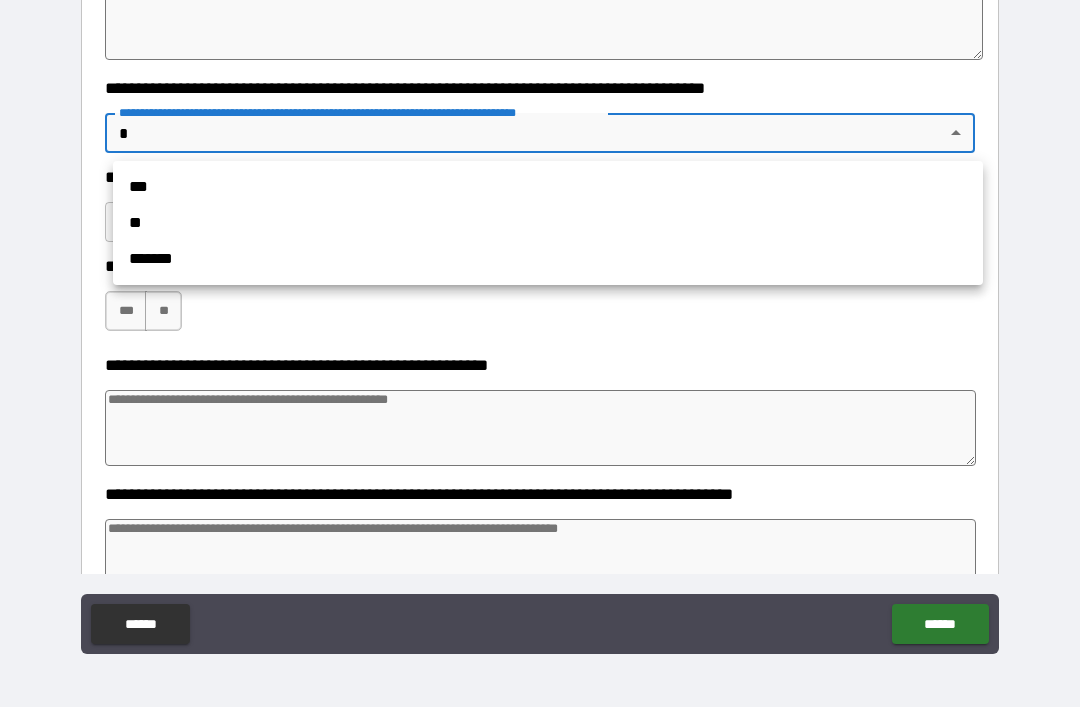click on "**" at bounding box center [548, 223] 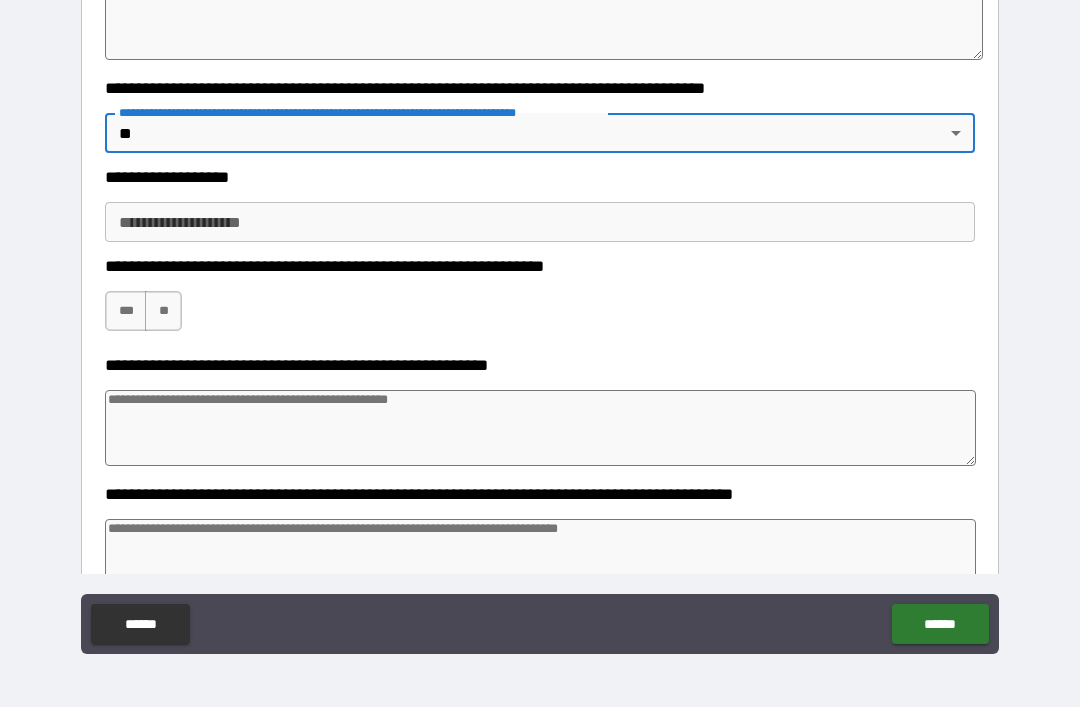 click on "**********" at bounding box center (540, 222) 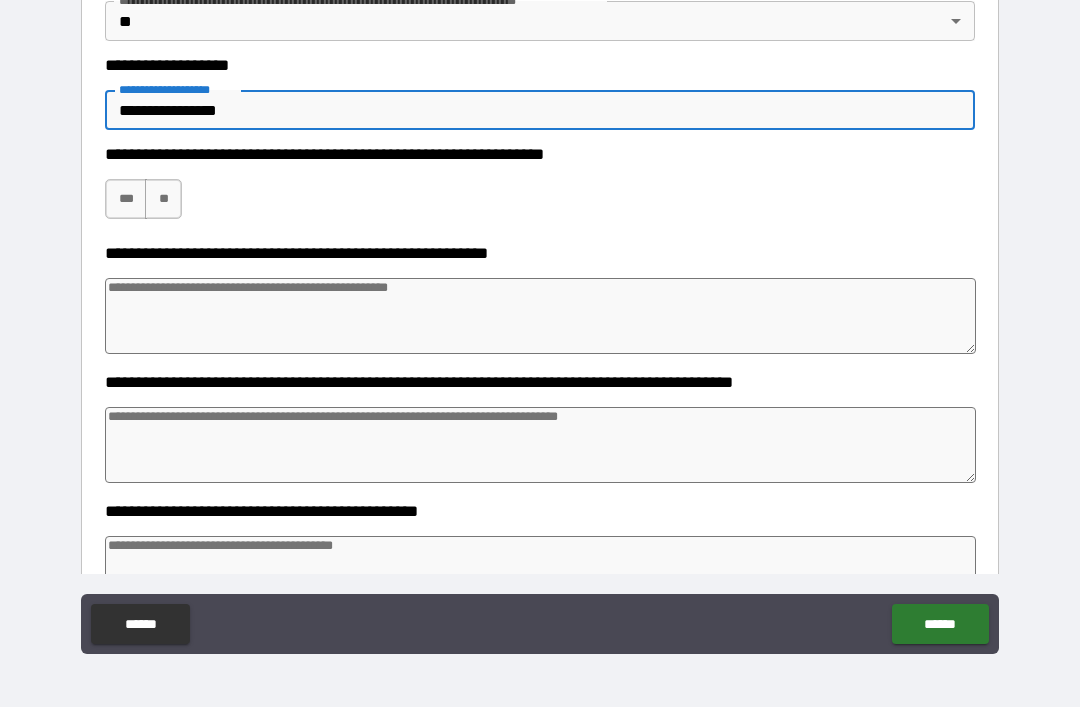 scroll, scrollTop: 651, scrollLeft: 0, axis: vertical 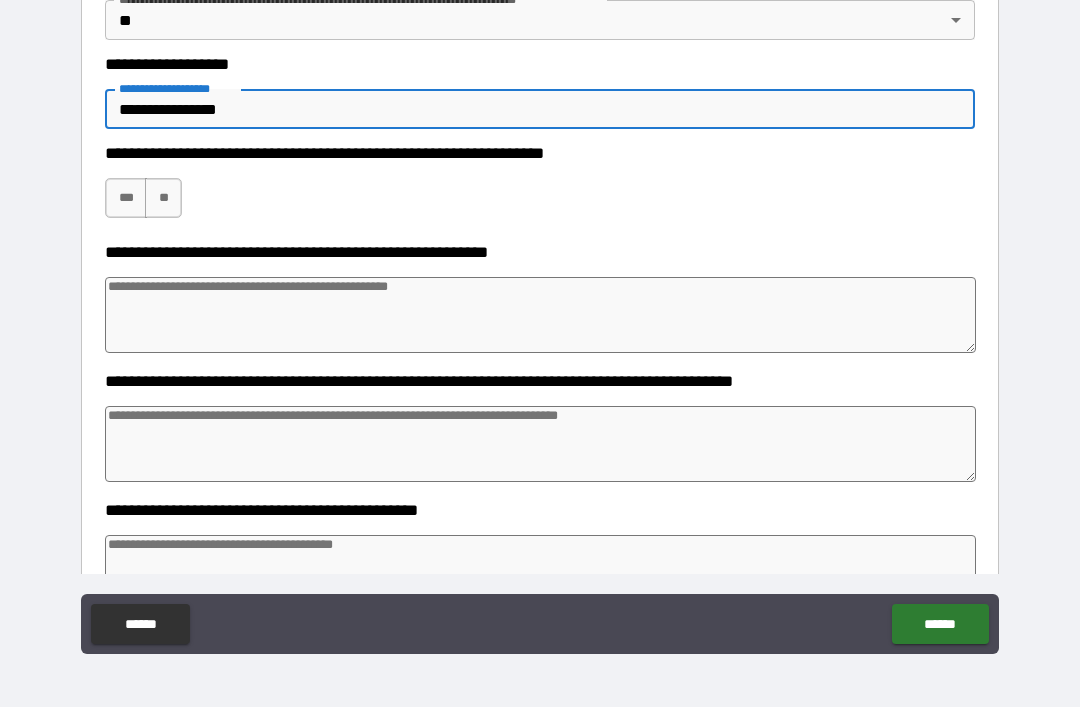 click on "***" at bounding box center [126, 198] 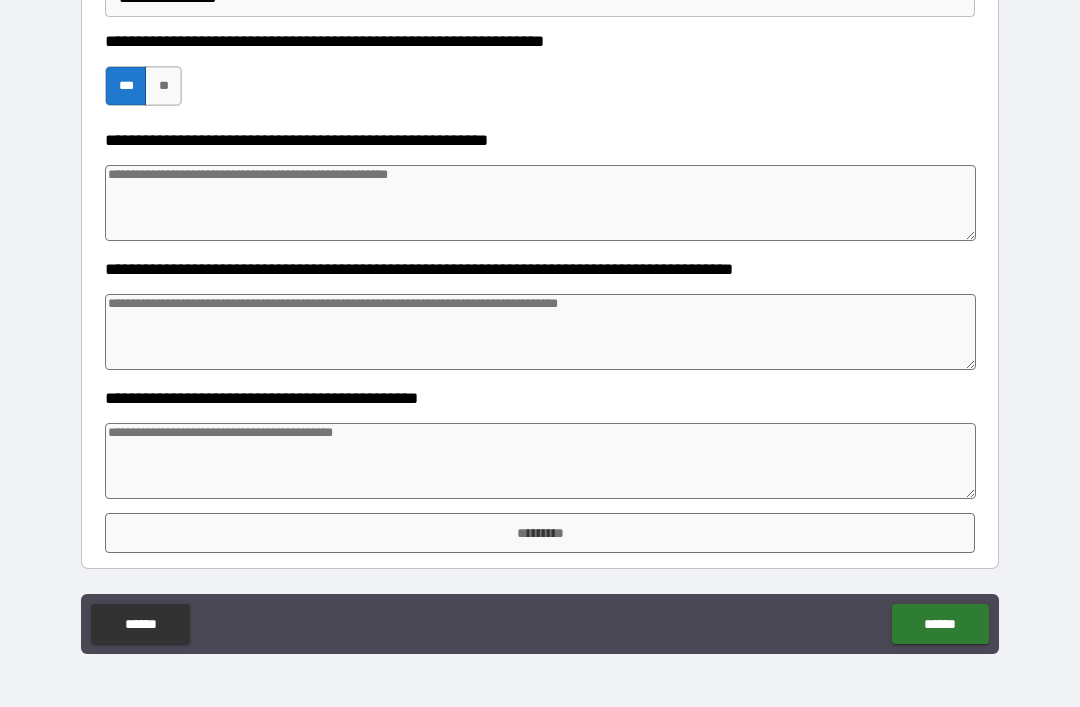 scroll, scrollTop: 763, scrollLeft: 0, axis: vertical 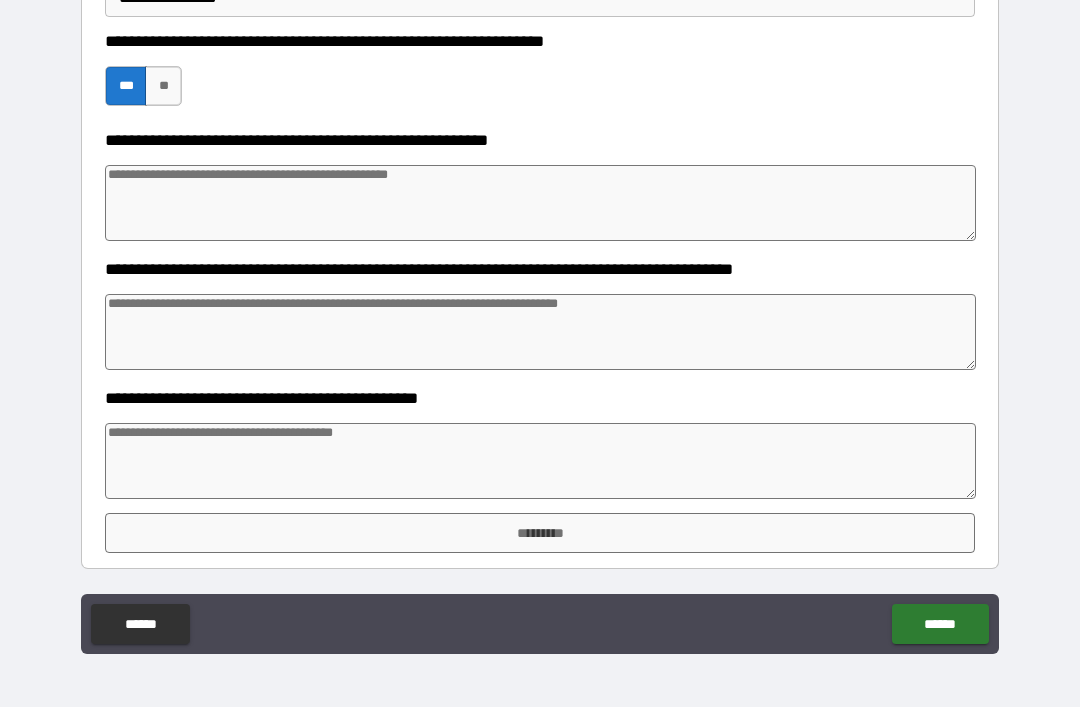 click at bounding box center [540, 332] 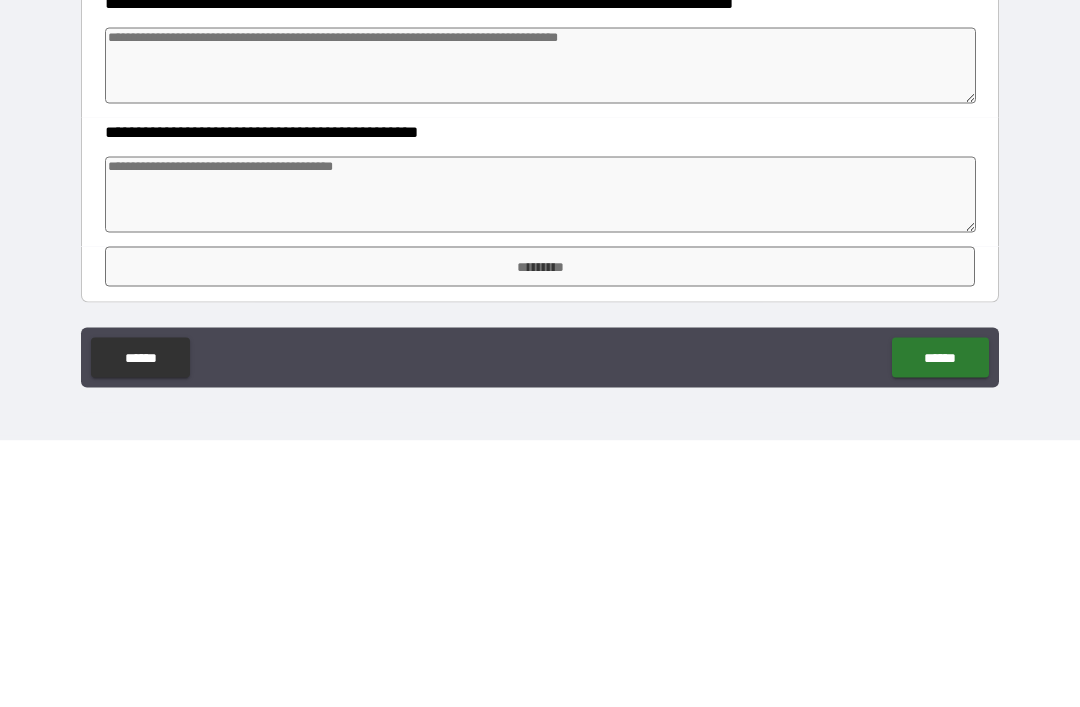 click at bounding box center [540, 461] 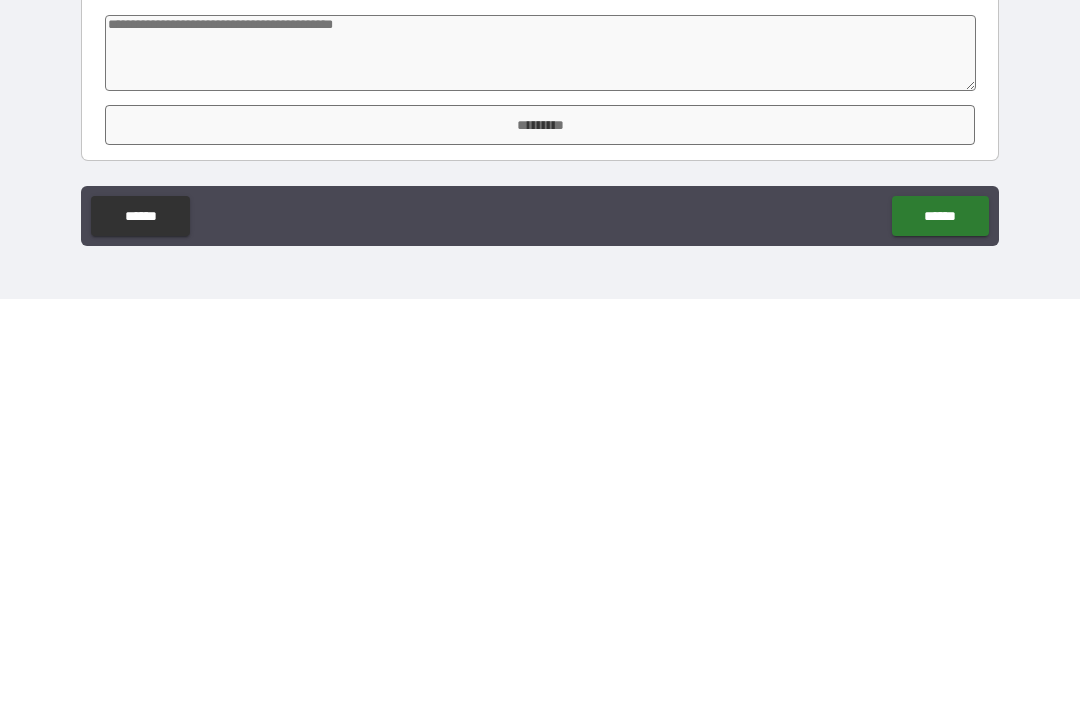 click on "*********" at bounding box center [540, 533] 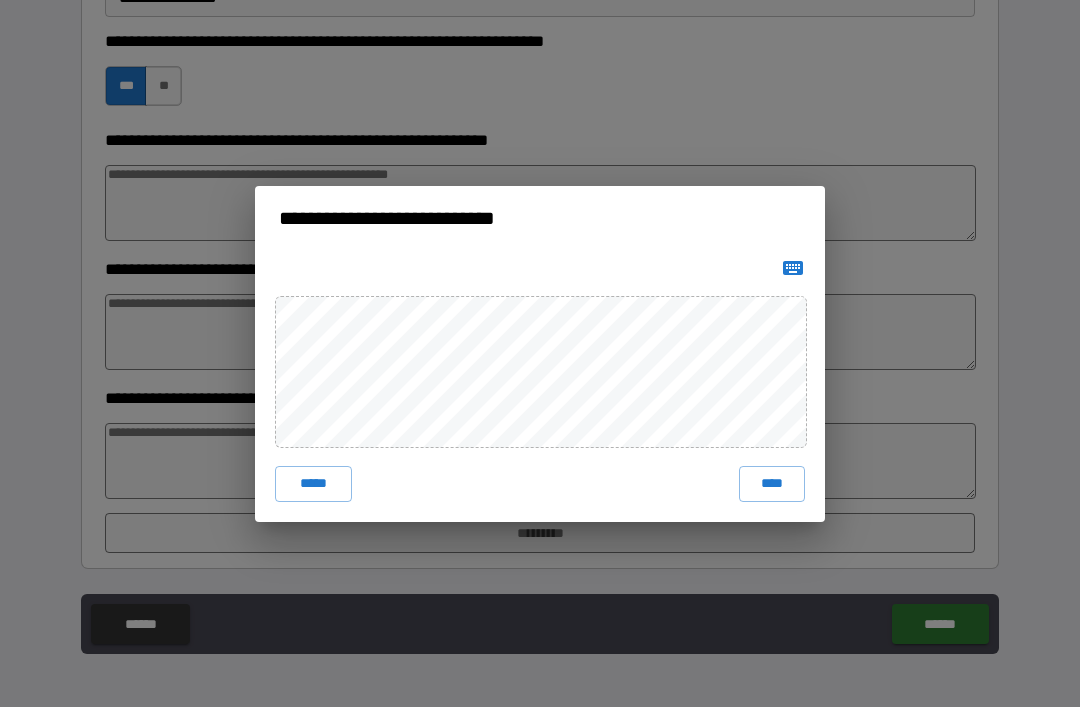 click 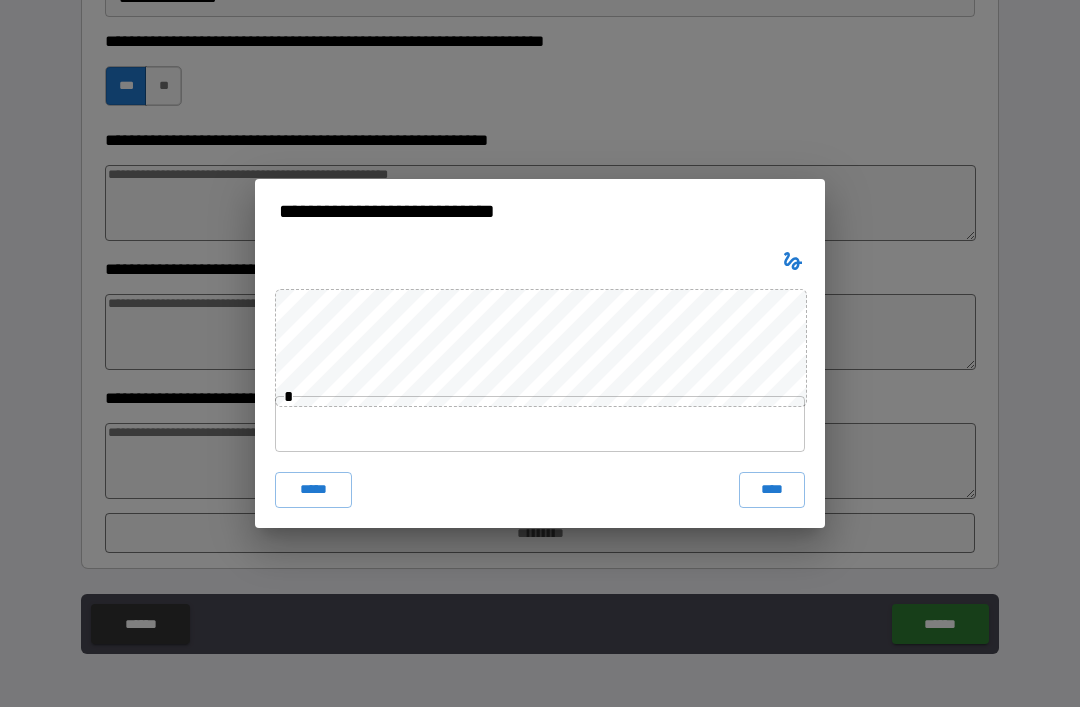 click at bounding box center [793, 261] 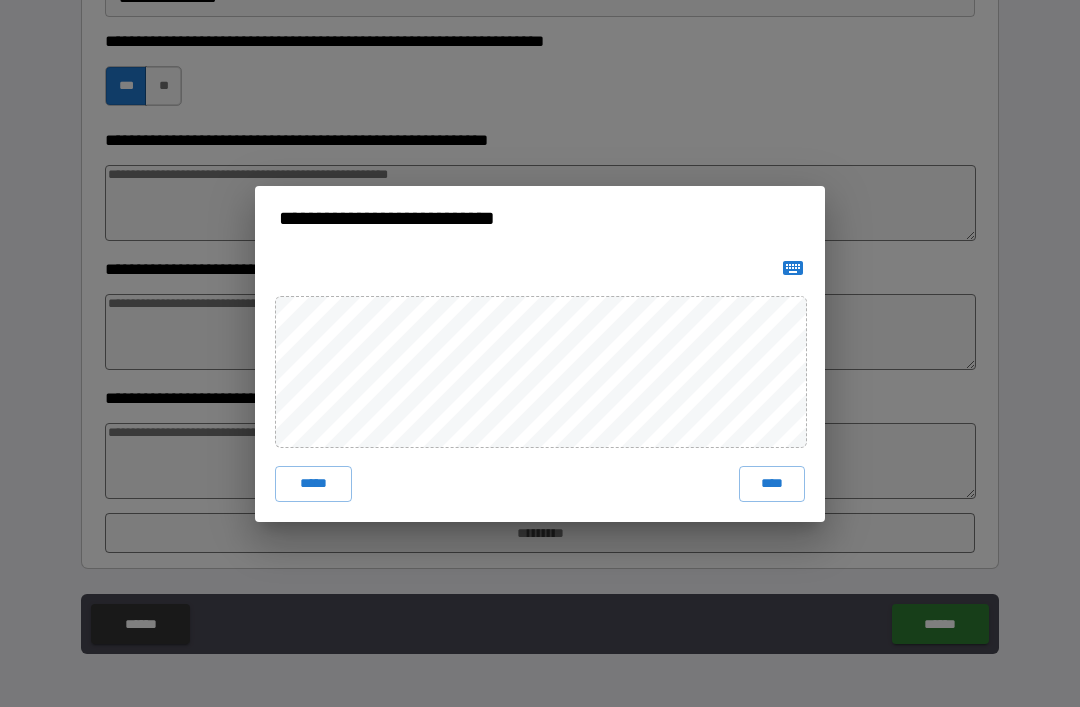 click 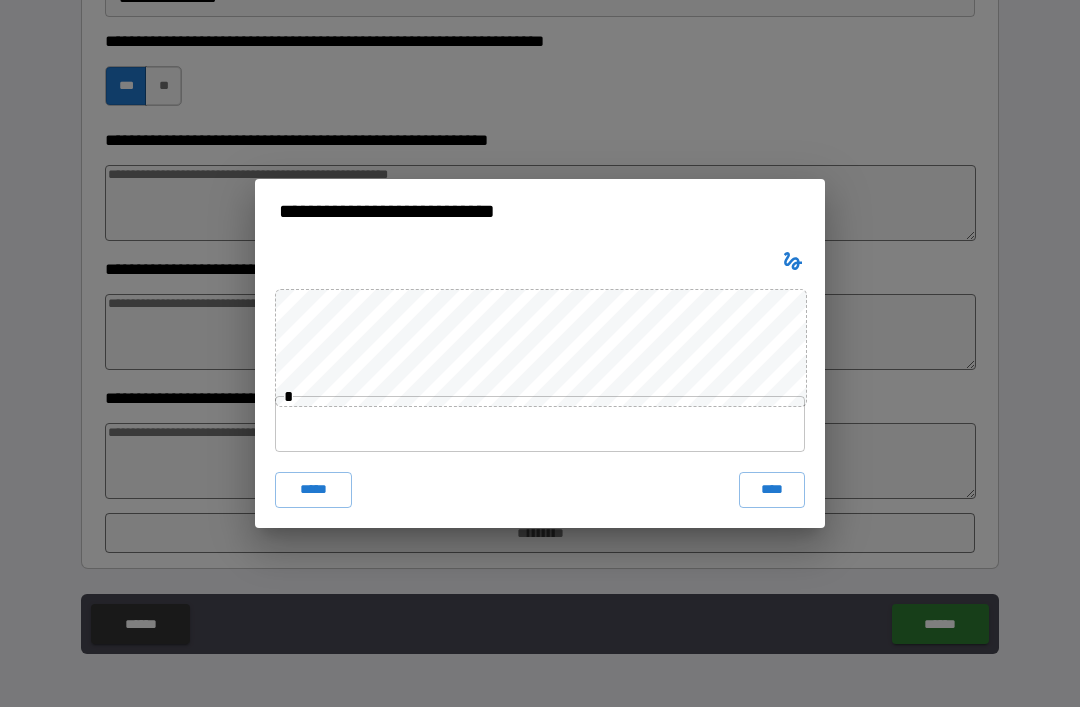 click at bounding box center [540, 424] 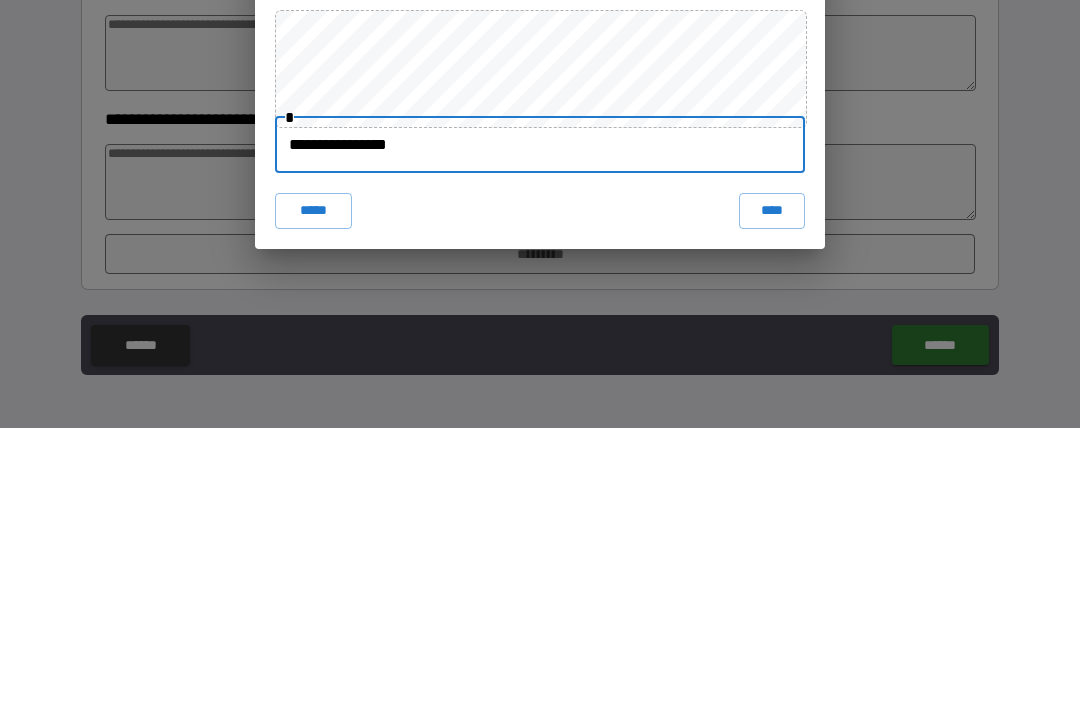 click on "****" at bounding box center (772, 490) 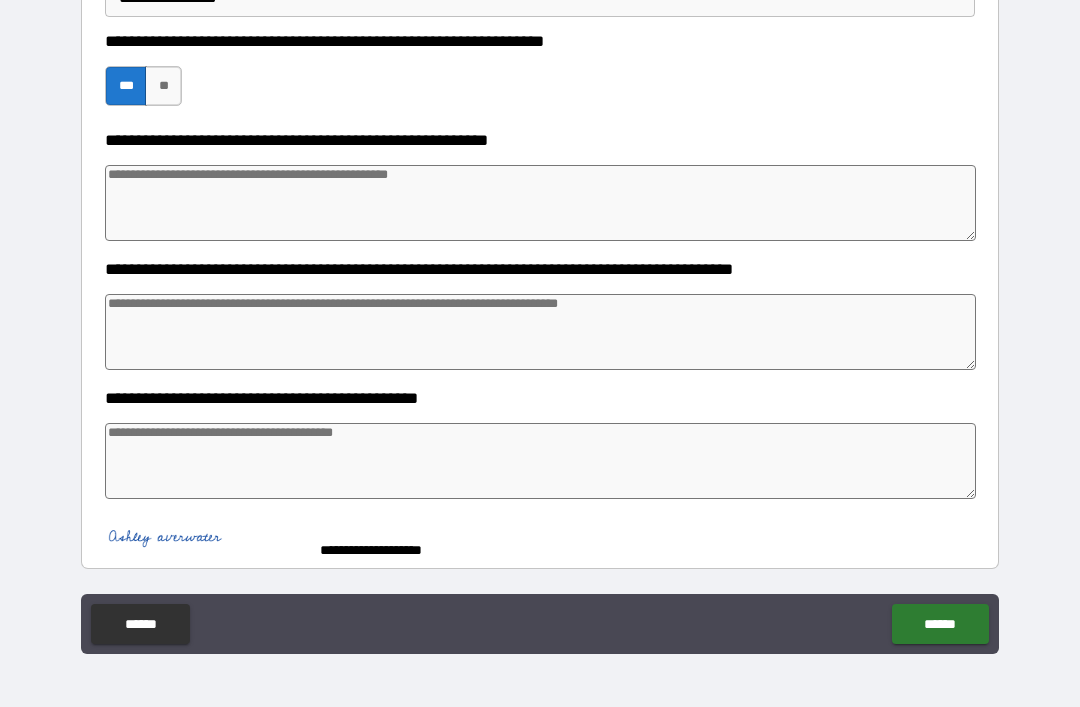 scroll, scrollTop: 753, scrollLeft: 0, axis: vertical 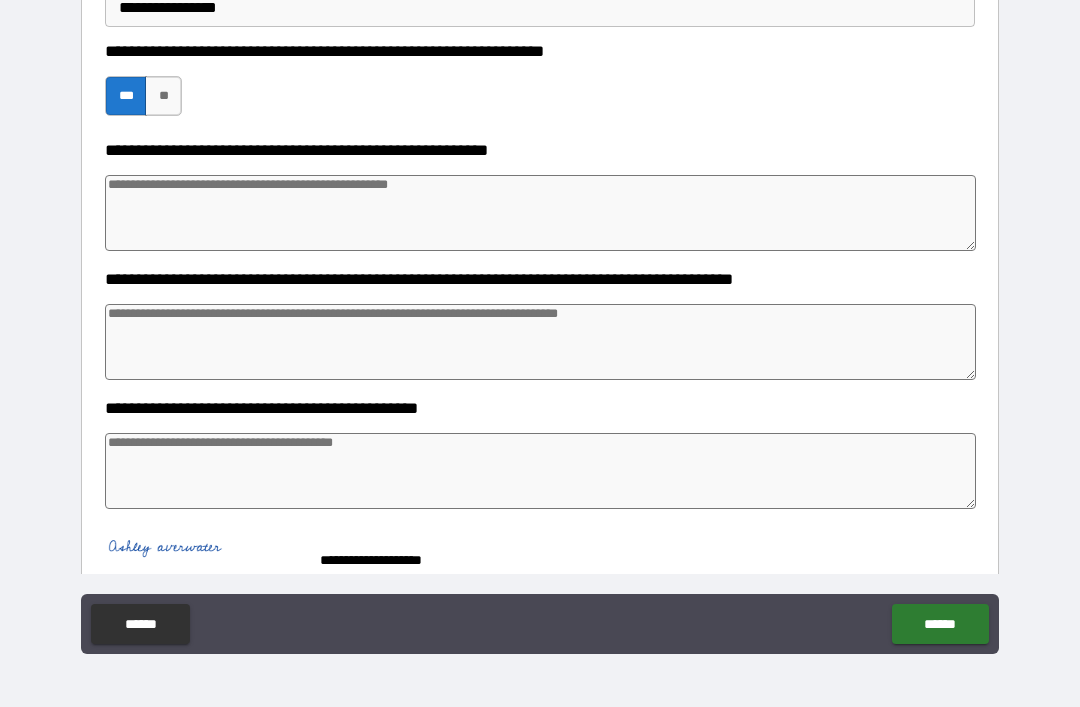 click on "******" at bounding box center (940, 624) 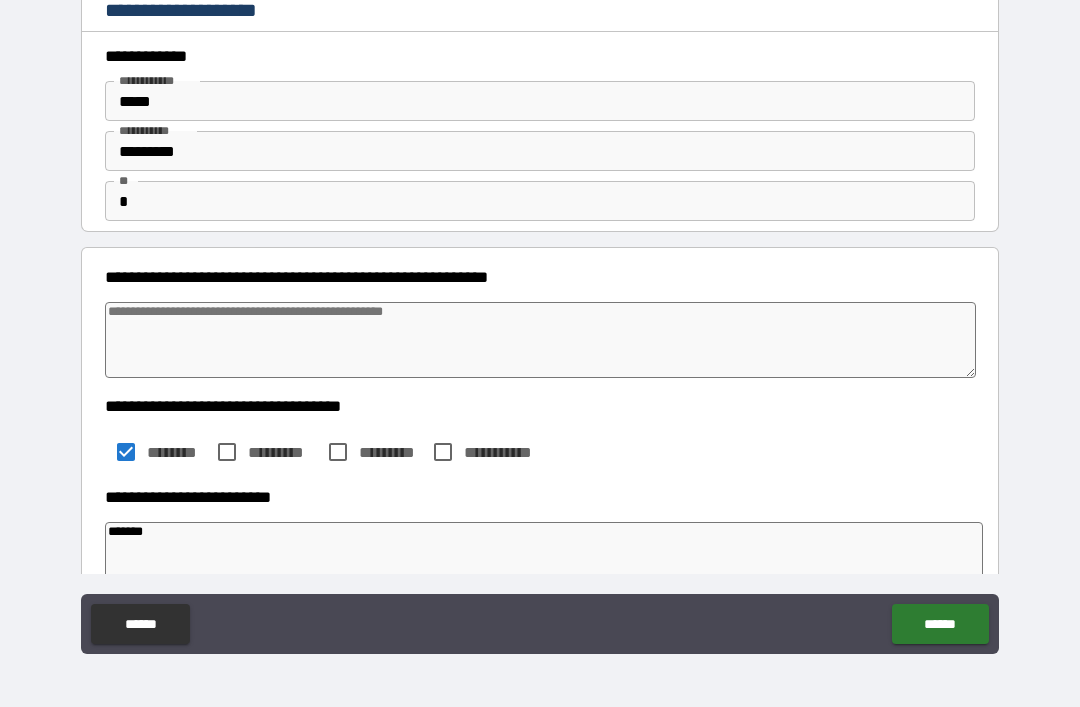 scroll, scrollTop: 0, scrollLeft: 0, axis: both 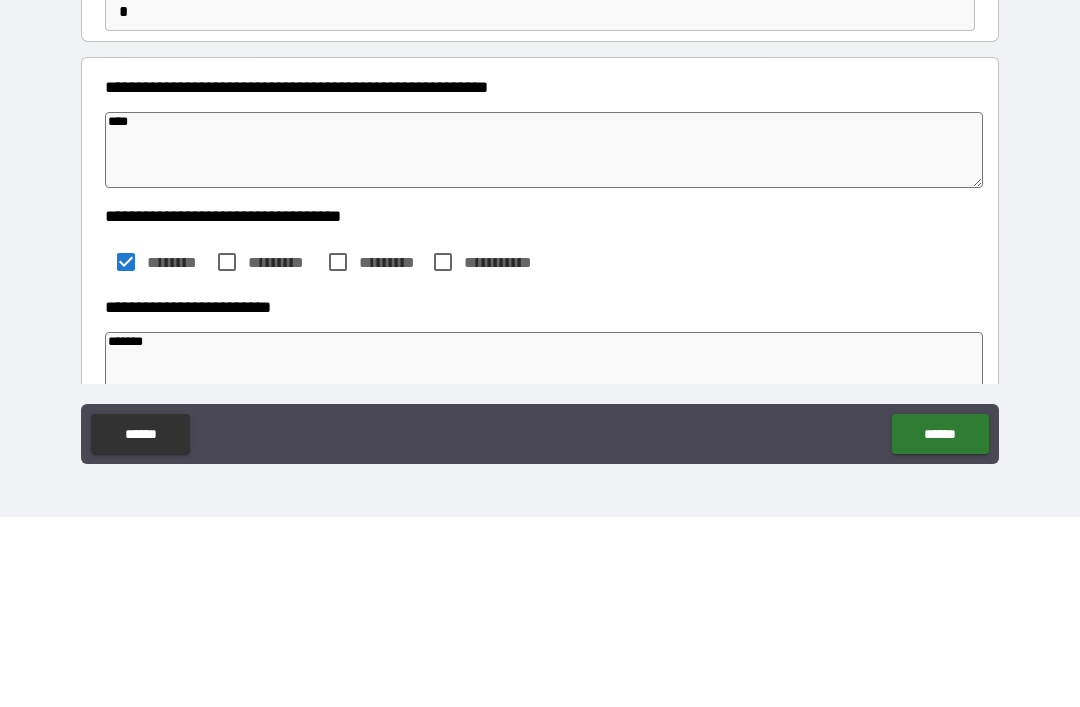 click on "**********" at bounding box center [540, 406] 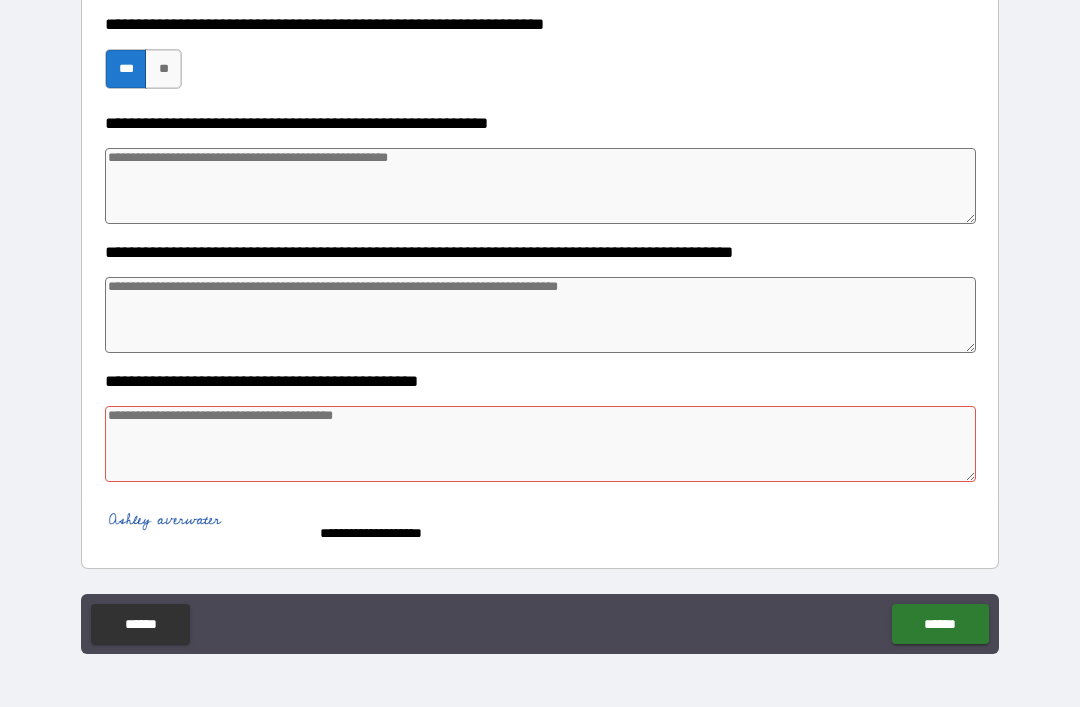 scroll, scrollTop: 780, scrollLeft: 0, axis: vertical 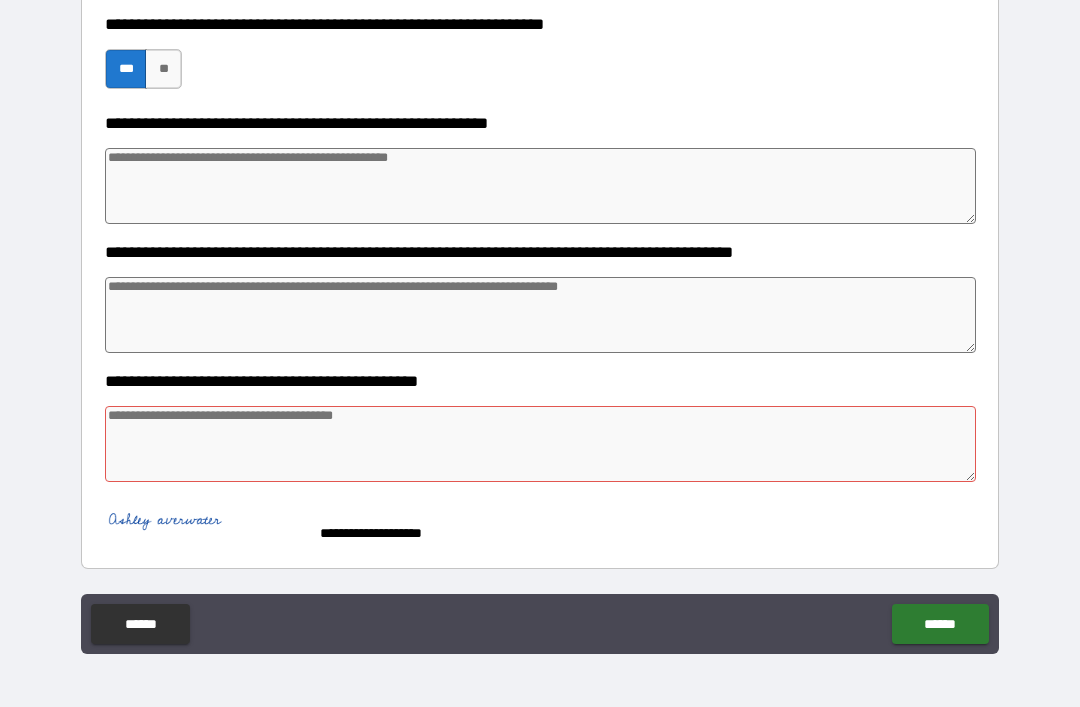 click at bounding box center [540, 444] 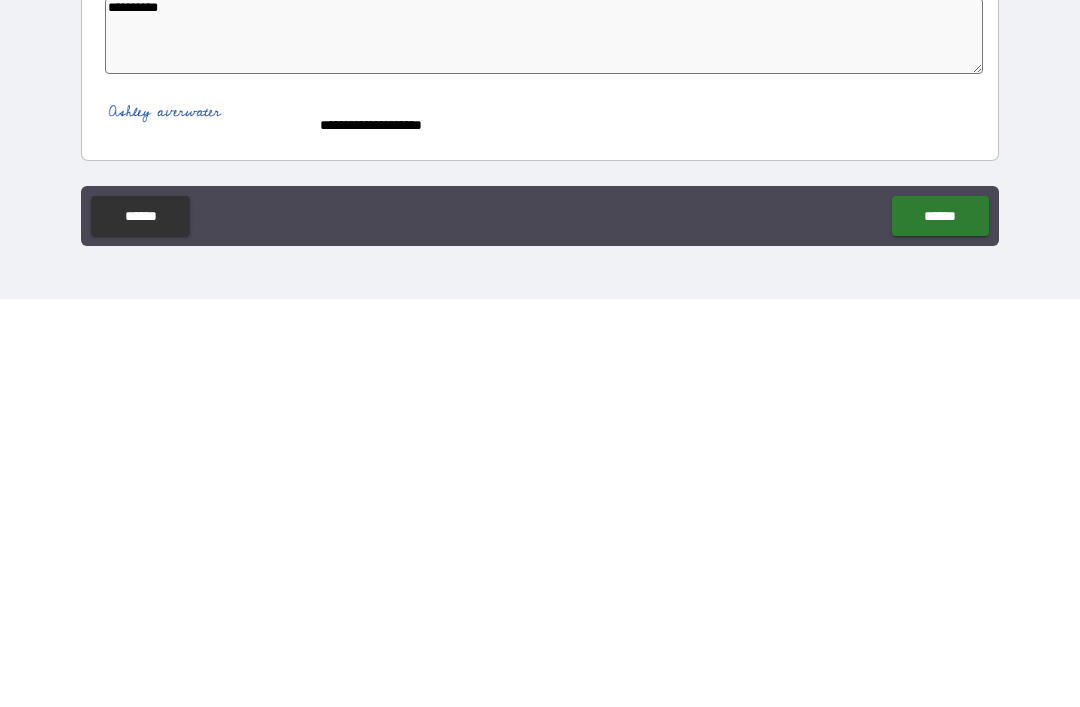 click on "******" at bounding box center (940, 624) 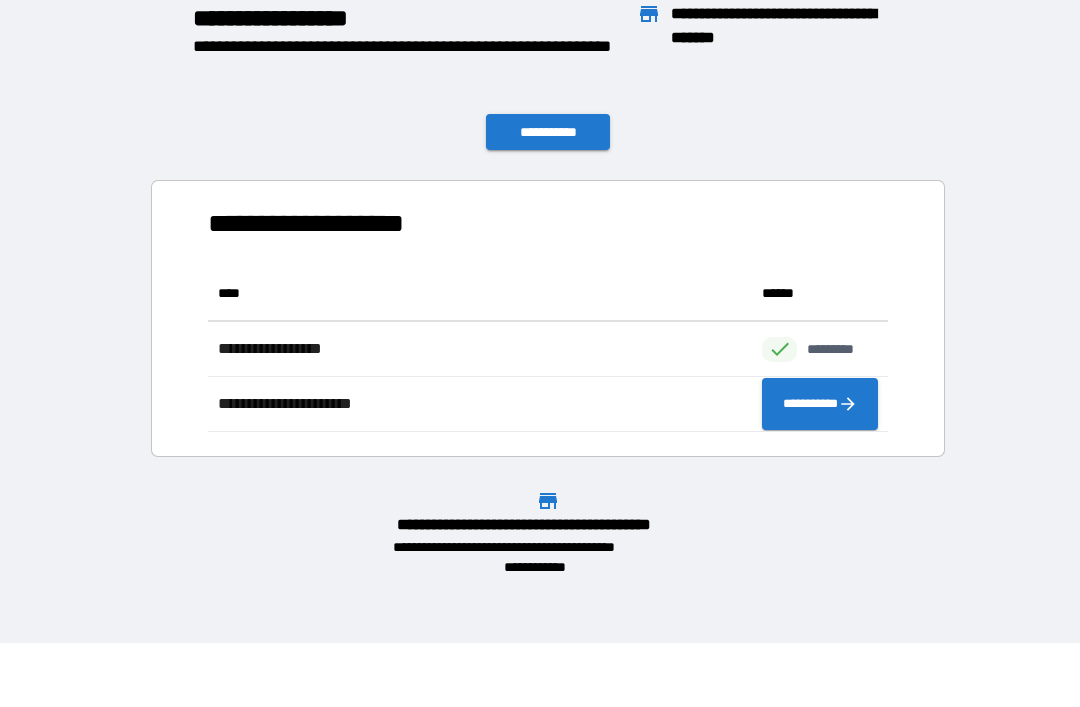 scroll, scrollTop: 166, scrollLeft: 680, axis: both 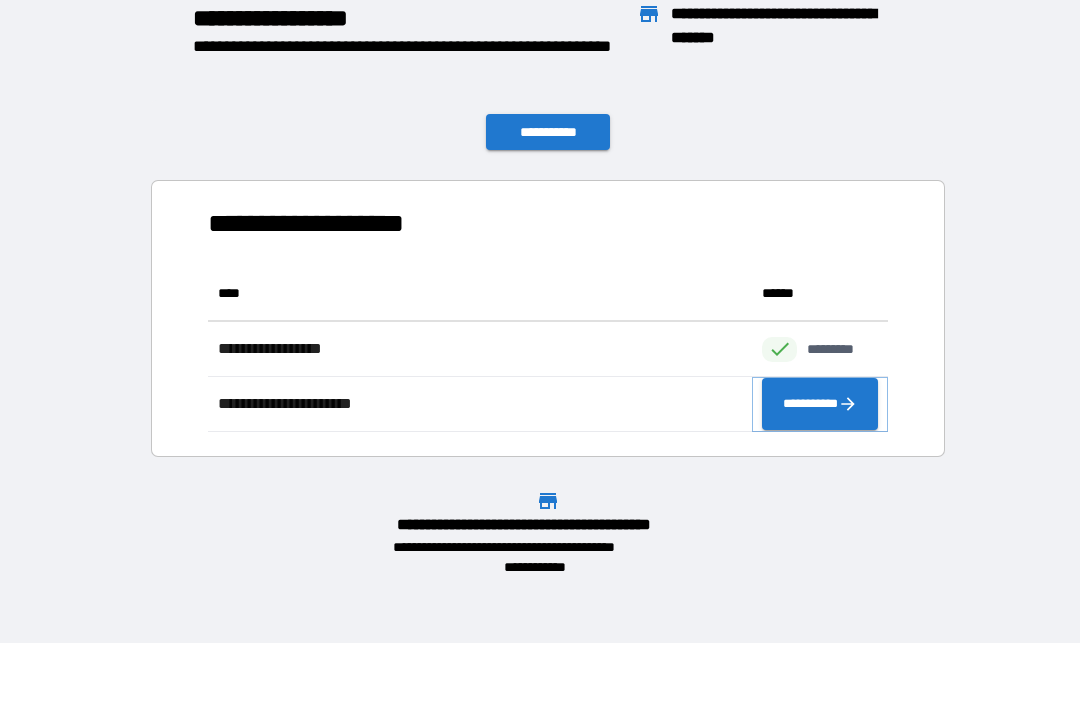 click 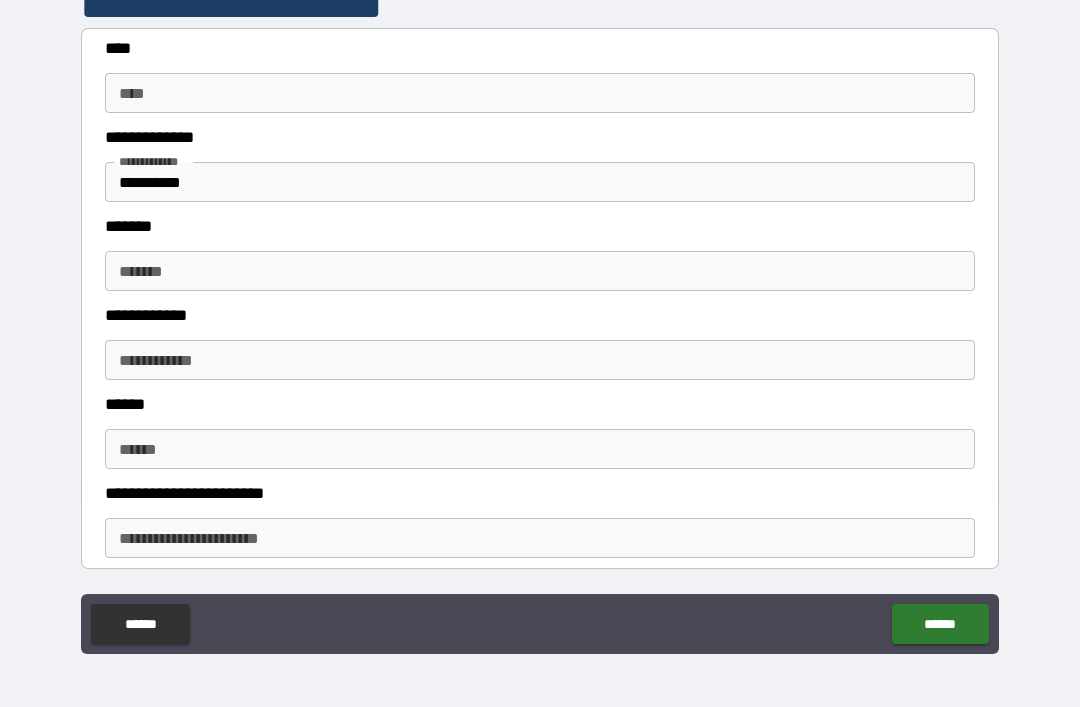 scroll, scrollTop: 430, scrollLeft: 0, axis: vertical 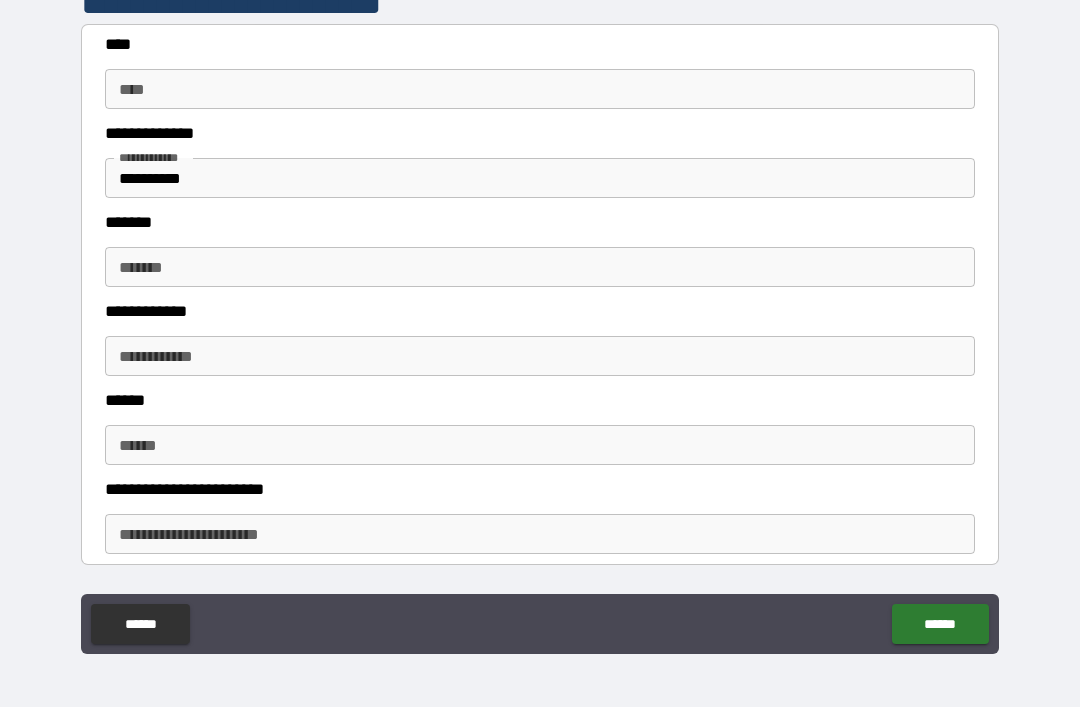click on "****" at bounding box center (540, 89) 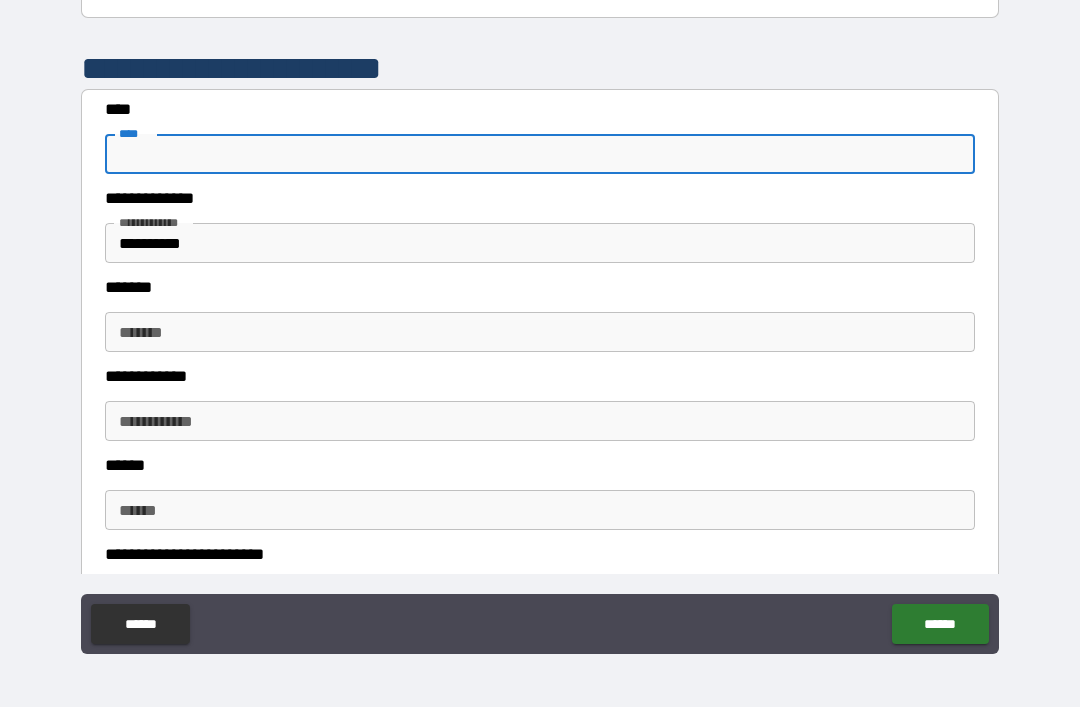 scroll, scrollTop: 362, scrollLeft: 0, axis: vertical 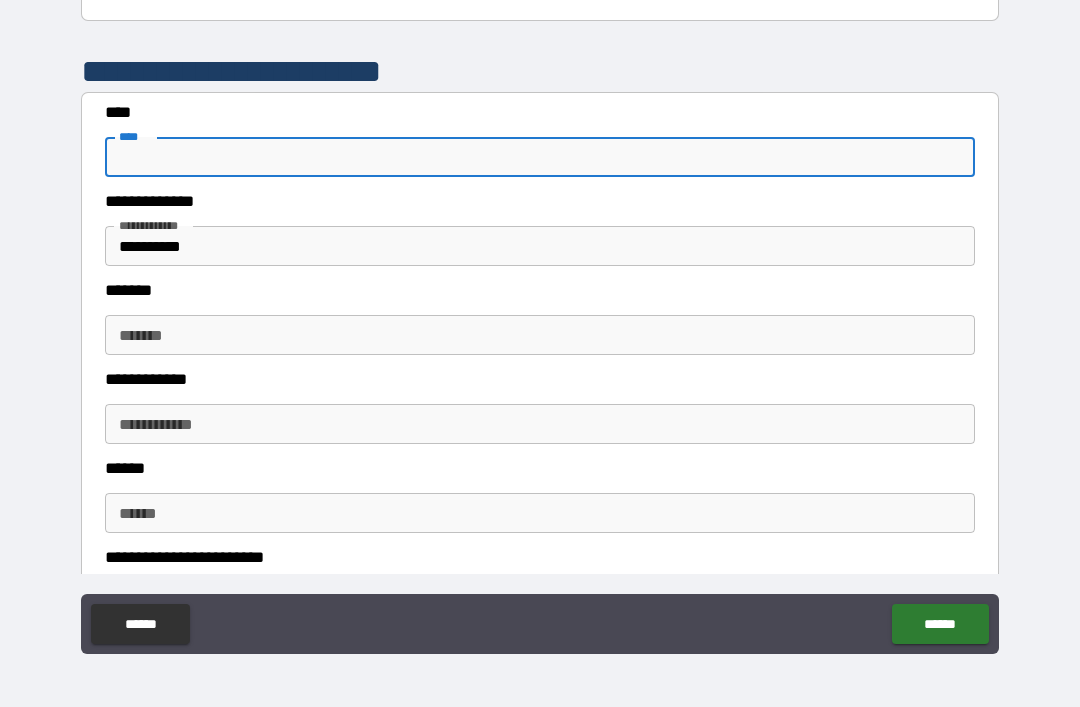 click on "**********" at bounding box center (540, 246) 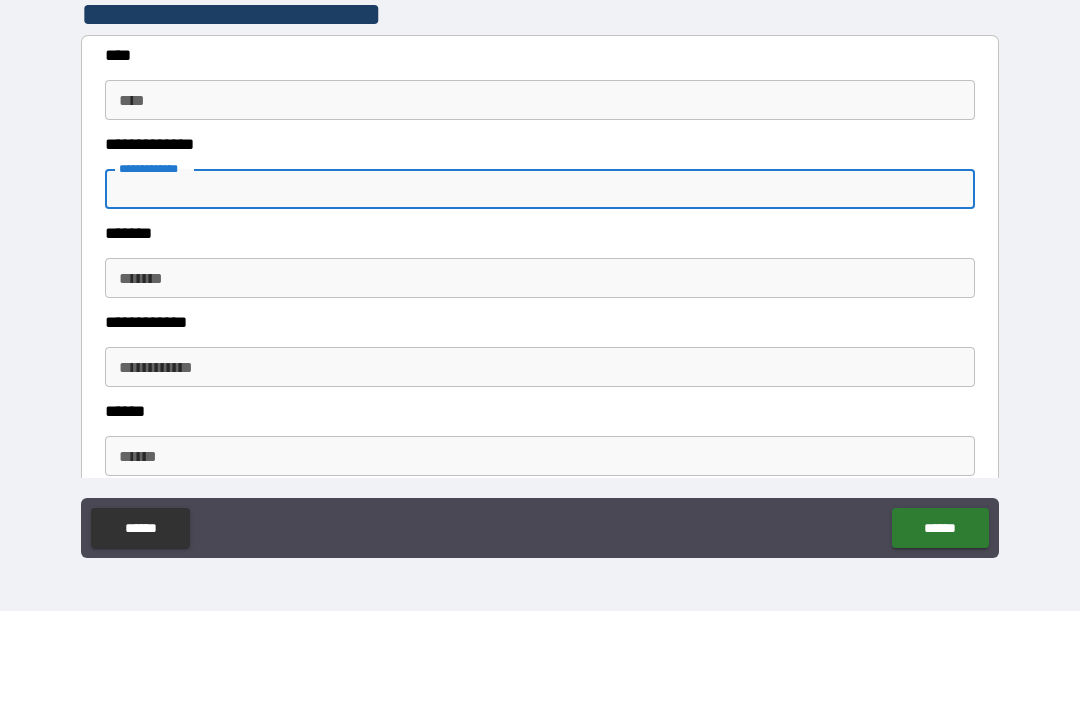 scroll, scrollTop: 276, scrollLeft: 0, axis: vertical 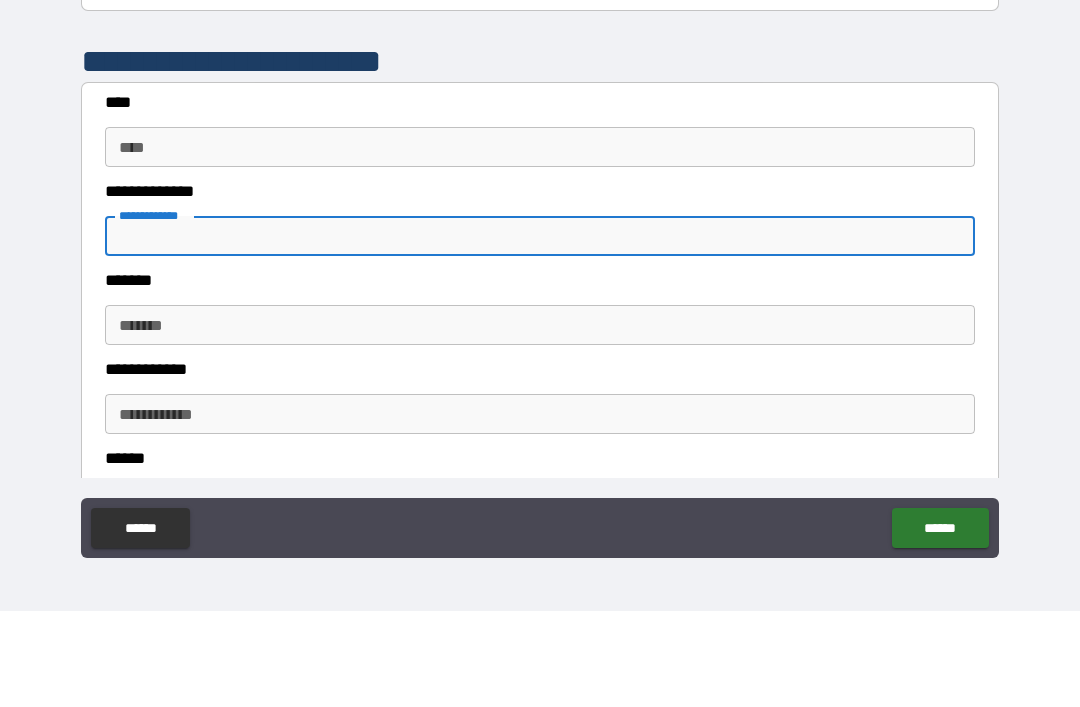 click on "****" at bounding box center [540, 243] 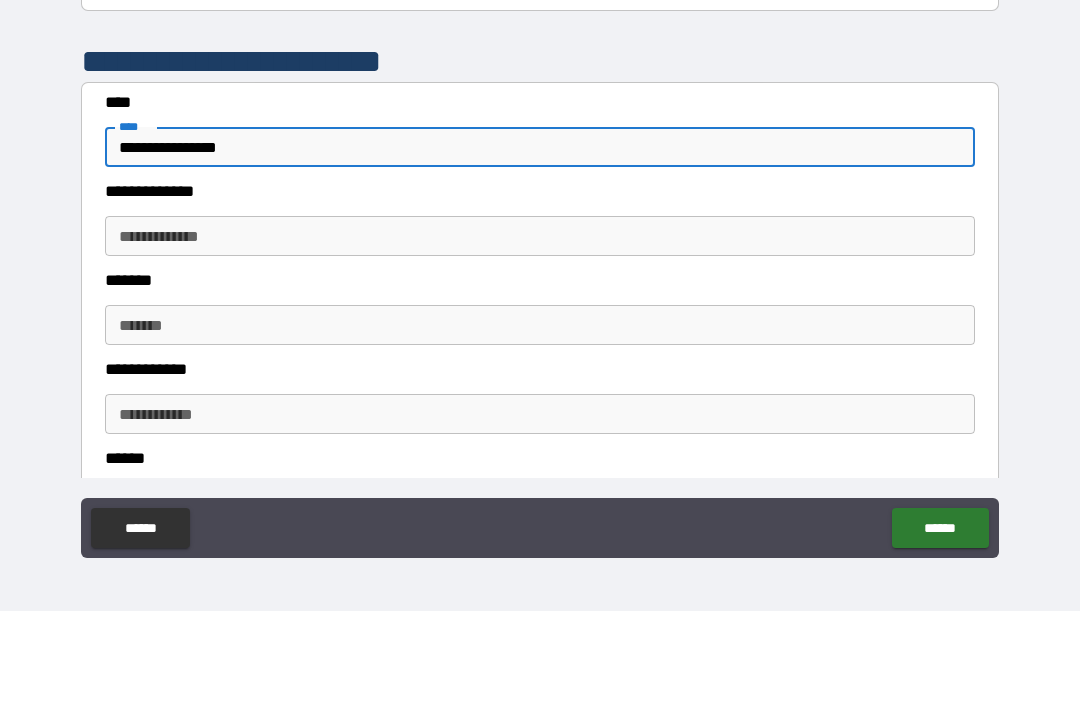 click on "**********" at bounding box center (540, 332) 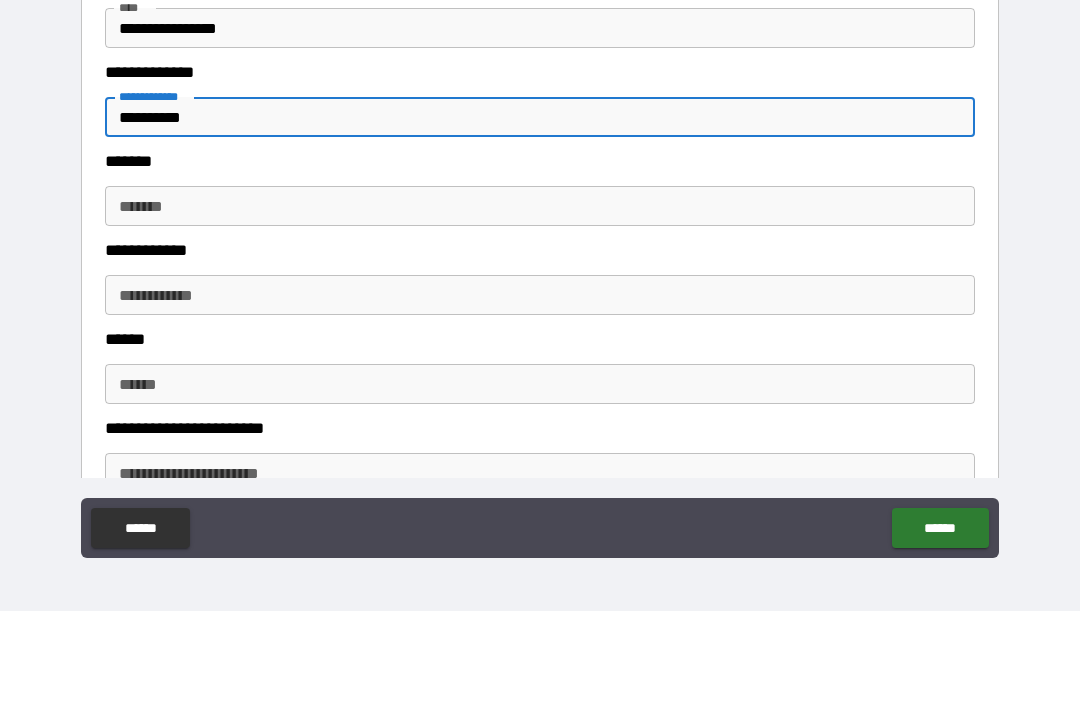 scroll, scrollTop: 401, scrollLeft: 0, axis: vertical 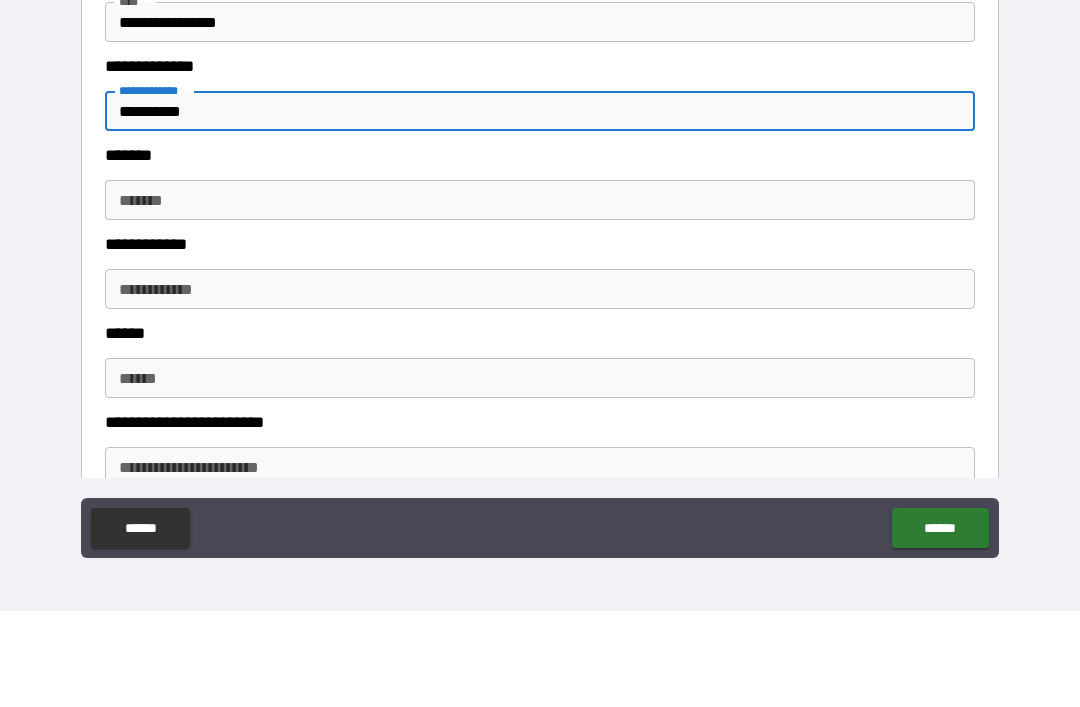 click on "*******" at bounding box center (540, 296) 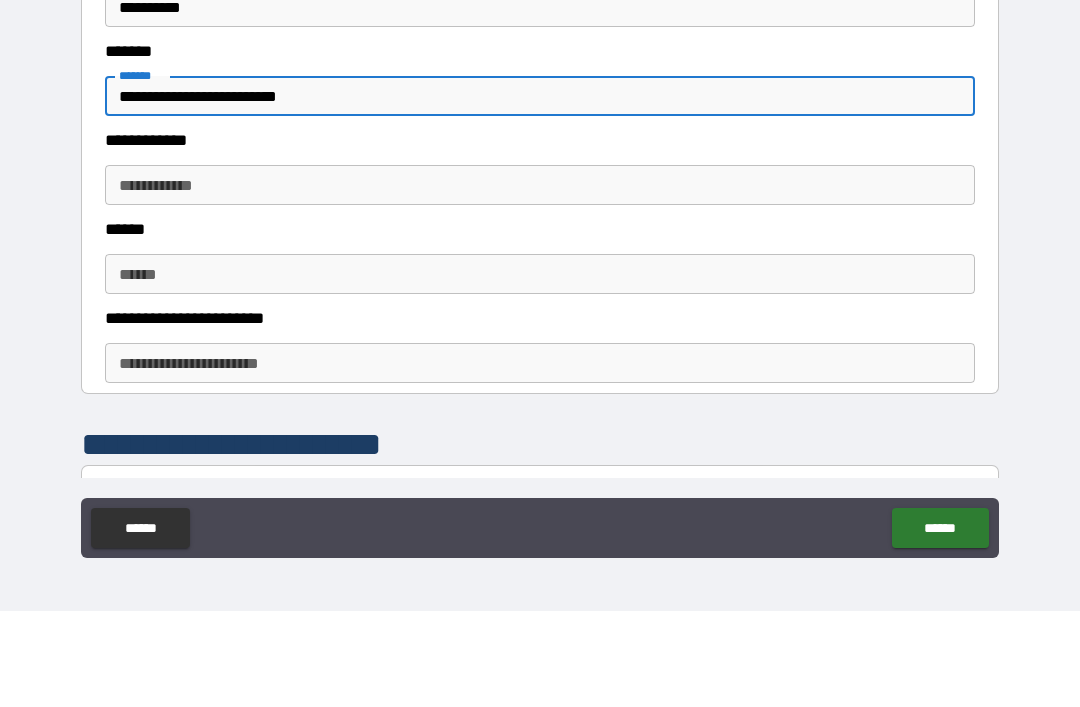 scroll, scrollTop: 507, scrollLeft: 0, axis: vertical 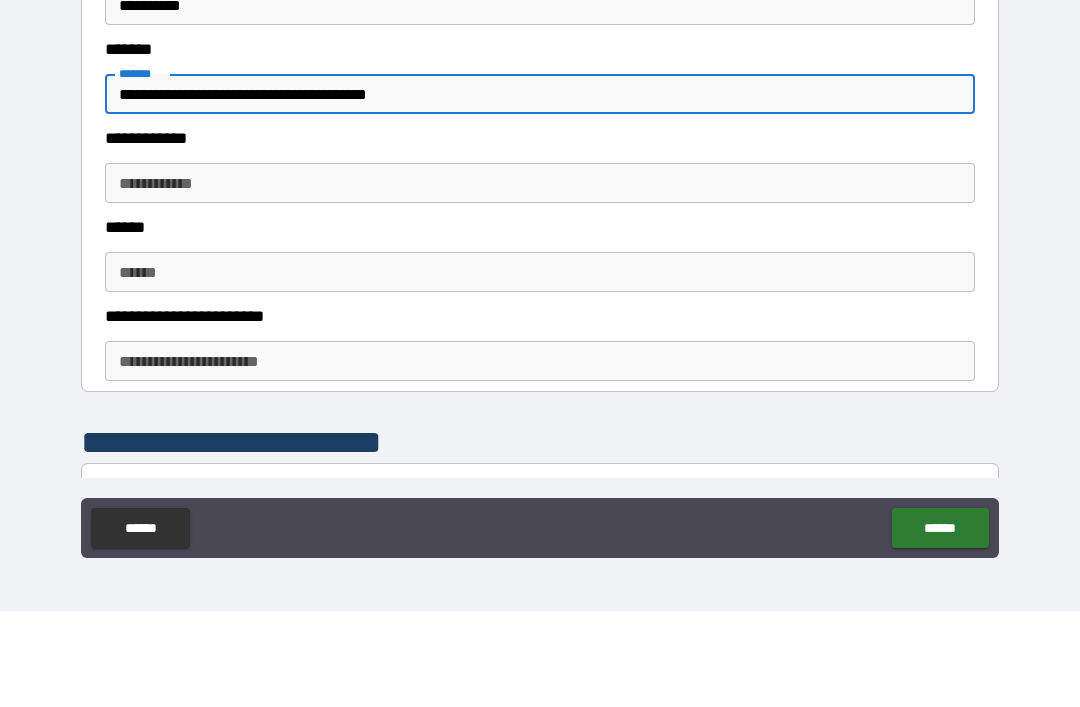 click on "**********" at bounding box center (540, 279) 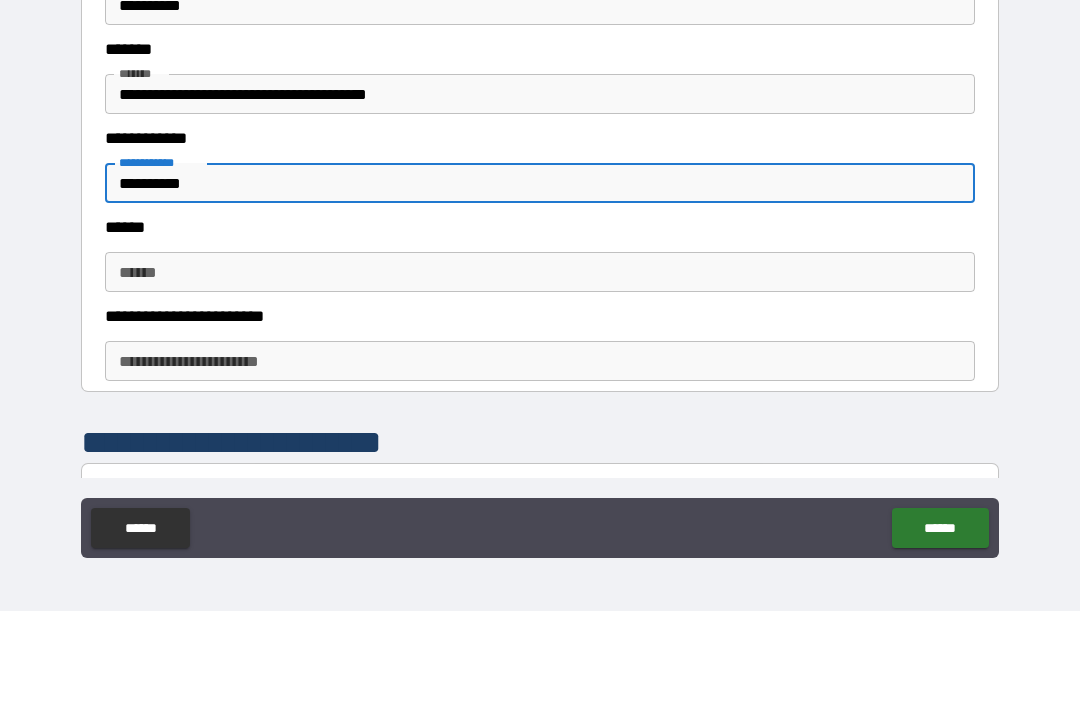 click on "******" at bounding box center (540, 368) 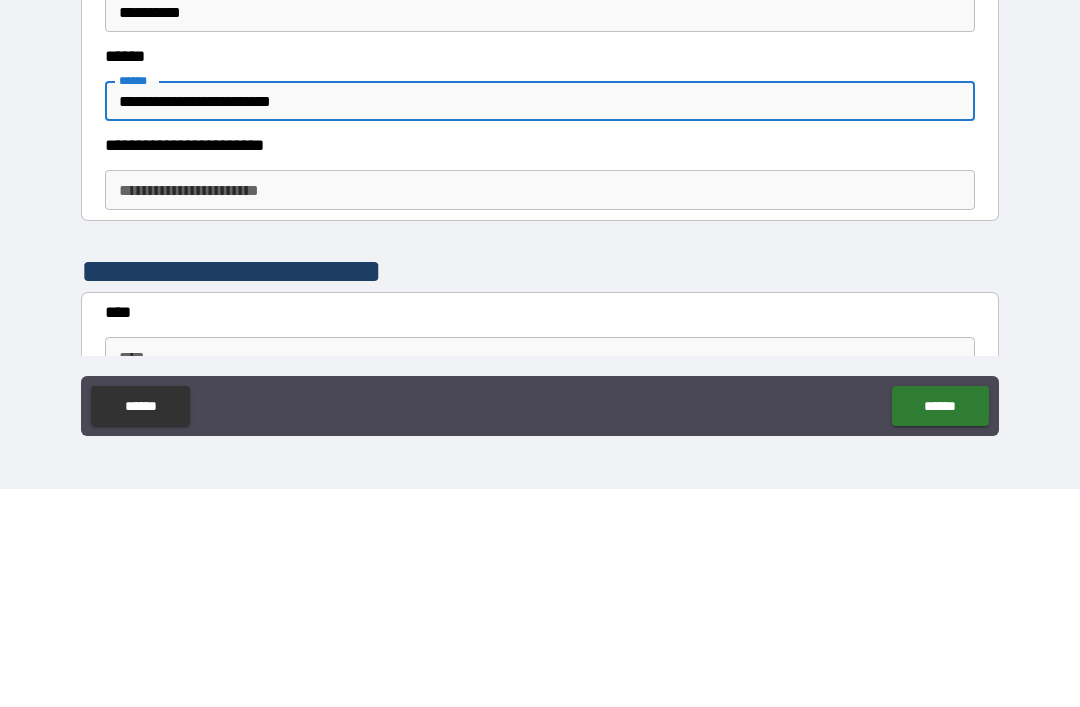 scroll, scrollTop: 560, scrollLeft: 0, axis: vertical 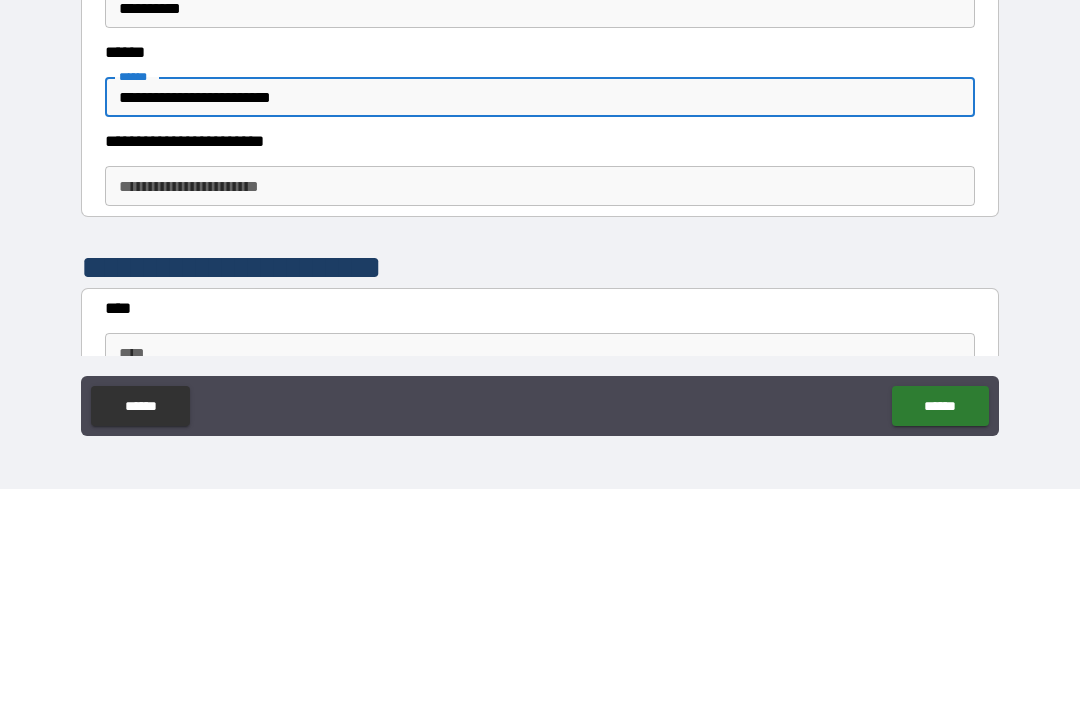 click on "**********" at bounding box center (540, 404) 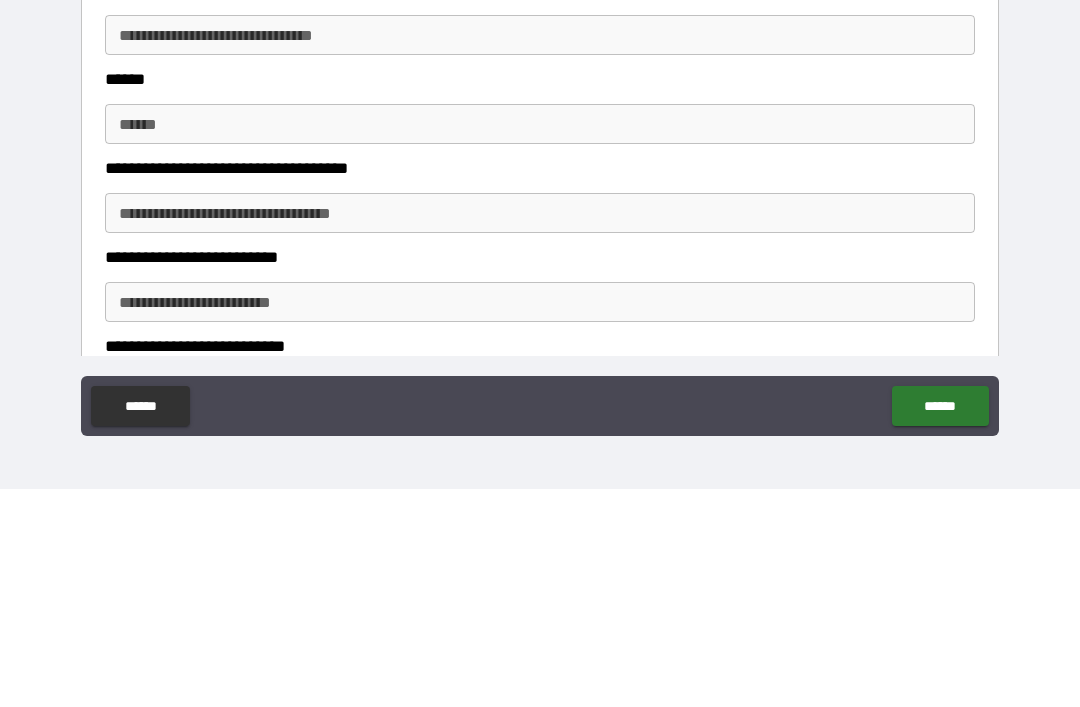 scroll, scrollTop: 1462, scrollLeft: 0, axis: vertical 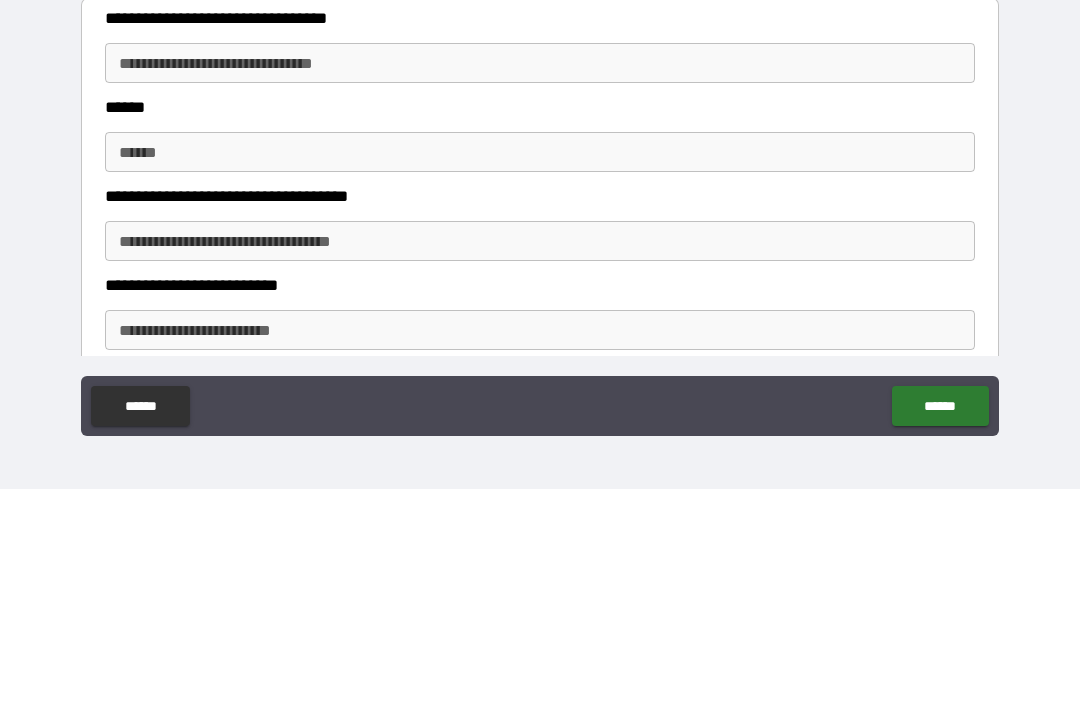 click on "**********" at bounding box center (540, 281) 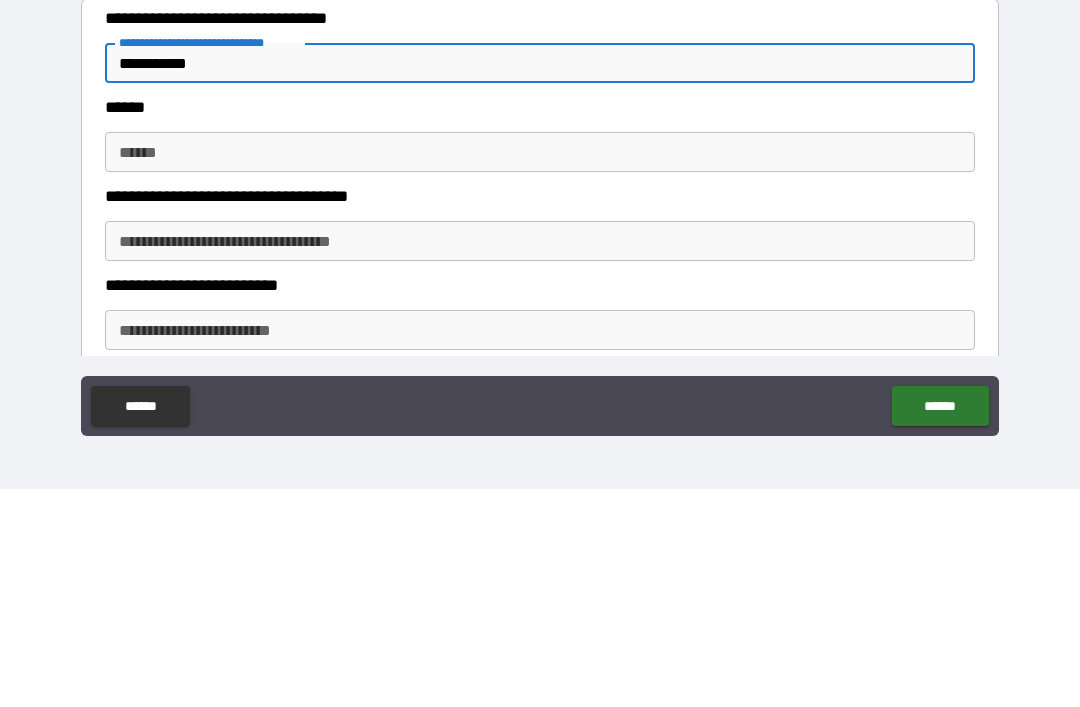 click on "******" at bounding box center [540, 370] 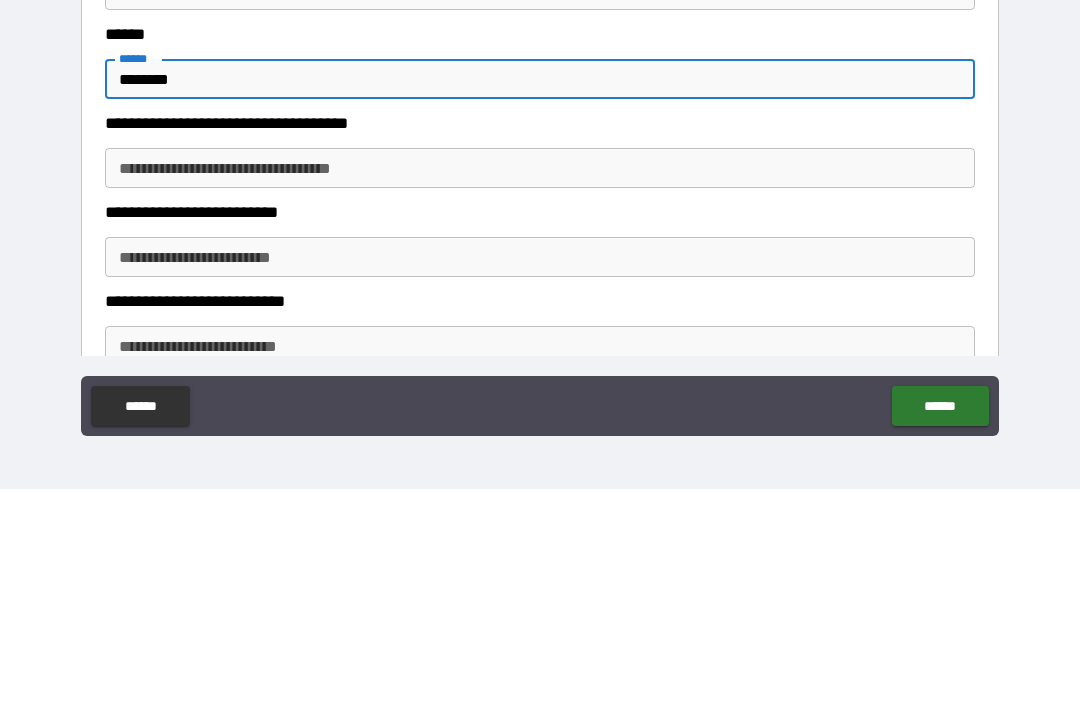 scroll, scrollTop: 1538, scrollLeft: 0, axis: vertical 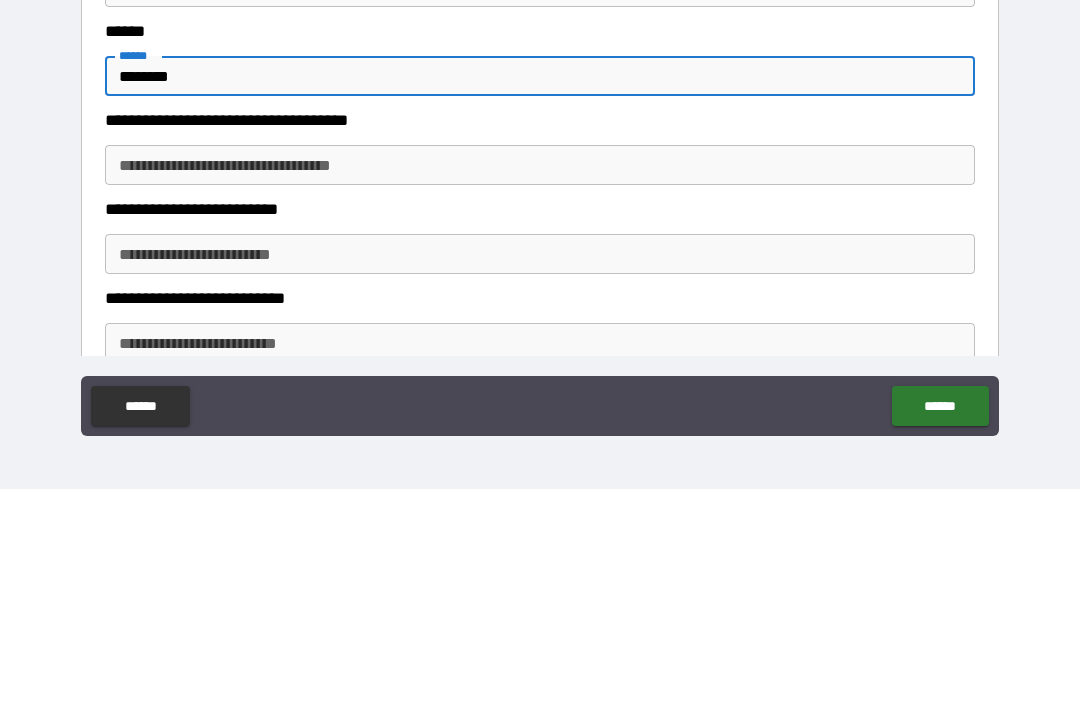 click on "**********" at bounding box center [540, 383] 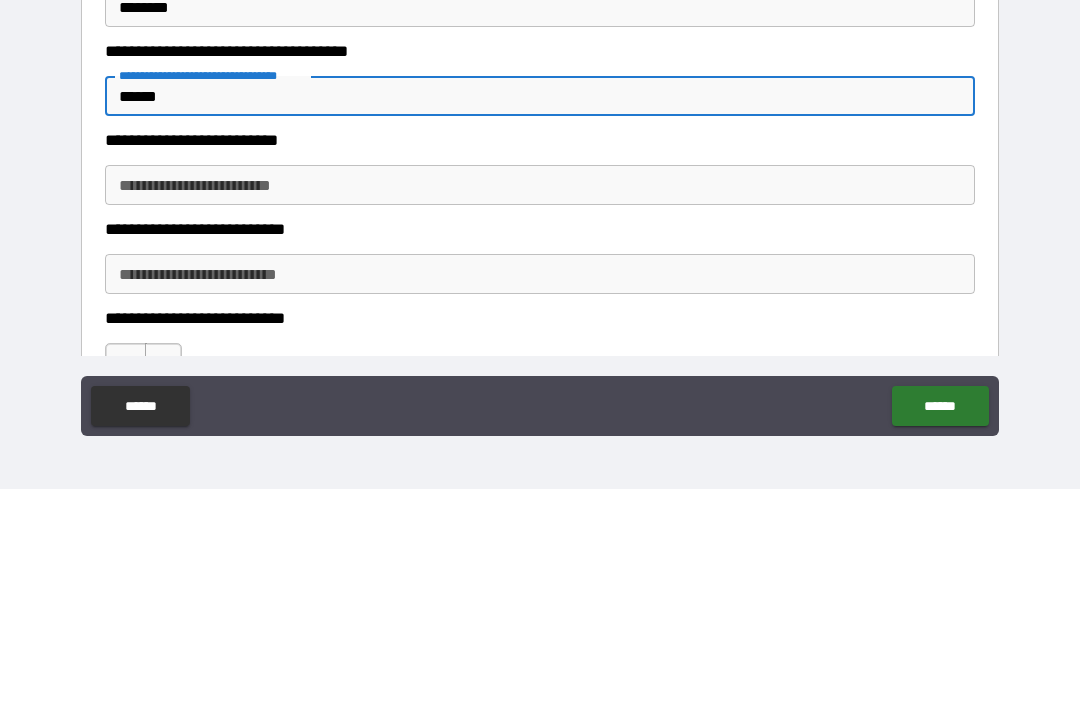 scroll, scrollTop: 1609, scrollLeft: 0, axis: vertical 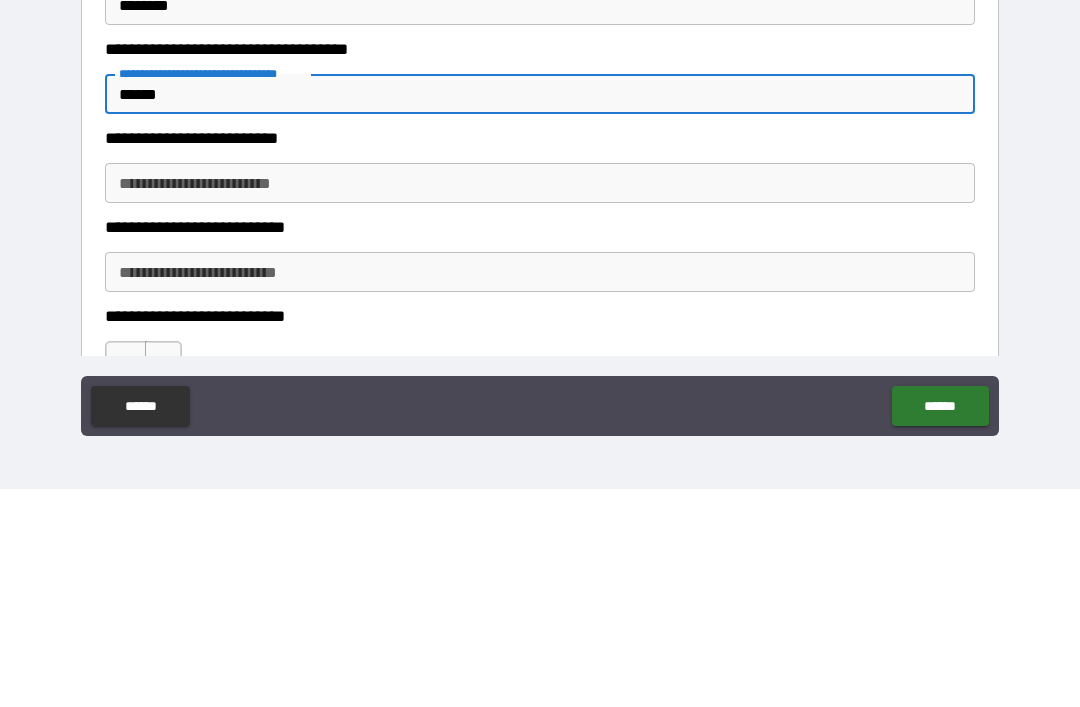 click on "**********" at bounding box center [540, 445] 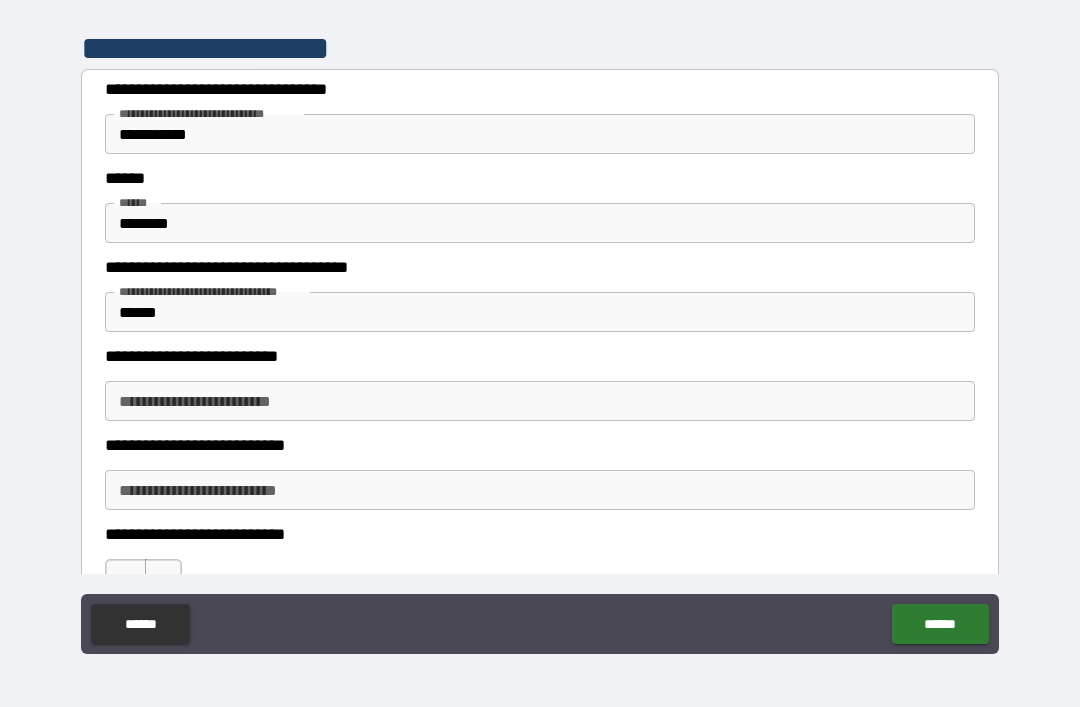 click on "**********" at bounding box center (540, 445) 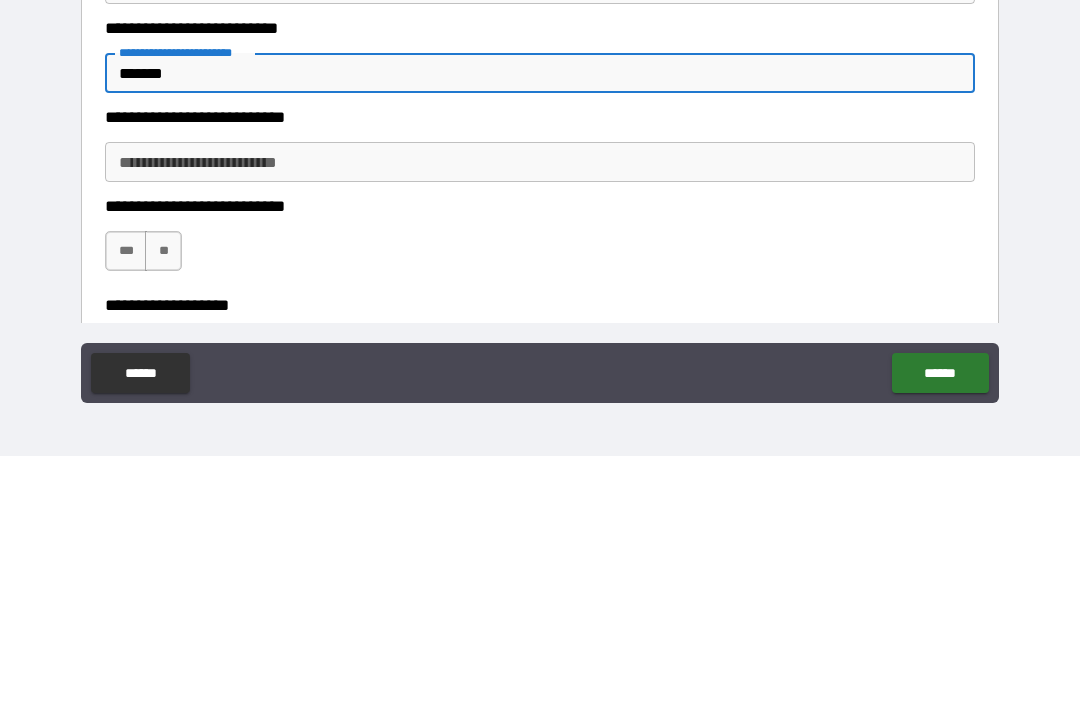 scroll, scrollTop: 1704, scrollLeft: 0, axis: vertical 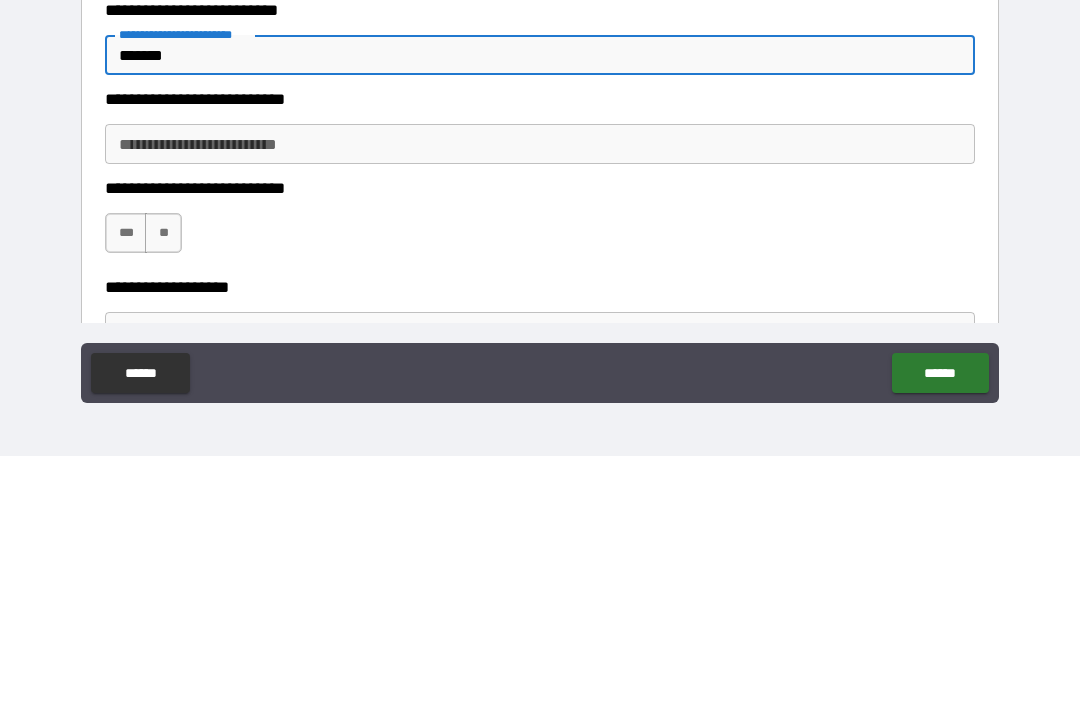 click on "**********" at bounding box center [540, 395] 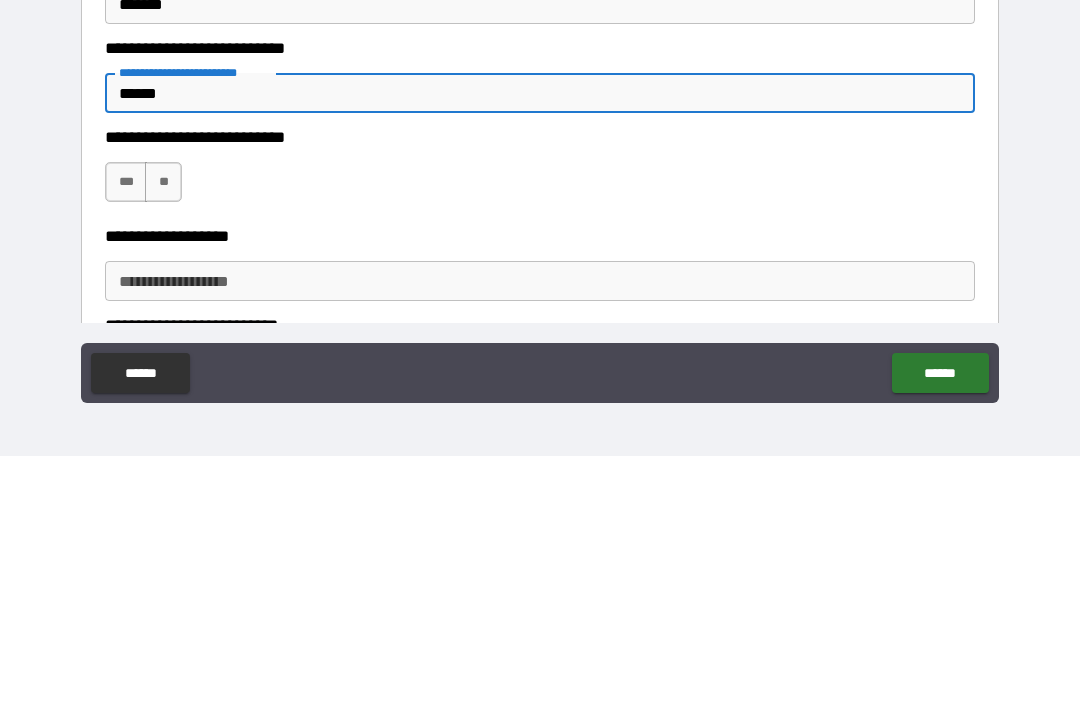scroll, scrollTop: 1767, scrollLeft: 0, axis: vertical 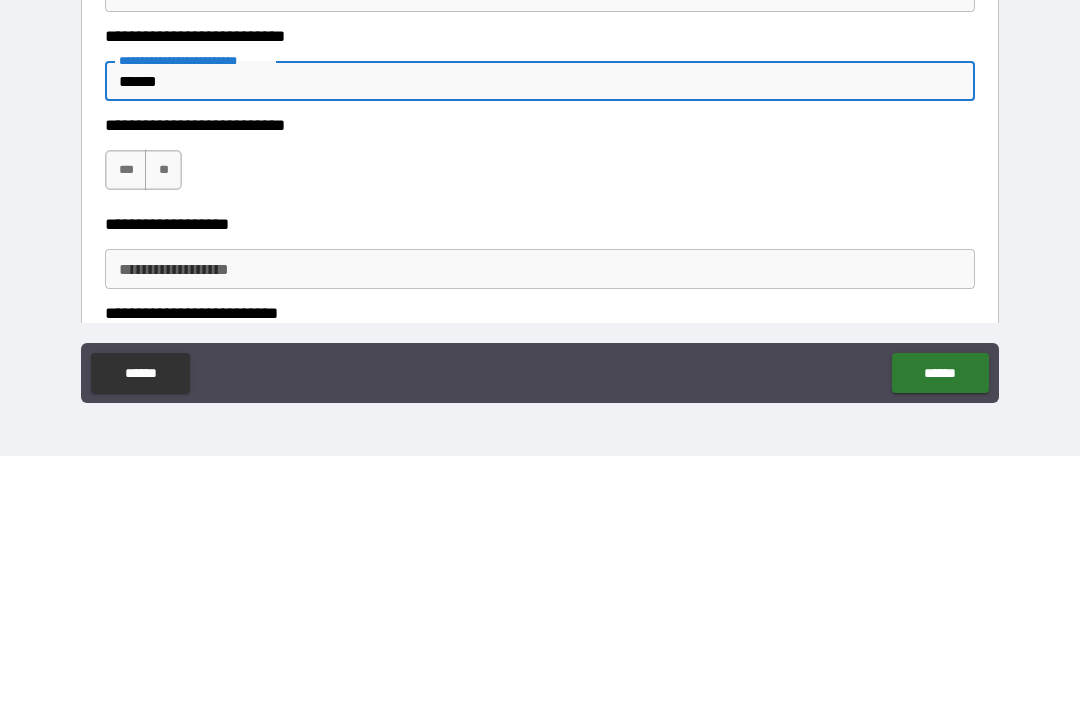 click on "**" at bounding box center (163, 421) 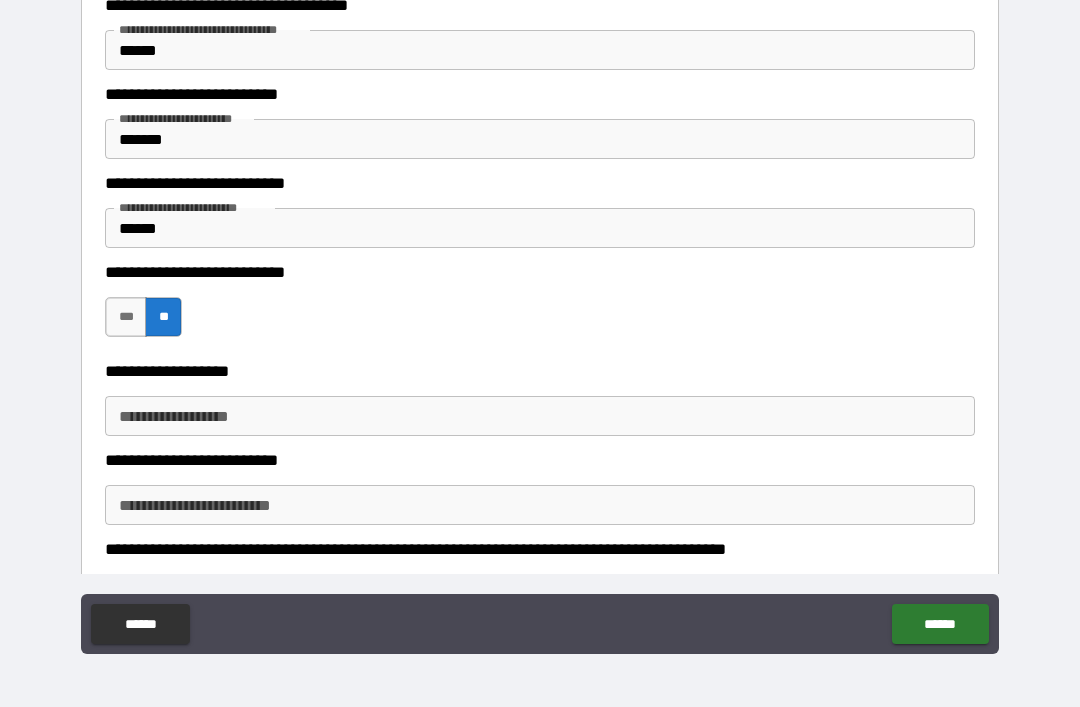 scroll, scrollTop: 1880, scrollLeft: 0, axis: vertical 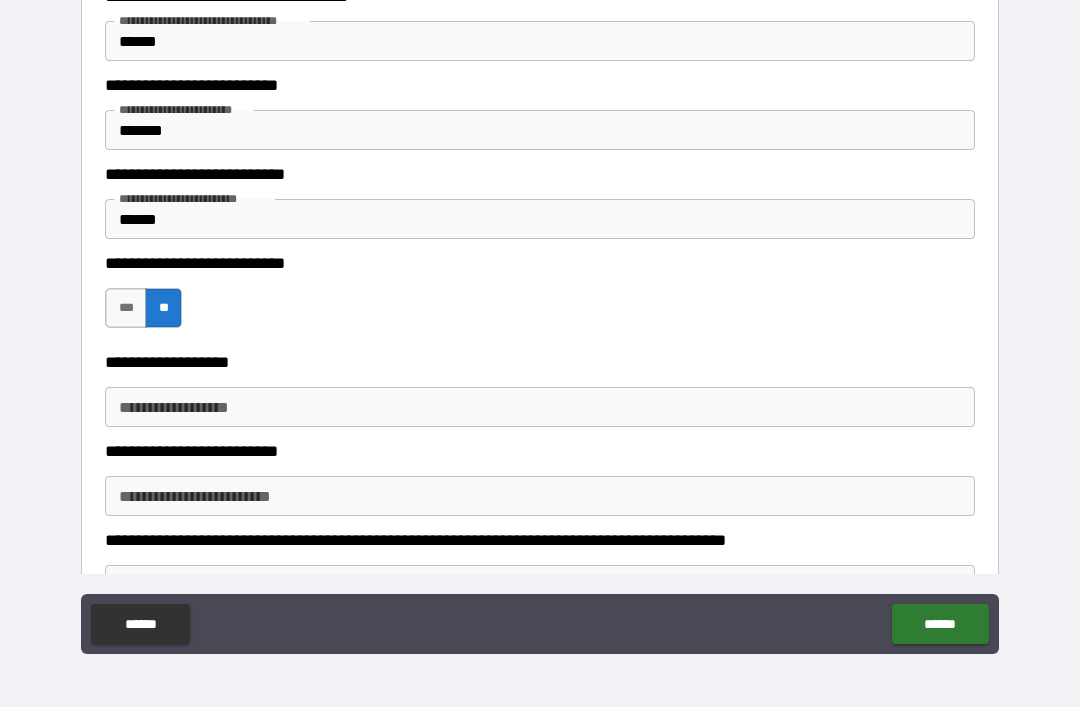 click on "**********" at bounding box center [540, 407] 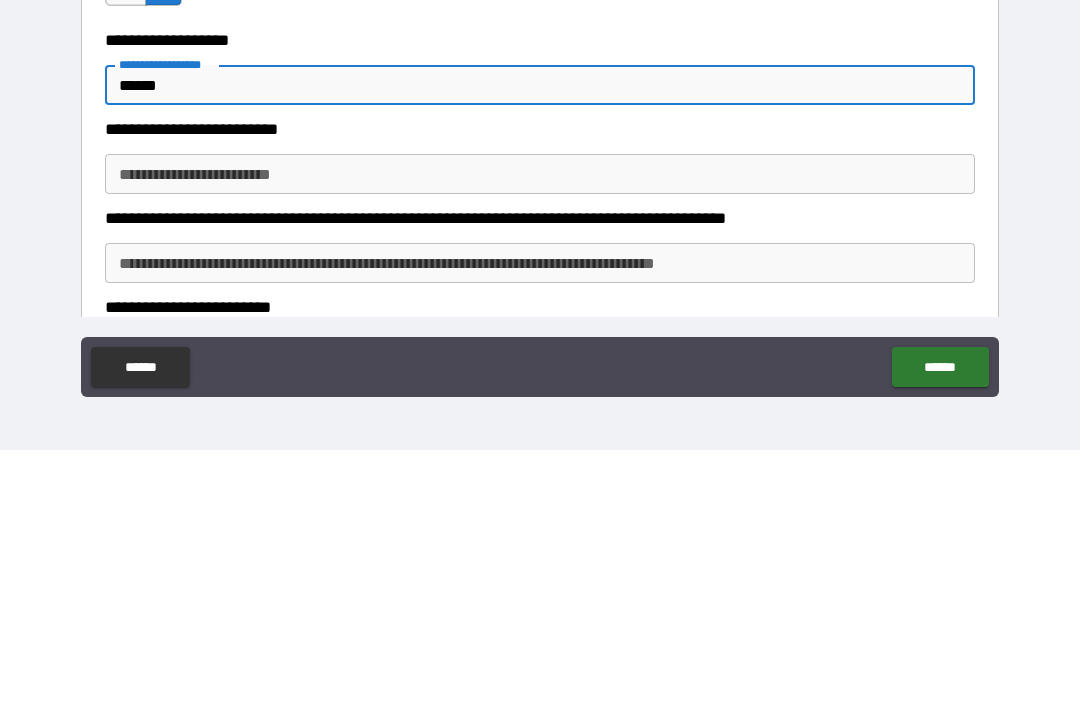 scroll, scrollTop: 1950, scrollLeft: 0, axis: vertical 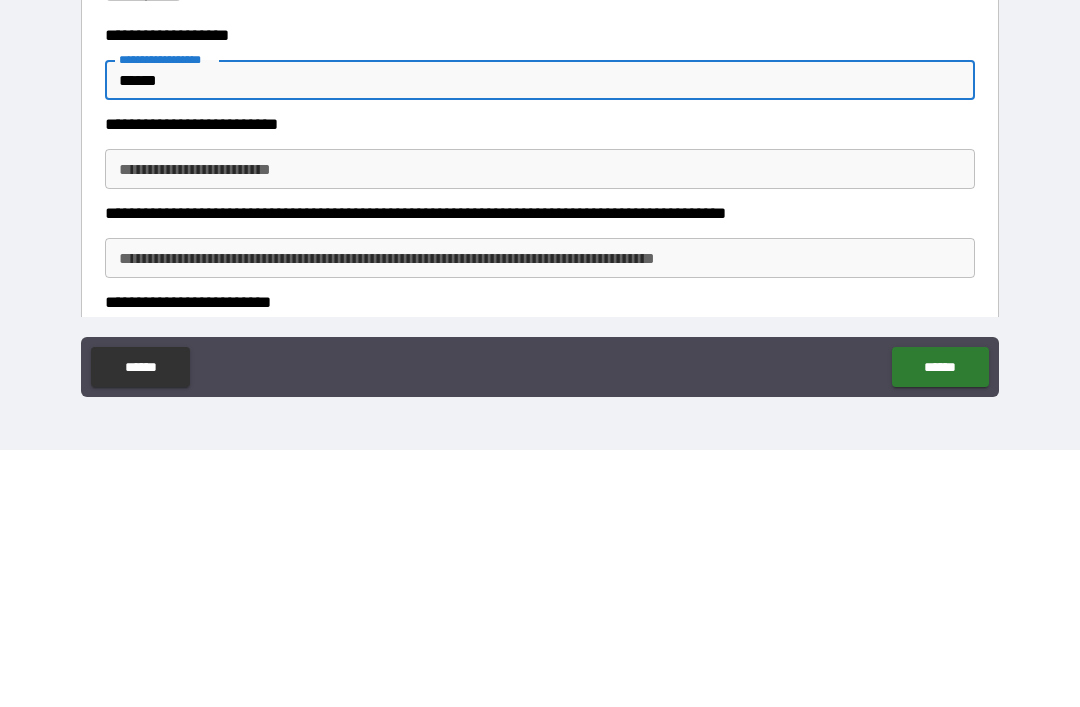 click on "**********" at bounding box center [540, 426] 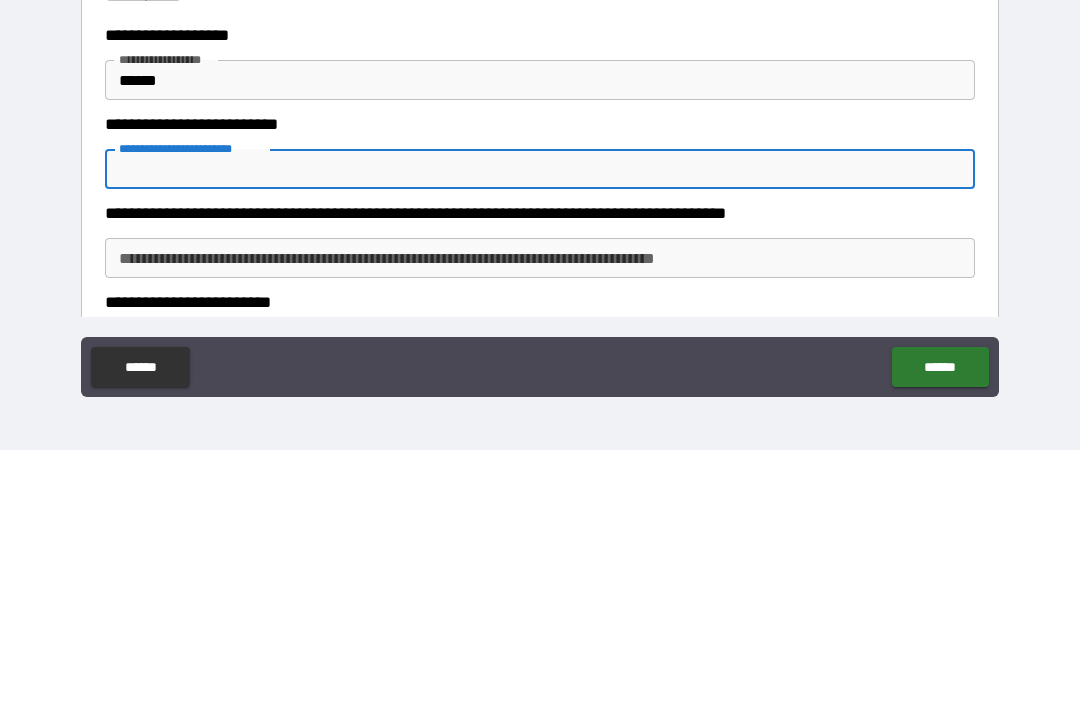 click on "******" at bounding box center (540, 337) 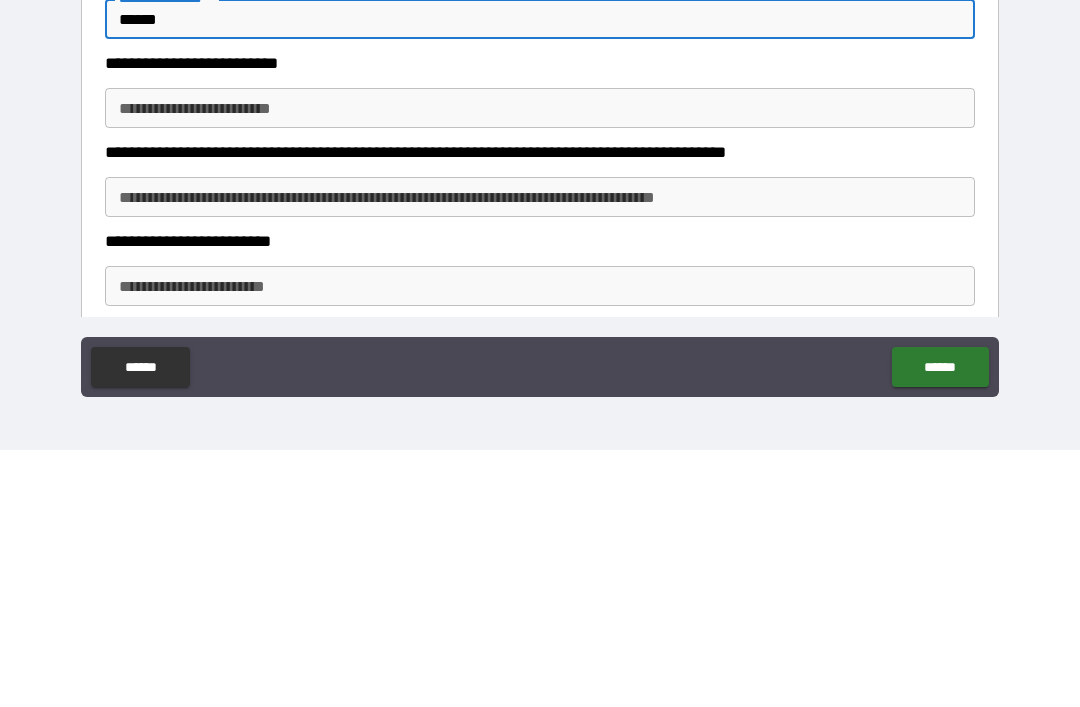 scroll, scrollTop: 2024, scrollLeft: 0, axis: vertical 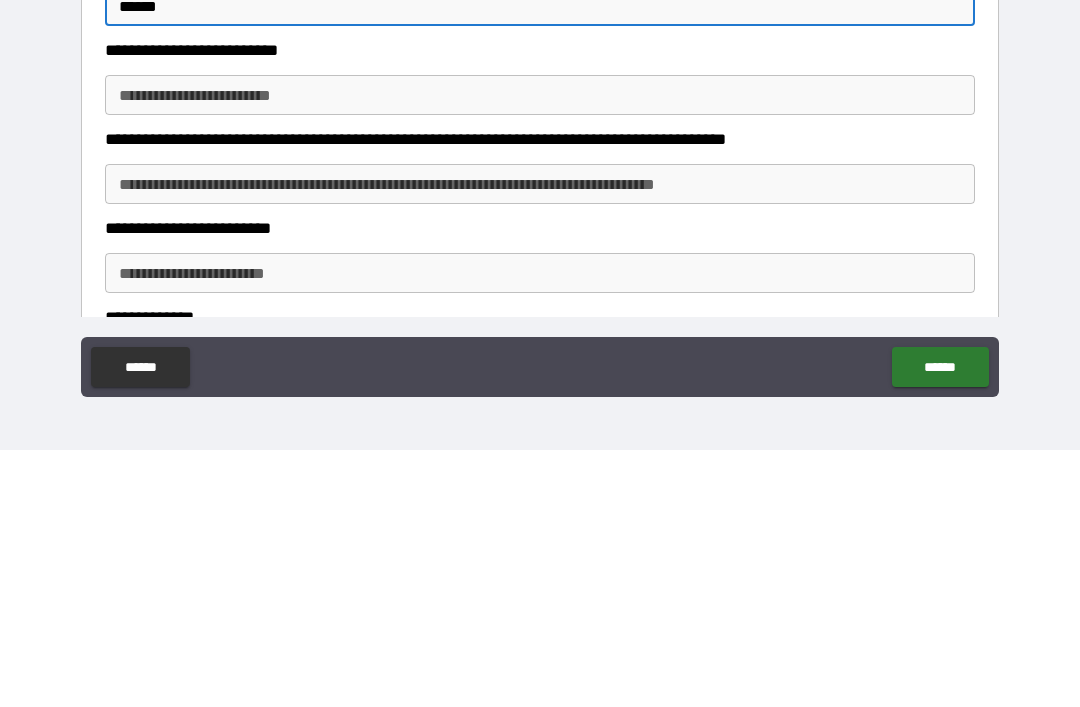 click on "**********" at bounding box center (540, 441) 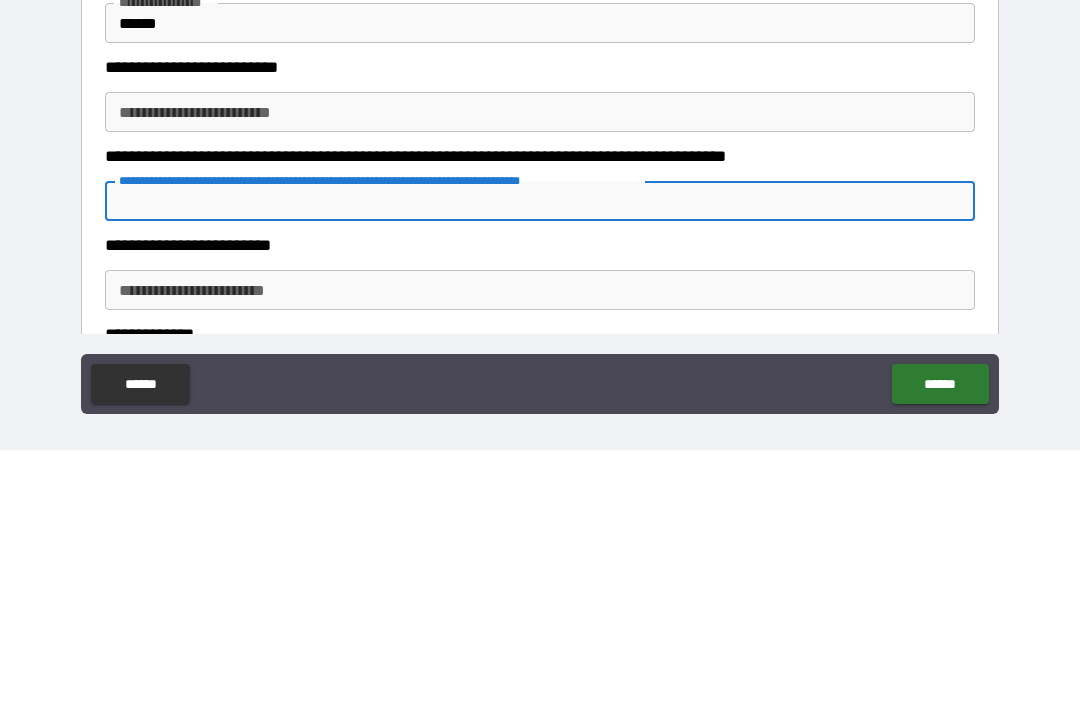 scroll, scrollTop: 0, scrollLeft: 0, axis: both 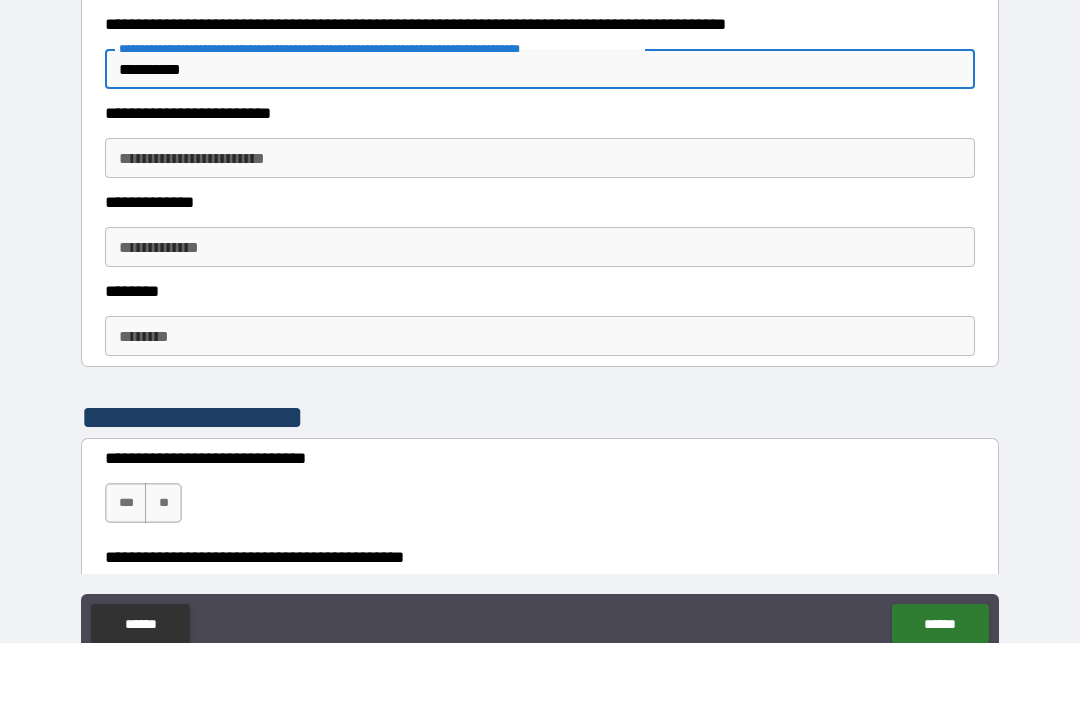 click on "**********" at bounding box center [540, 222] 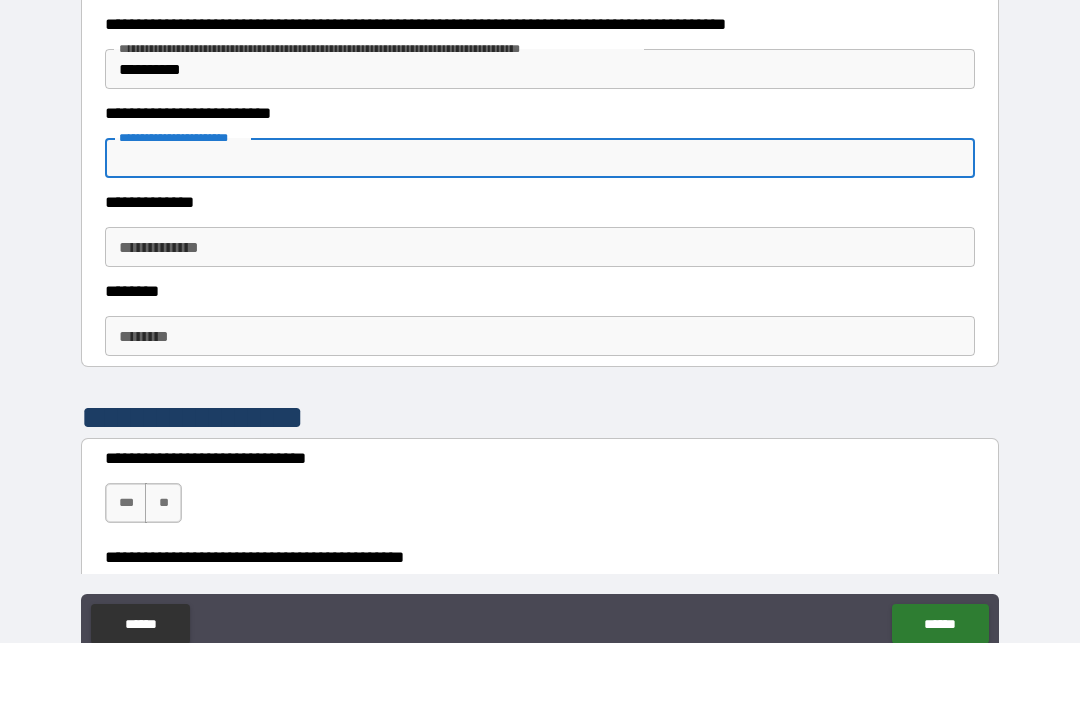 click on "**********" at bounding box center (540, 133) 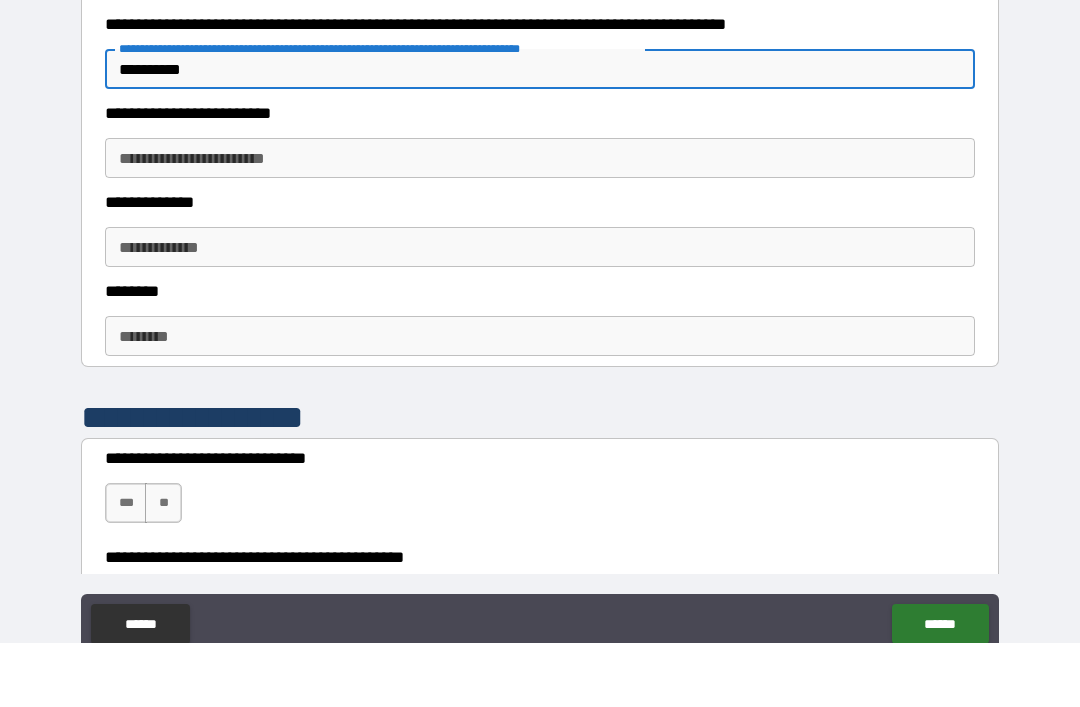 click on "**********" at bounding box center [540, 133] 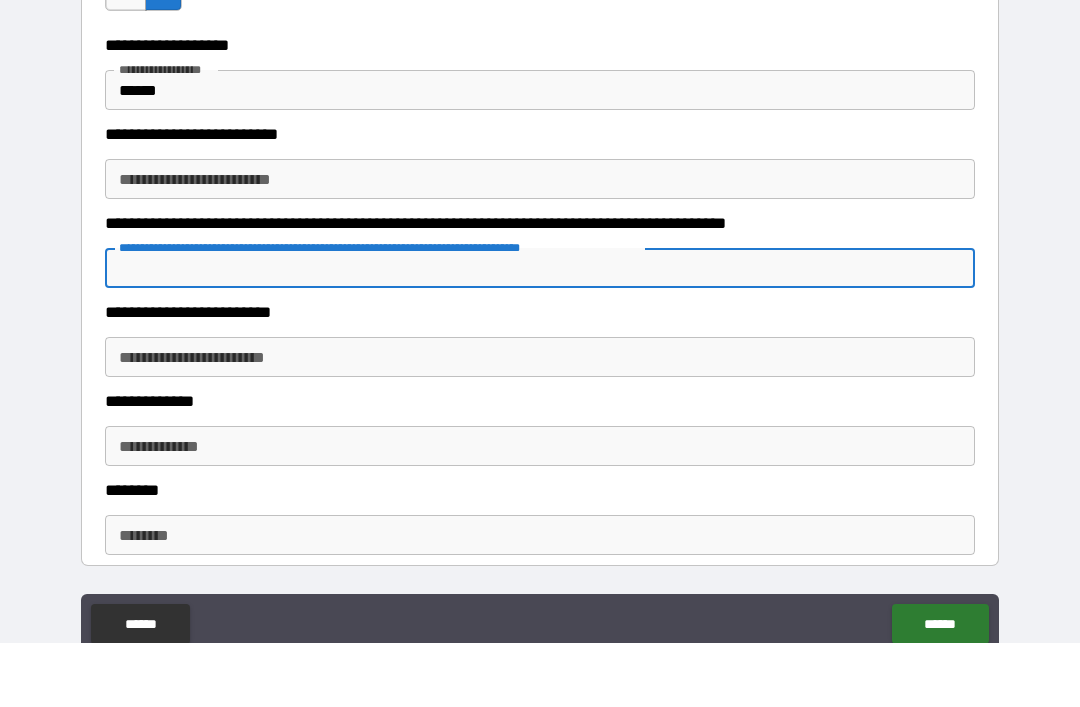 scroll, scrollTop: 2196, scrollLeft: 0, axis: vertical 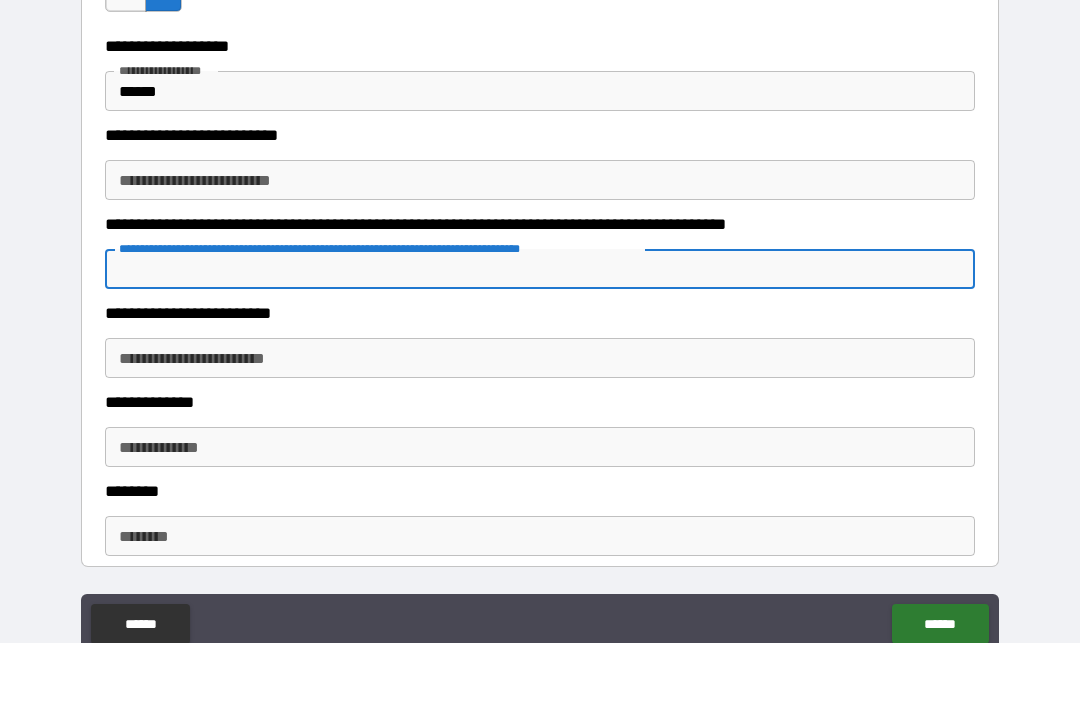 click on "**********" at bounding box center [540, 244] 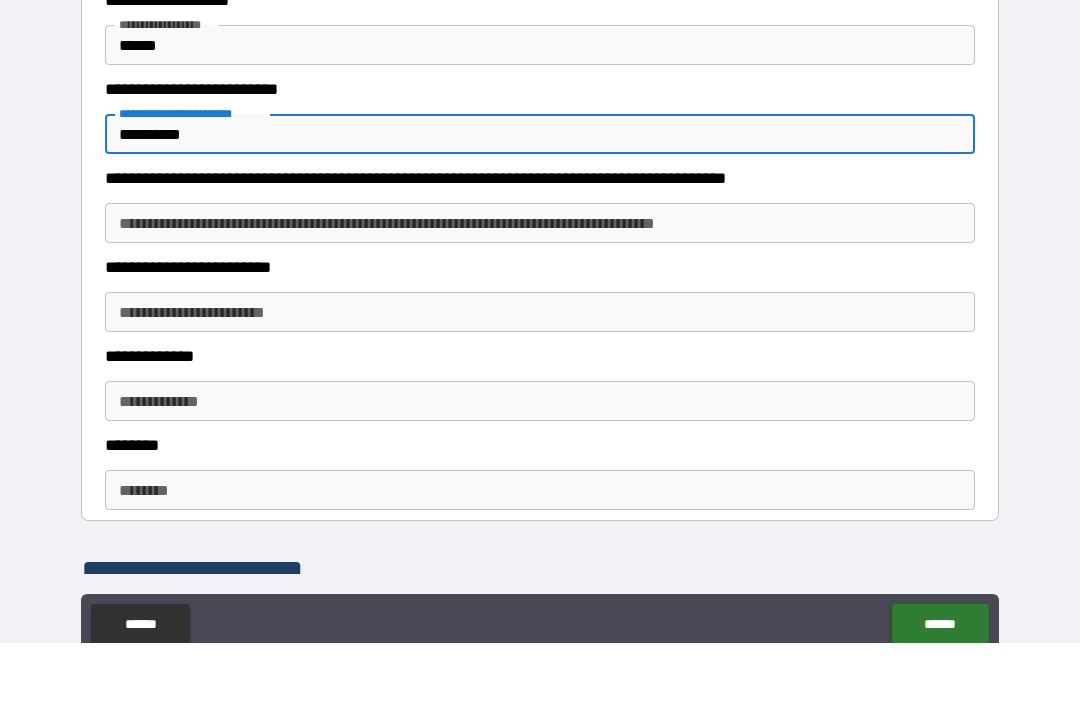 scroll, scrollTop: 2250, scrollLeft: 0, axis: vertical 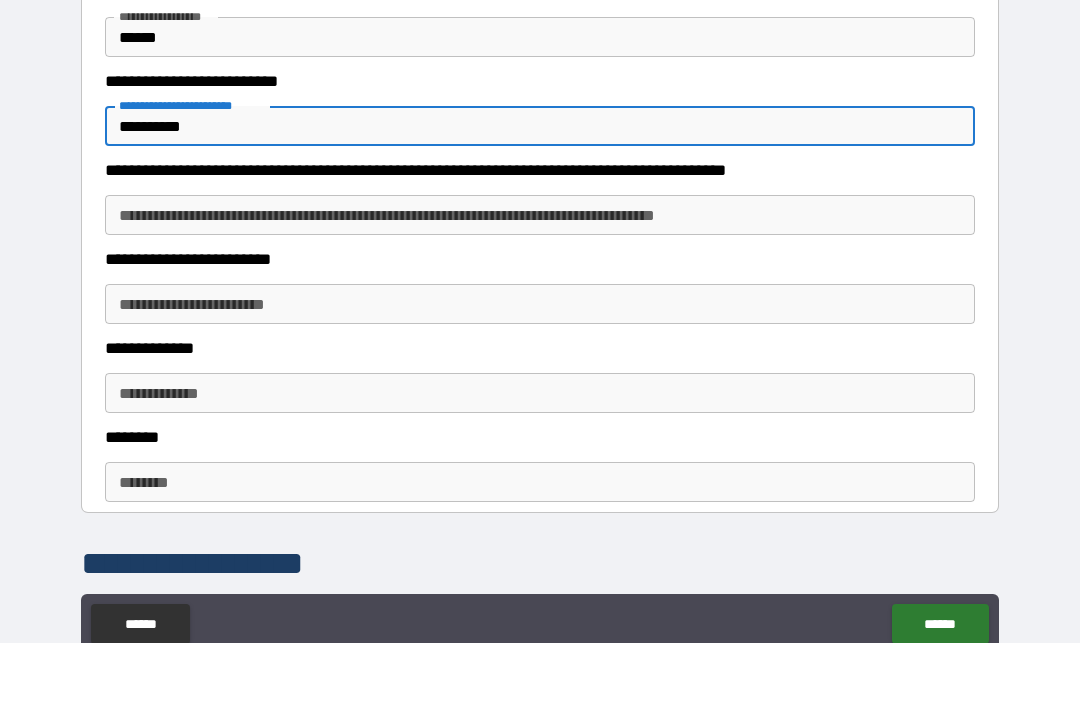 click on "**********" at bounding box center (540, 279) 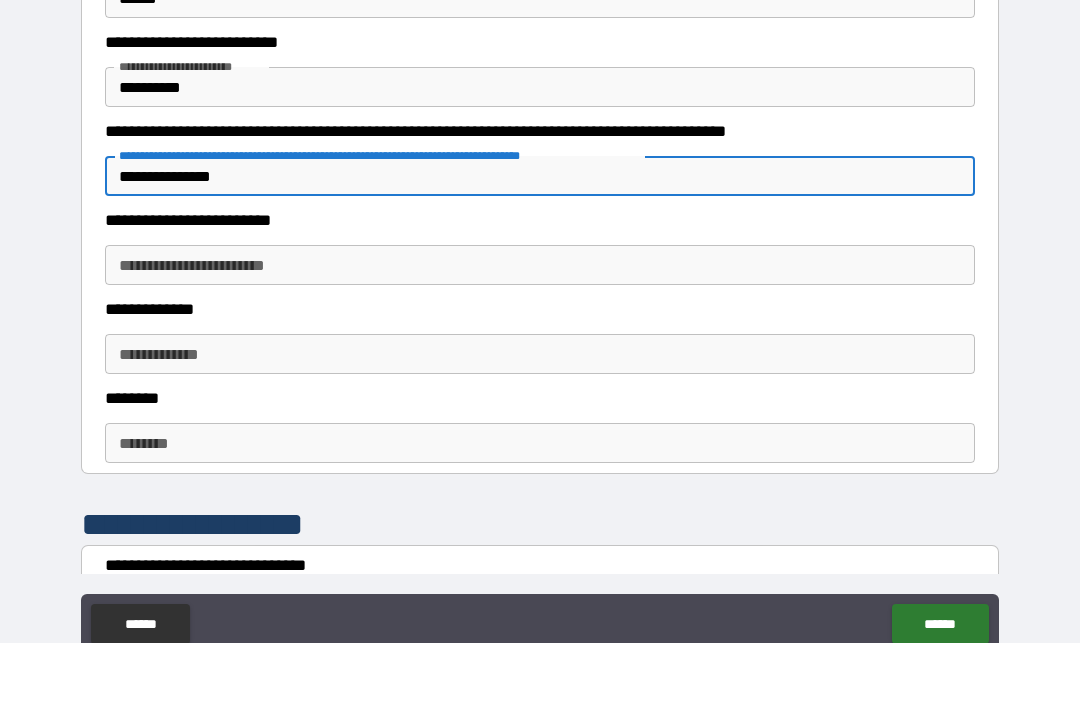 scroll, scrollTop: 2375, scrollLeft: 0, axis: vertical 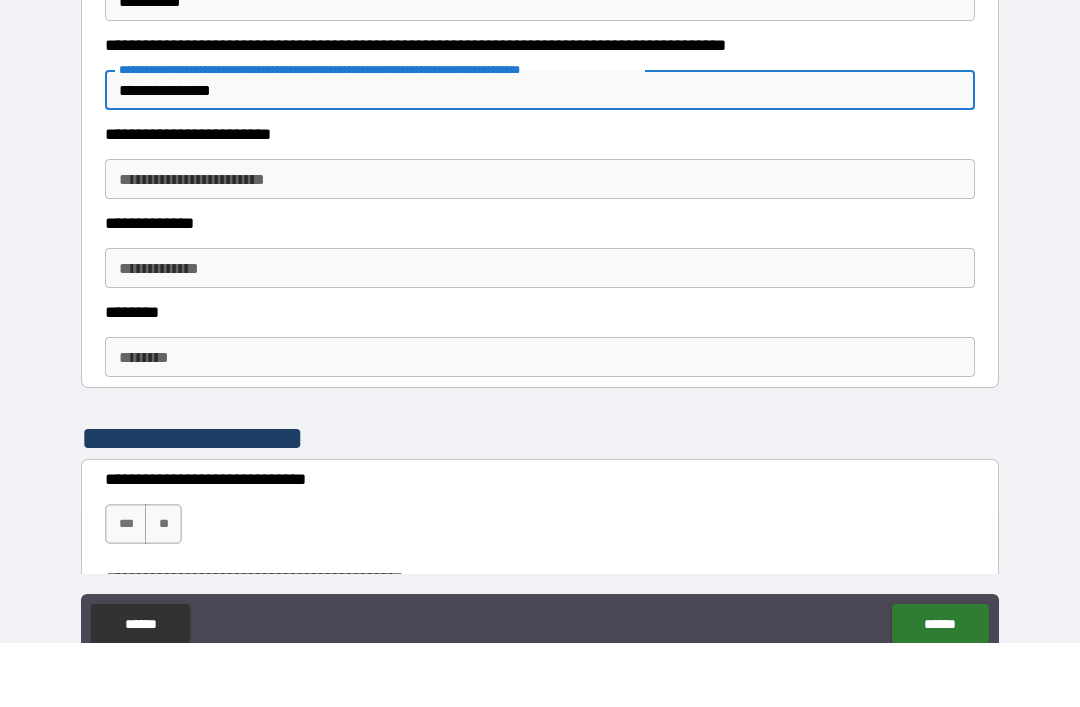 click on "**********" at bounding box center [540, 243] 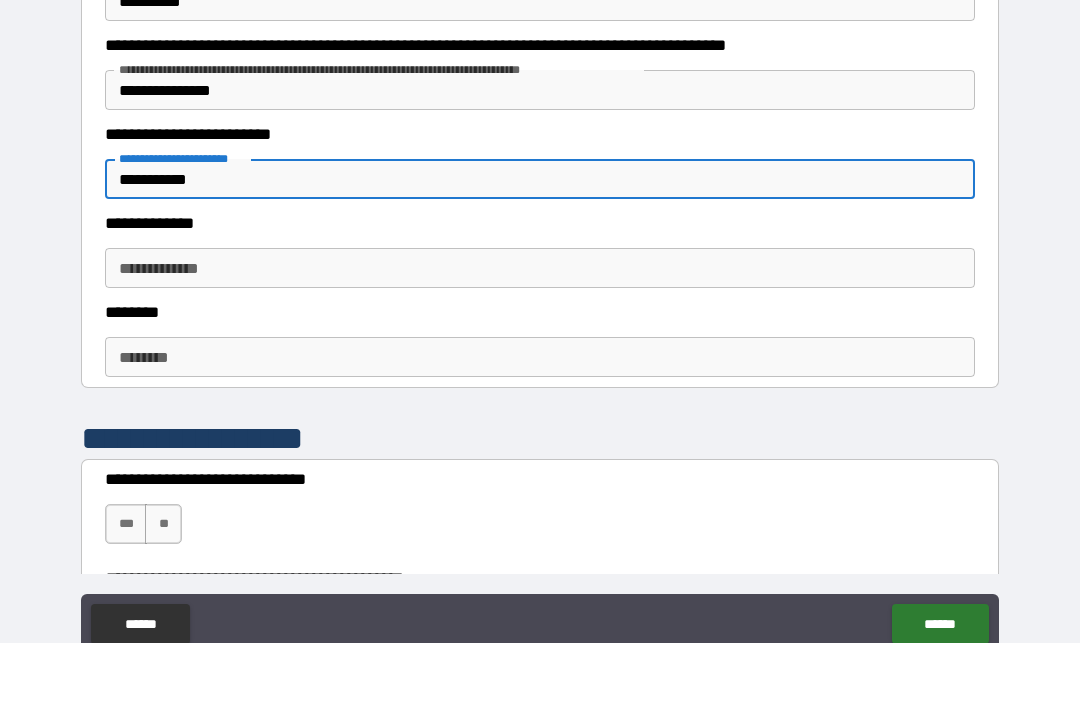 click on "**********" at bounding box center [540, 332] 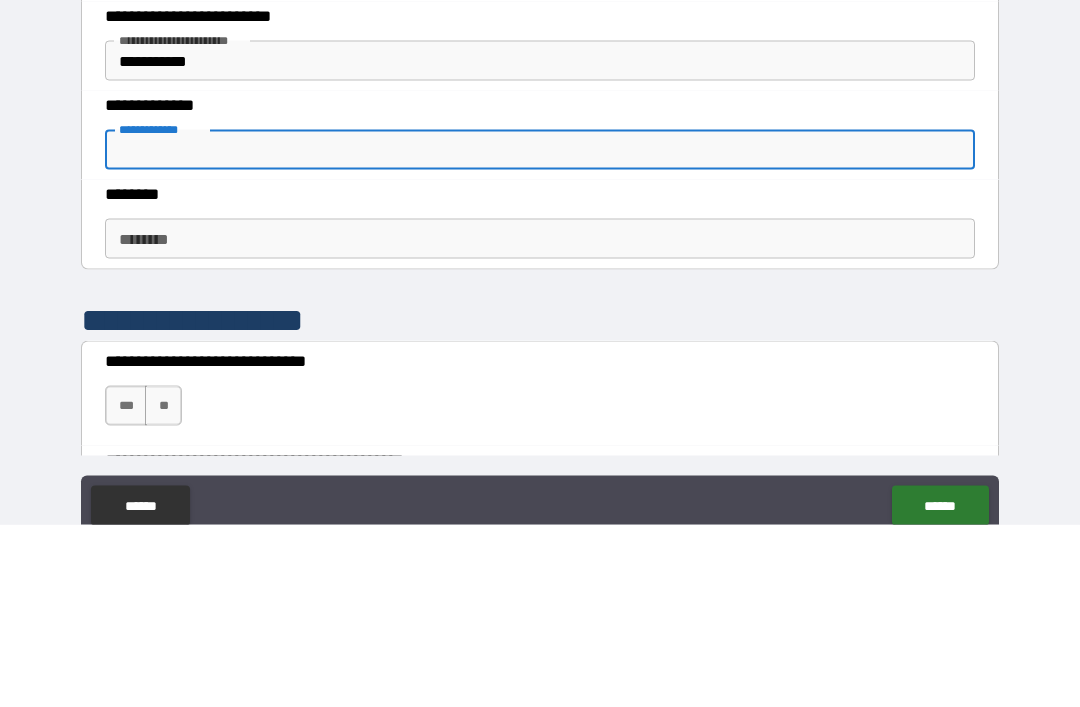 click on "**********" at bounding box center [540, 243] 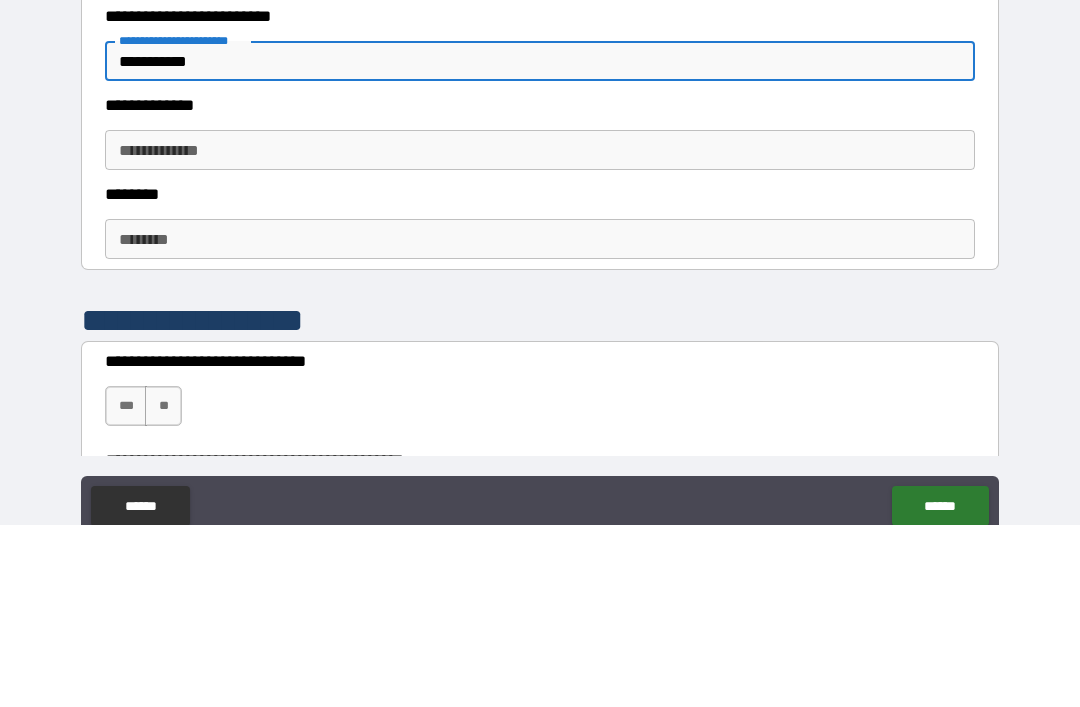 click on "**********" at bounding box center [540, 332] 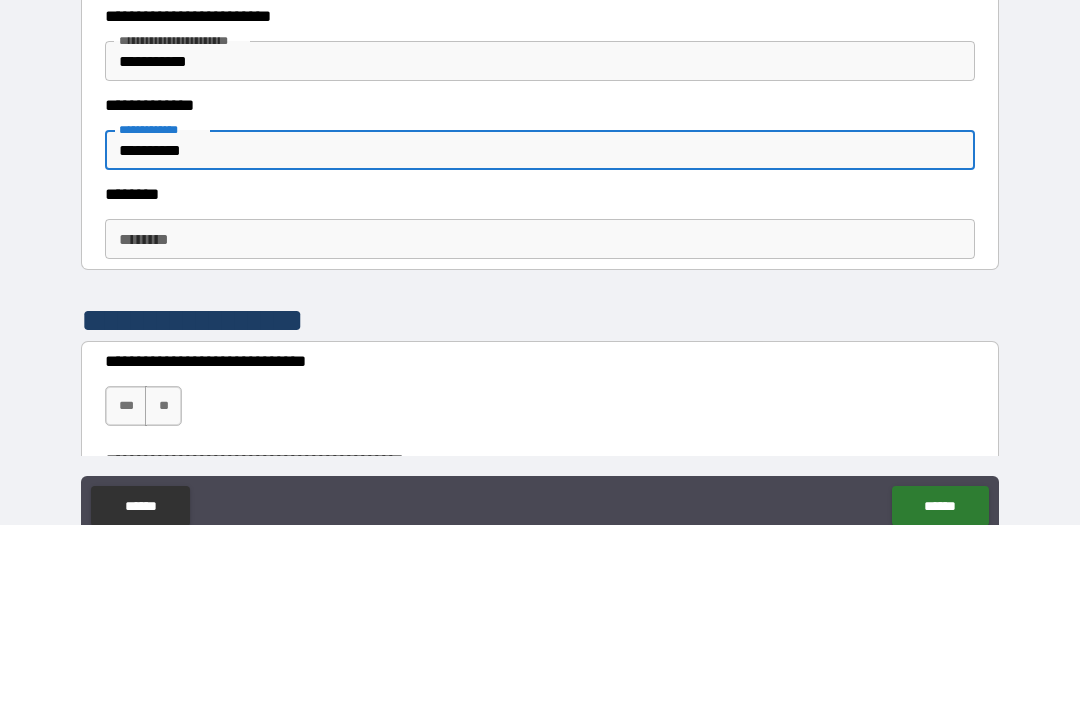 click on "********" at bounding box center (540, 421) 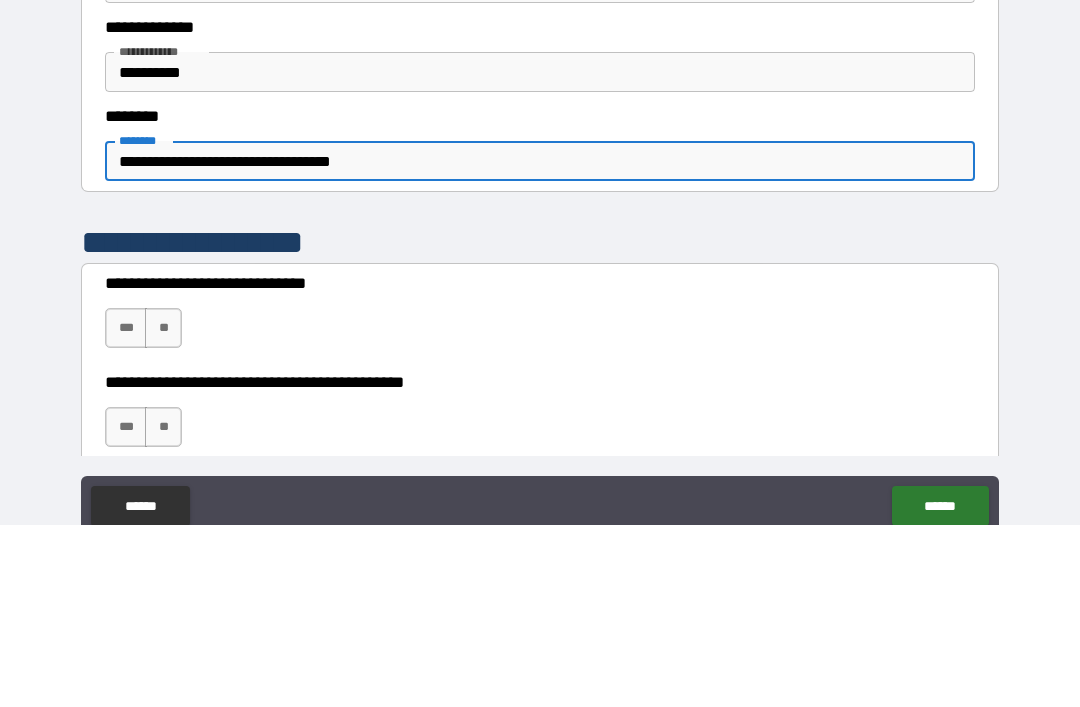 scroll, scrollTop: 2467, scrollLeft: 0, axis: vertical 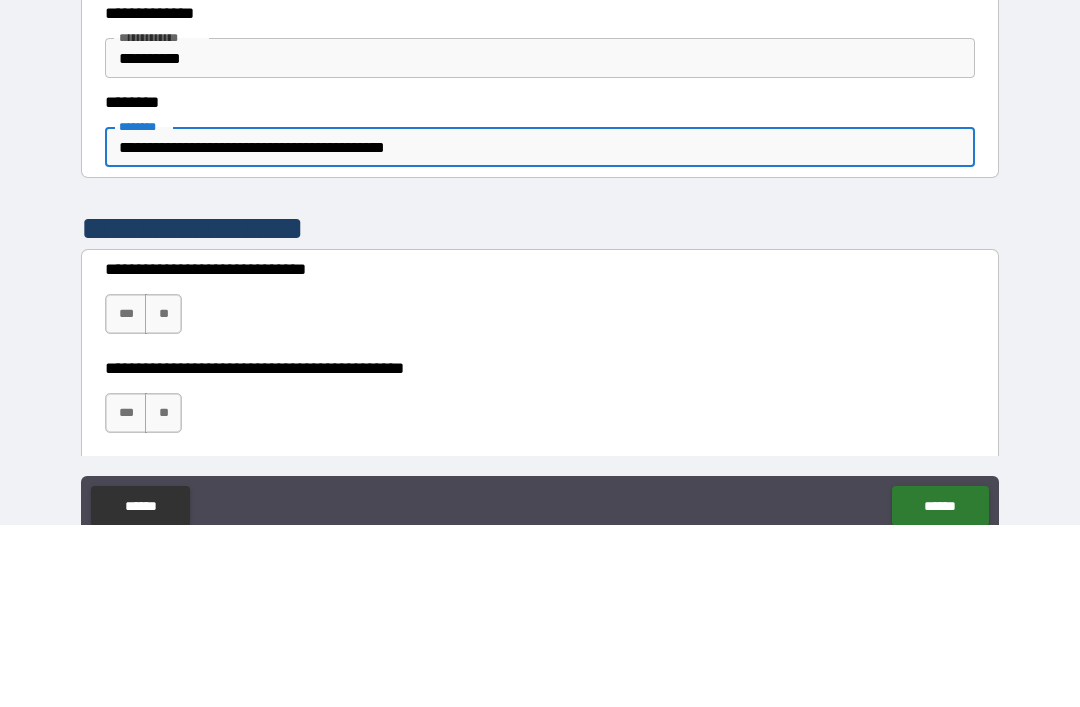 click on "**********" at bounding box center [540, 329] 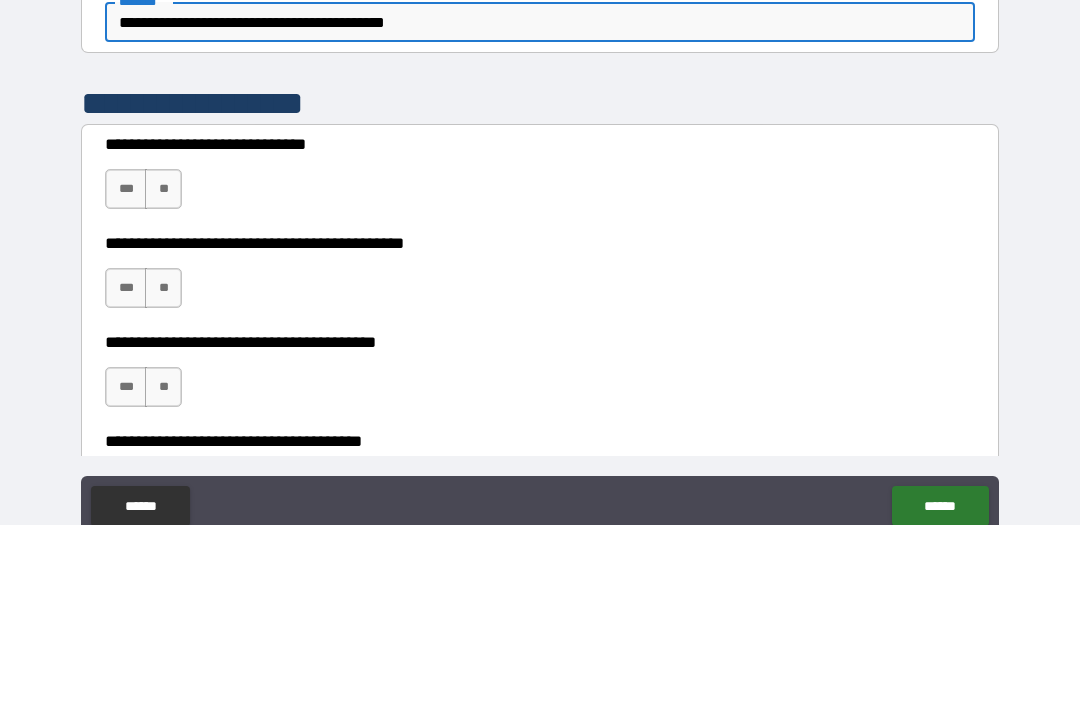 scroll, scrollTop: 2603, scrollLeft: 0, axis: vertical 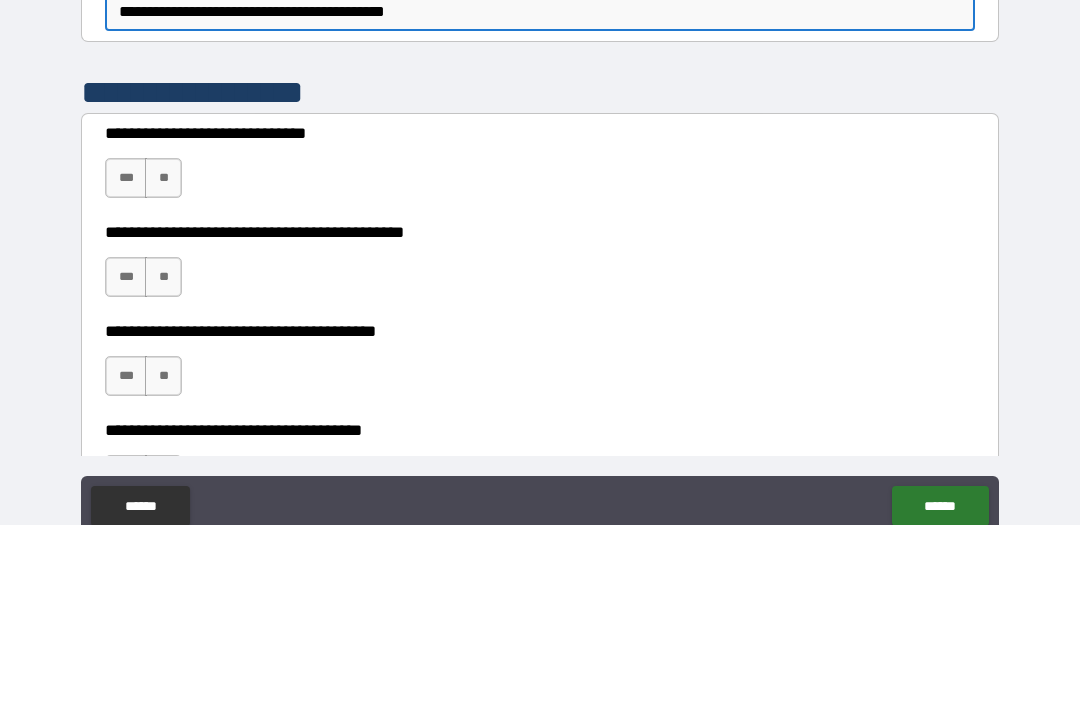 click on "***" at bounding box center (126, 360) 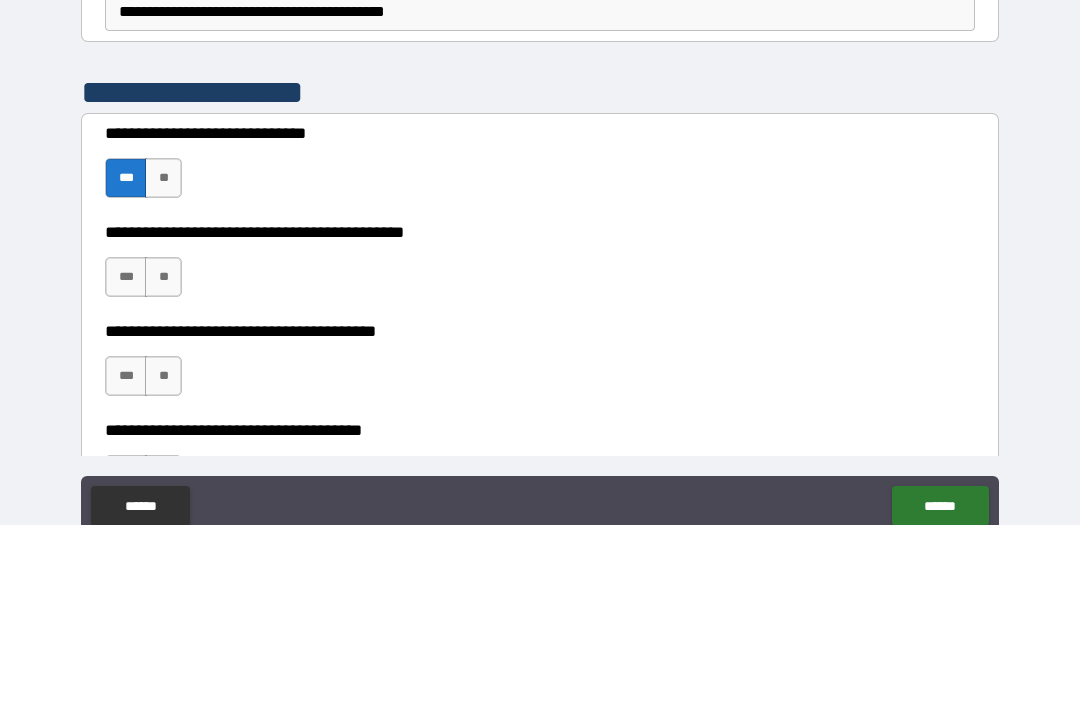 scroll, scrollTop: 64, scrollLeft: 0, axis: vertical 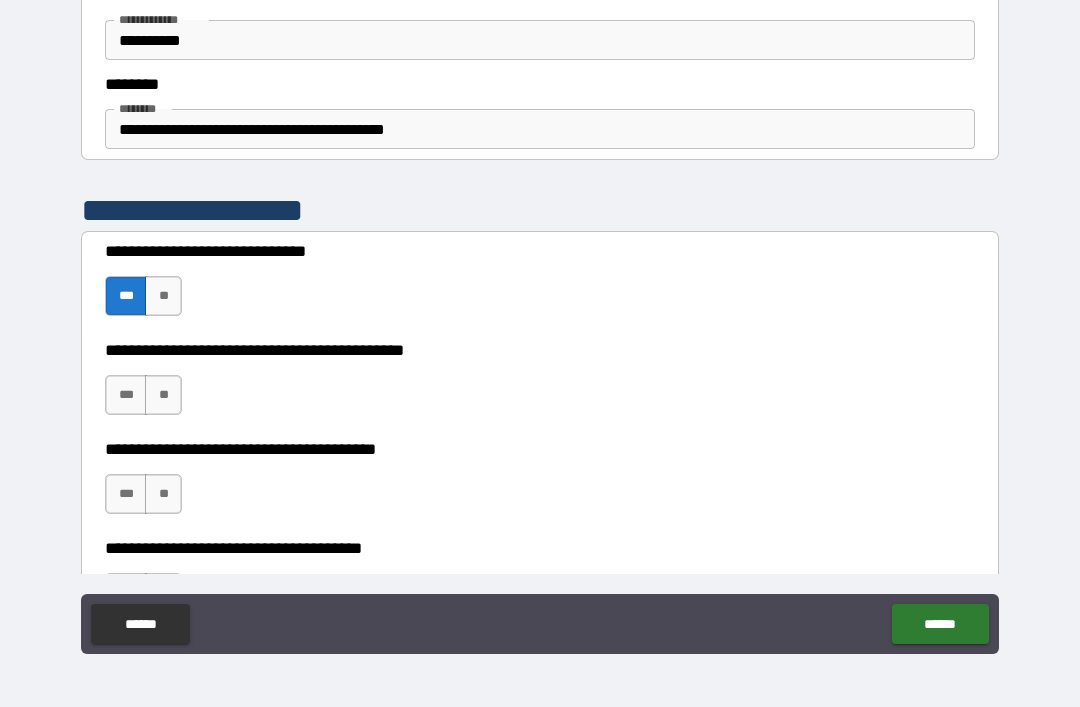 click on "***" at bounding box center [126, 395] 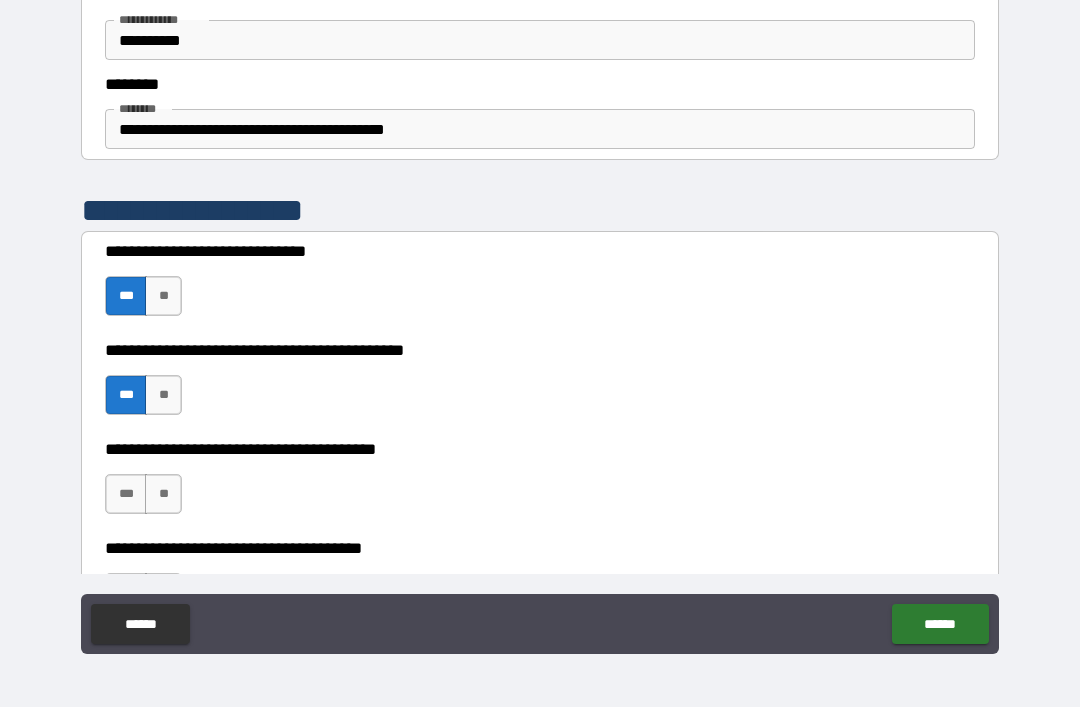 click on "***" at bounding box center [126, 494] 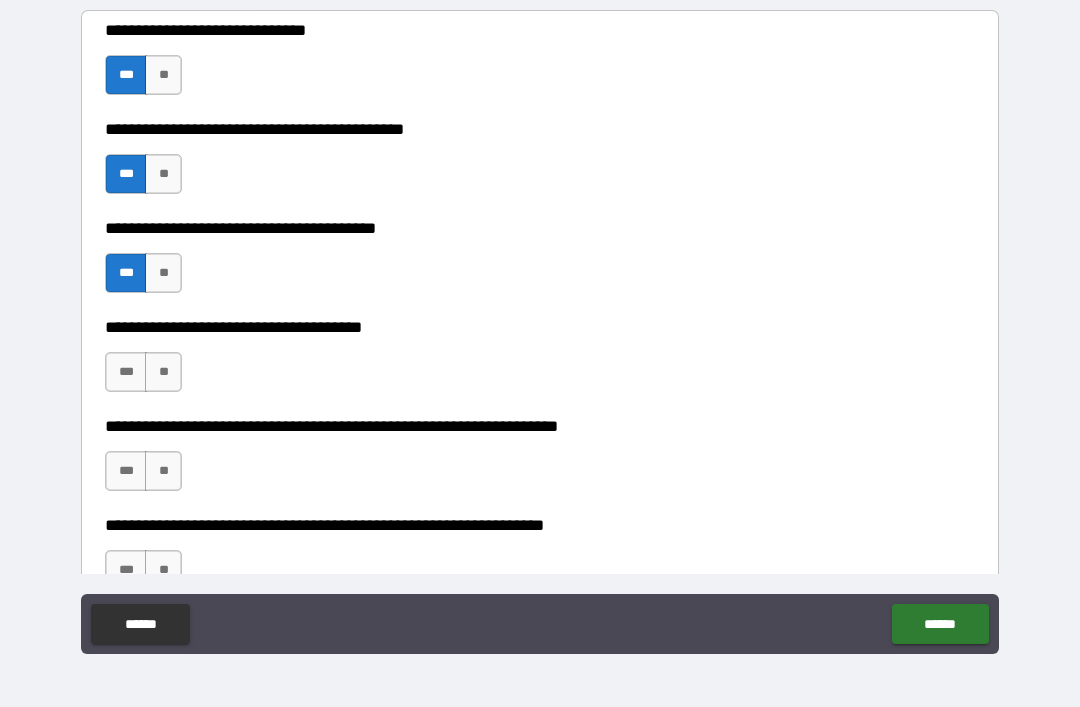scroll, scrollTop: 2823, scrollLeft: 0, axis: vertical 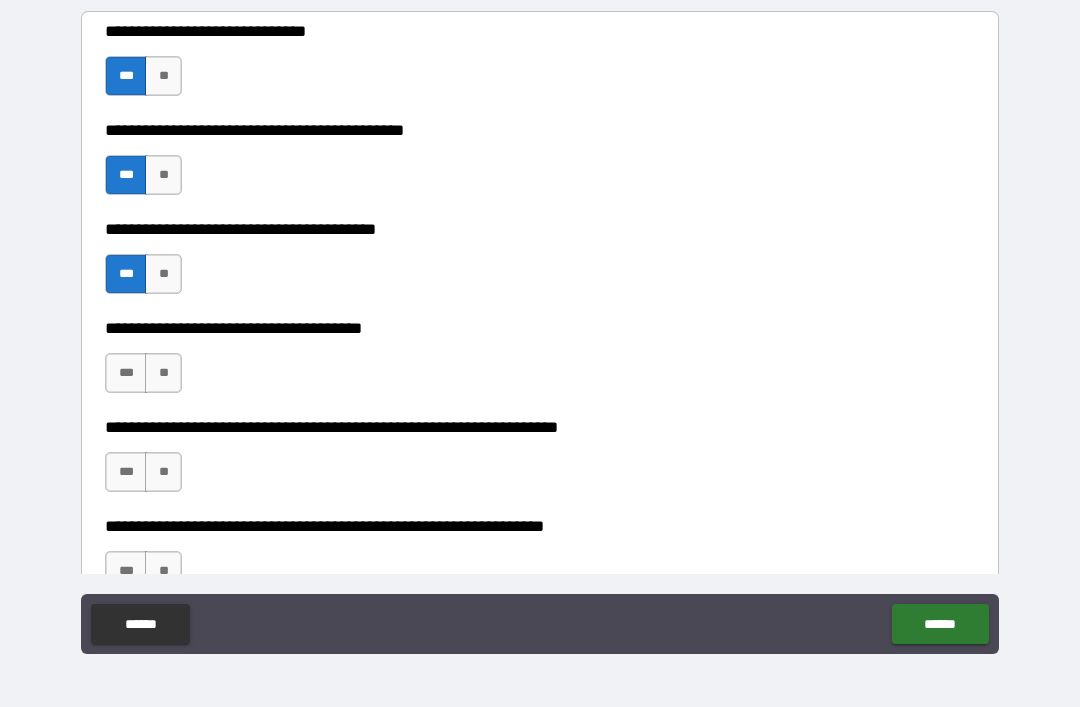 click on "**" at bounding box center (163, 373) 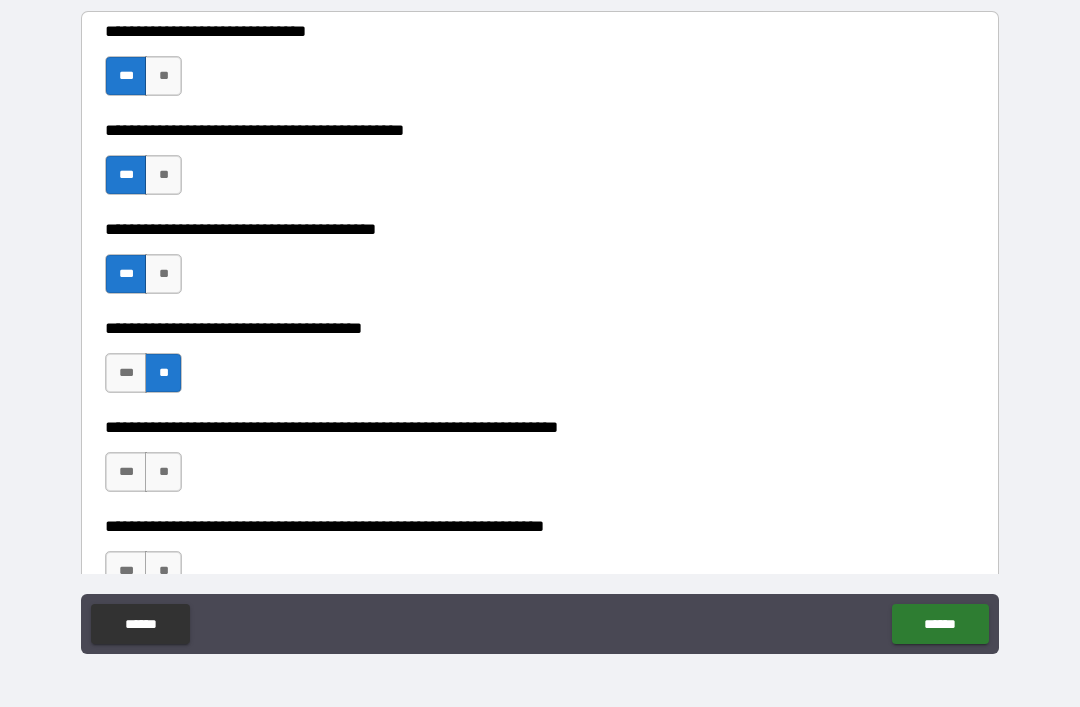 click on "**" at bounding box center (163, 472) 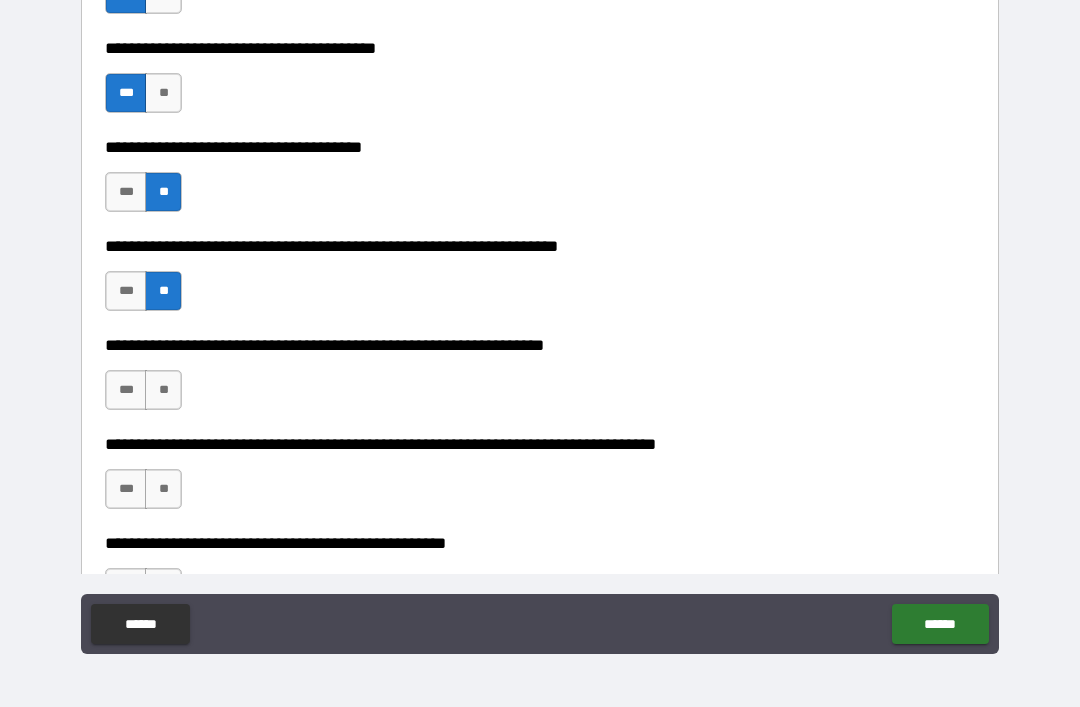 scroll, scrollTop: 3016, scrollLeft: 0, axis: vertical 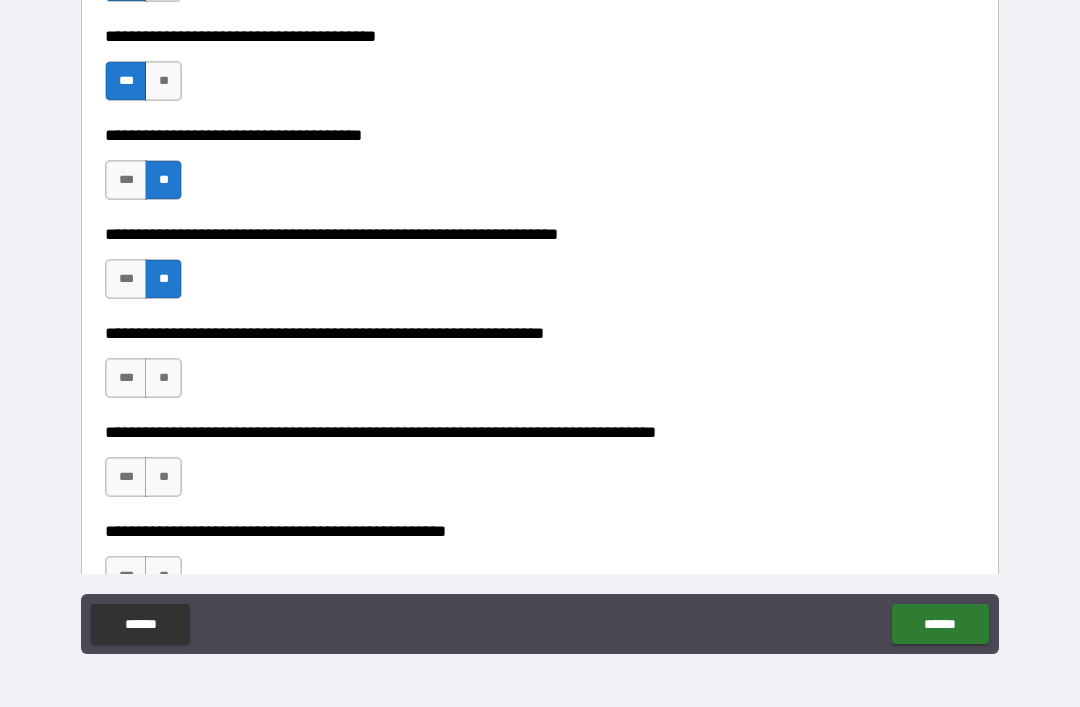 click on "**" at bounding box center (163, 378) 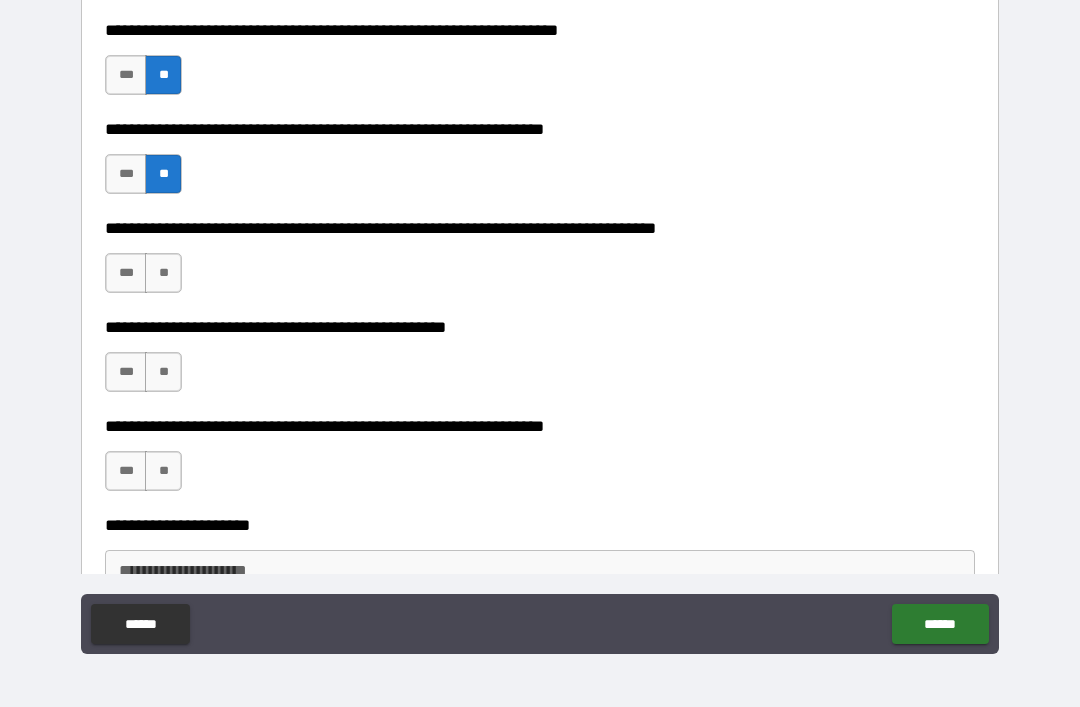 scroll, scrollTop: 3263, scrollLeft: 0, axis: vertical 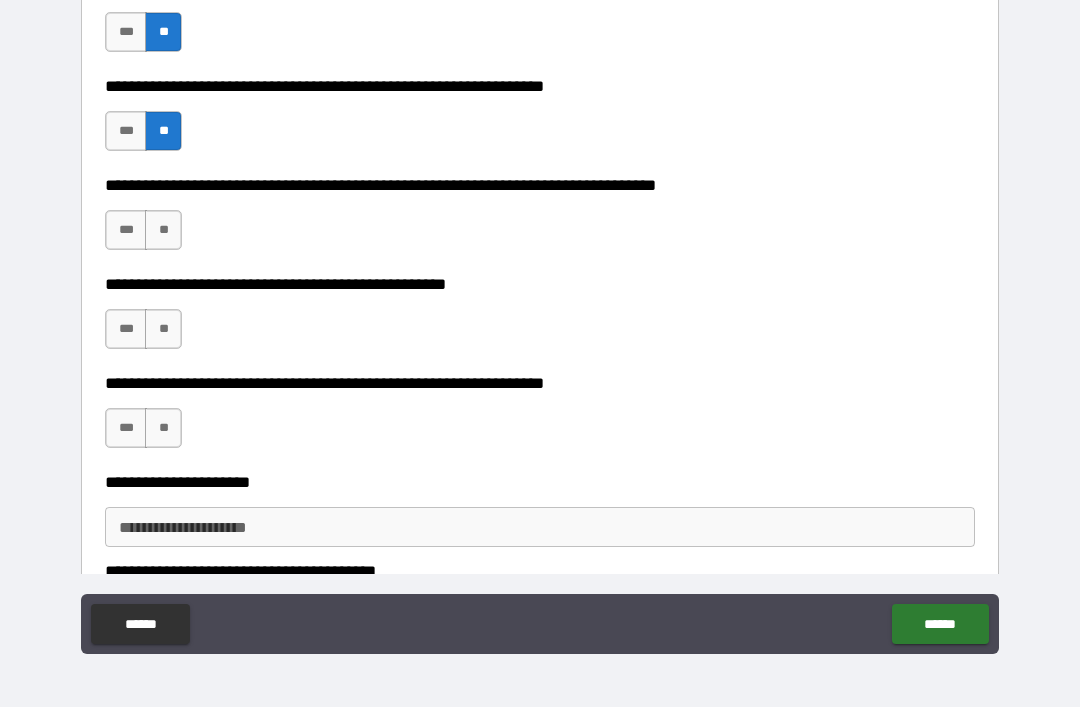 click on "**" at bounding box center (163, 230) 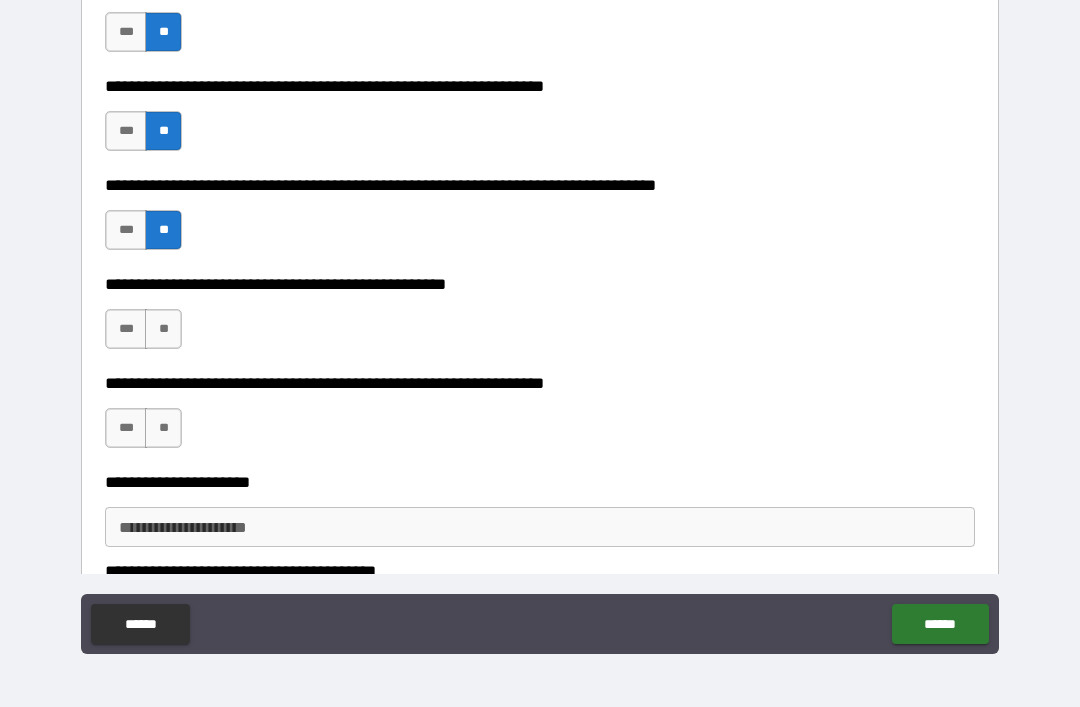 click on "**" at bounding box center (163, 329) 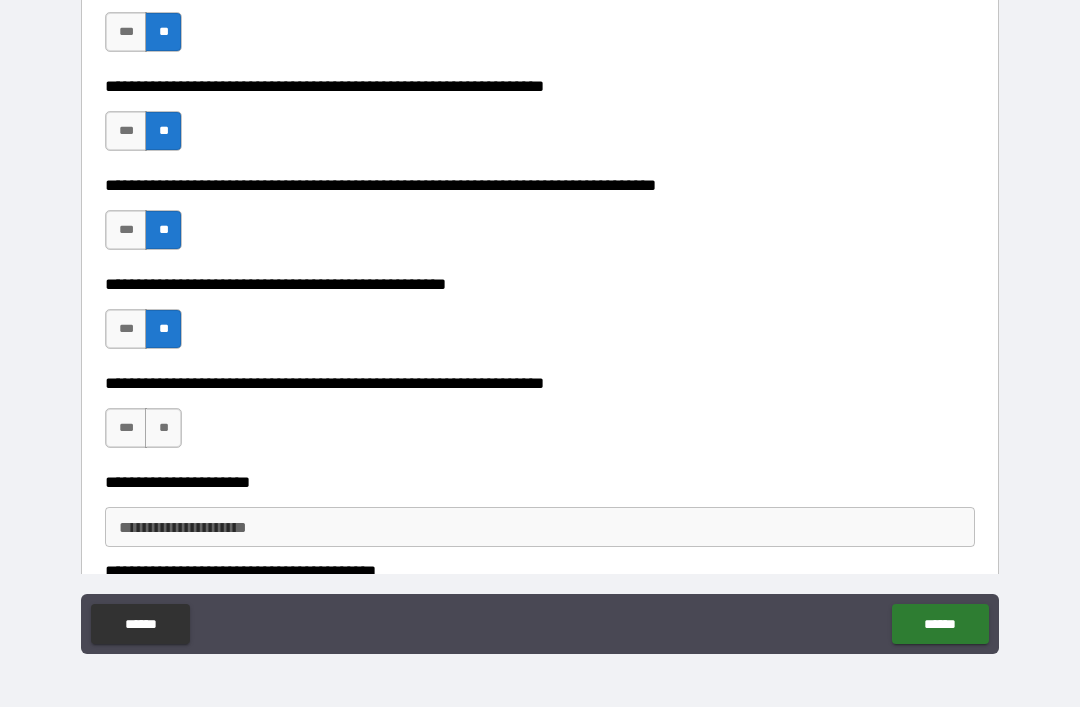 click on "**" at bounding box center [163, 428] 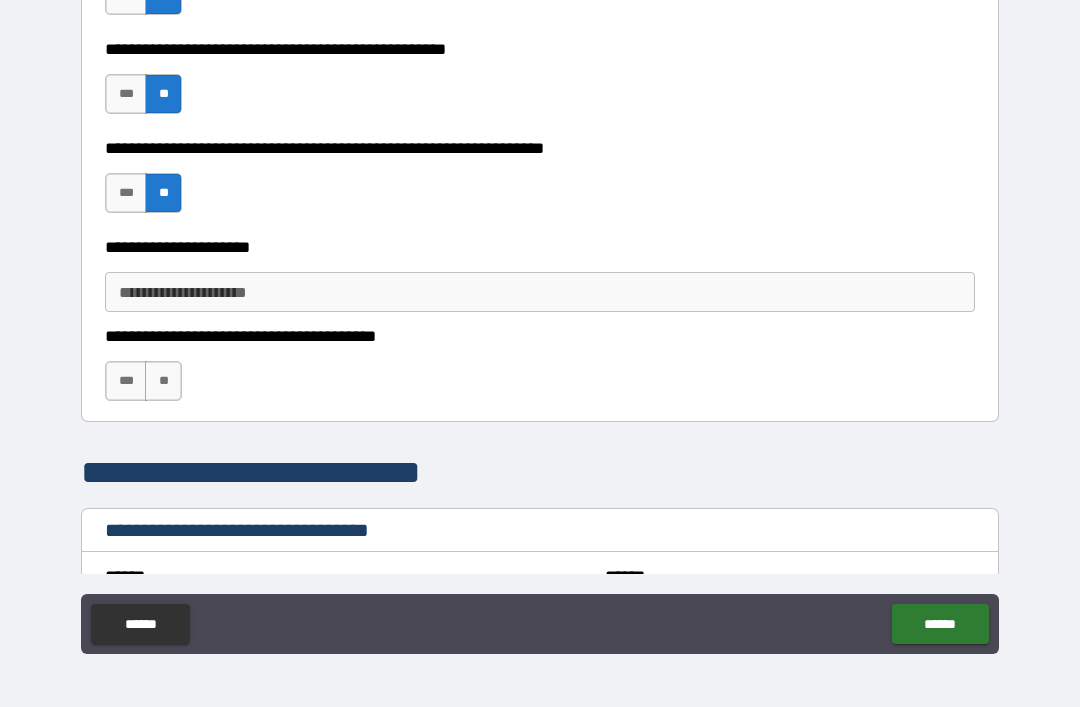 scroll, scrollTop: 3499, scrollLeft: 0, axis: vertical 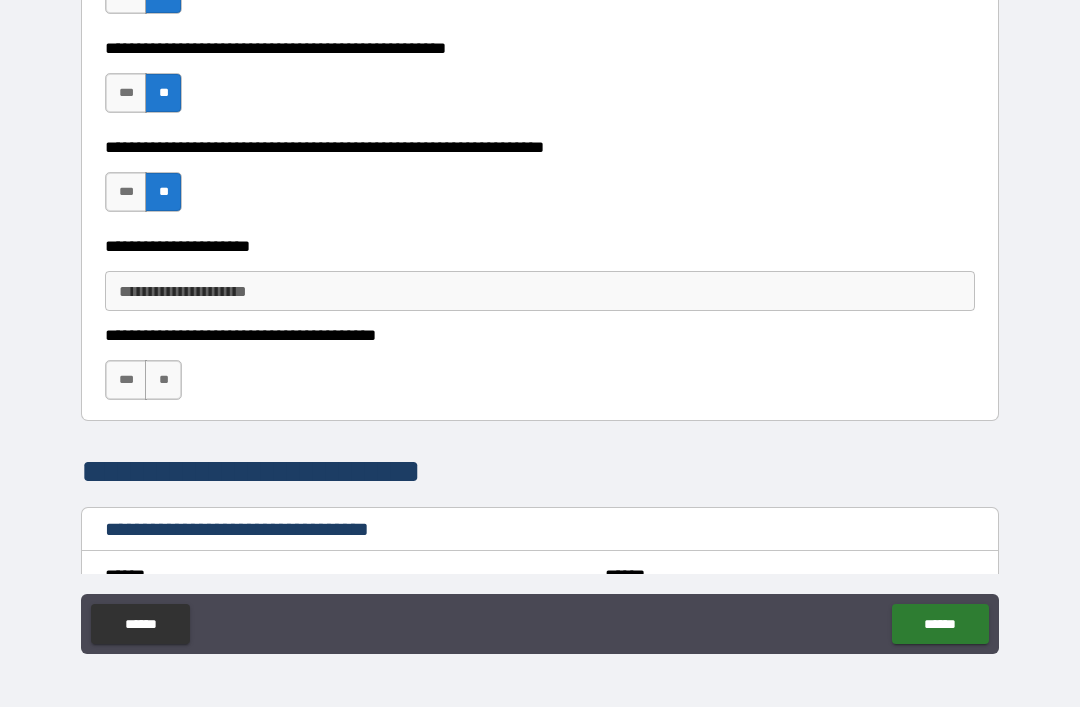 click on "**" at bounding box center [163, 380] 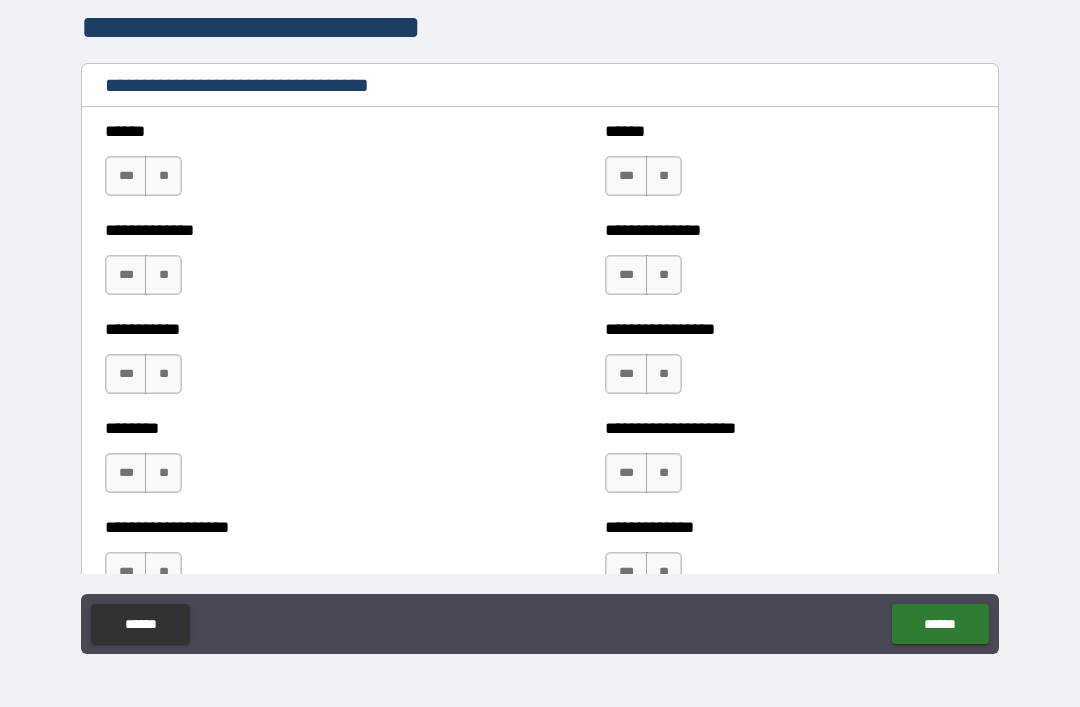 scroll, scrollTop: 3955, scrollLeft: 0, axis: vertical 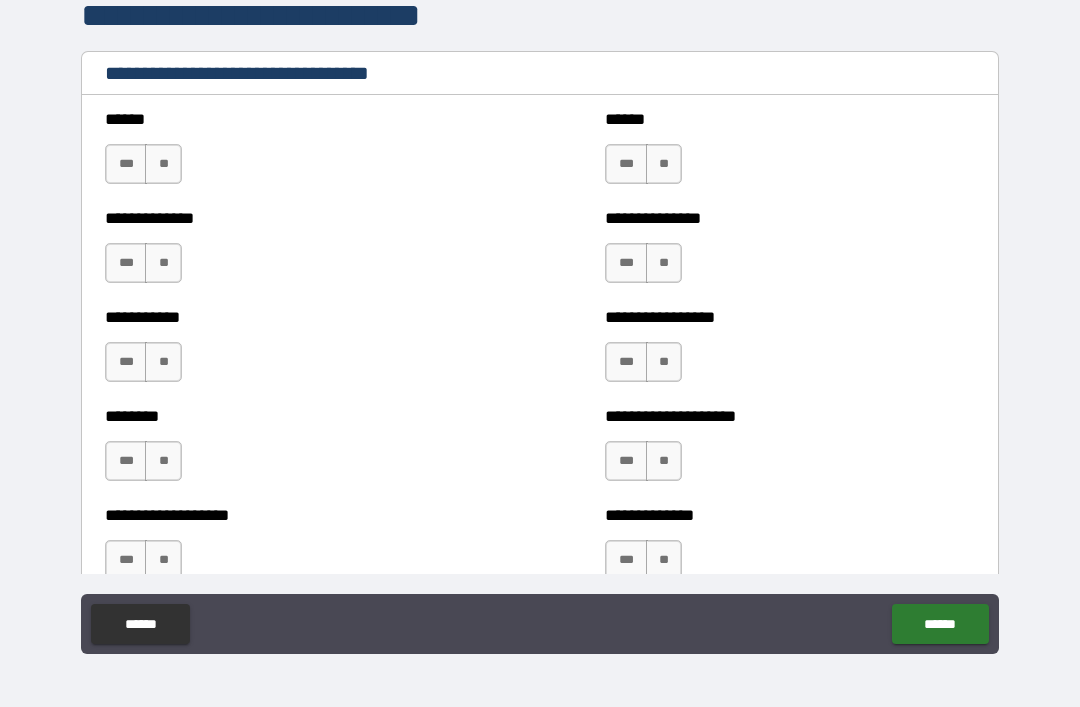 click on "**" at bounding box center [163, 164] 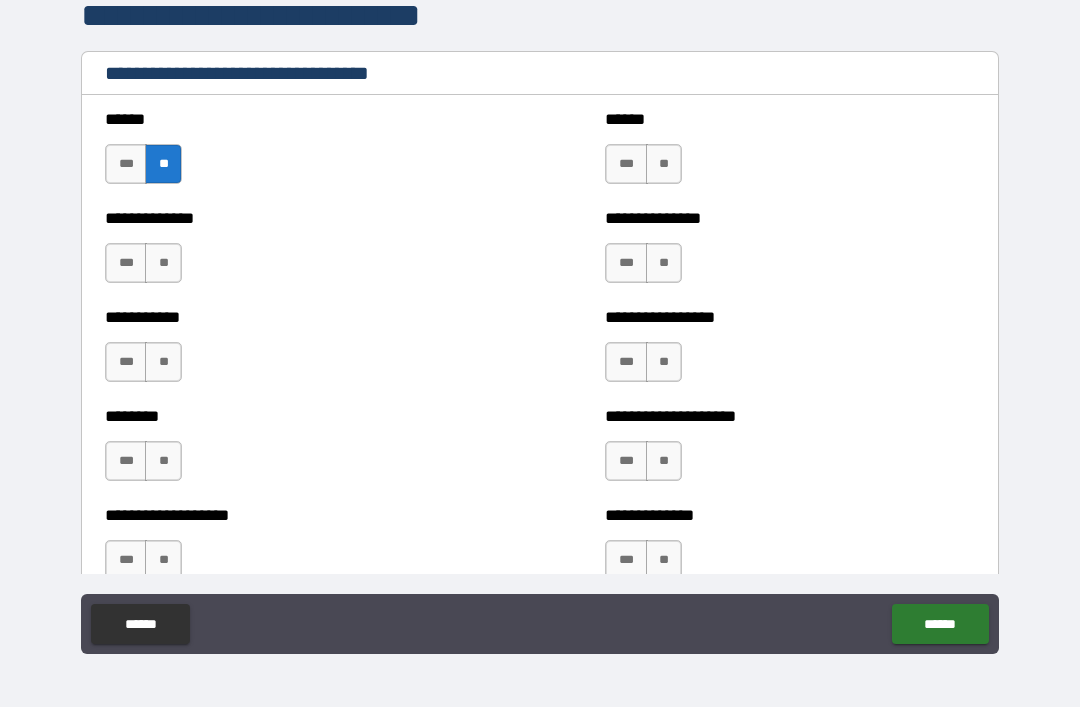 click on "**" at bounding box center (163, 263) 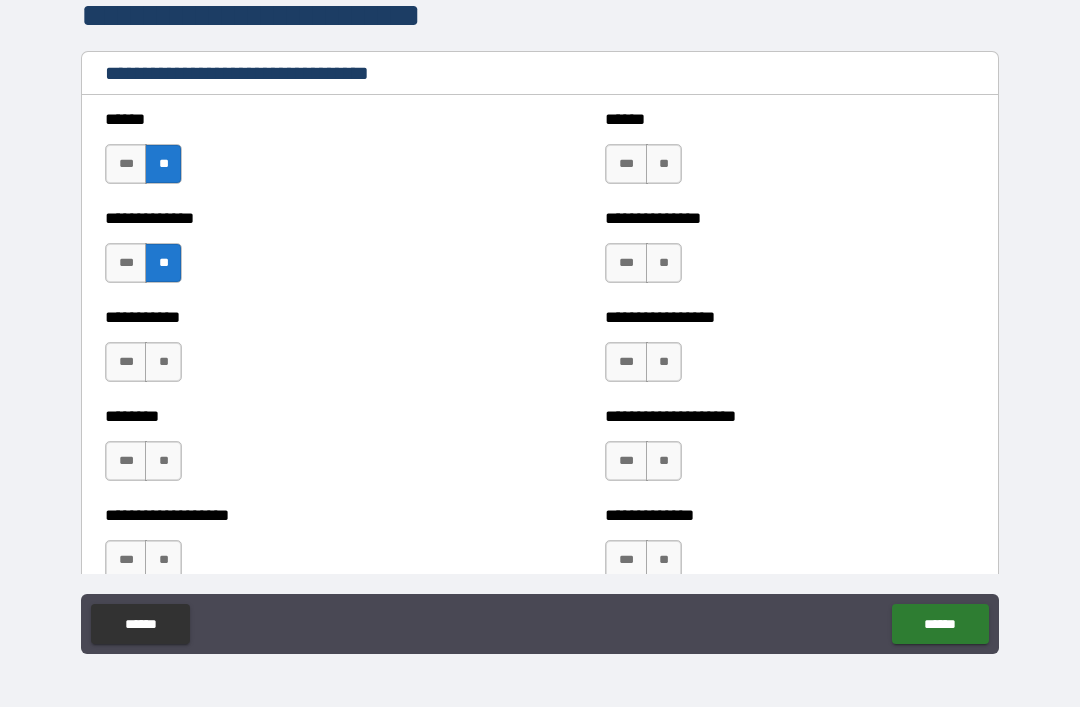 click on "**" at bounding box center [163, 362] 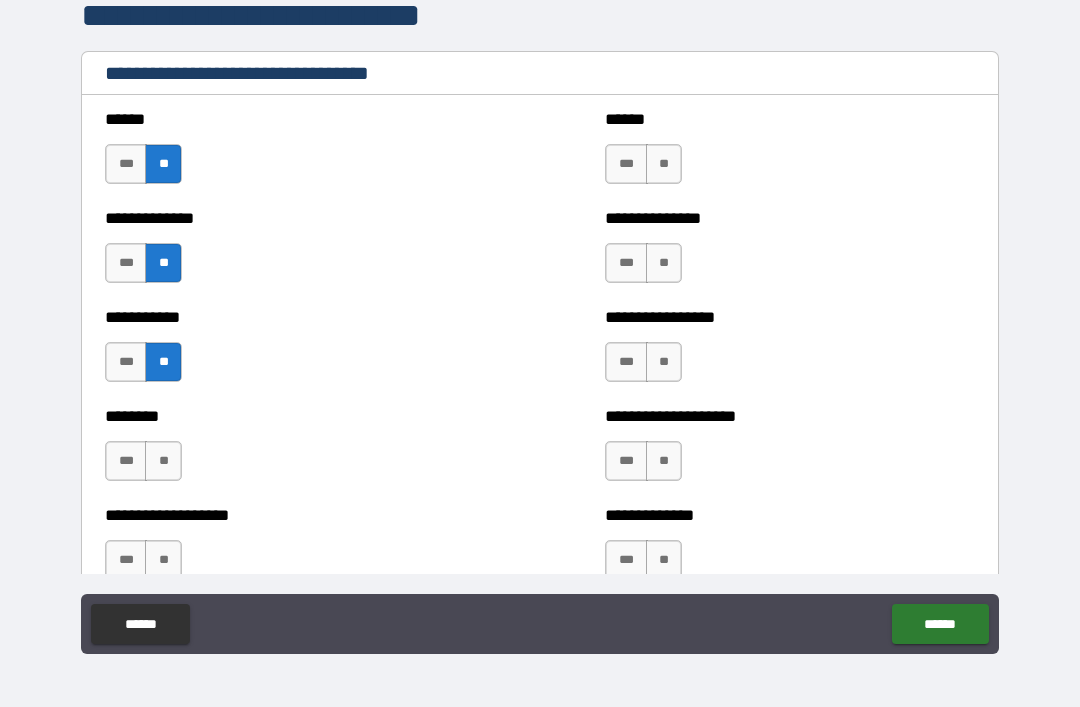 click on "**" at bounding box center (163, 461) 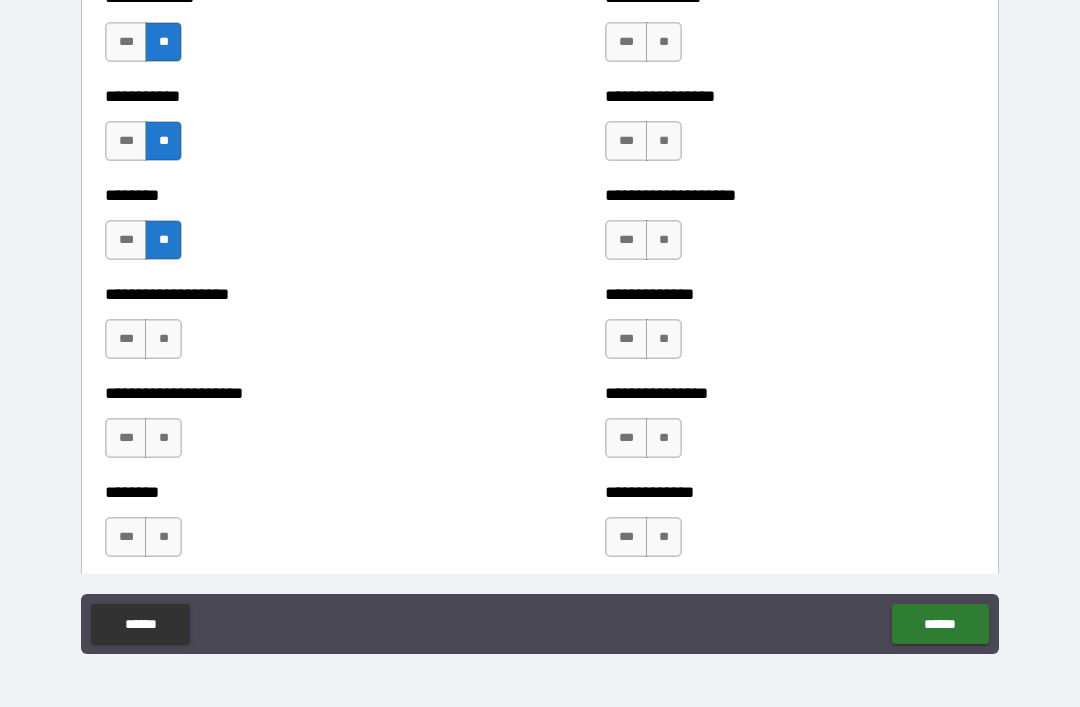 scroll, scrollTop: 4191, scrollLeft: 0, axis: vertical 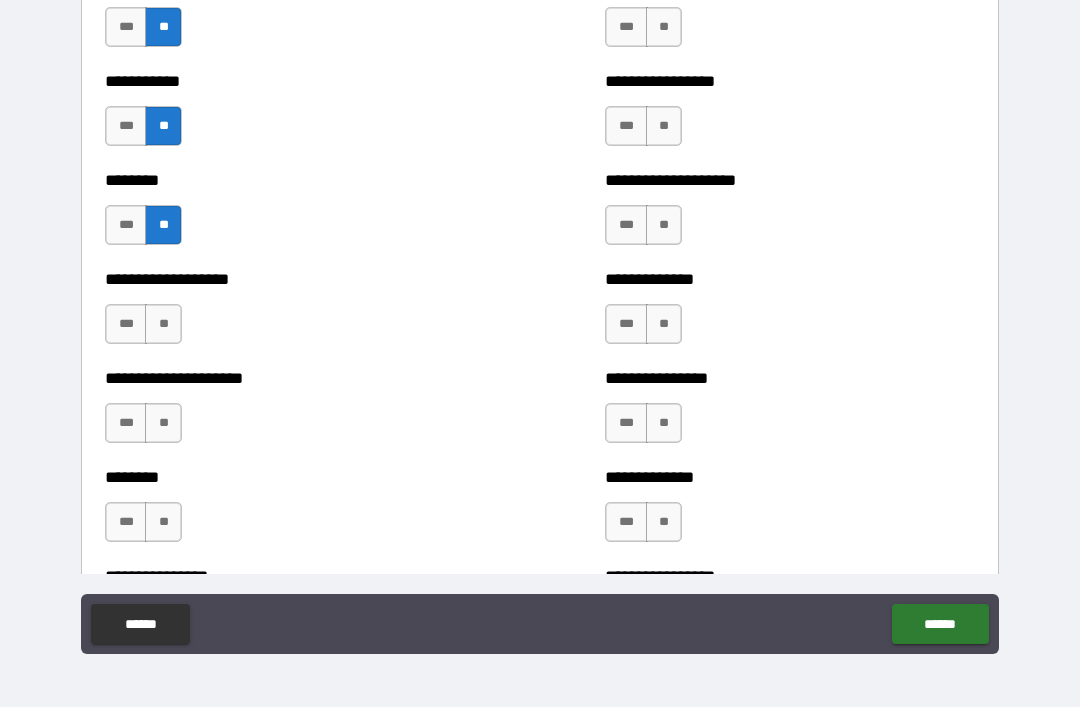 click on "**" at bounding box center [163, 324] 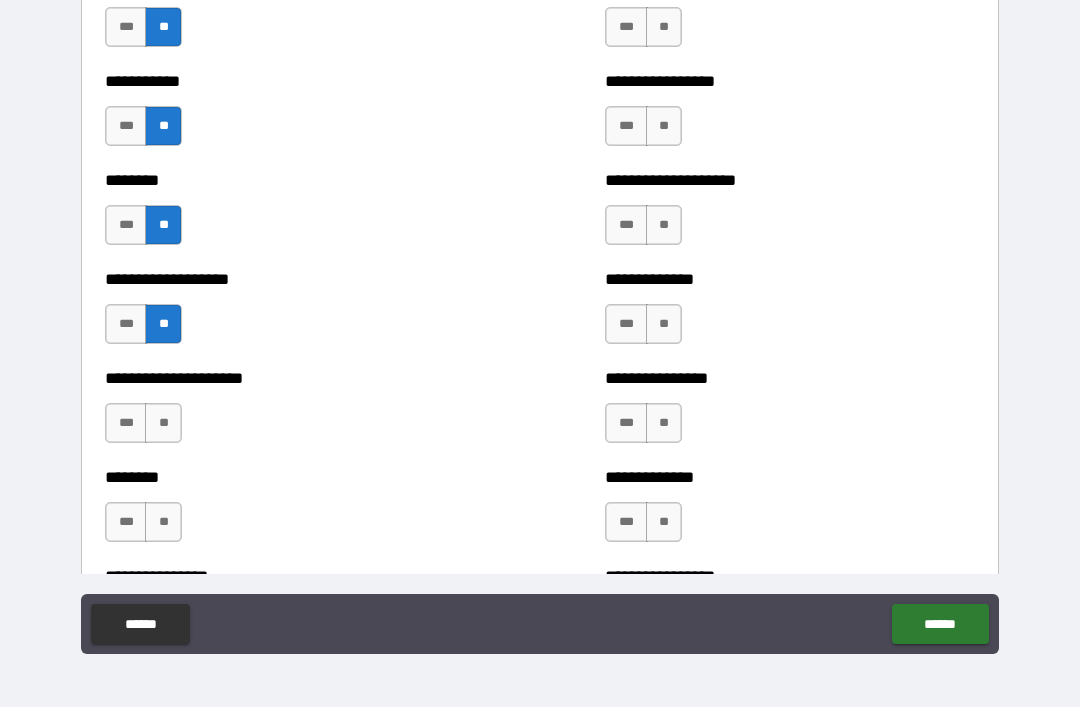 click on "**" at bounding box center [163, 423] 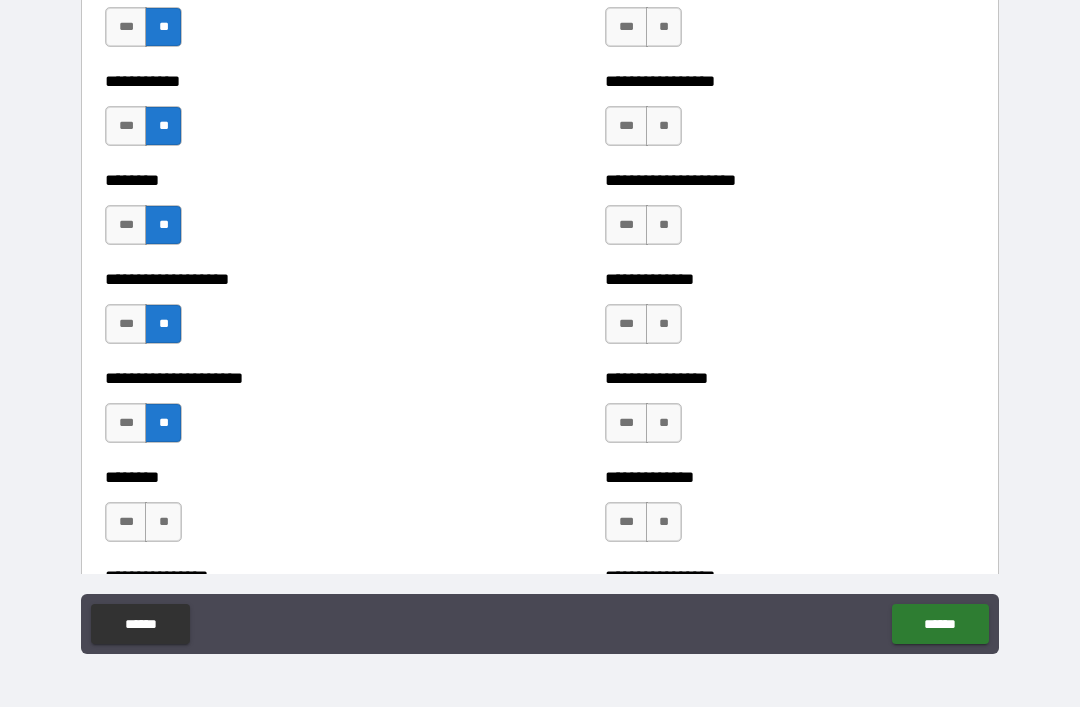 click on "**" at bounding box center (163, 522) 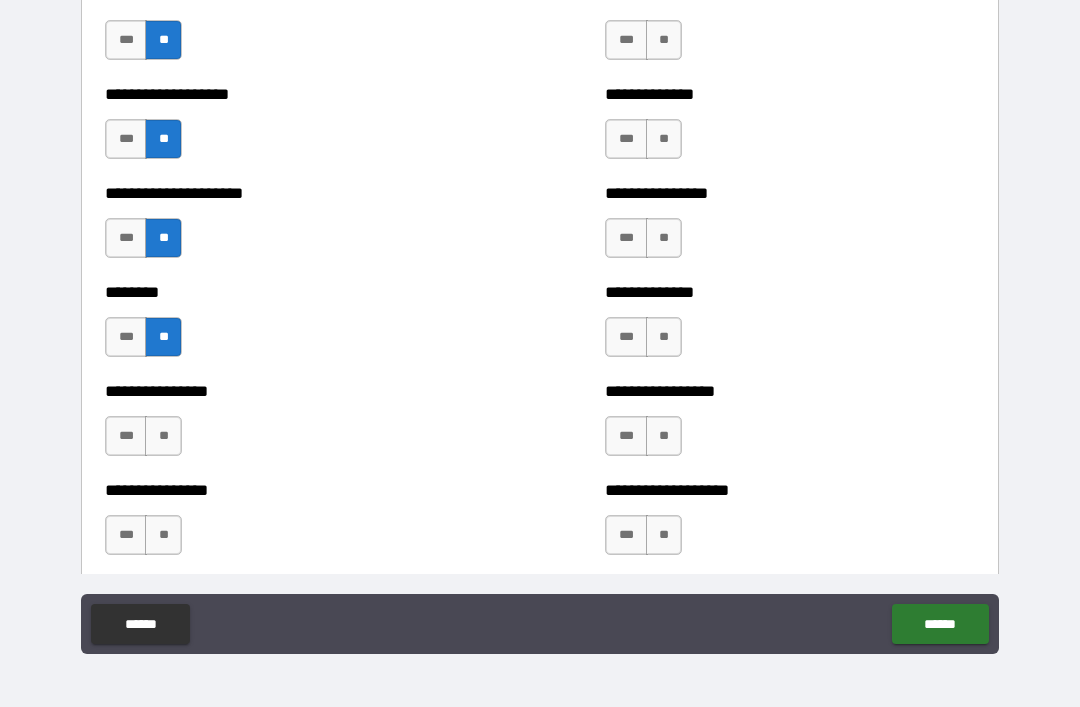 scroll, scrollTop: 4375, scrollLeft: 0, axis: vertical 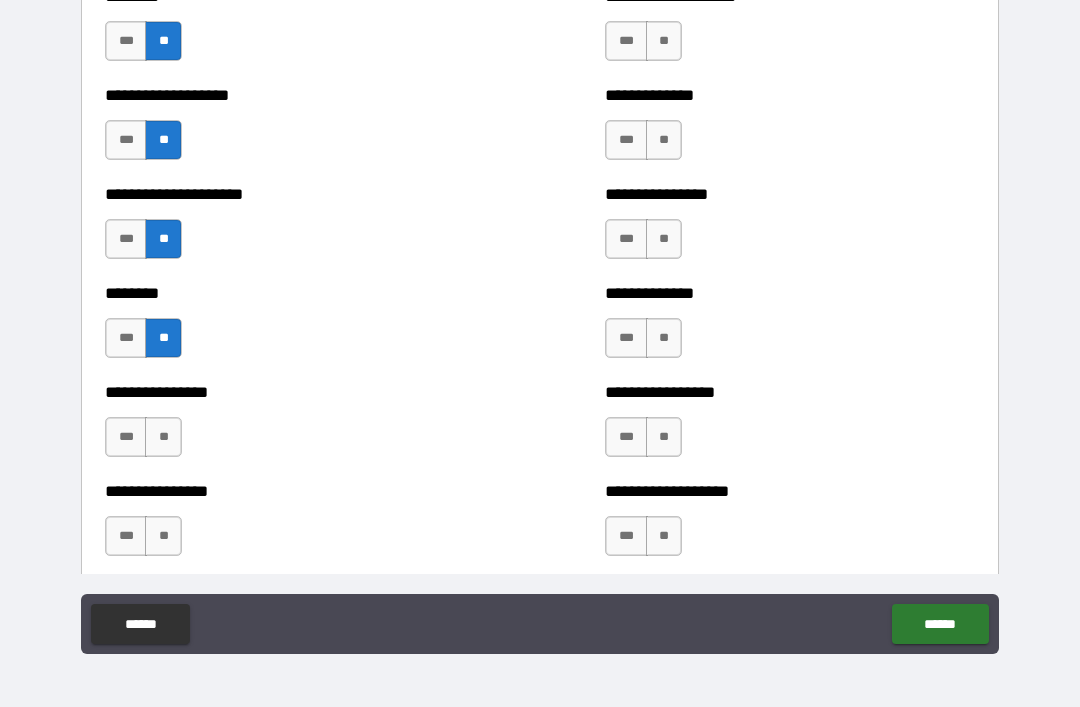 click on "**" at bounding box center (163, 437) 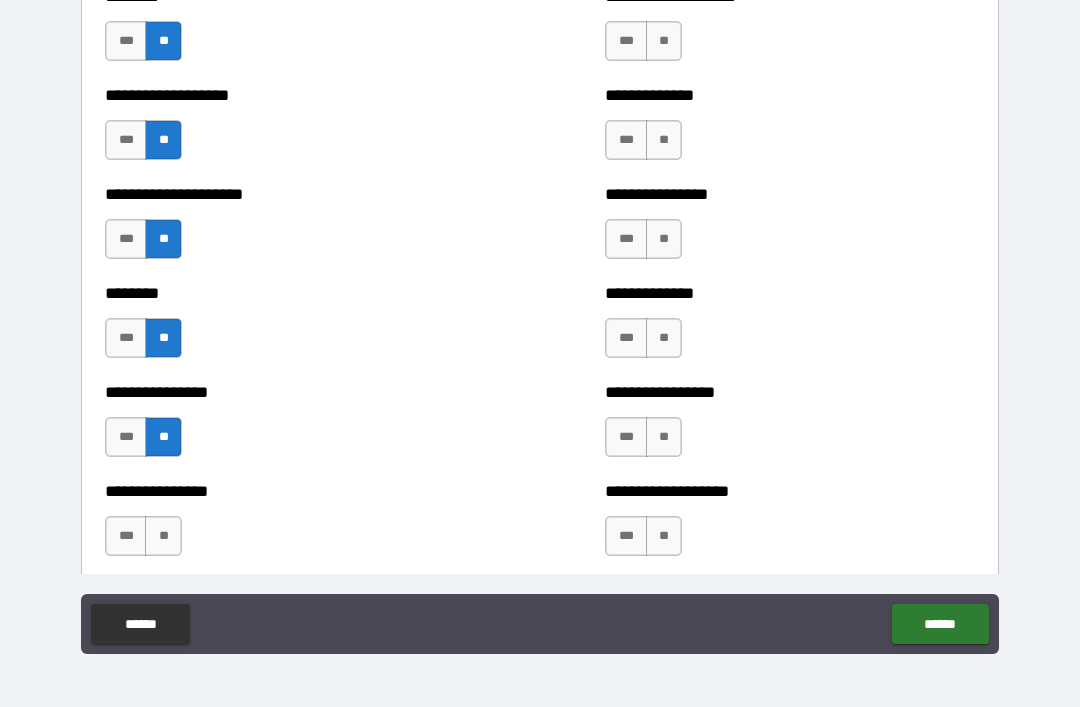 click on "**" at bounding box center [163, 536] 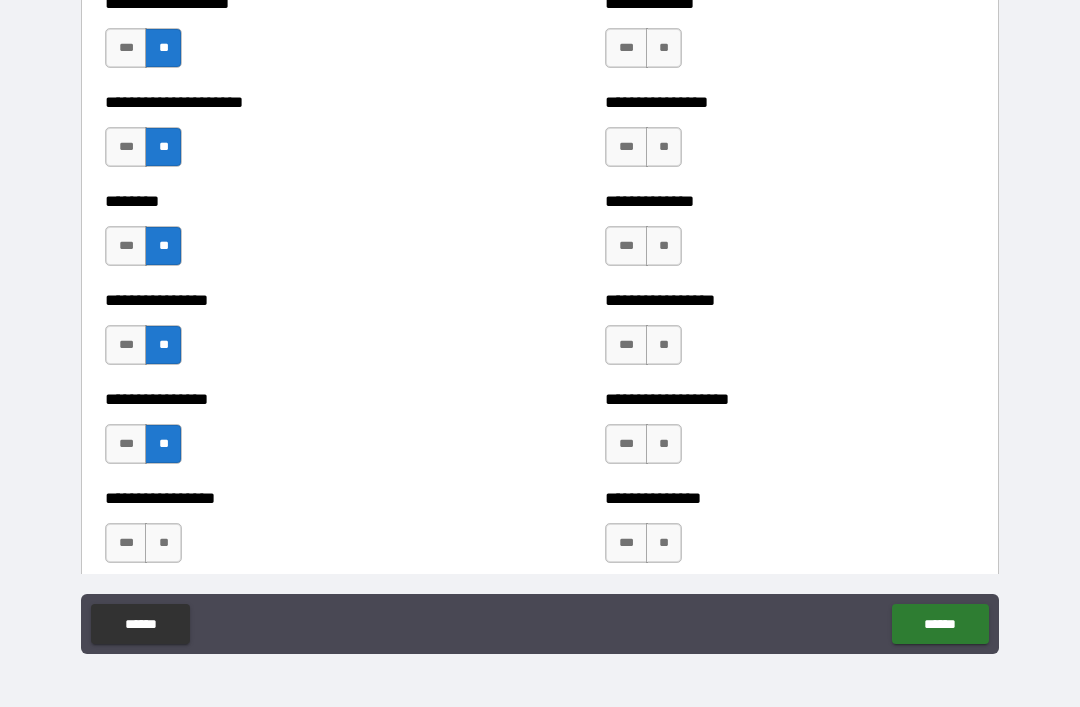 scroll, scrollTop: 4534, scrollLeft: 0, axis: vertical 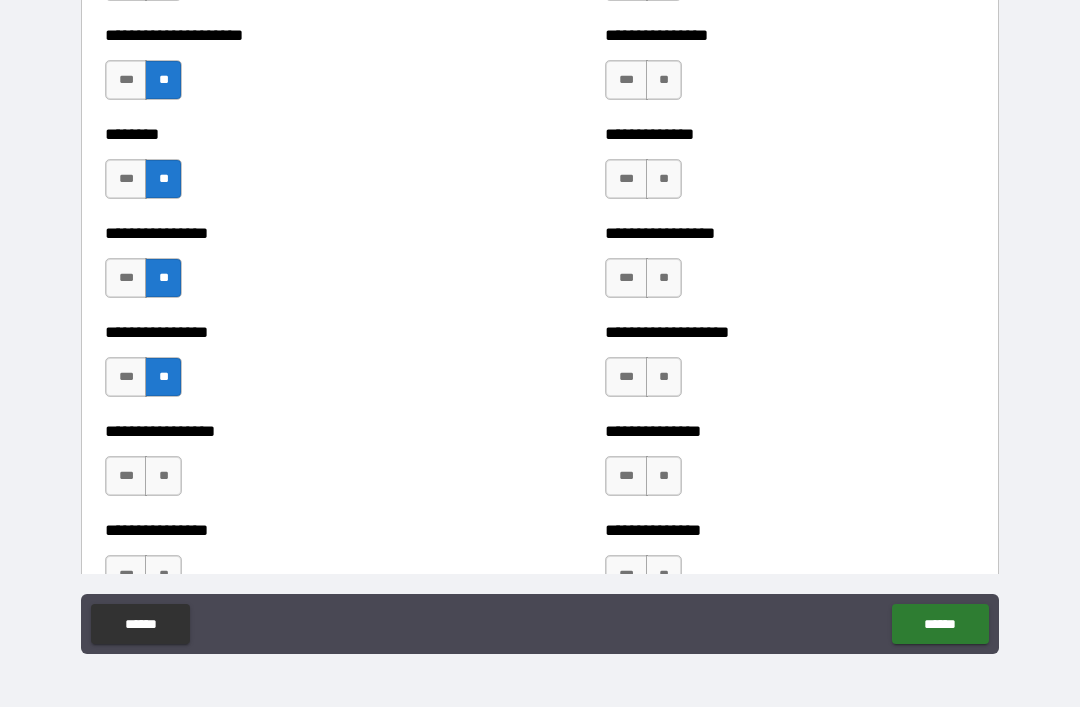 click on "**" at bounding box center [163, 476] 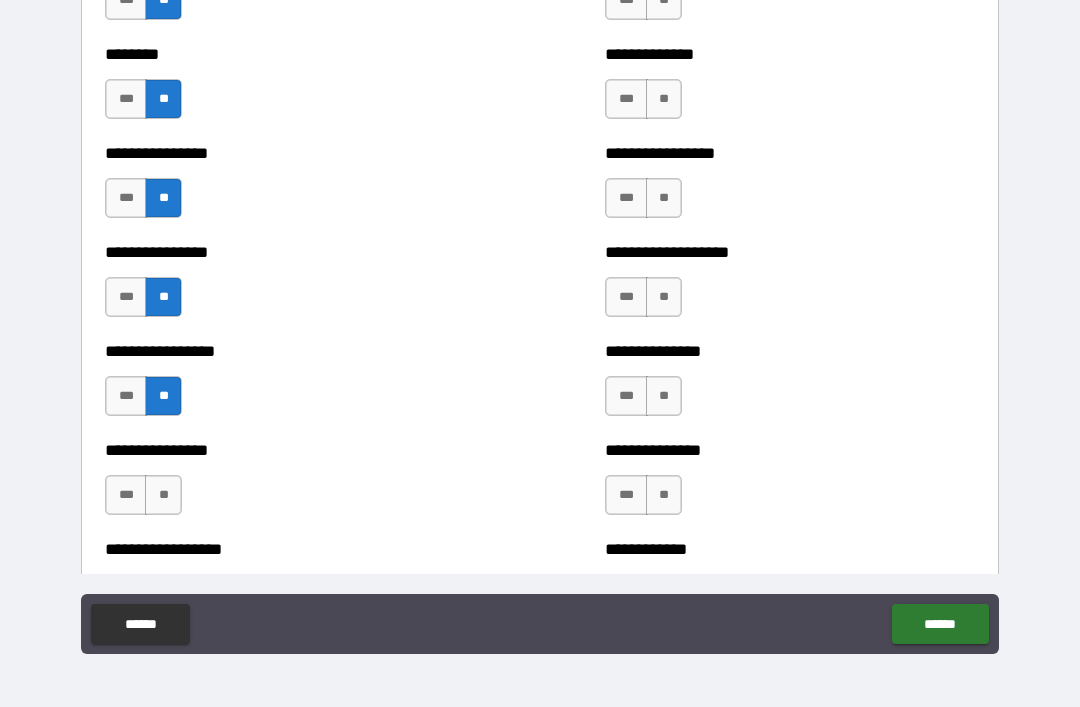 scroll, scrollTop: 4679, scrollLeft: 0, axis: vertical 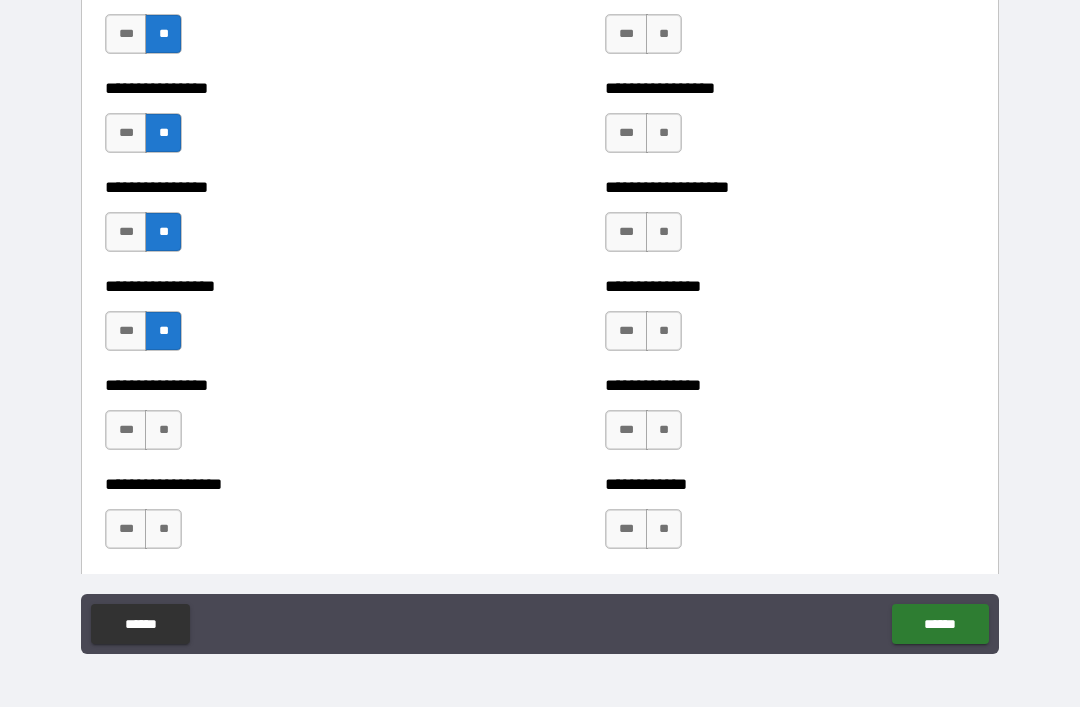 click on "**" at bounding box center (163, 430) 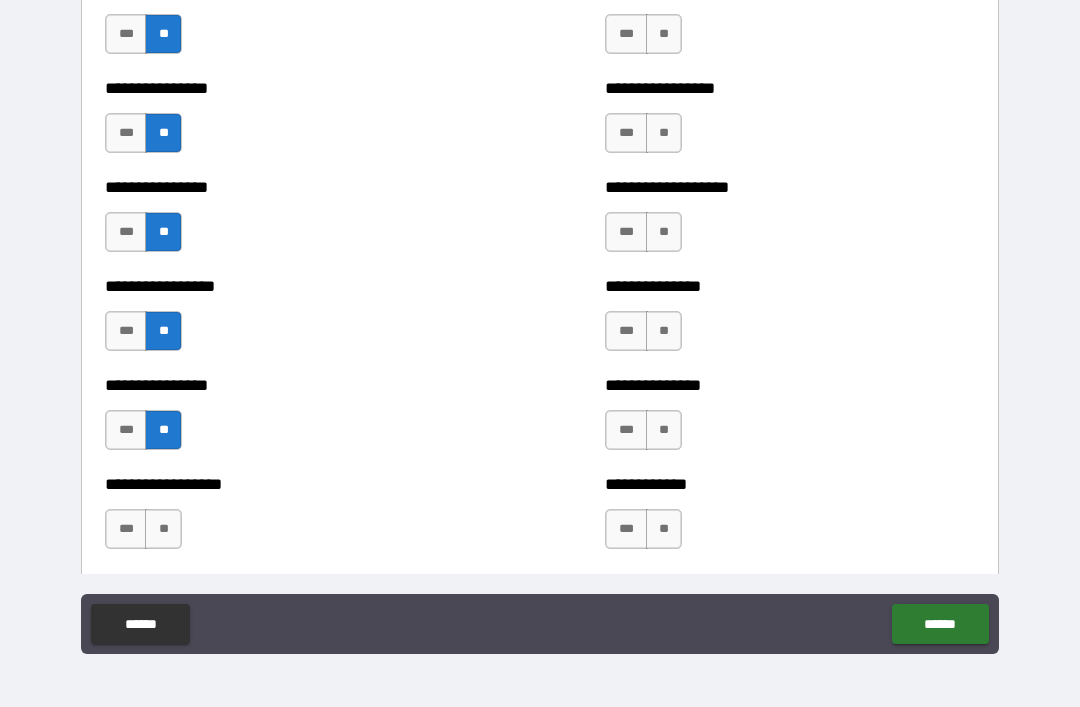 click on "**" at bounding box center [163, 529] 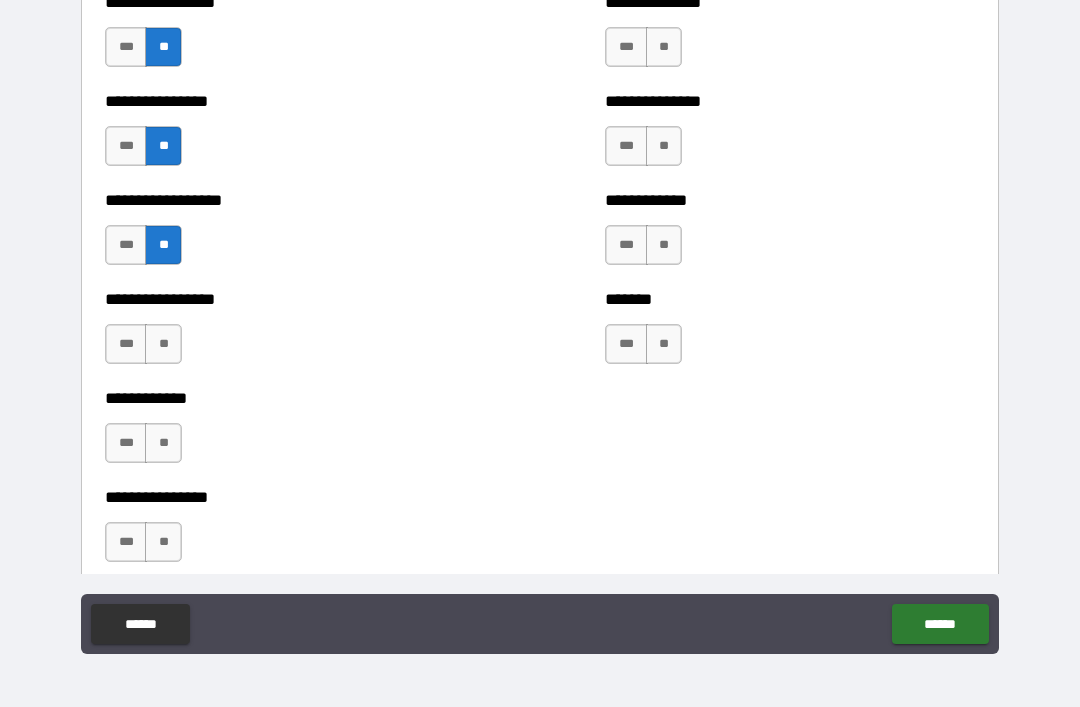 scroll, scrollTop: 4978, scrollLeft: 0, axis: vertical 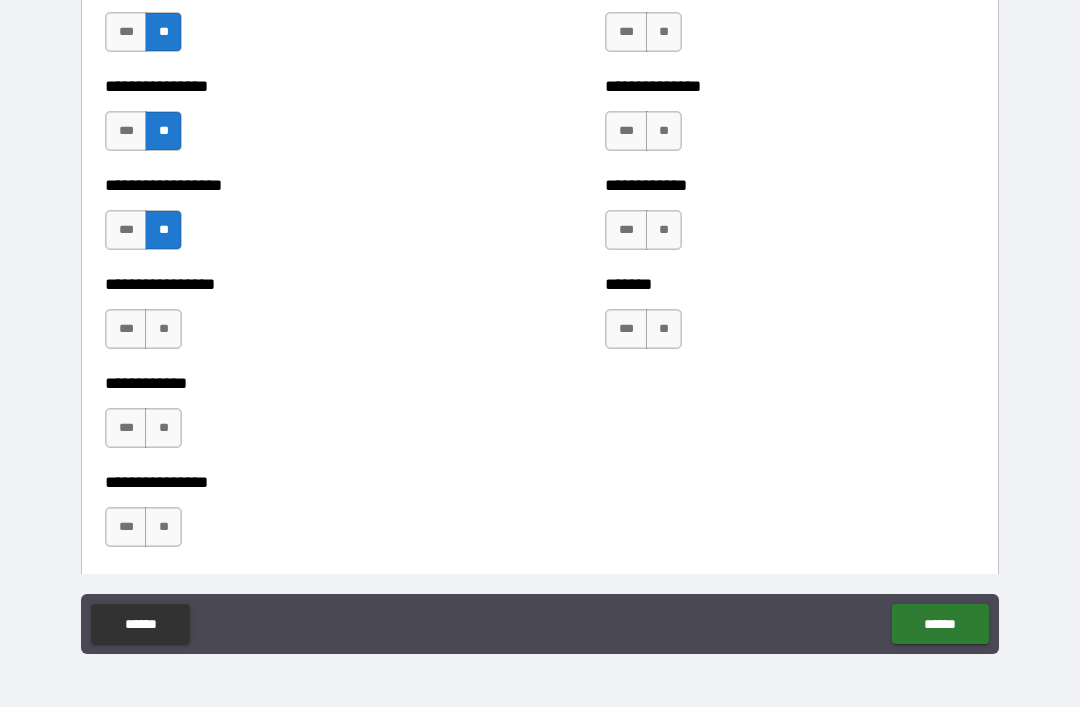 click on "**" at bounding box center [163, 329] 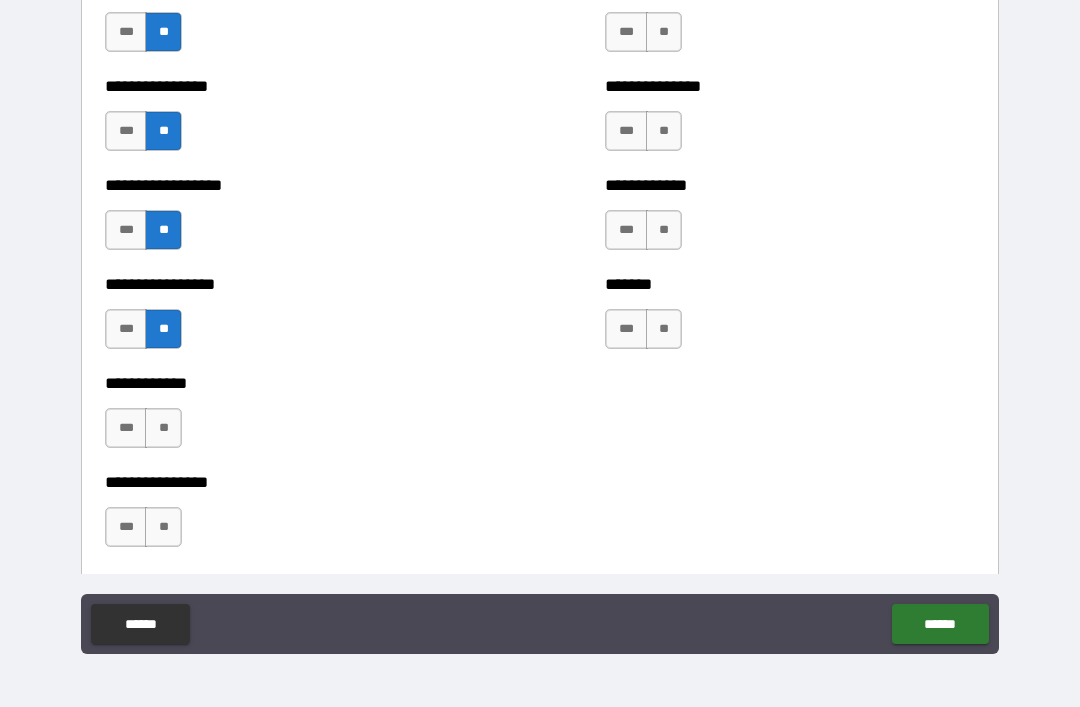 click on "**" at bounding box center (163, 428) 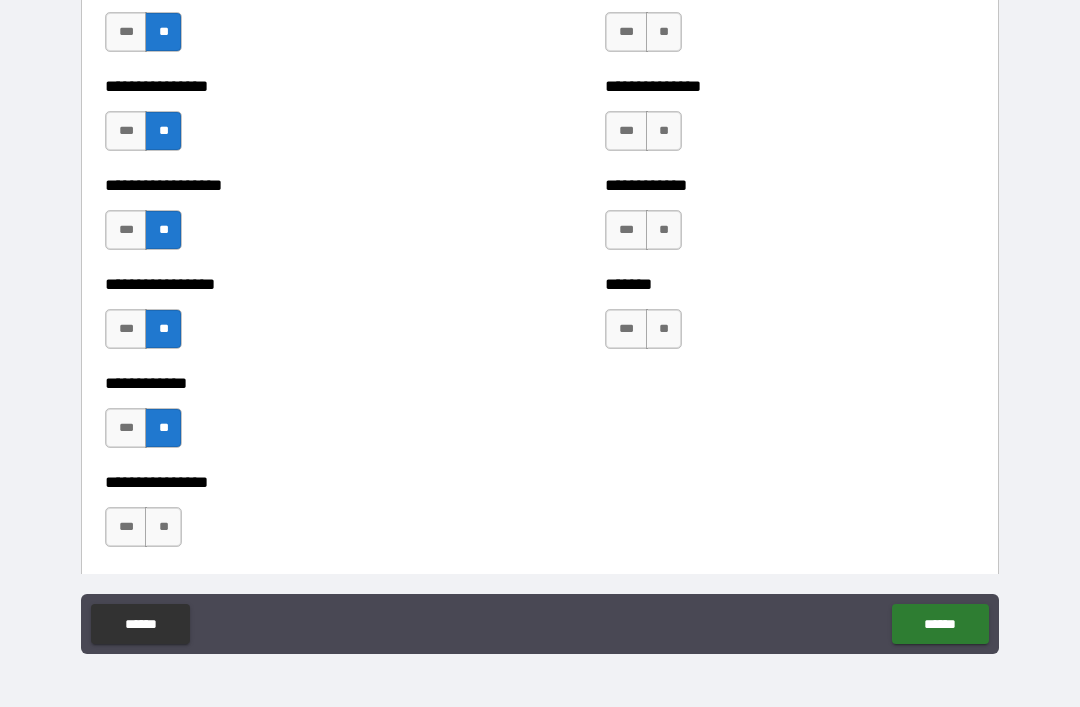 click on "**" at bounding box center [163, 527] 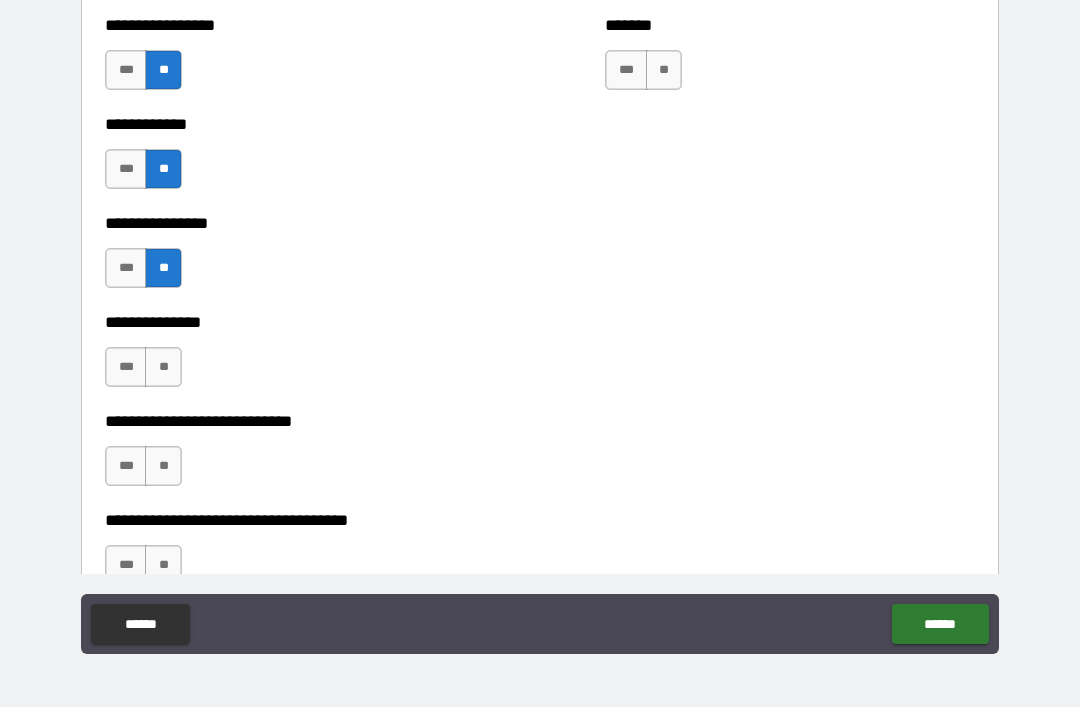 scroll, scrollTop: 5241, scrollLeft: 0, axis: vertical 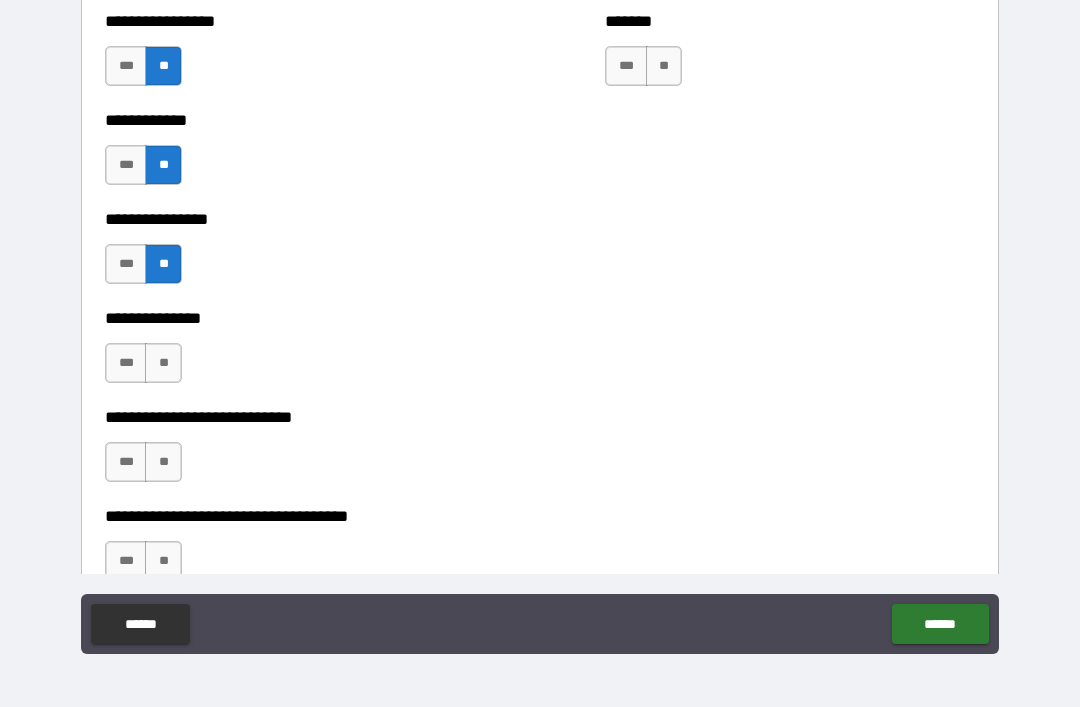 click on "**" at bounding box center [163, 363] 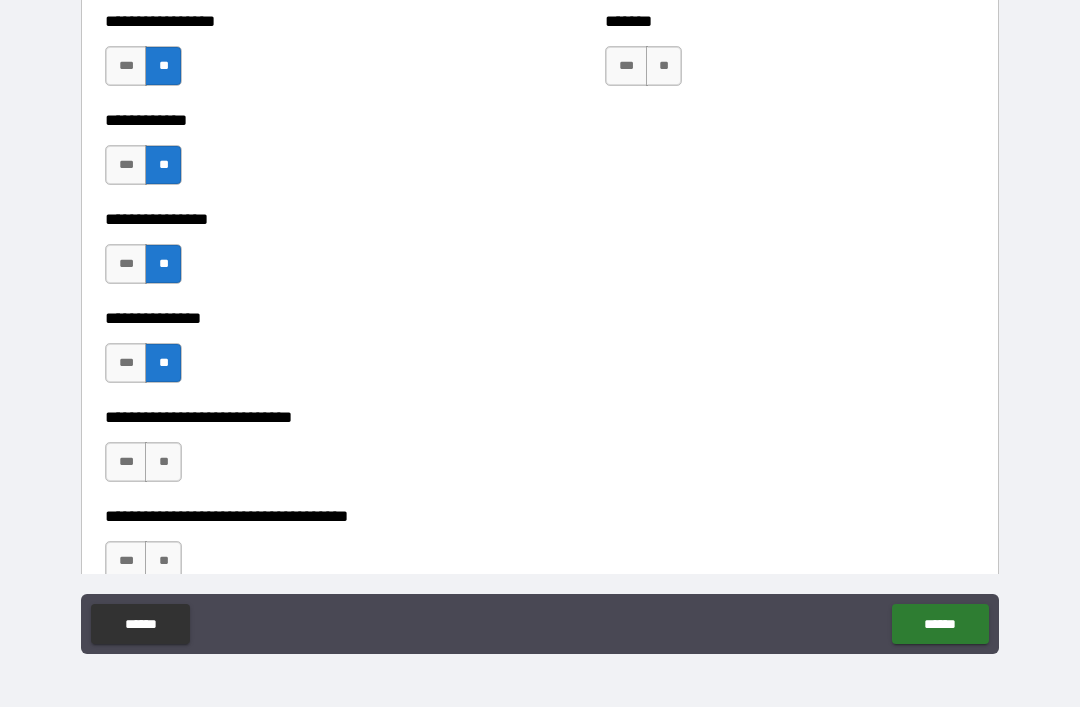 click on "**" at bounding box center [163, 462] 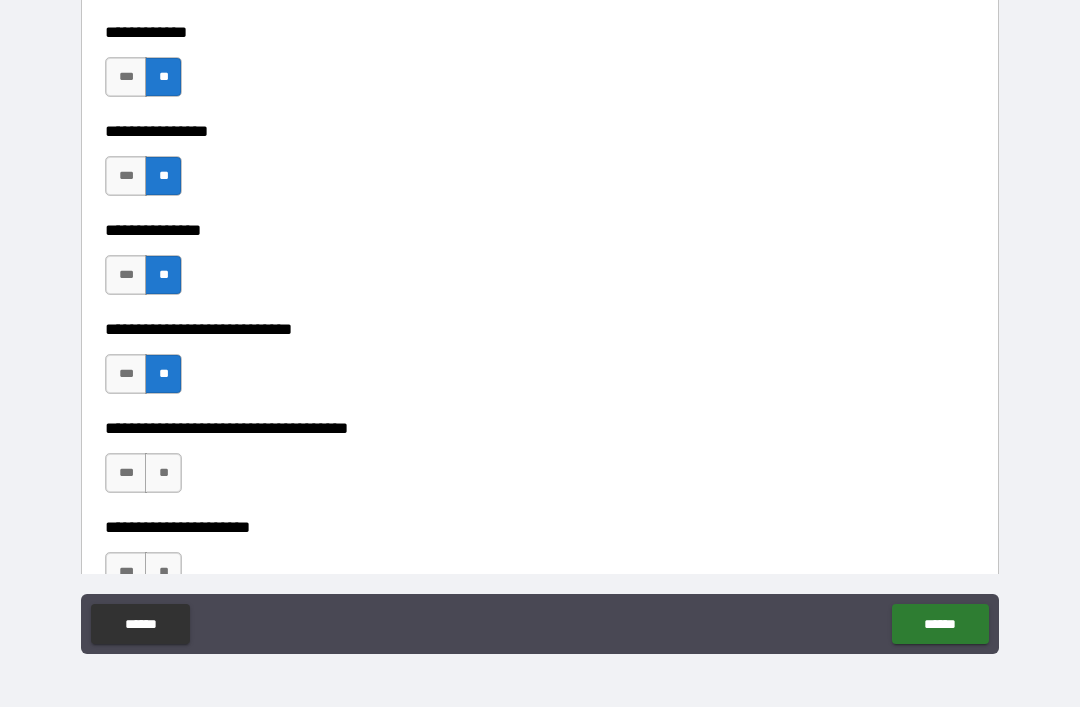click on "**" at bounding box center [163, 473] 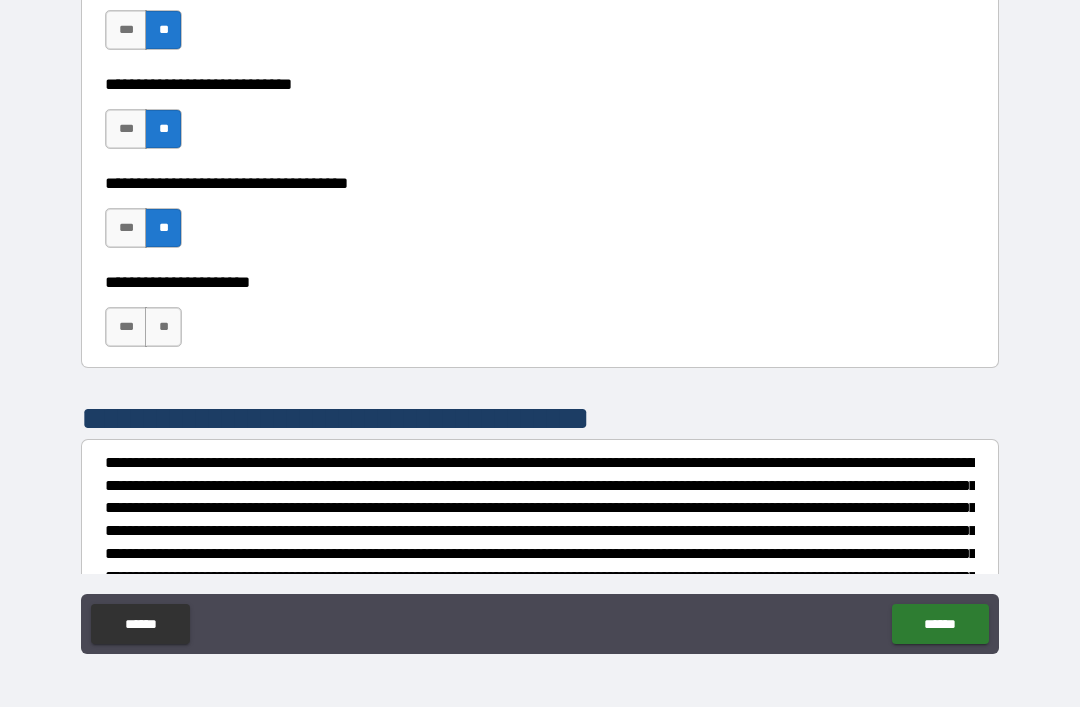 click on "**" at bounding box center (163, 327) 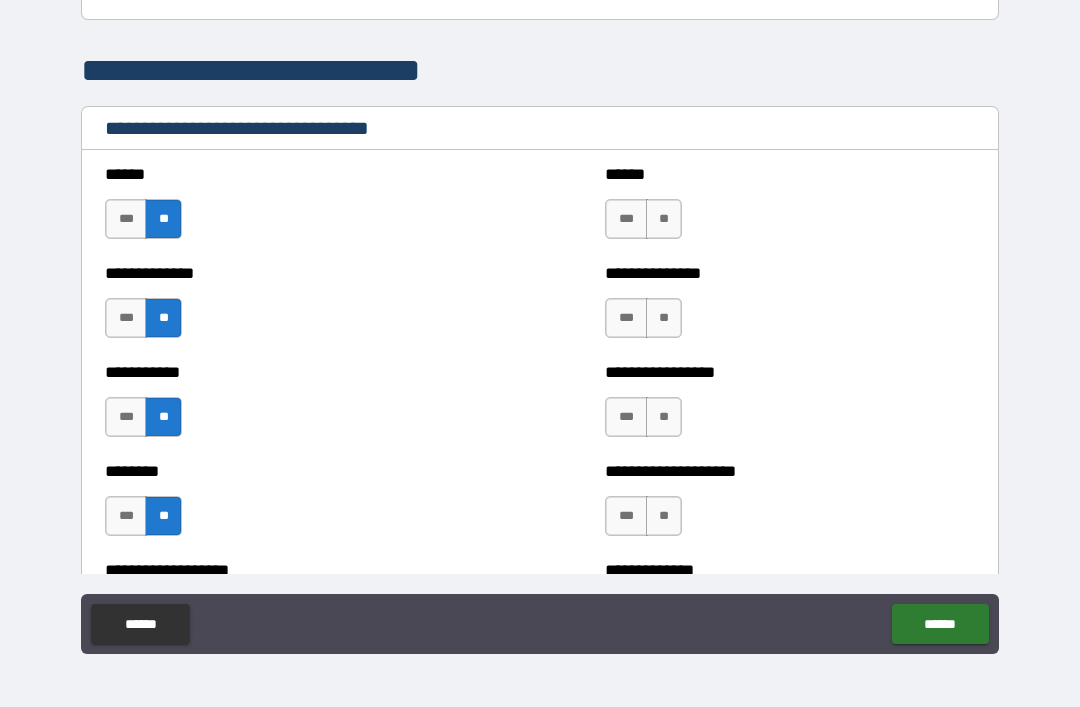 scroll, scrollTop: 3902, scrollLeft: 0, axis: vertical 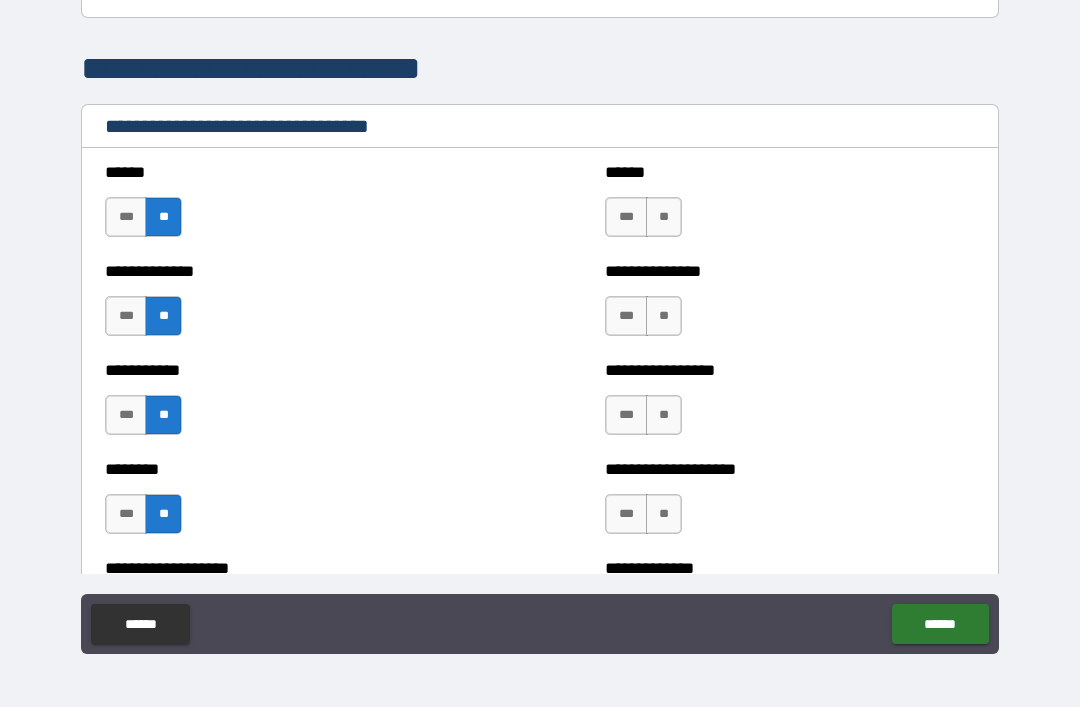 click on "**" at bounding box center [664, 217] 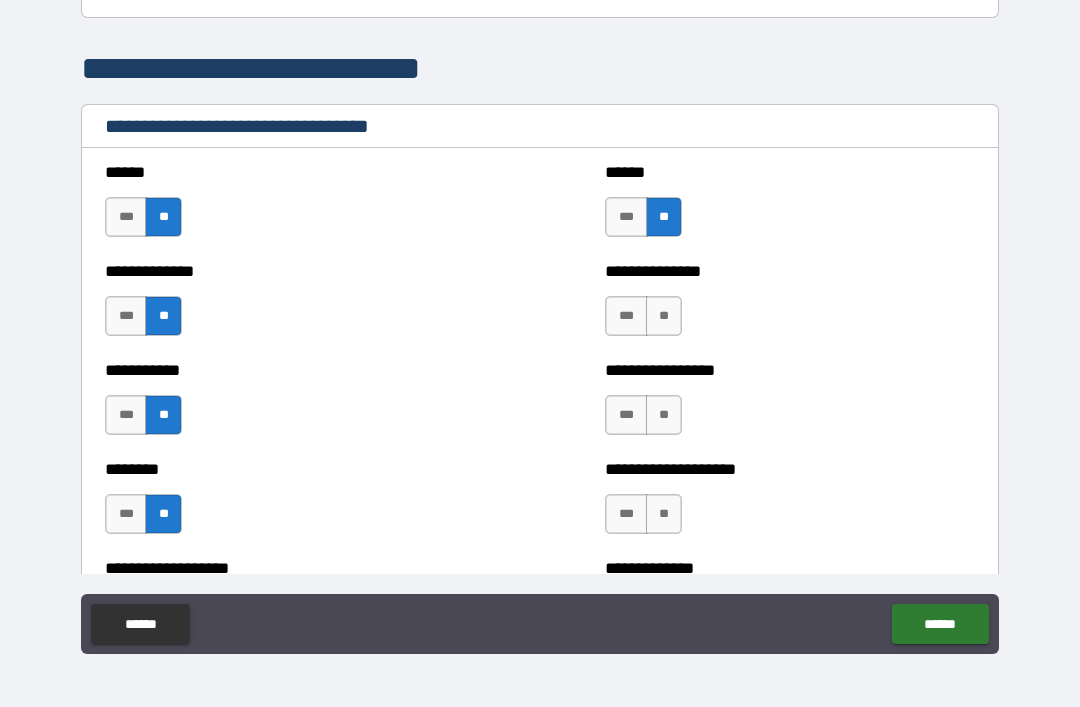 click on "**" at bounding box center (664, 316) 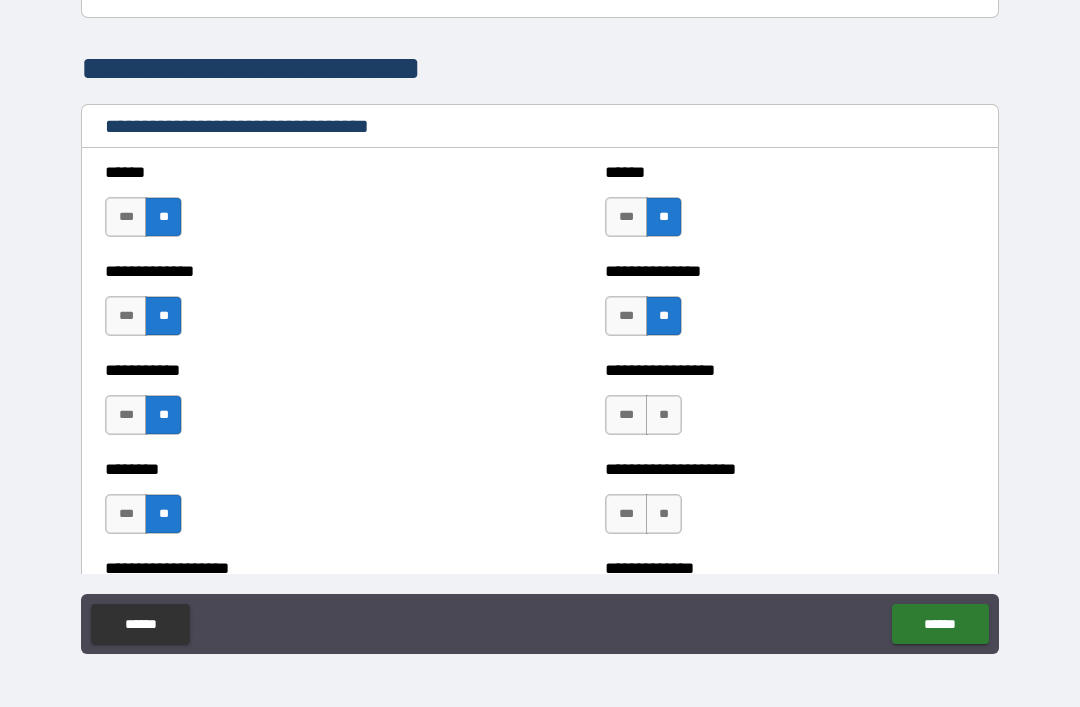 click on "**" at bounding box center [664, 415] 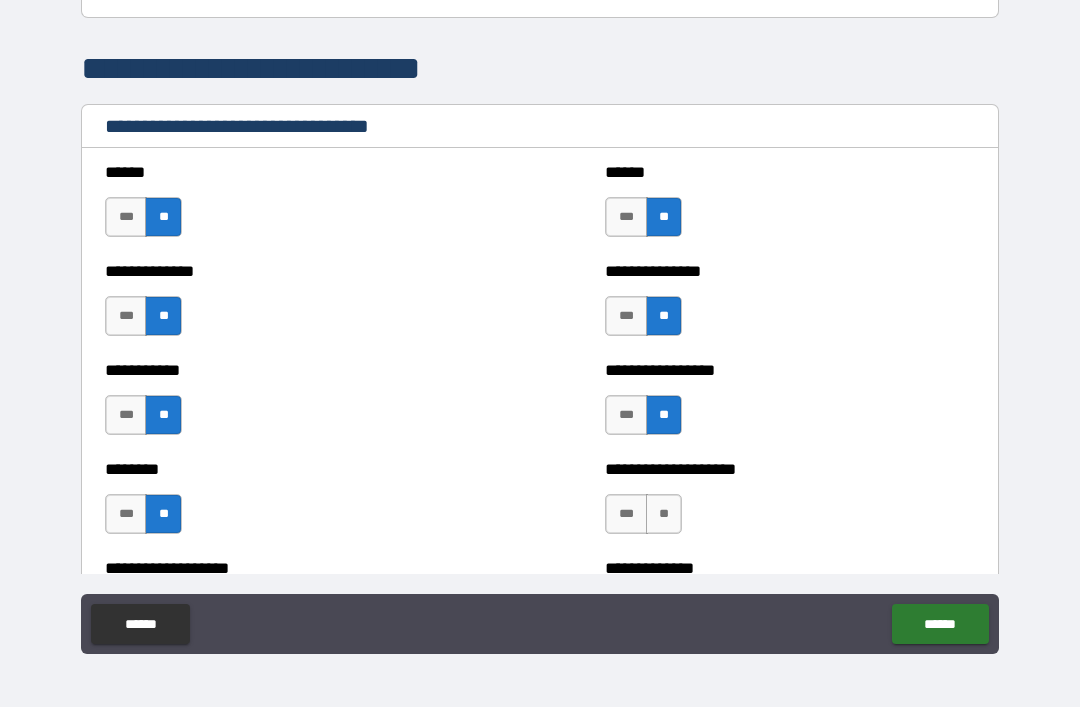 click on "**" at bounding box center [664, 514] 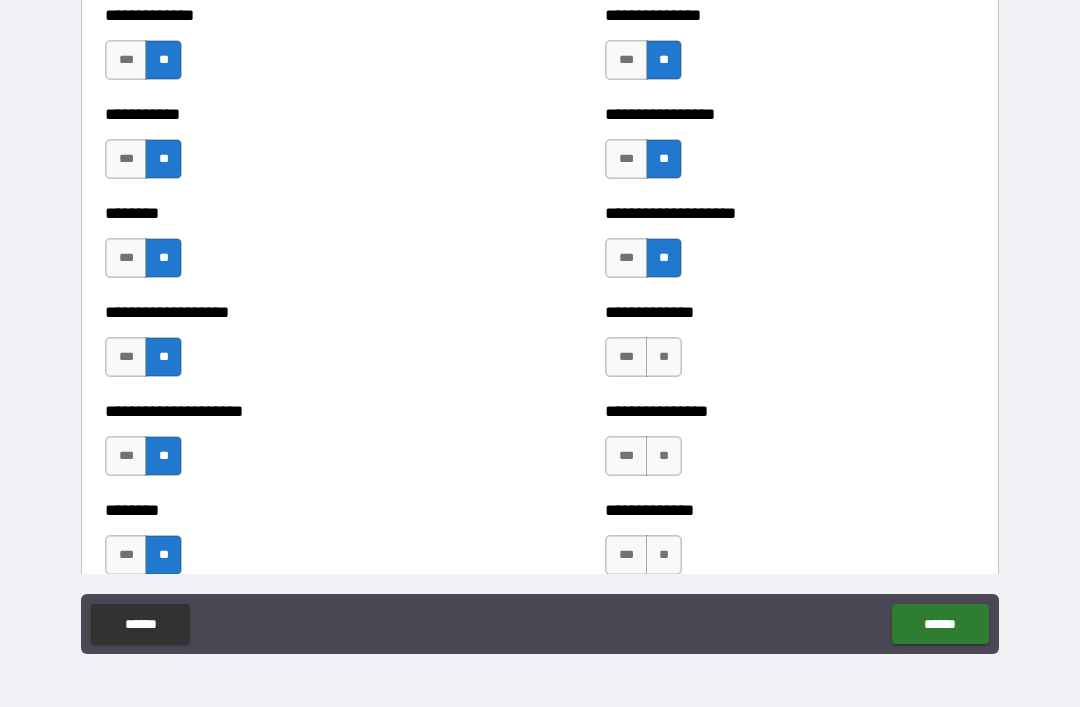 scroll, scrollTop: 4159, scrollLeft: 0, axis: vertical 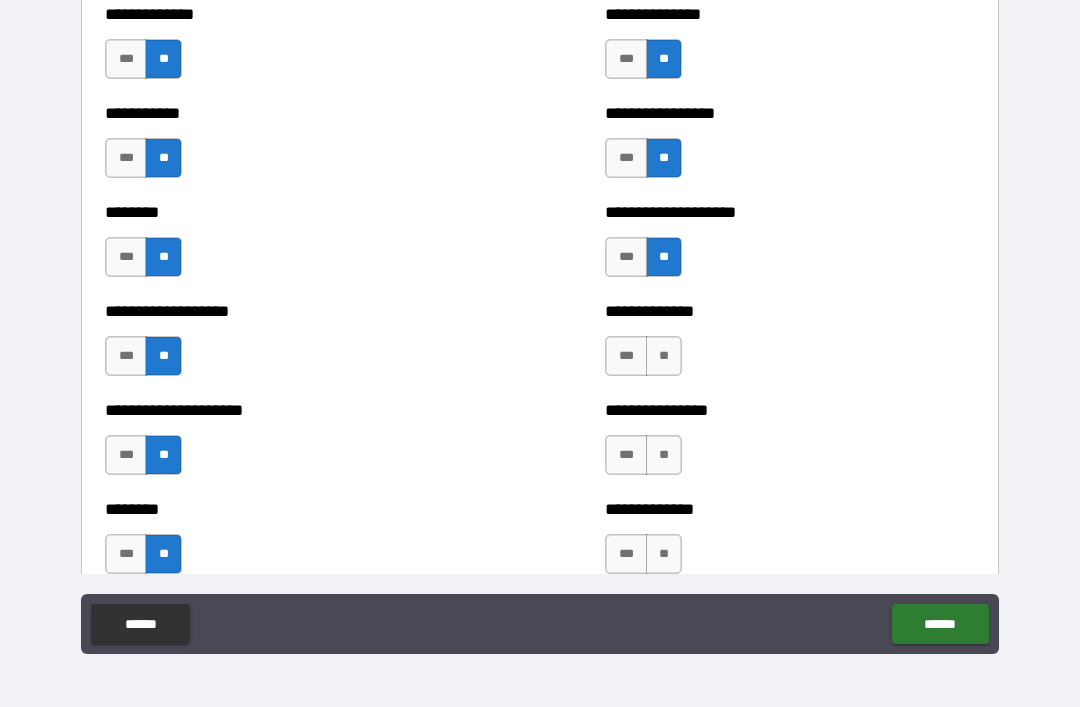 click on "**" at bounding box center (664, 356) 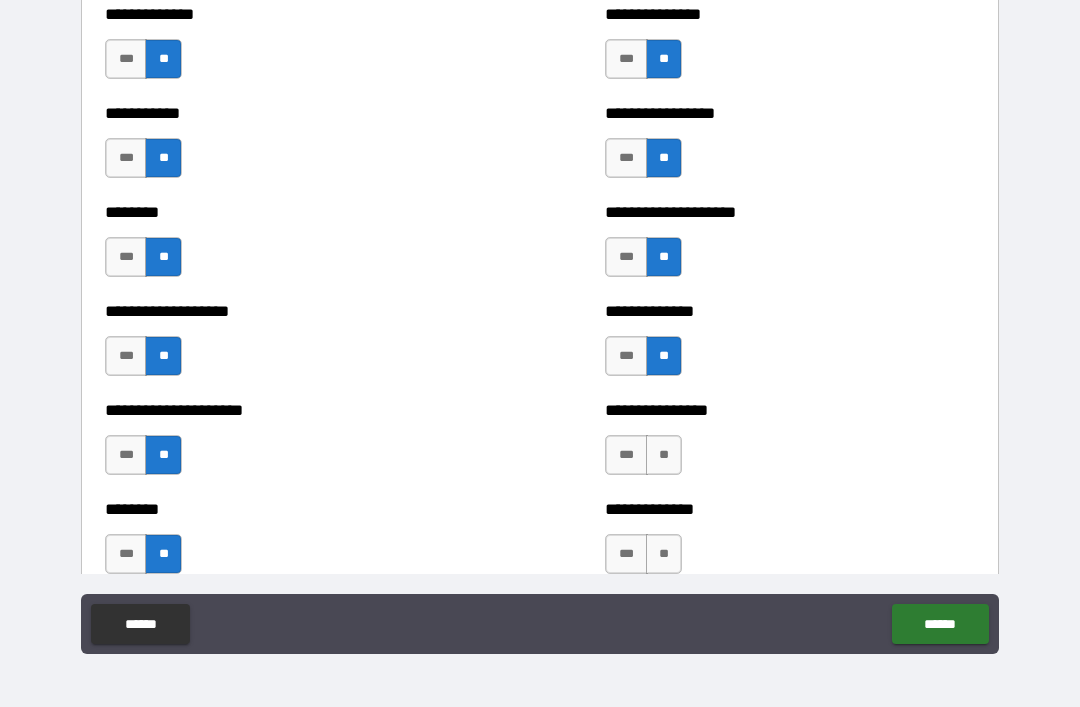 click on "**" at bounding box center (664, 455) 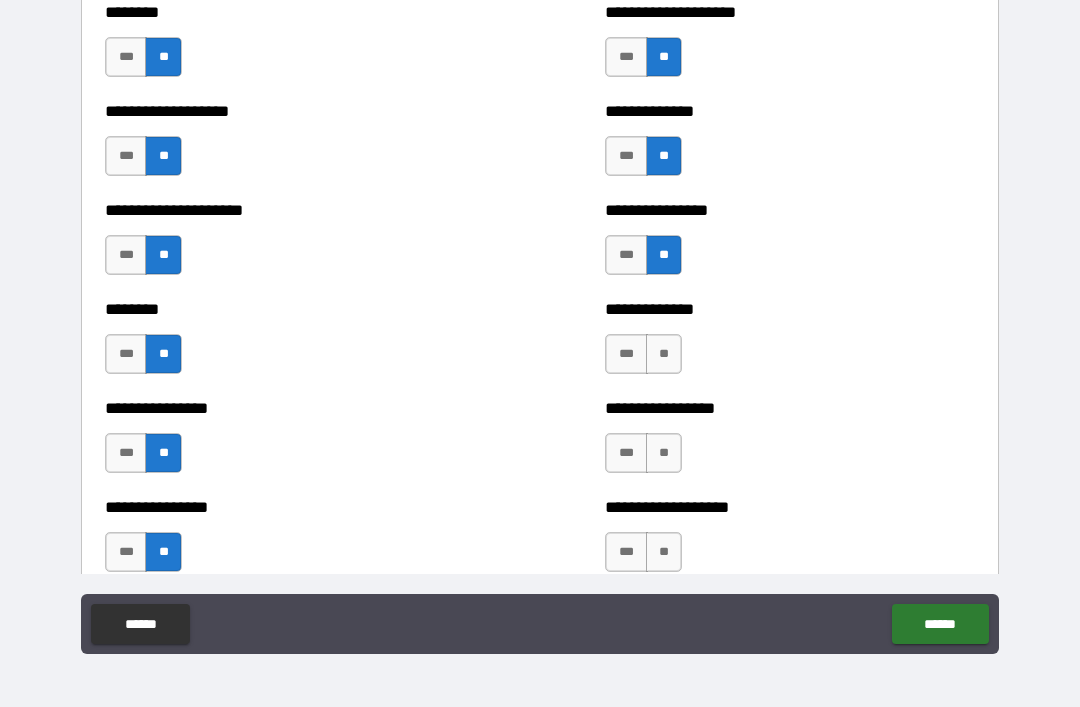 scroll, scrollTop: 4363, scrollLeft: 0, axis: vertical 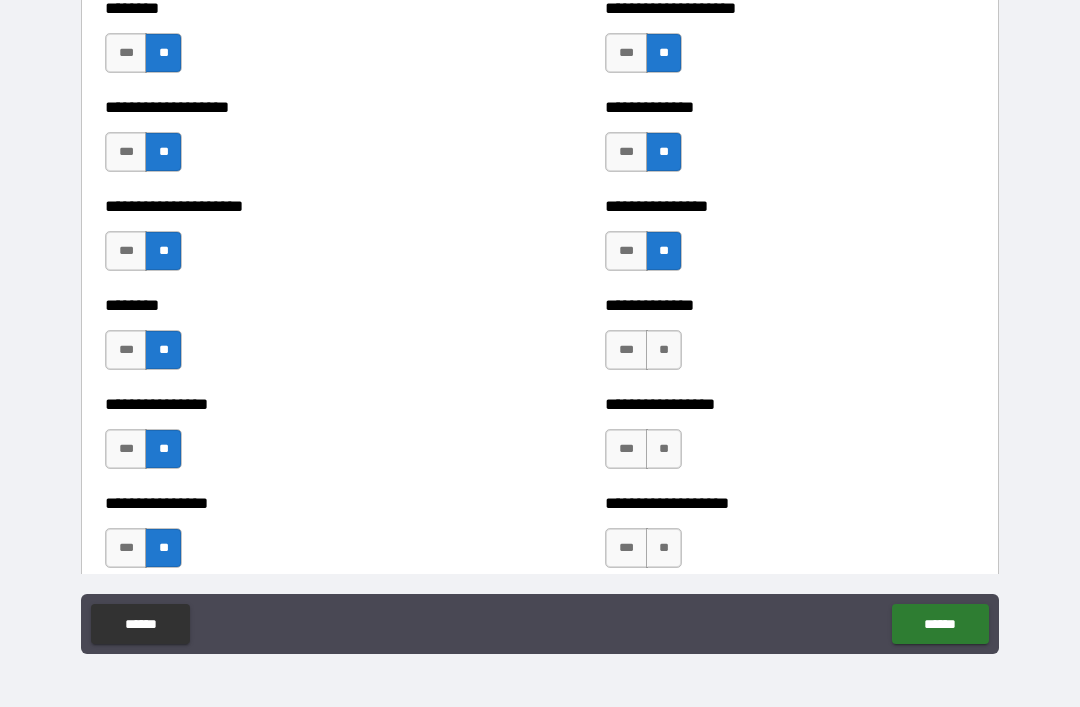 click on "**" at bounding box center (664, 350) 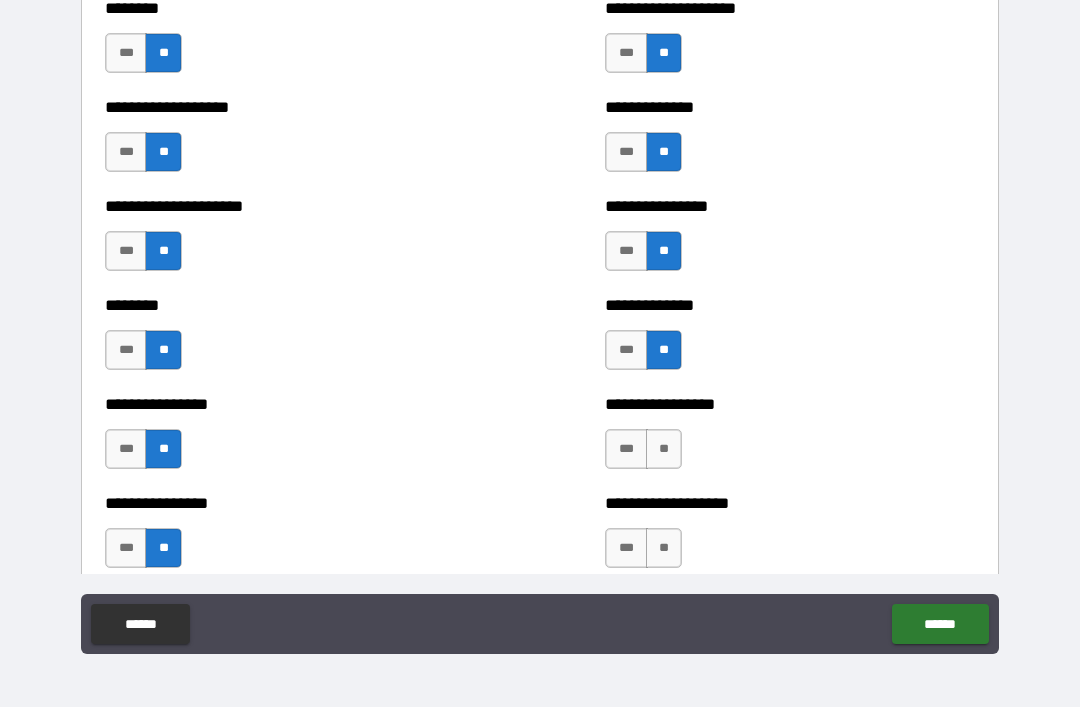 click on "**" at bounding box center [664, 449] 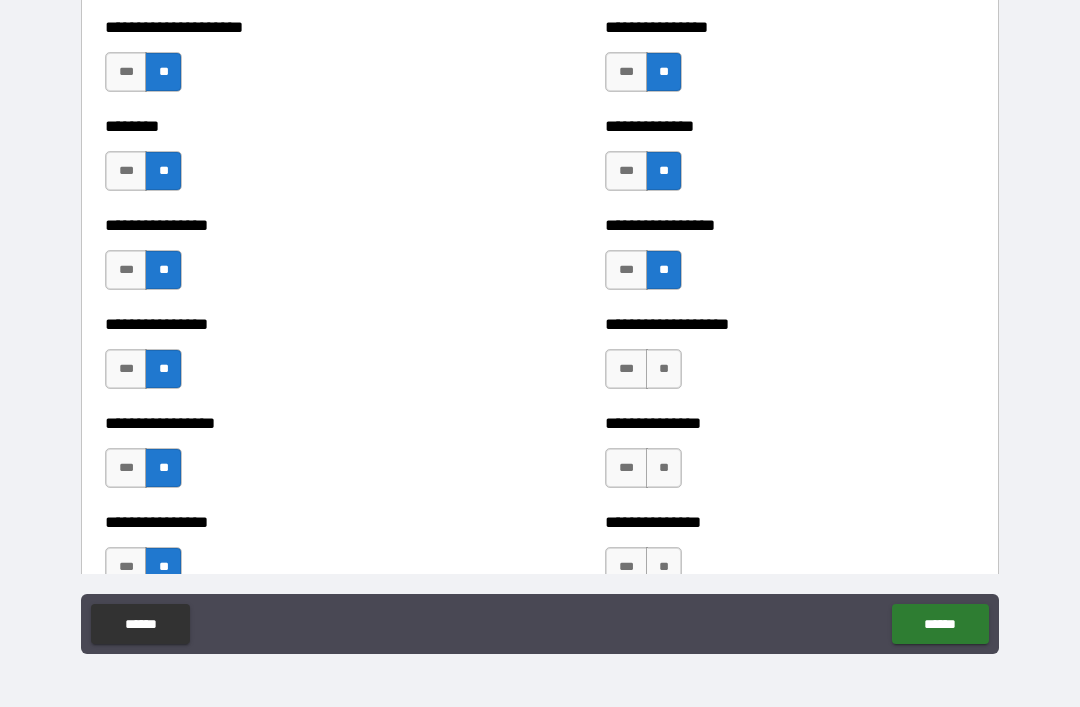 scroll, scrollTop: 4541, scrollLeft: 0, axis: vertical 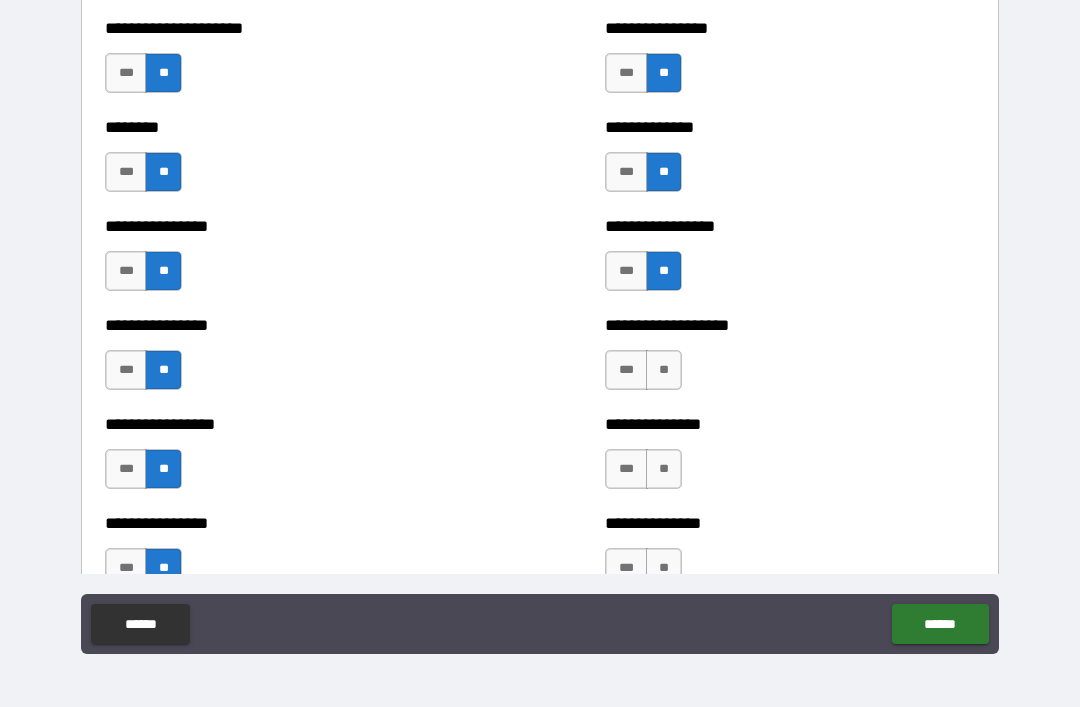click on "**" at bounding box center (664, 370) 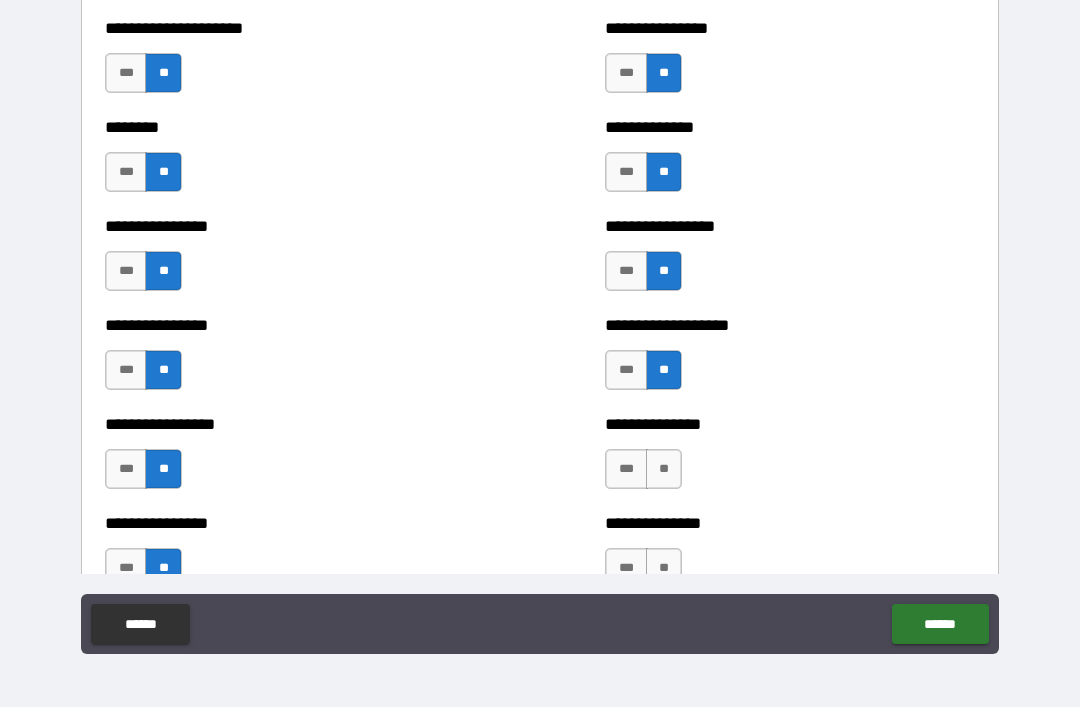click on "**" at bounding box center (664, 469) 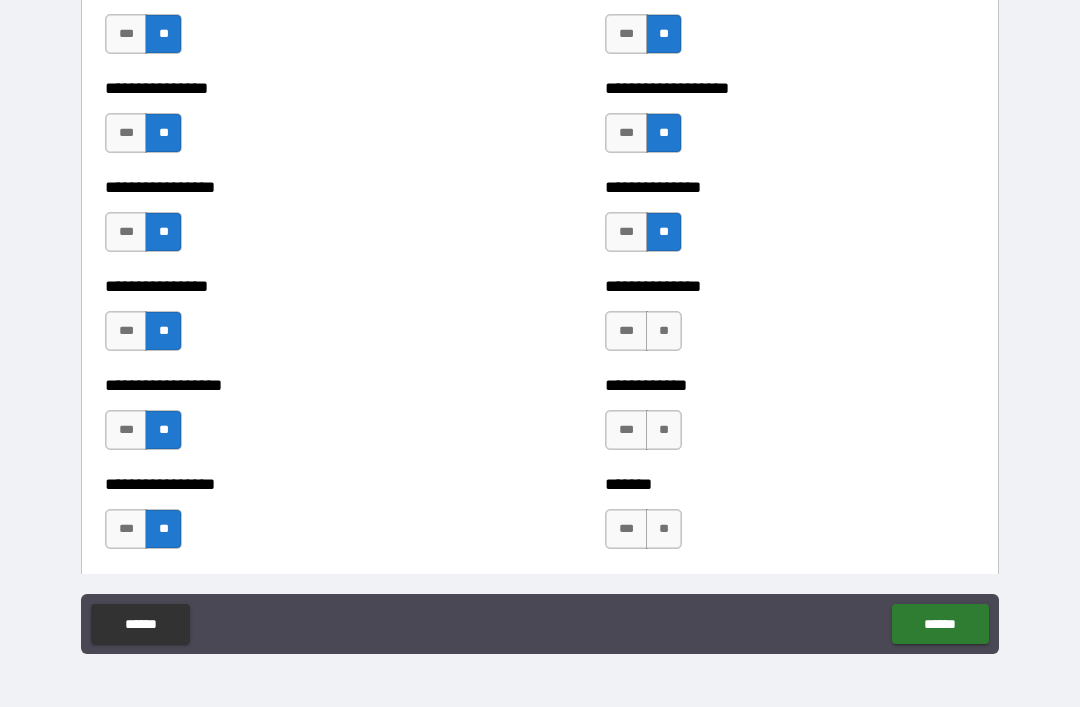 scroll, scrollTop: 4779, scrollLeft: 0, axis: vertical 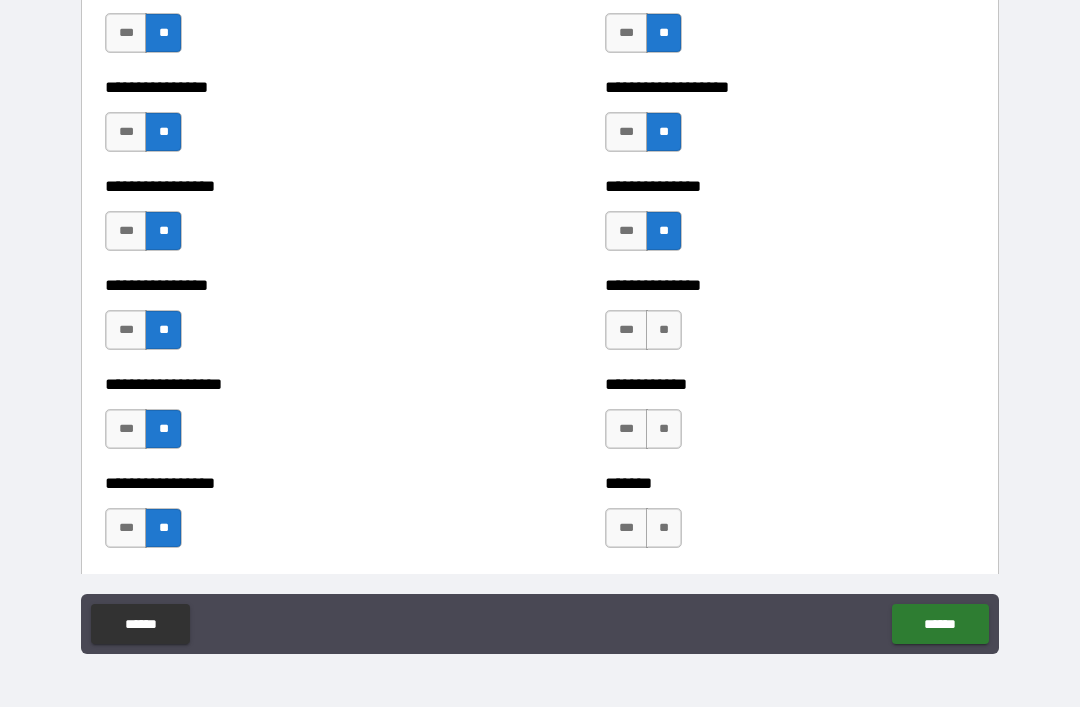 click on "**" at bounding box center (664, 330) 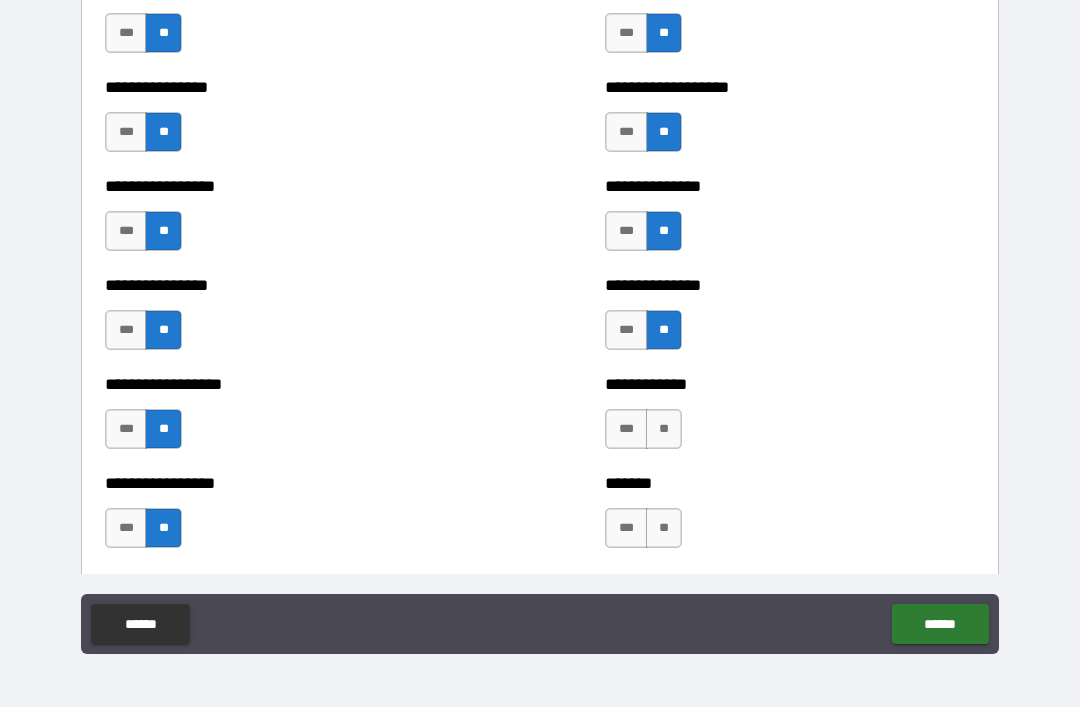click on "**" at bounding box center [664, 429] 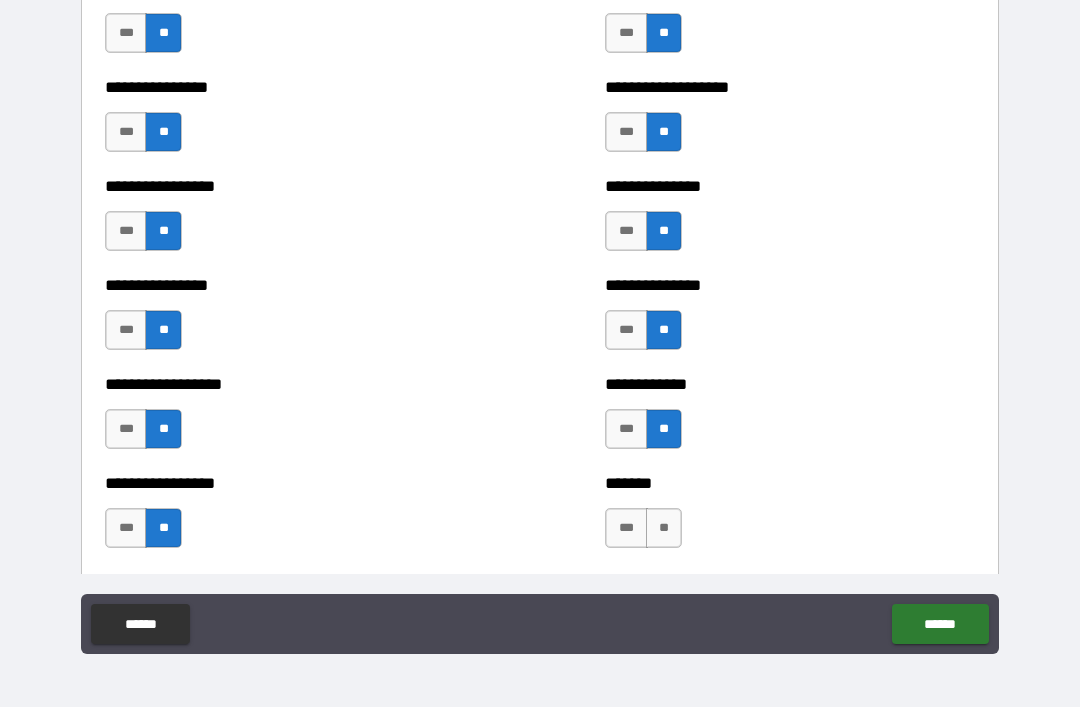scroll, scrollTop: 4925, scrollLeft: 0, axis: vertical 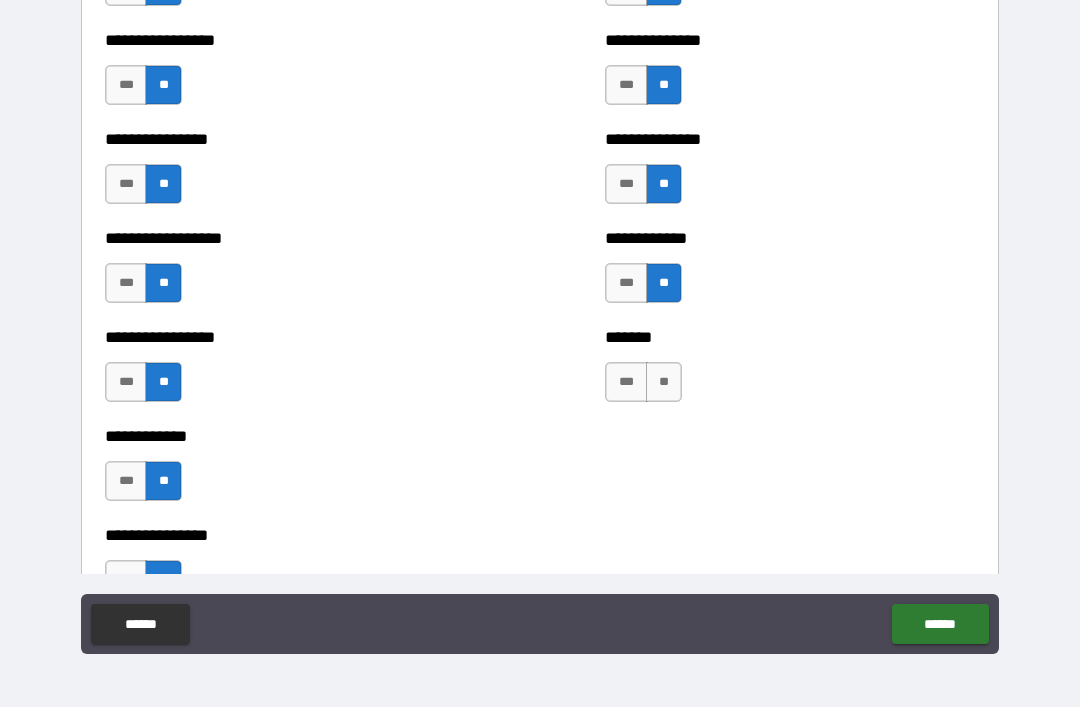 click on "**" at bounding box center (664, 382) 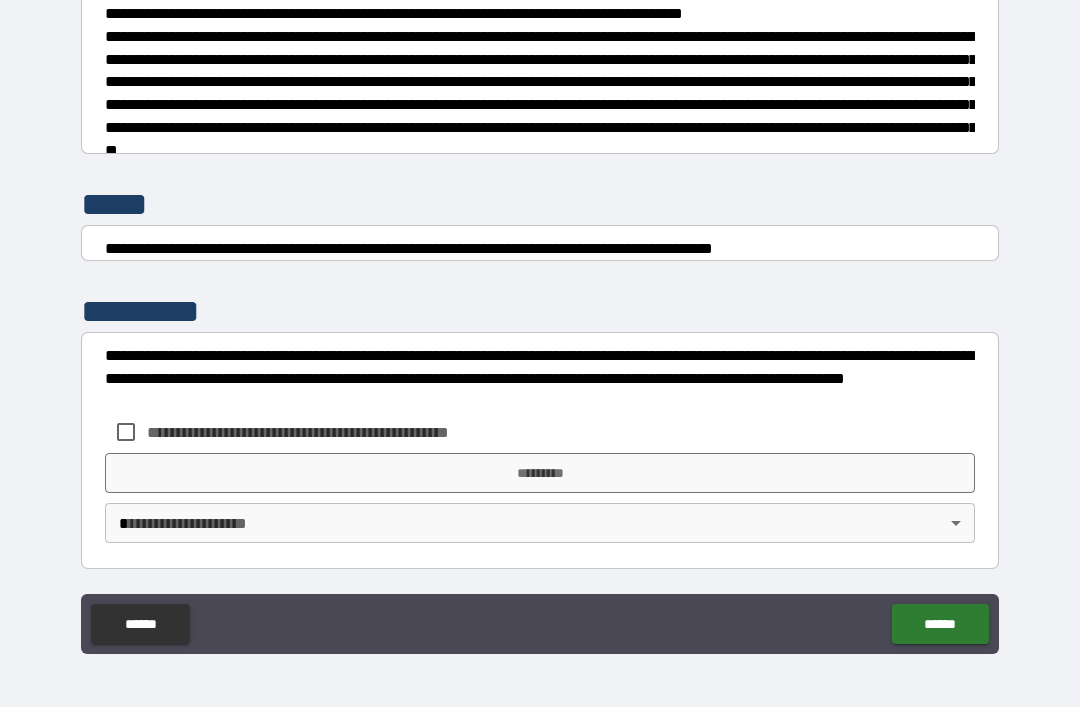 scroll, scrollTop: 7448, scrollLeft: 0, axis: vertical 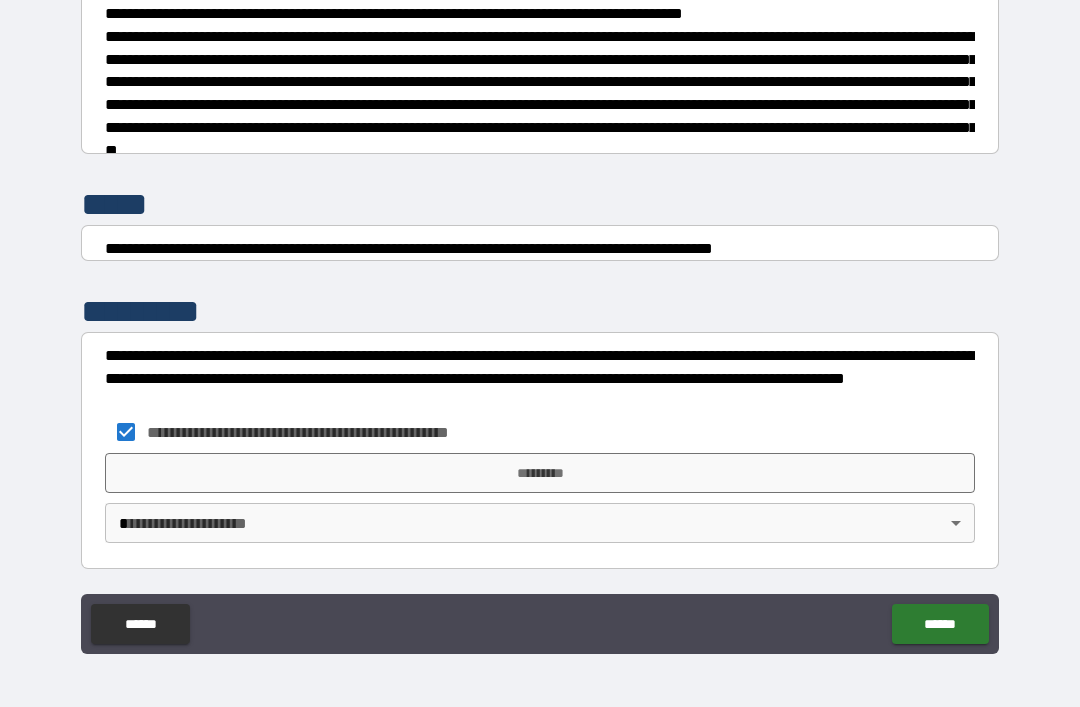 click on "*********" at bounding box center (540, 473) 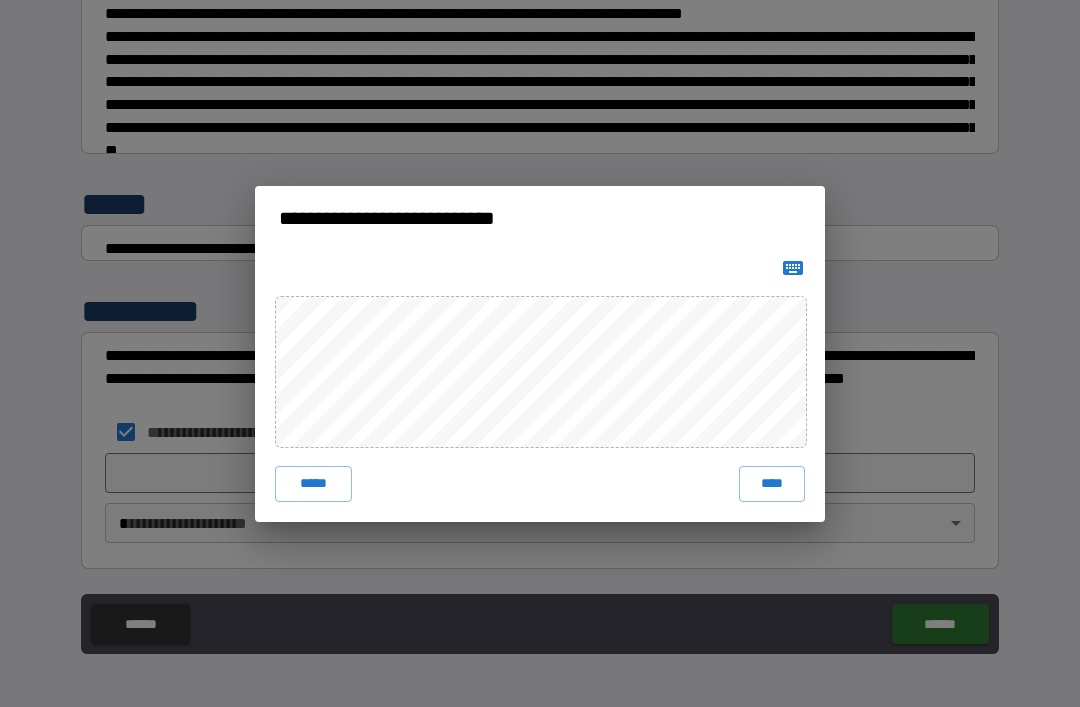 click at bounding box center [793, 268] 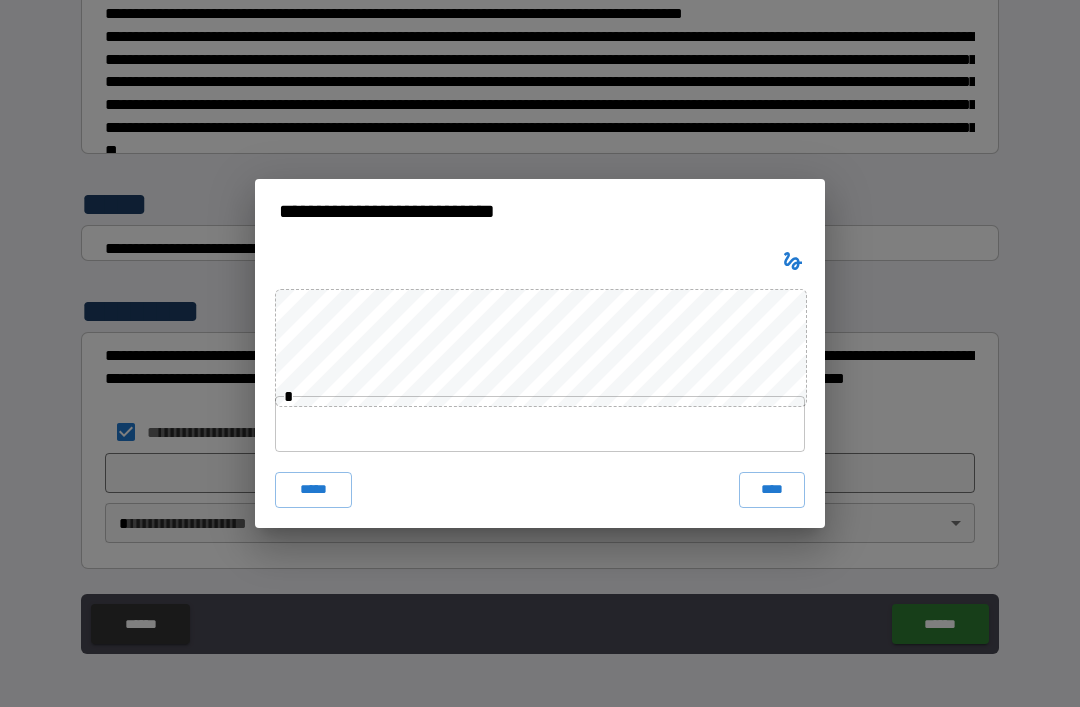 click at bounding box center (540, 424) 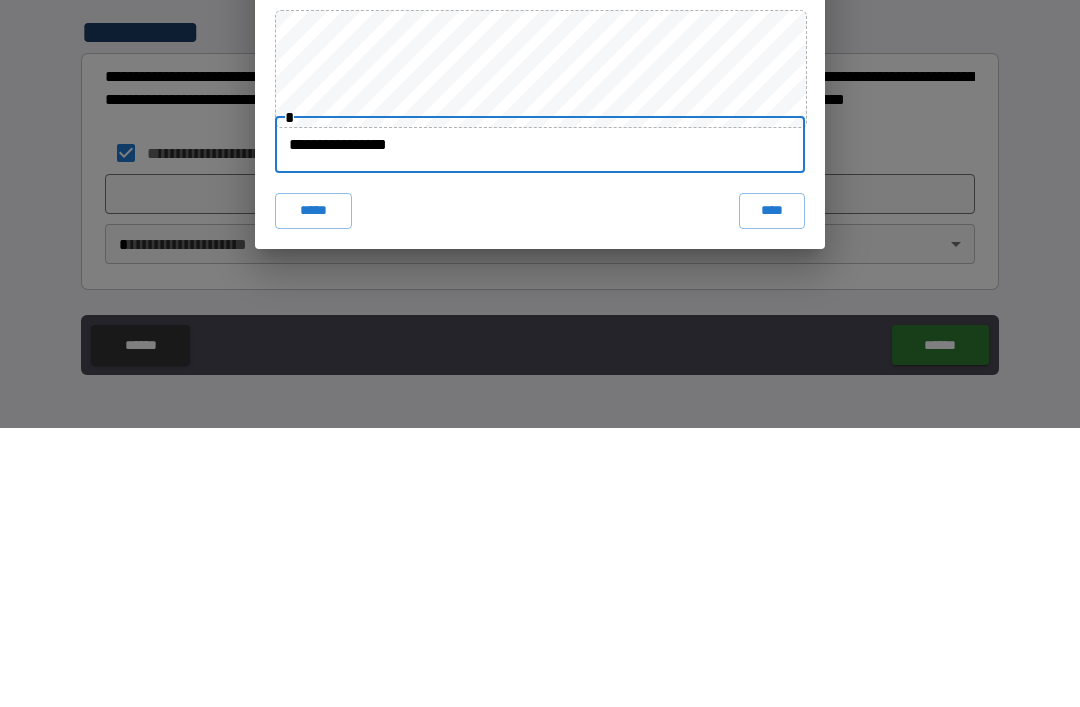 click on "****" at bounding box center [772, 490] 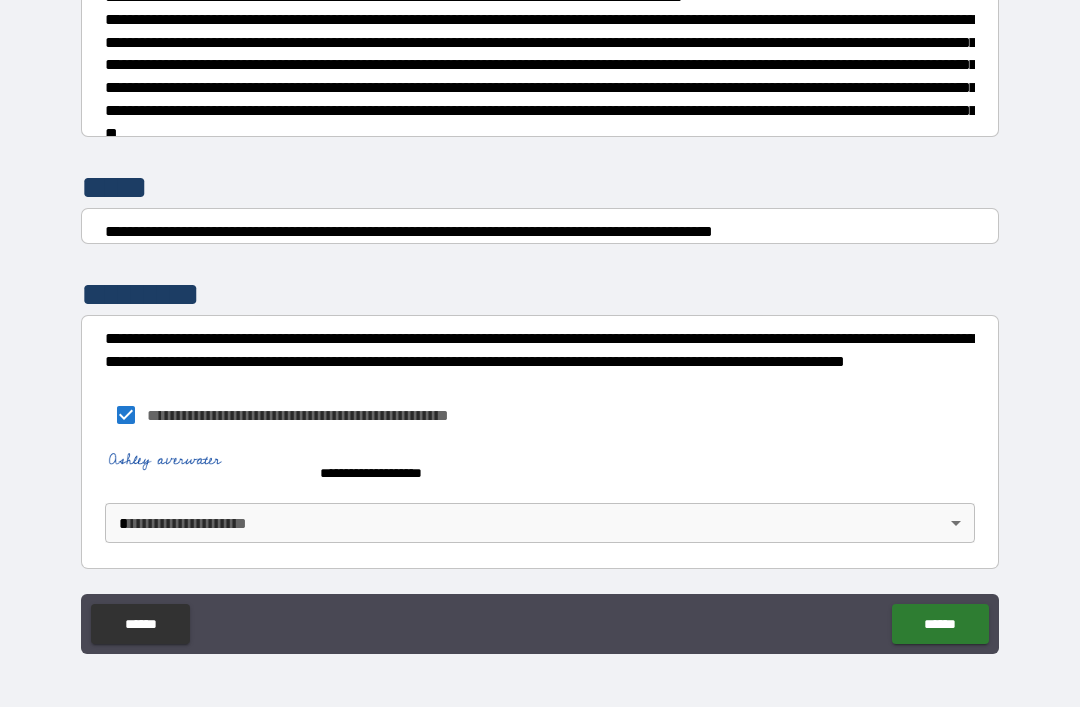 scroll, scrollTop: 7465, scrollLeft: 0, axis: vertical 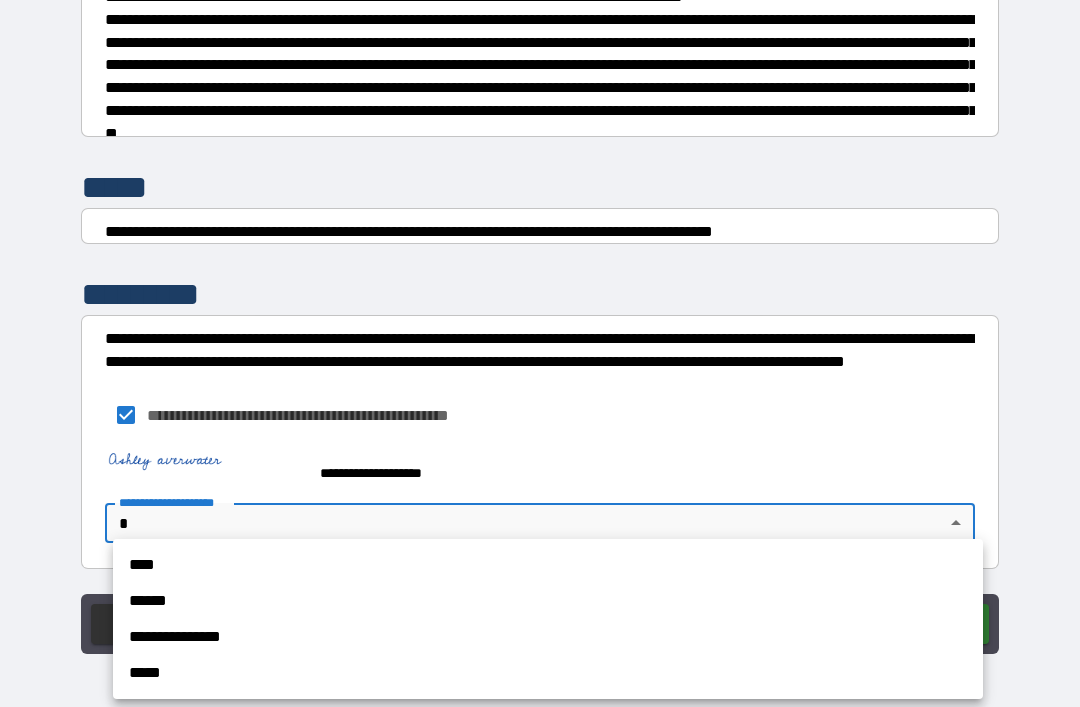 click on "**********" at bounding box center (548, 637) 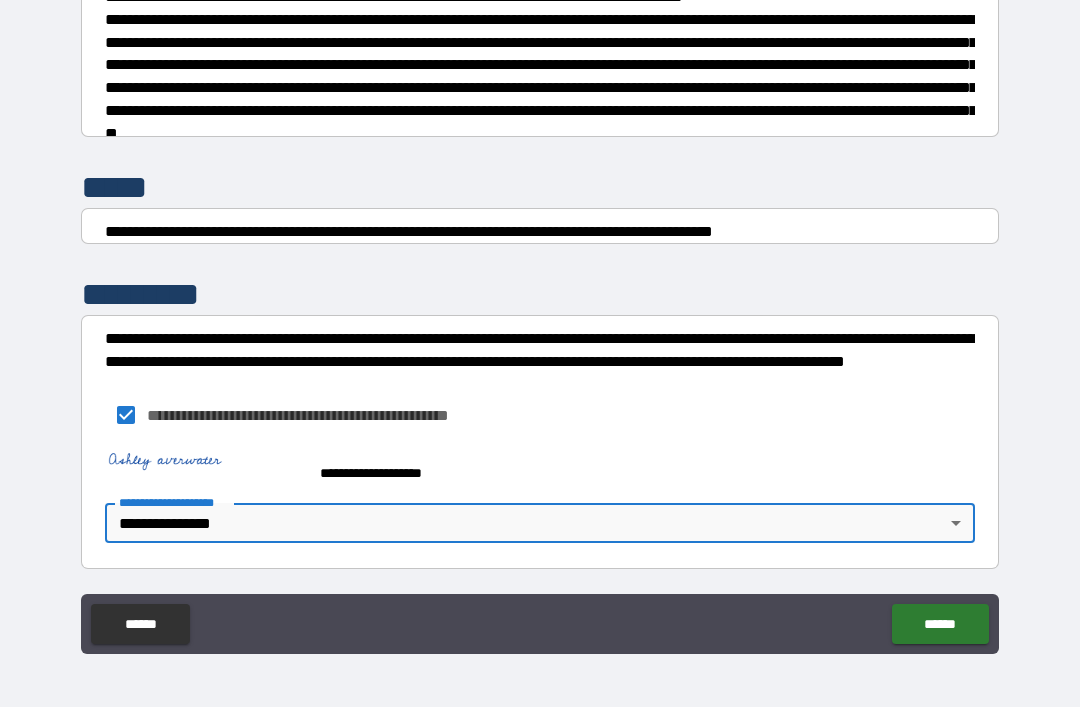 click on "******" at bounding box center (940, 624) 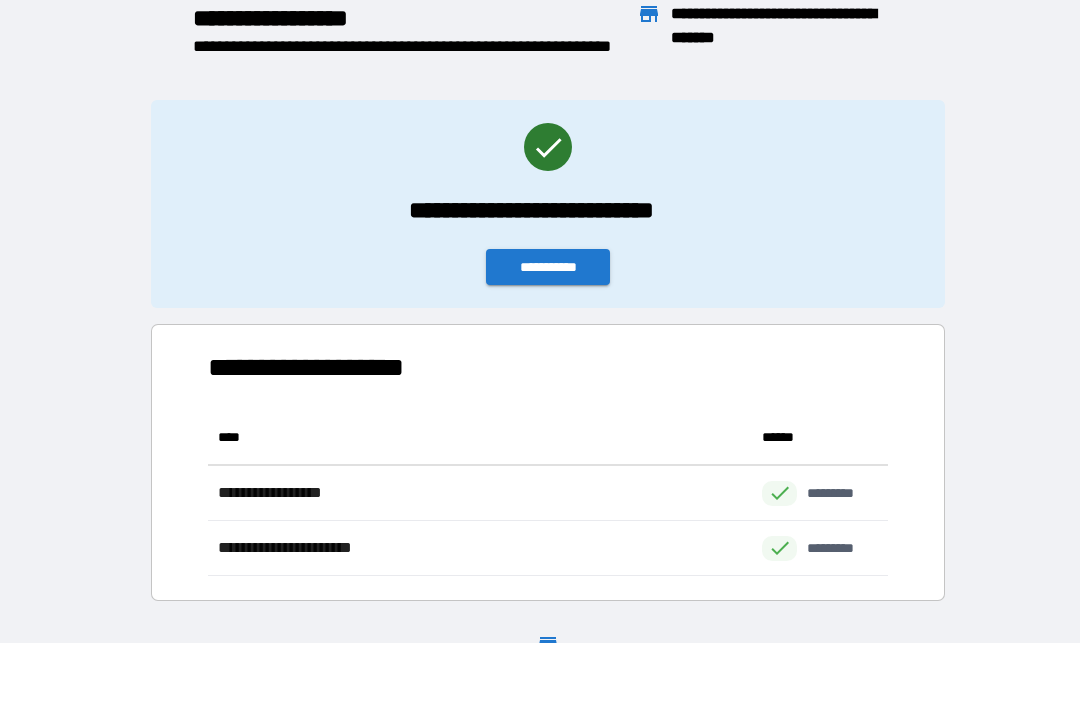 scroll, scrollTop: 1, scrollLeft: 1, axis: both 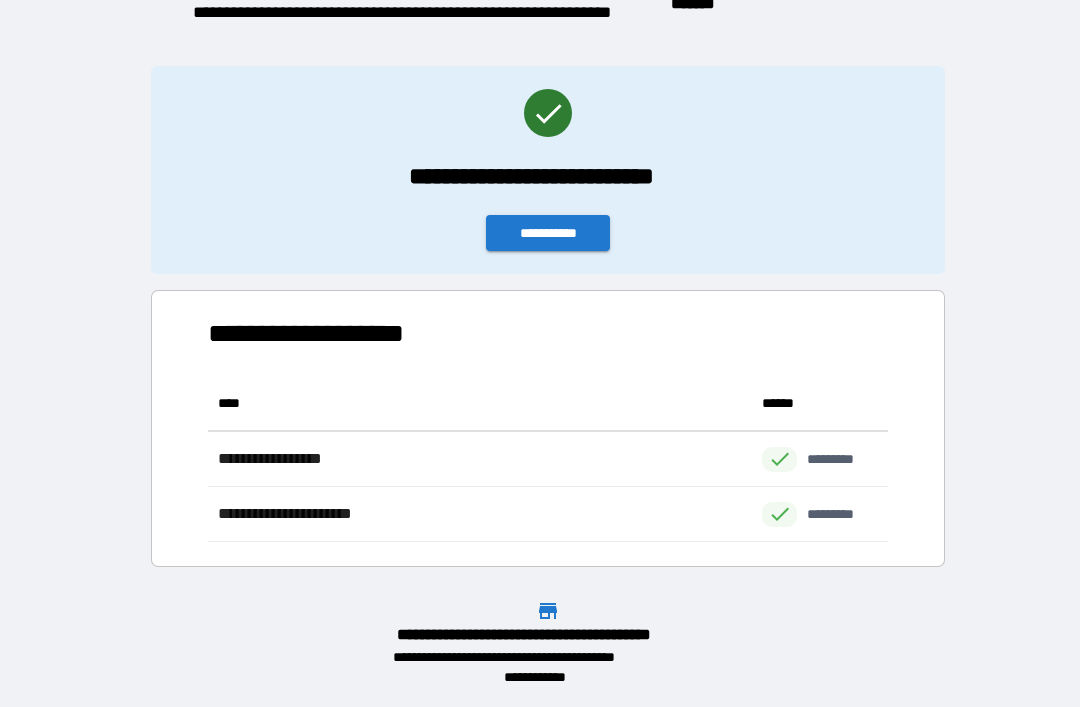 click on "**********" at bounding box center (548, 233) 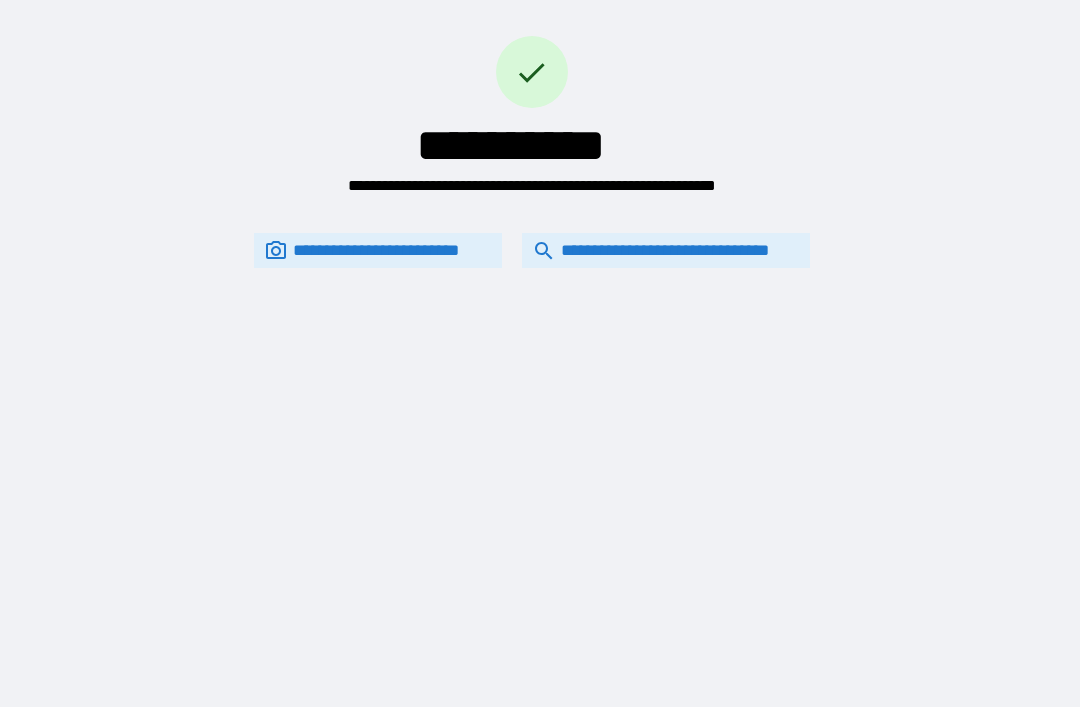 scroll, scrollTop: 0, scrollLeft: 0, axis: both 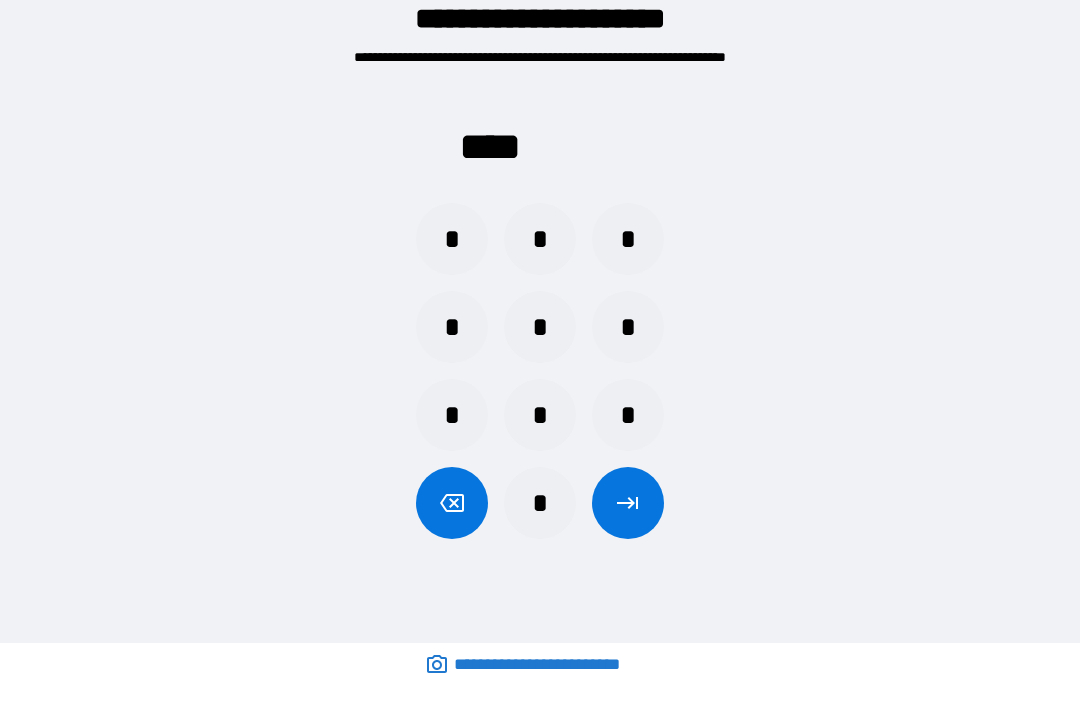 click on "*" at bounding box center [540, 239] 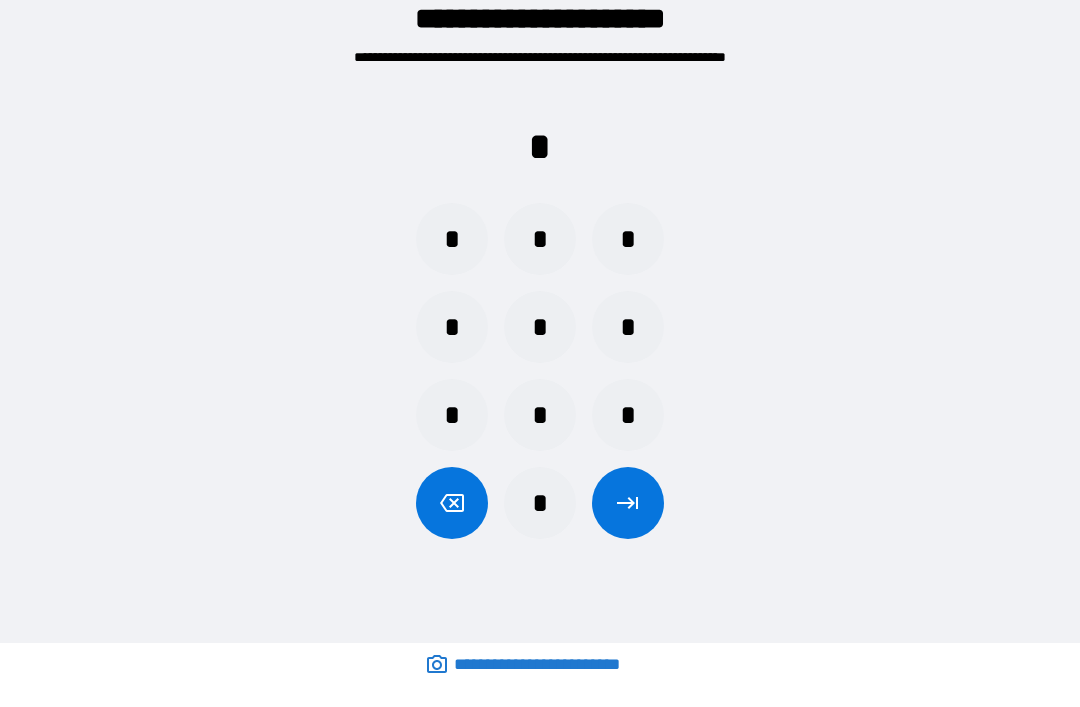 click on "*" at bounding box center [628, 415] 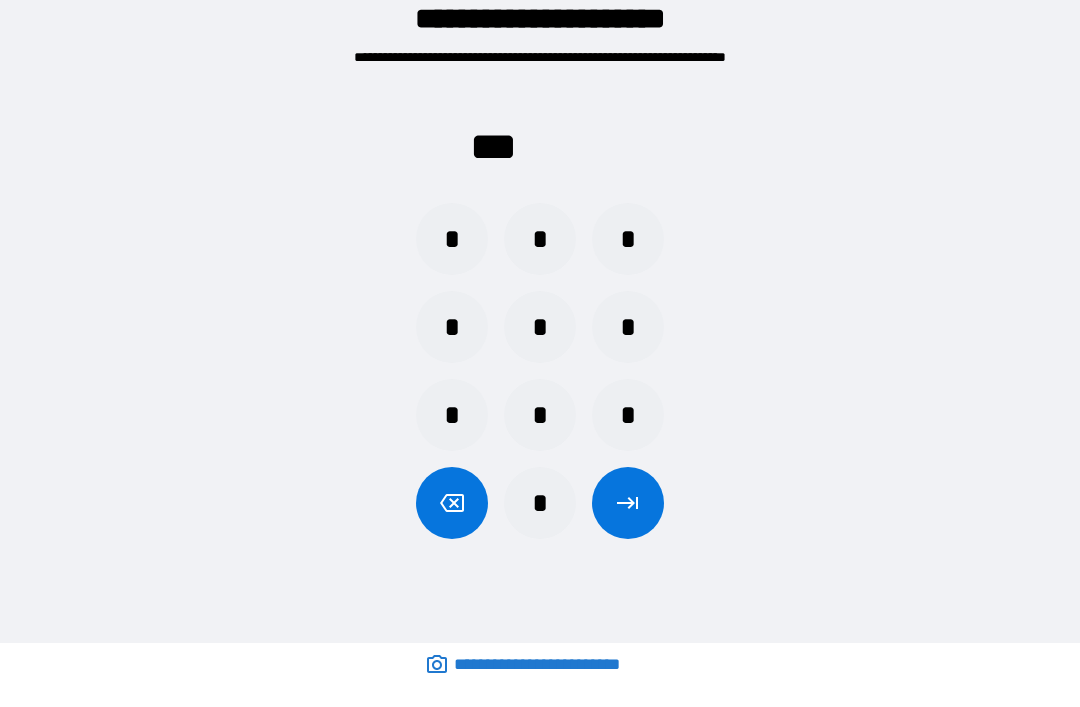 click on "*" at bounding box center (452, 239) 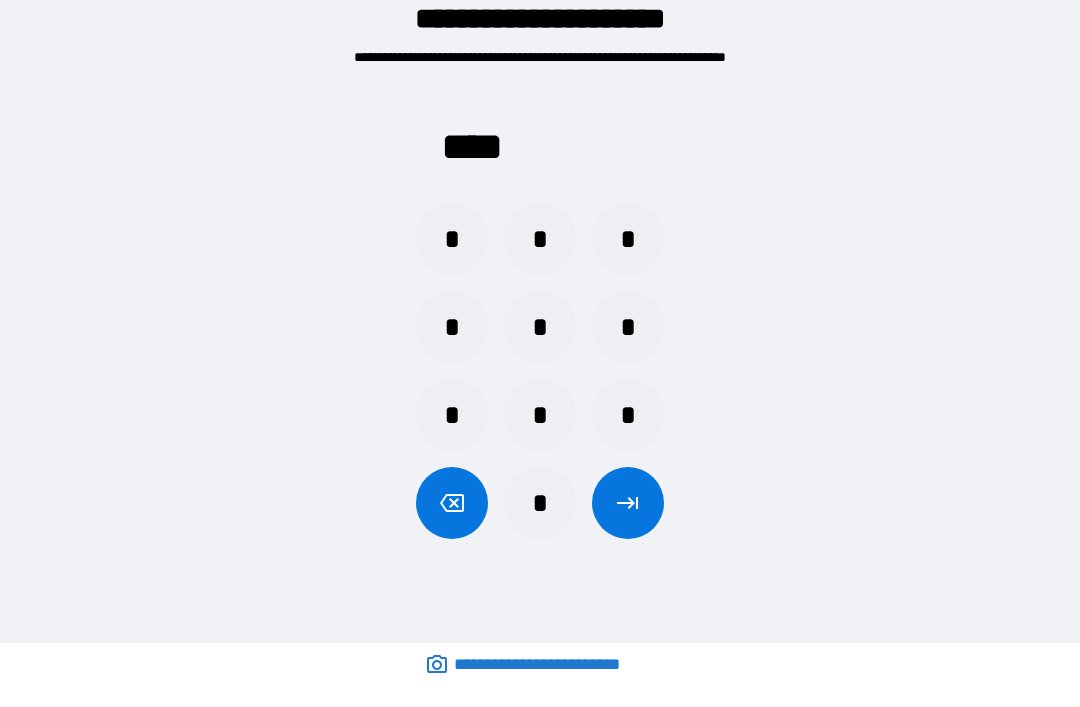 click at bounding box center [628, 503] 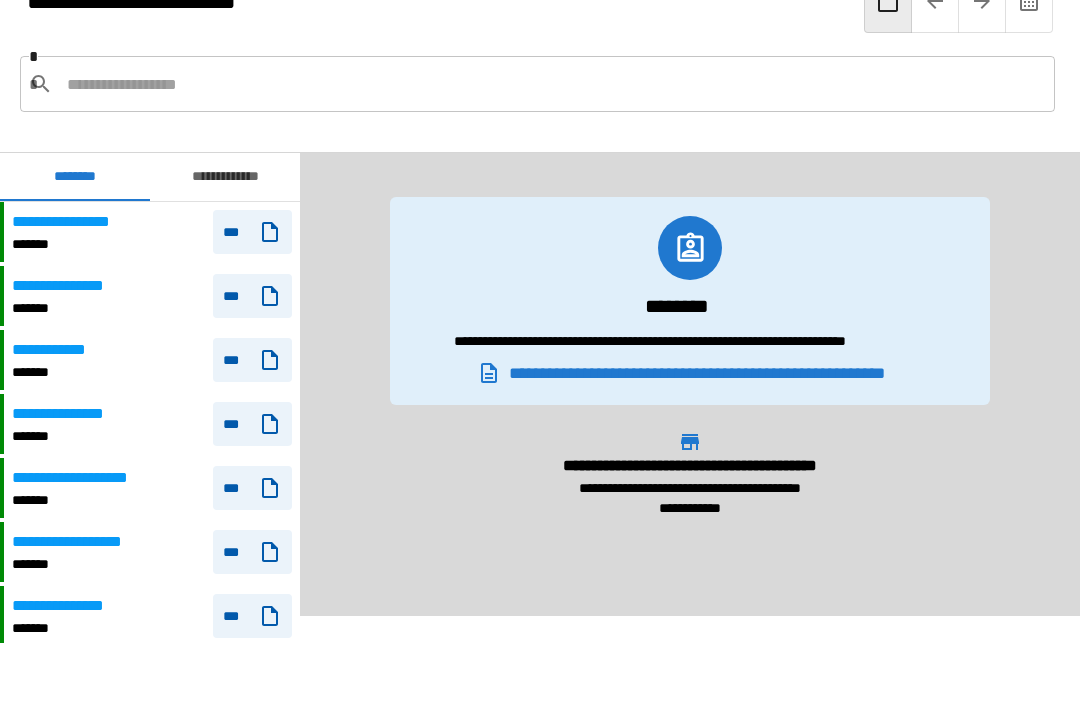 scroll, scrollTop: 2534, scrollLeft: 0, axis: vertical 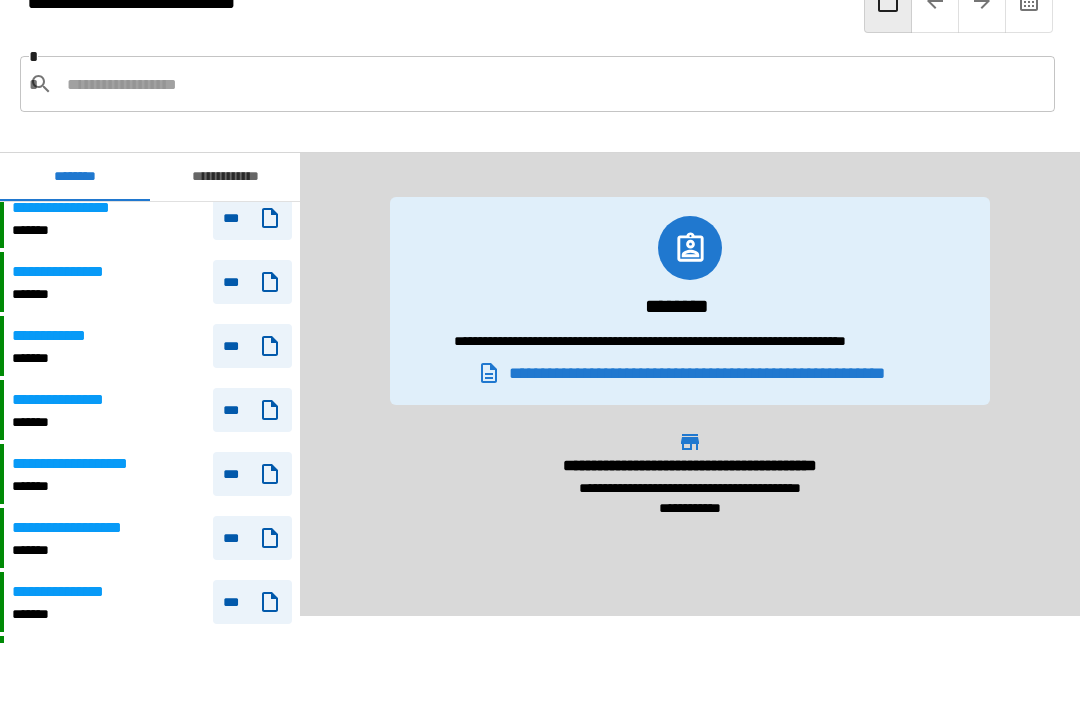 click on "*******" at bounding box center [90, 550] 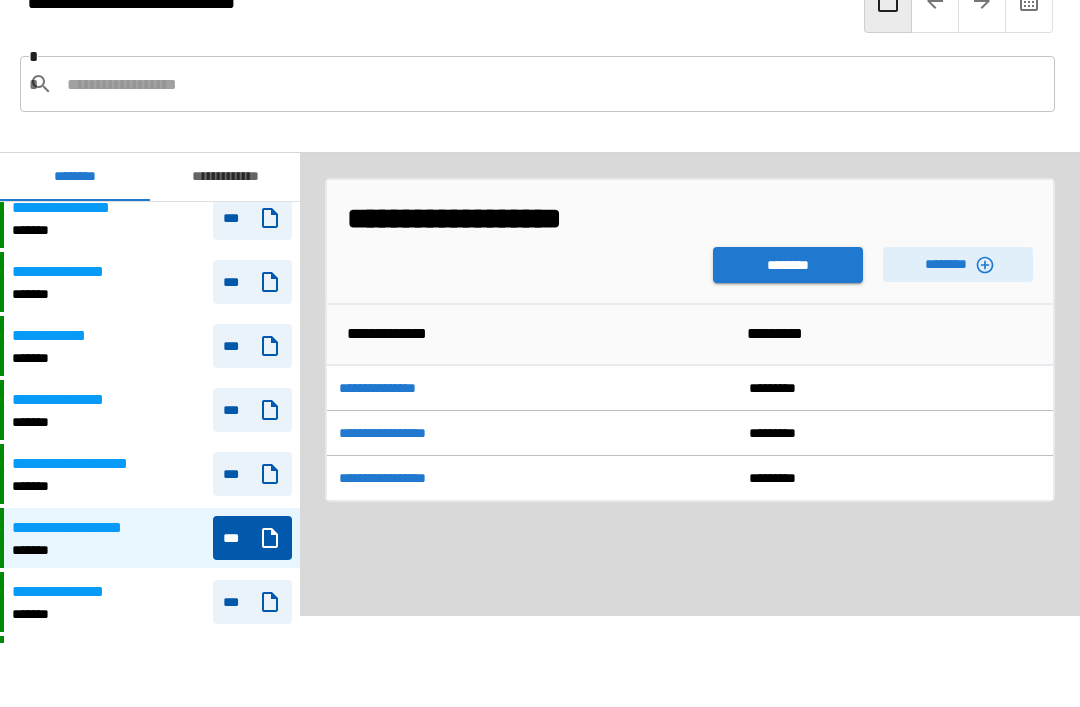 click on "********" at bounding box center (958, 264) 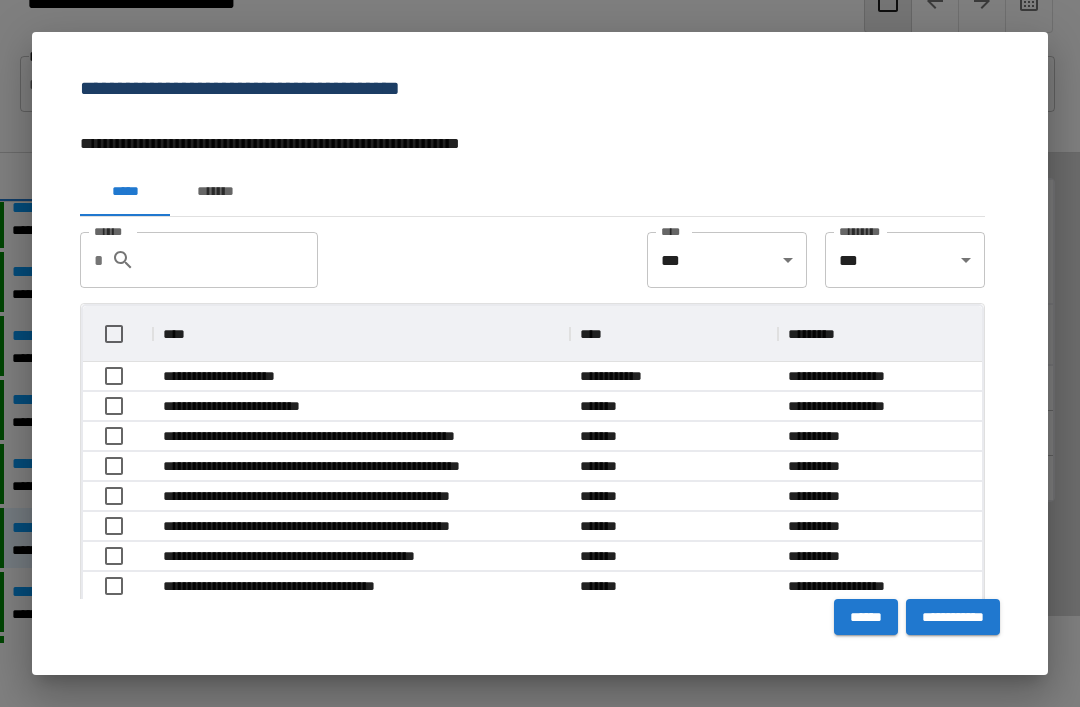 scroll, scrollTop: 116, scrollLeft: 899, axis: both 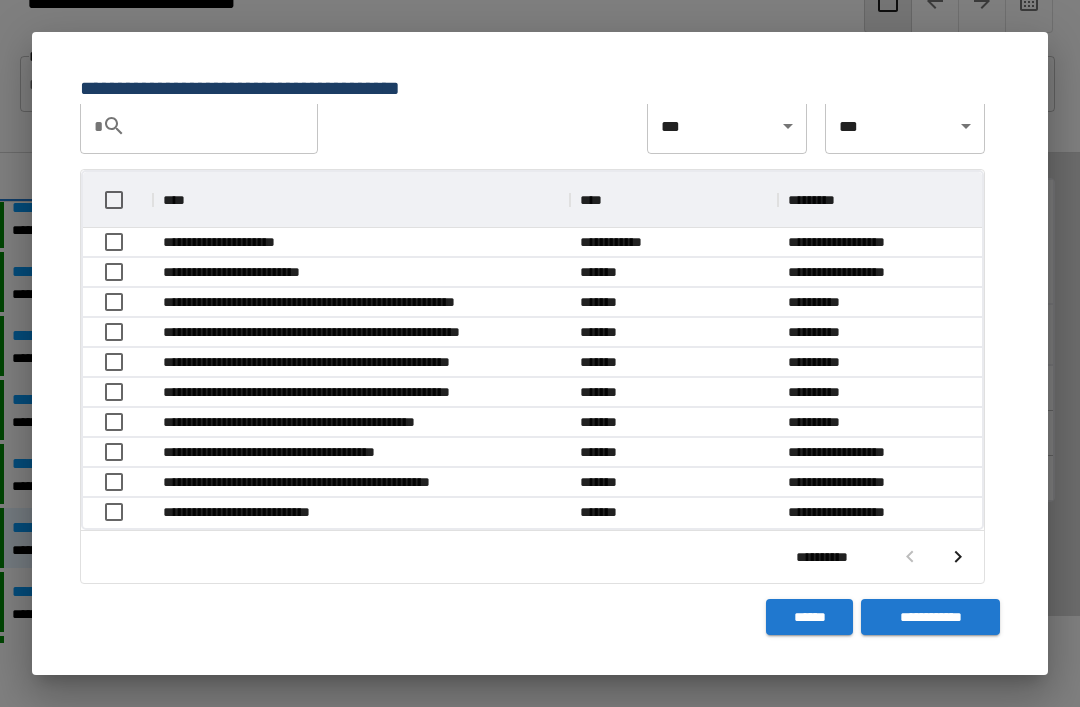 click 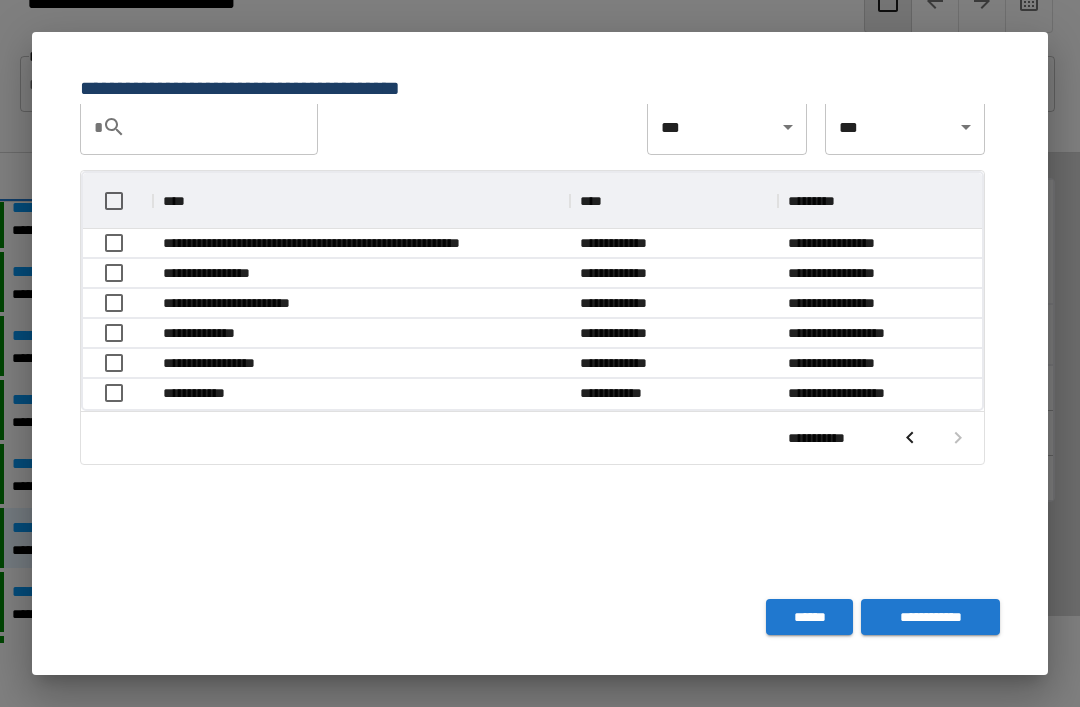 scroll, scrollTop: 236, scrollLeft: 899, axis: both 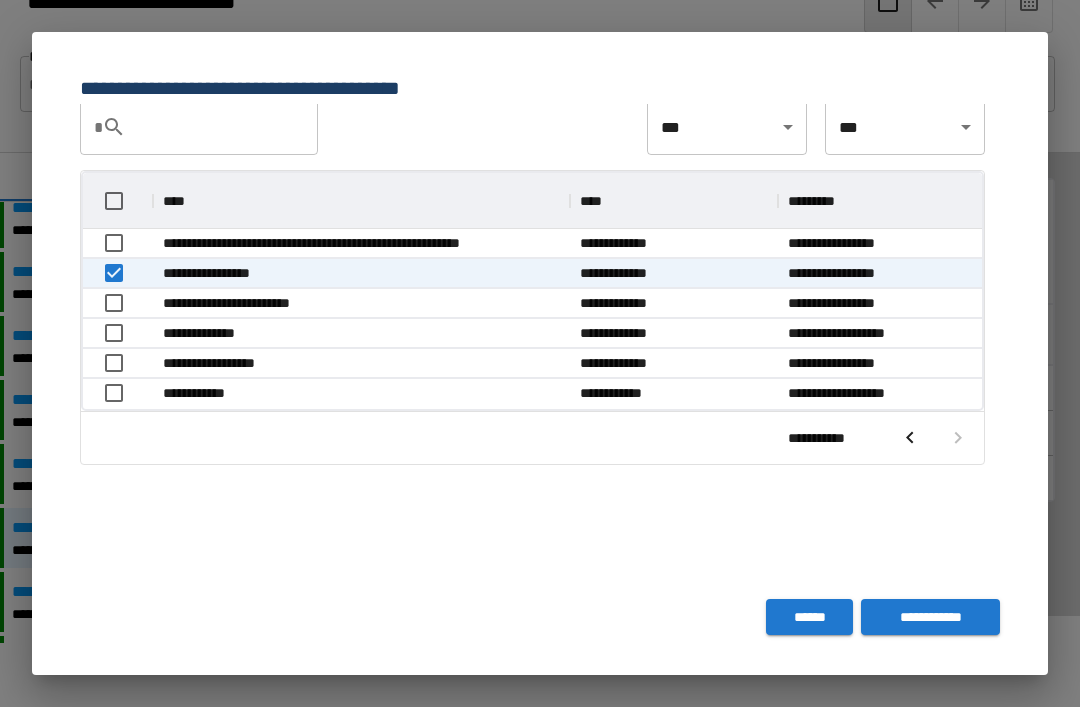 click on "**********" at bounding box center [930, 617] 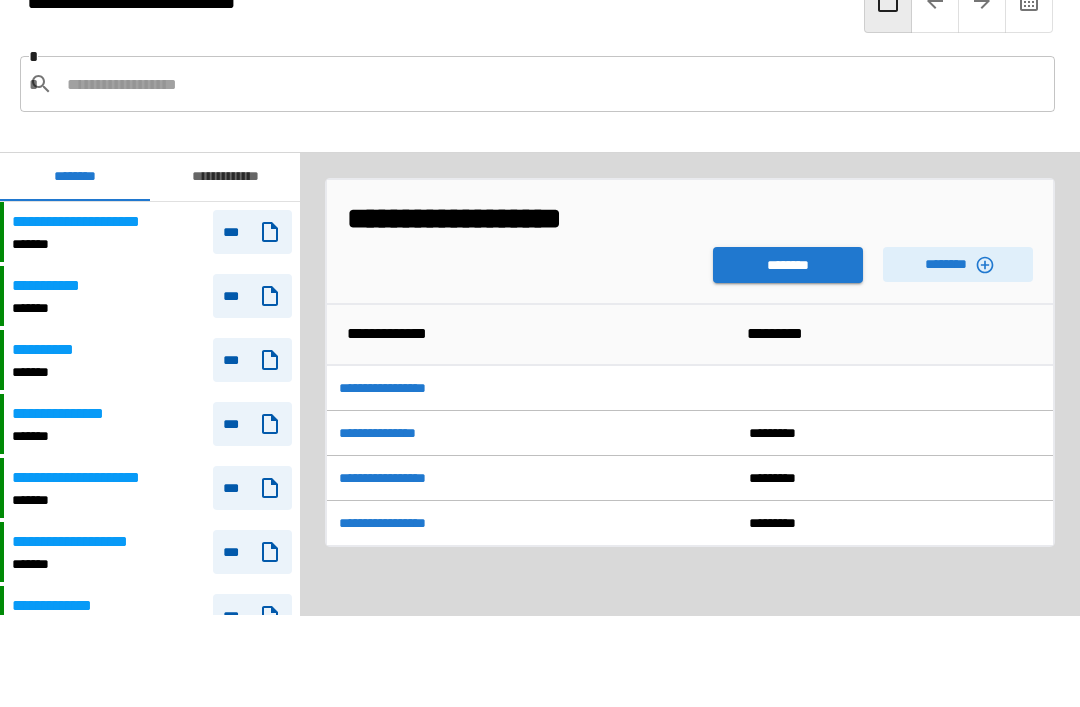 scroll, scrollTop: 2820, scrollLeft: 0, axis: vertical 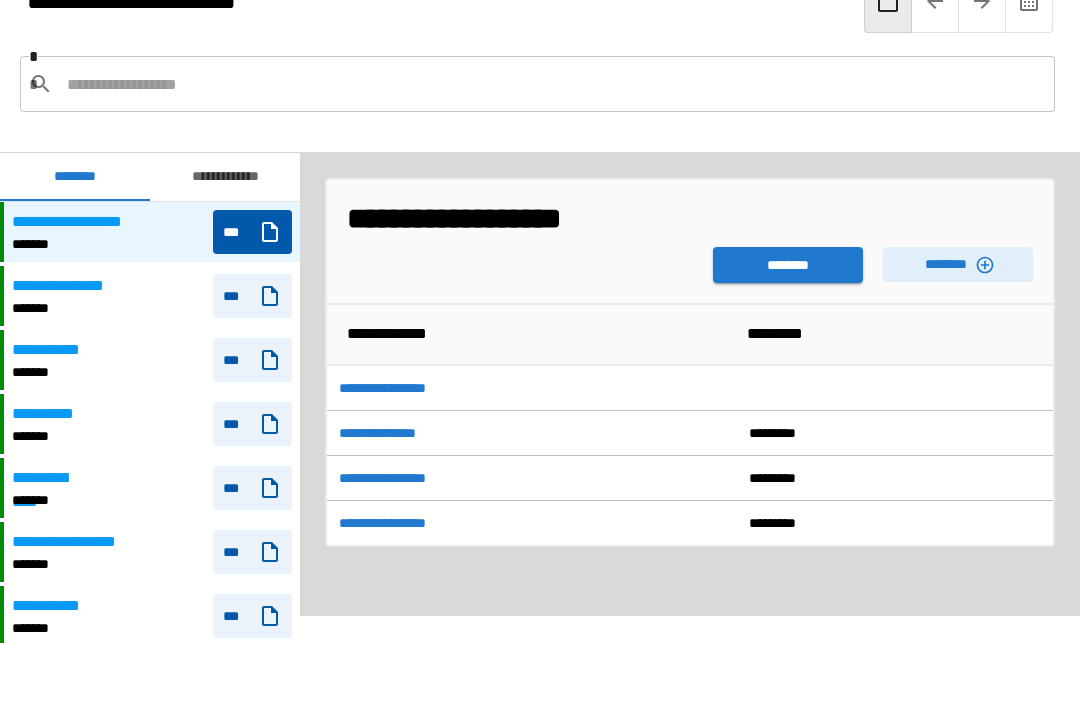 click on "********" at bounding box center (788, 265) 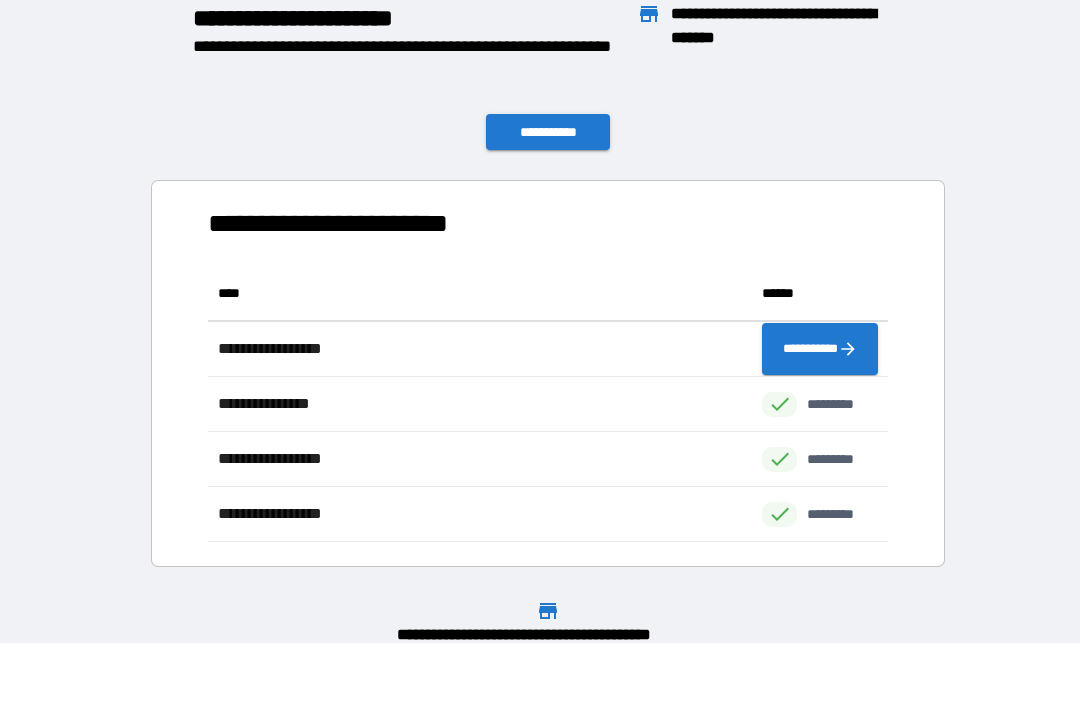 scroll, scrollTop: 276, scrollLeft: 680, axis: both 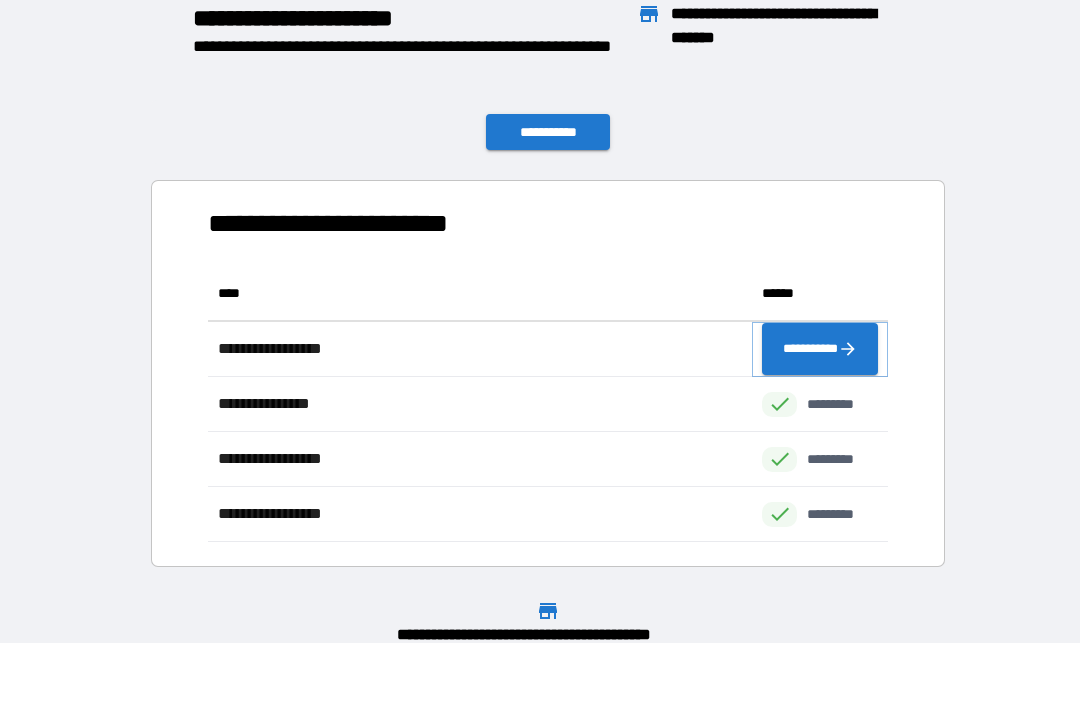 click on "**********" at bounding box center (820, 349) 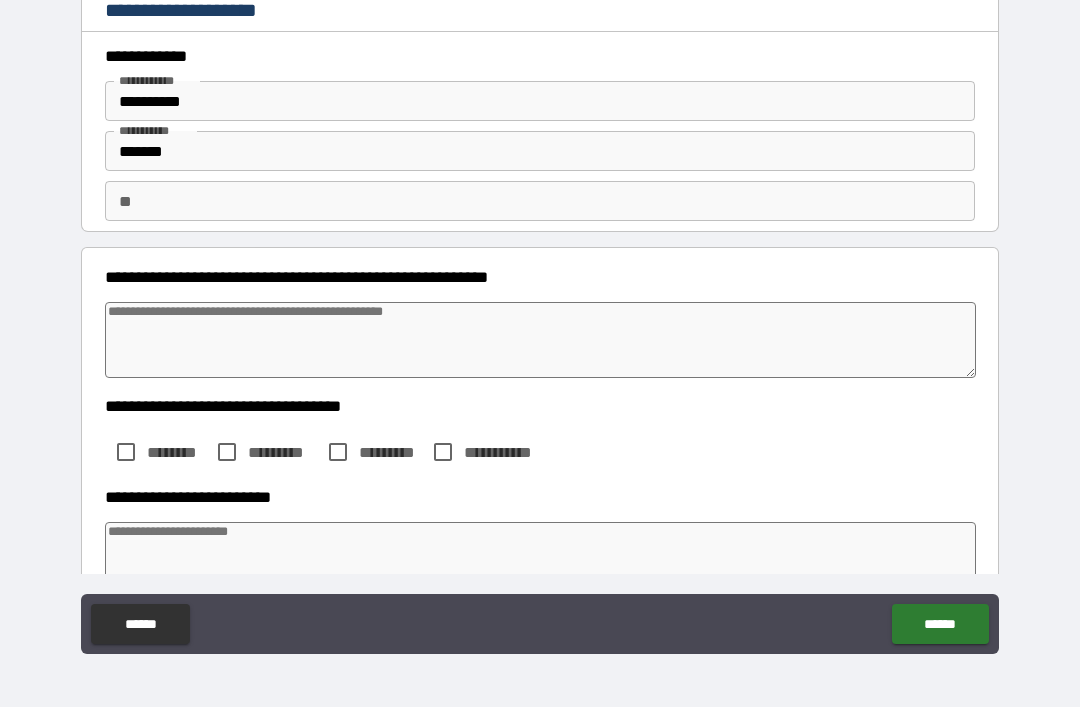 click at bounding box center [540, 340] 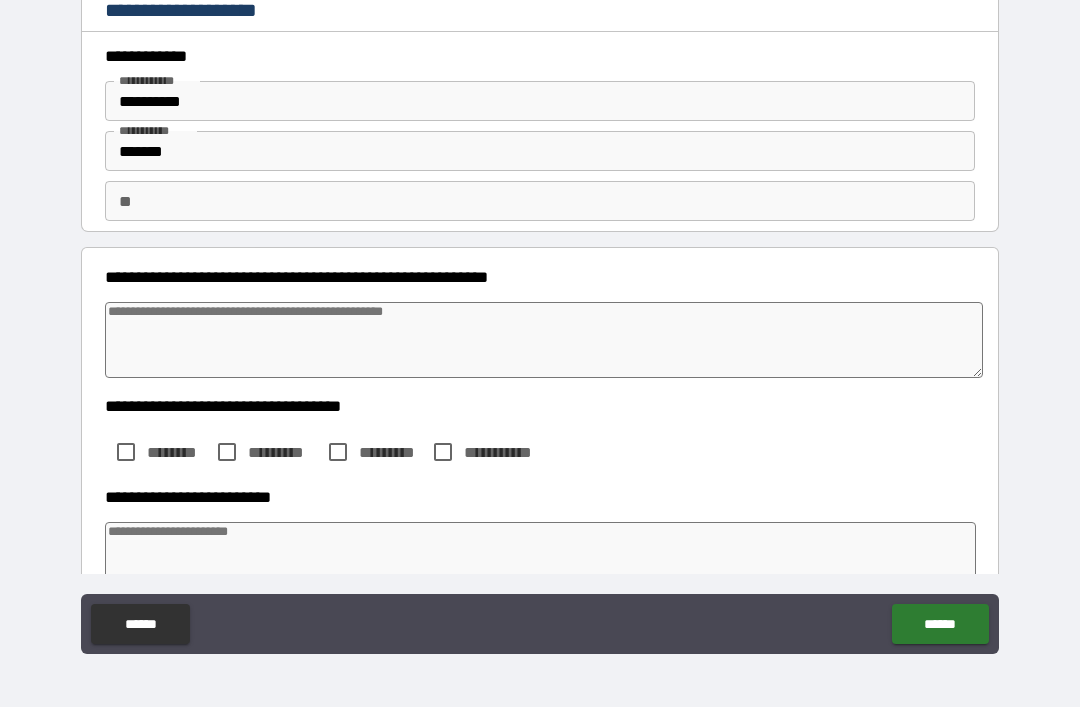 scroll, scrollTop: 0, scrollLeft: 0, axis: both 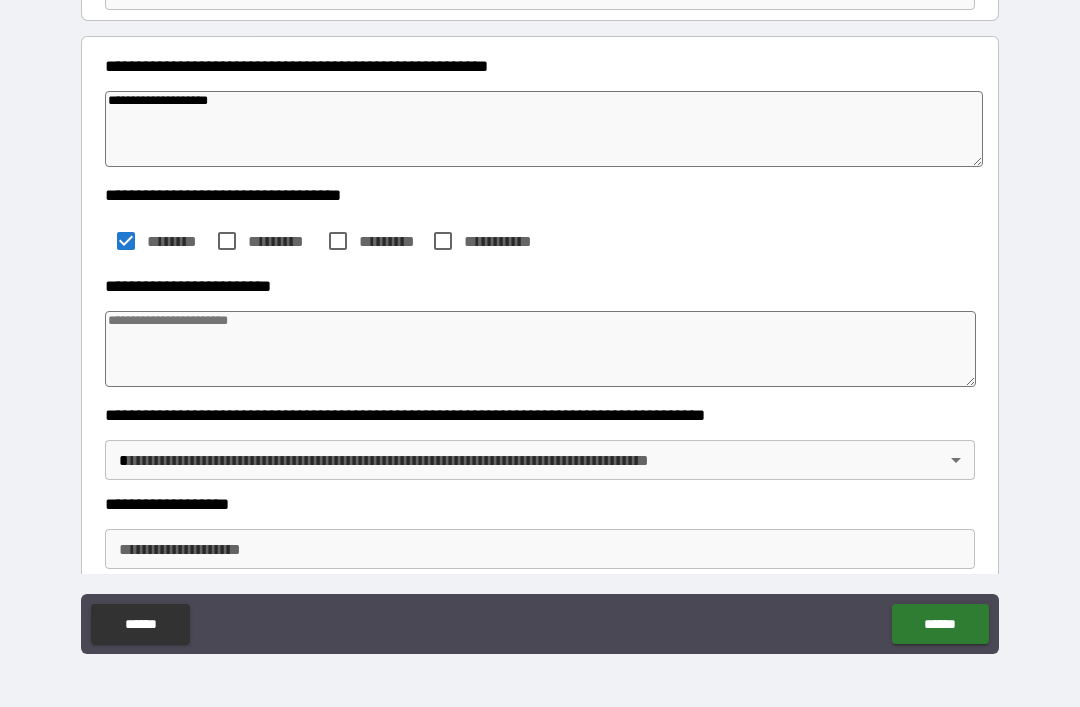 click at bounding box center [540, 349] 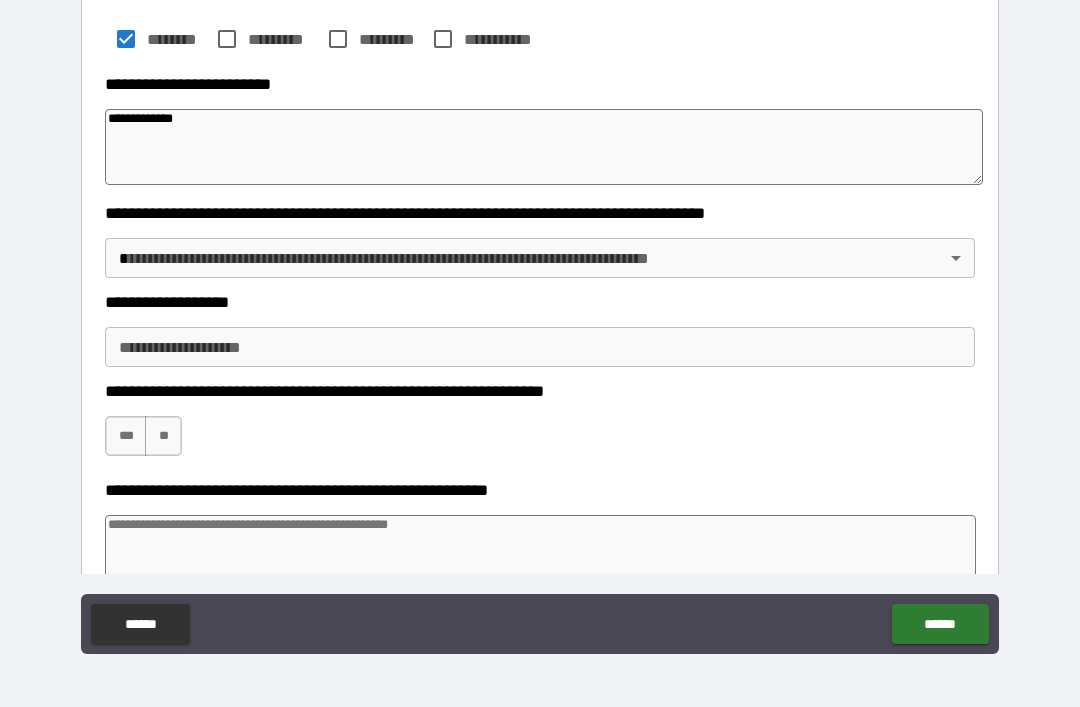 scroll, scrollTop: 419, scrollLeft: 0, axis: vertical 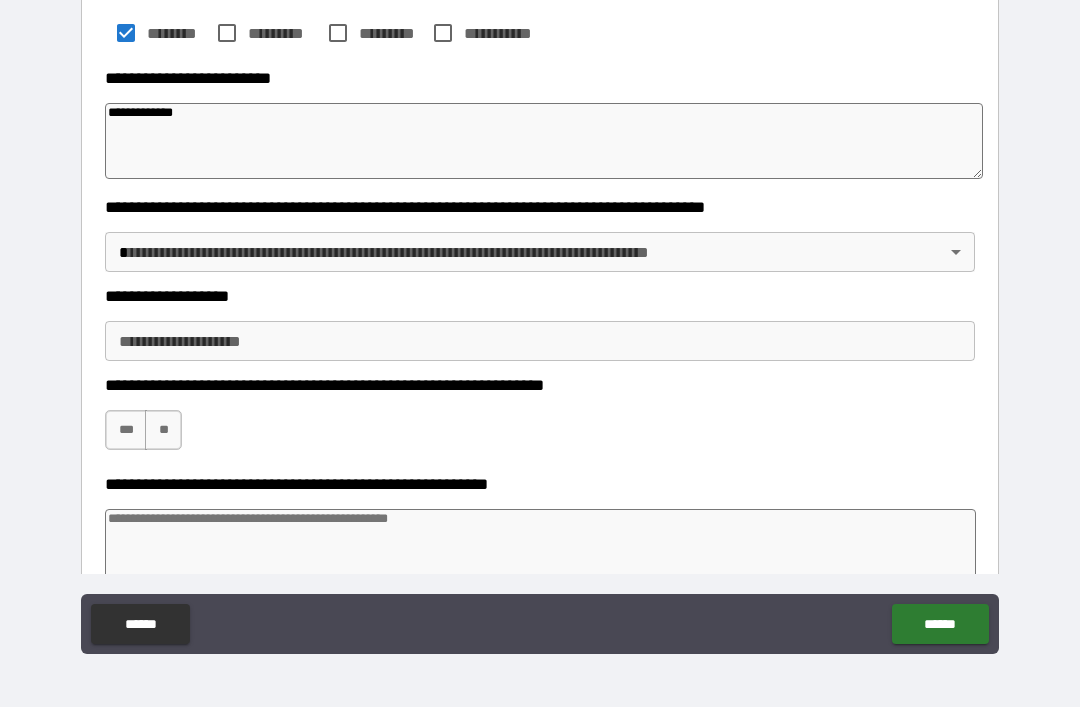 click on "[FIRST] [LAST] [STREET_NAME] [CITY] [STATE] [ZIP_CODE] [COUNTRY] [PHONE] [EMAIL] [SSN] [CREDIT_CARD] [DATE] [TIME]" at bounding box center [540, 321] 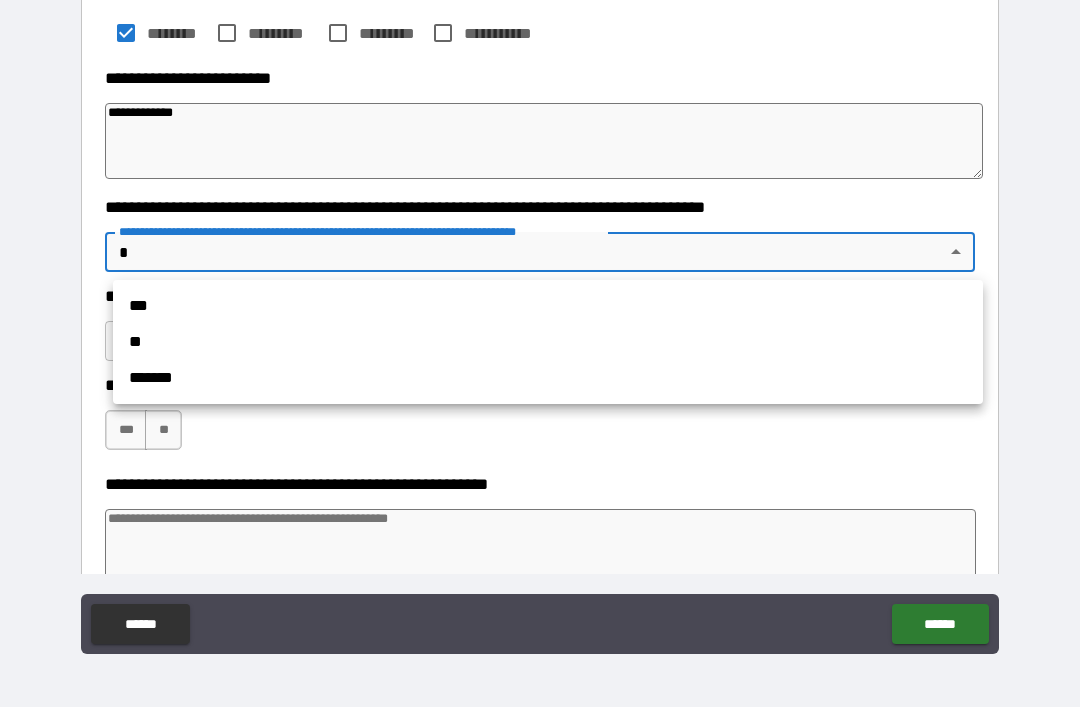 click on "**" at bounding box center [548, 342] 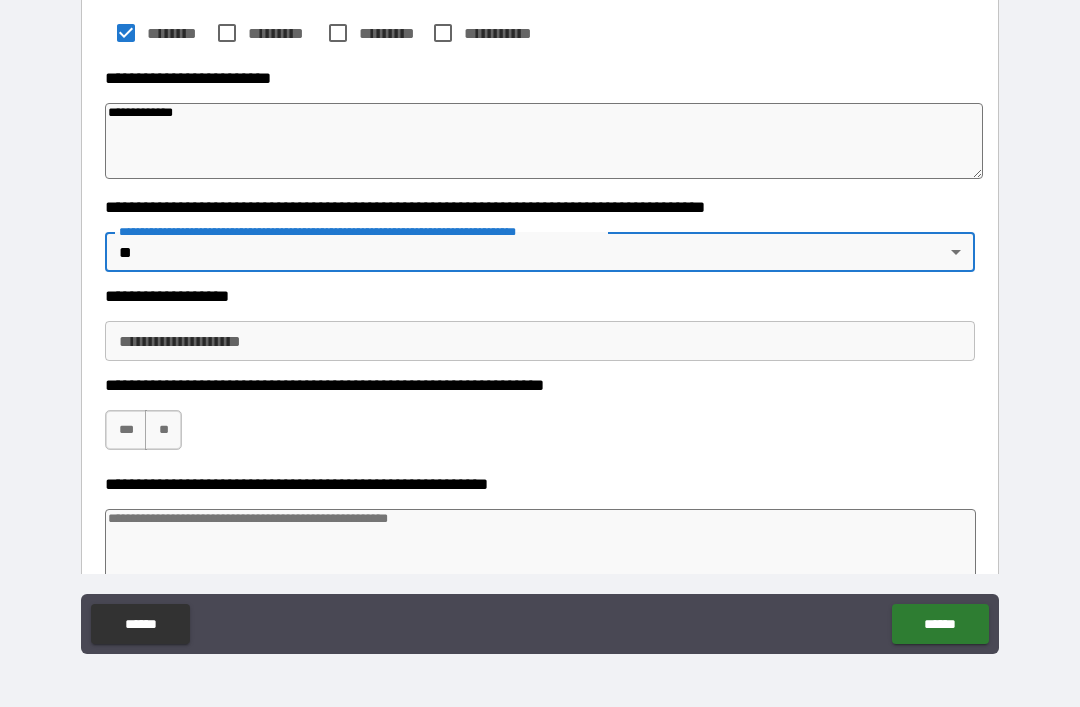 click on "**********" at bounding box center (540, 341) 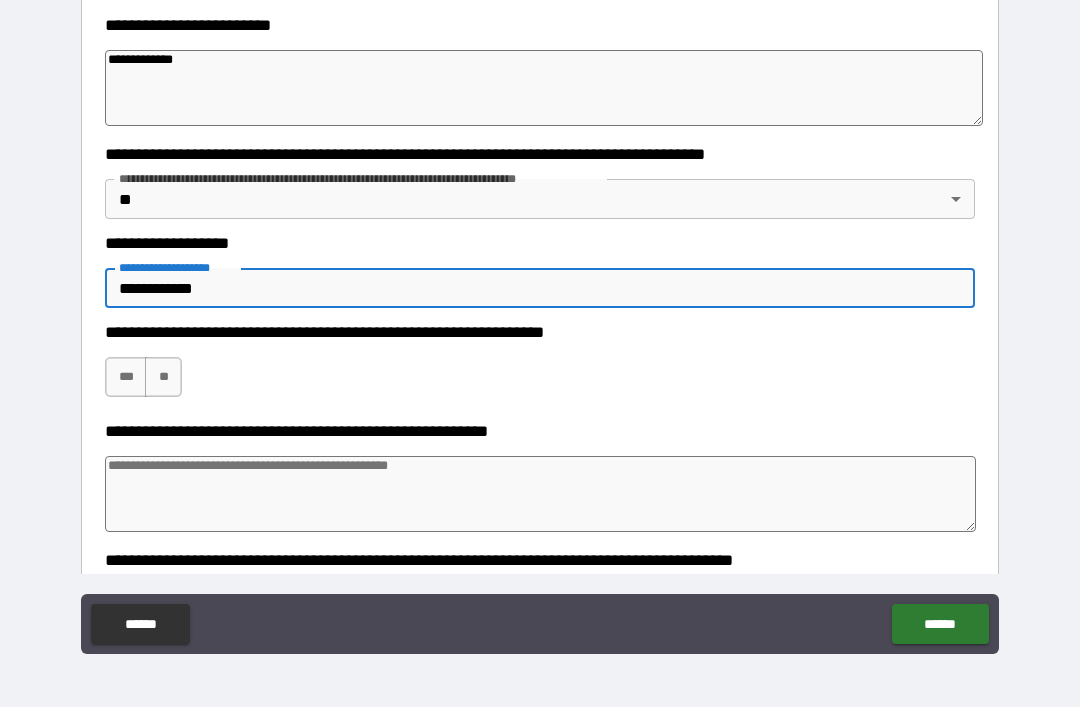 scroll, scrollTop: 471, scrollLeft: 0, axis: vertical 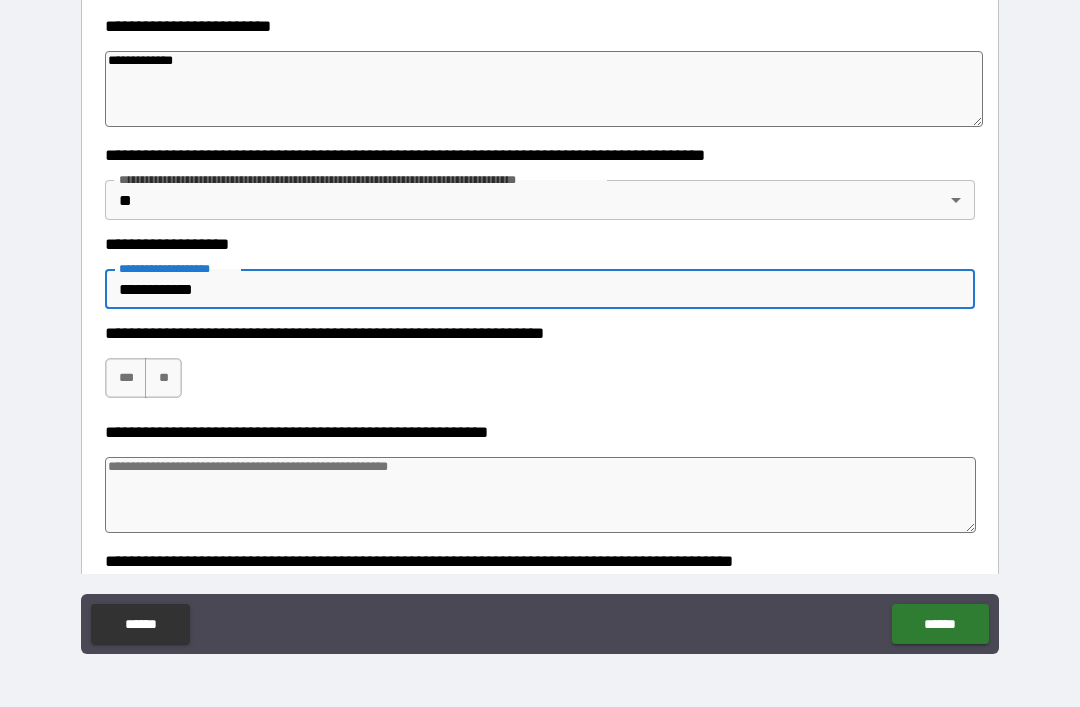 click on "**" at bounding box center [163, 378] 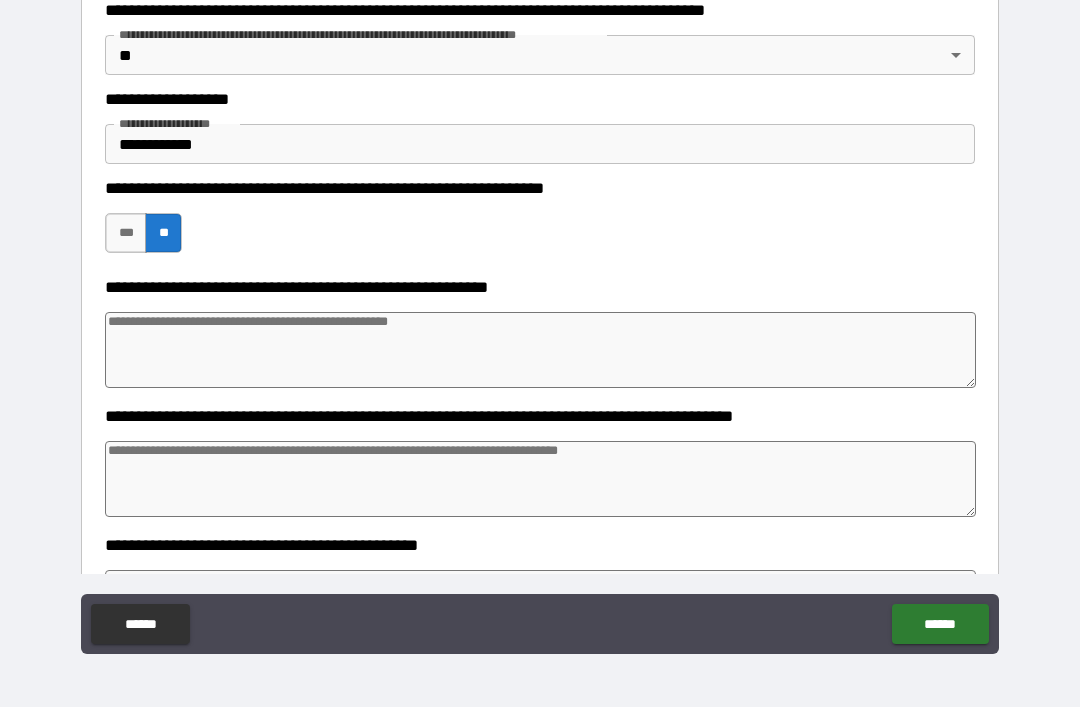 scroll, scrollTop: 637, scrollLeft: 0, axis: vertical 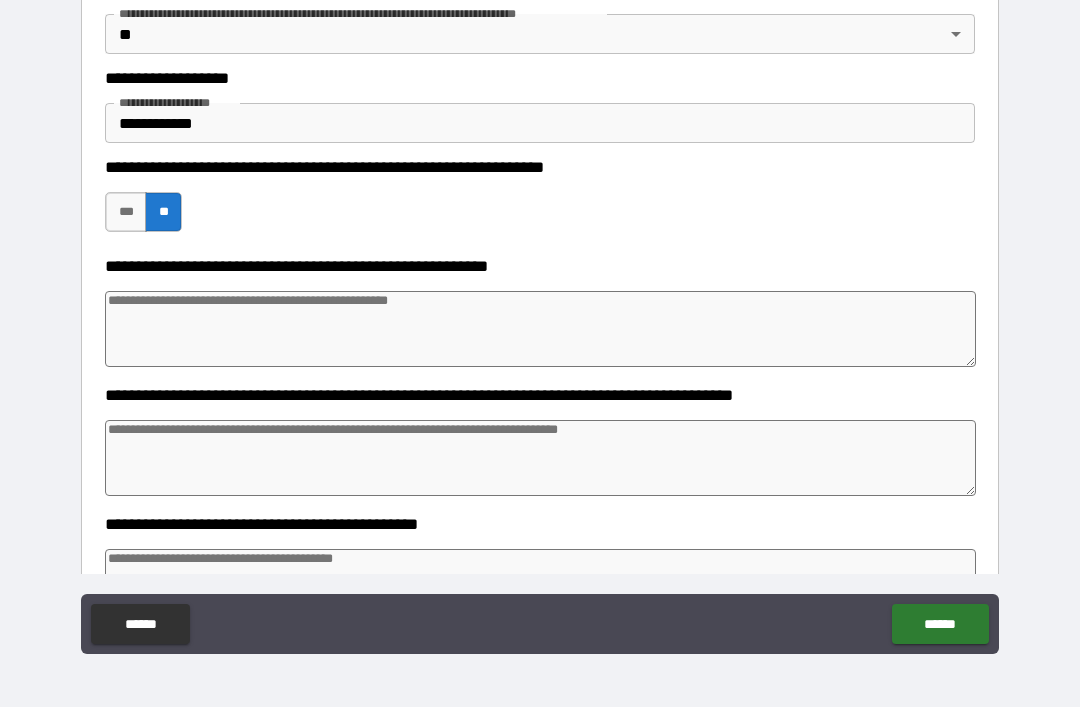 click at bounding box center (540, 329) 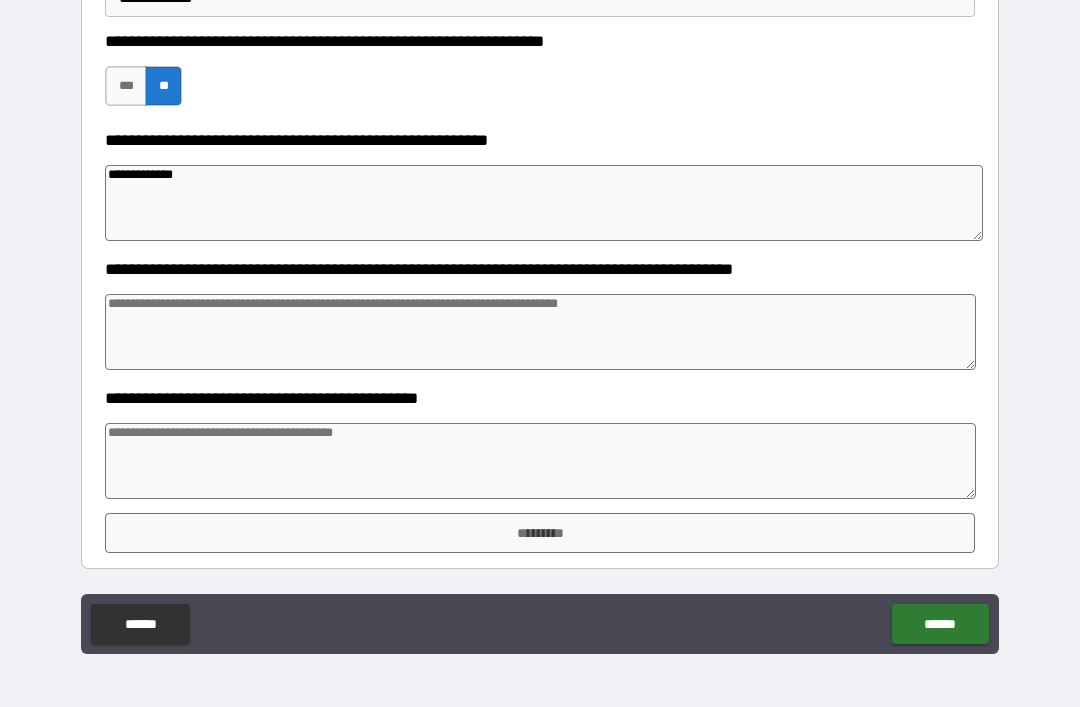scroll, scrollTop: 763, scrollLeft: 0, axis: vertical 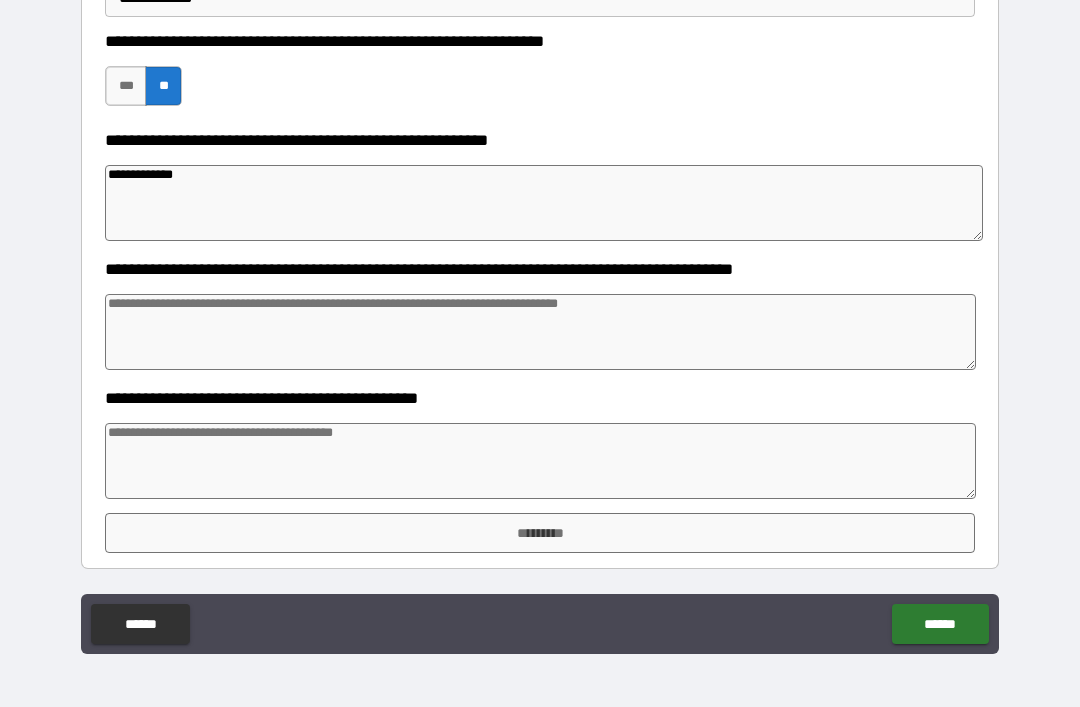 click at bounding box center [540, 332] 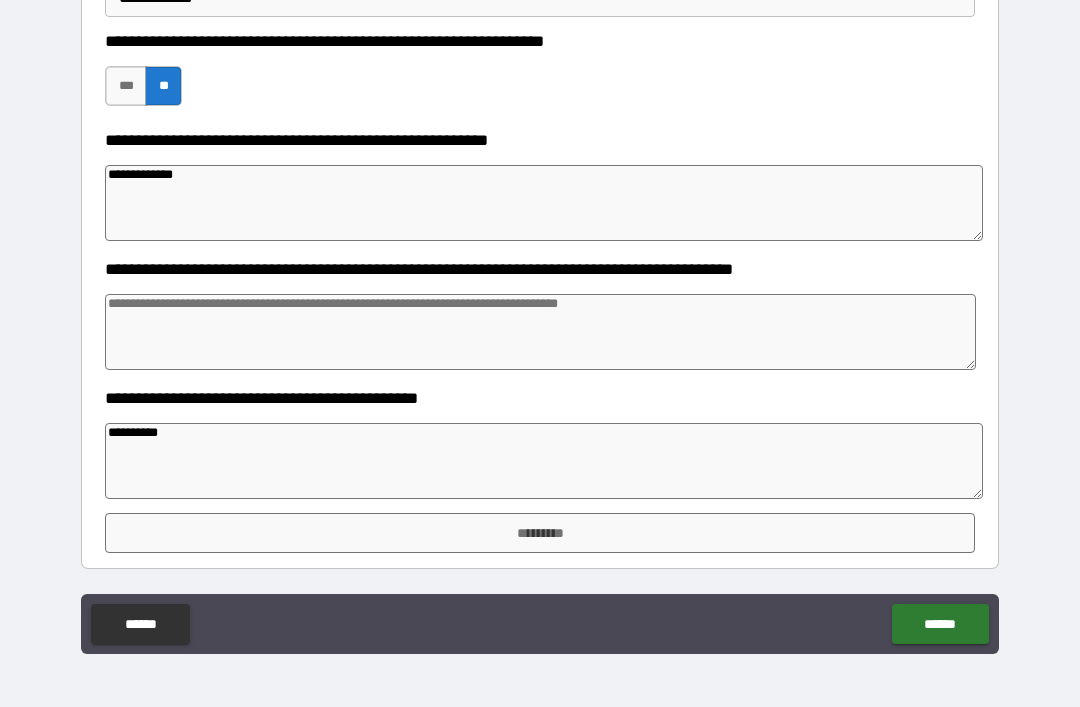 scroll, scrollTop: 763, scrollLeft: 0, axis: vertical 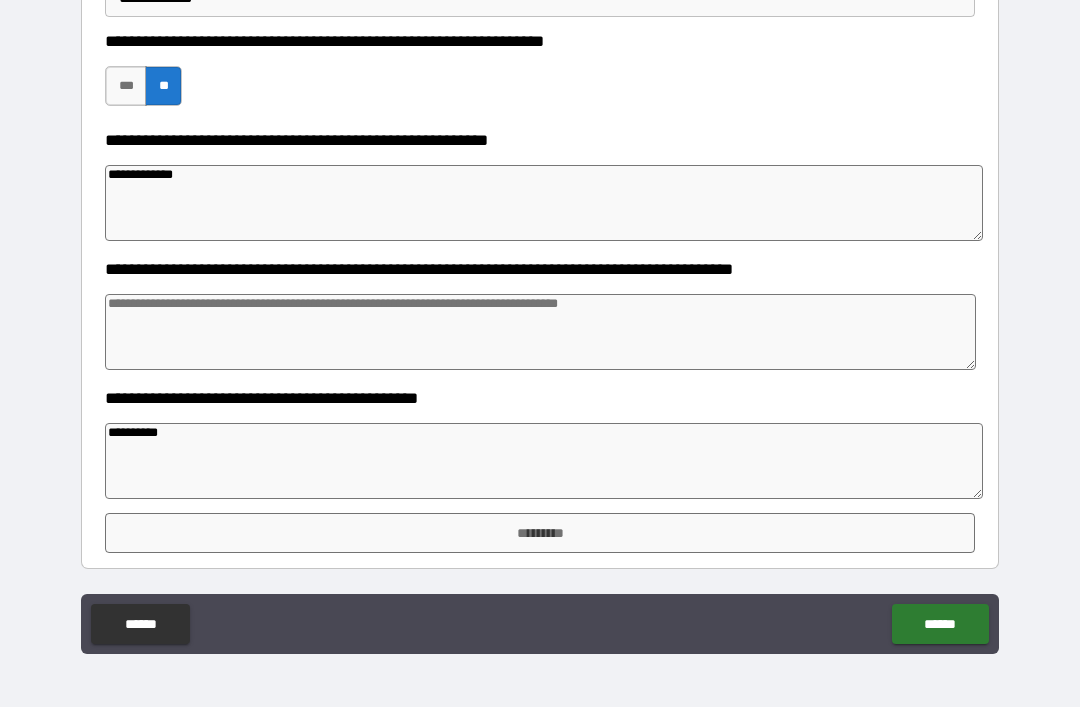 click on "*********" at bounding box center [540, 533] 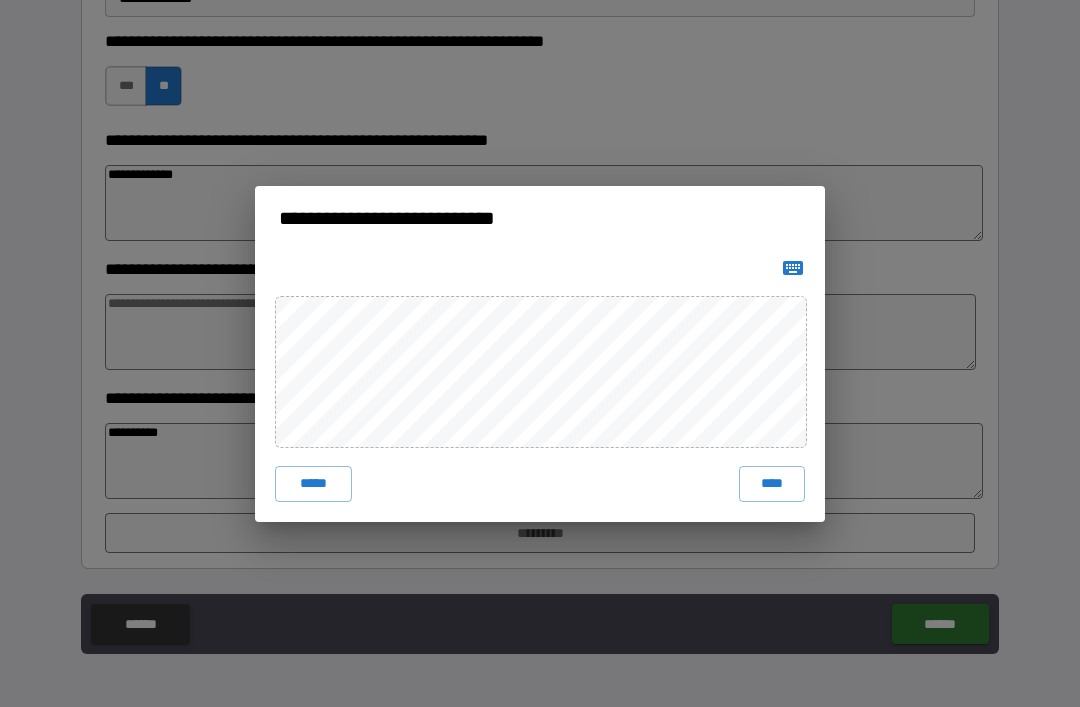 click 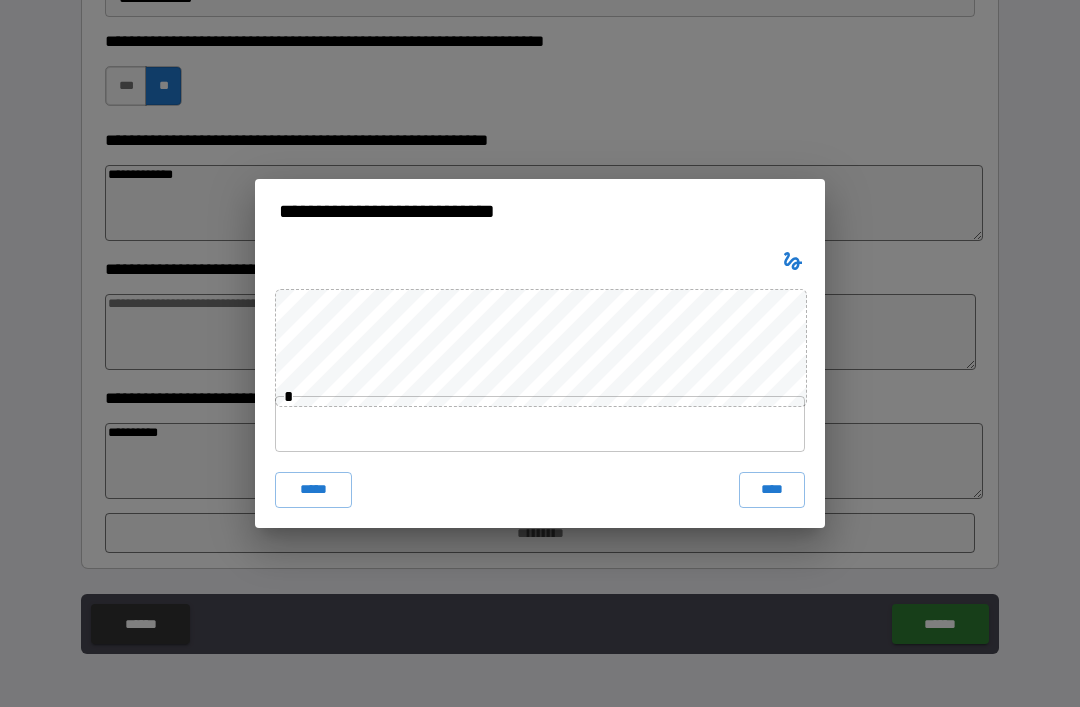 click at bounding box center (540, 424) 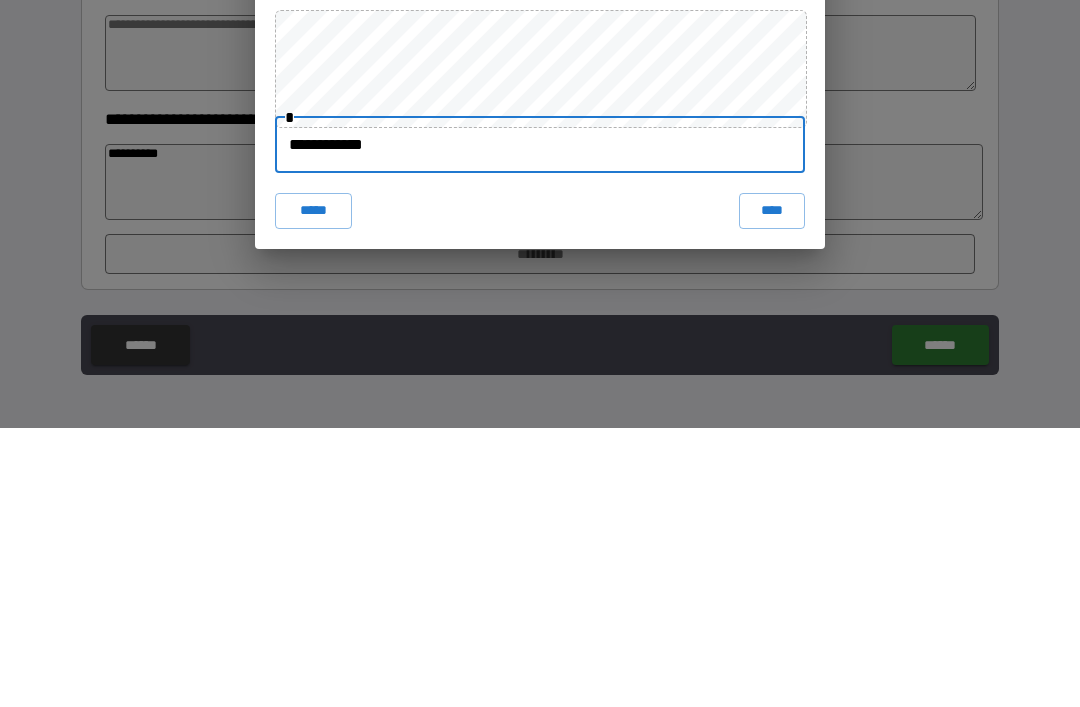 click on "****" at bounding box center [772, 490] 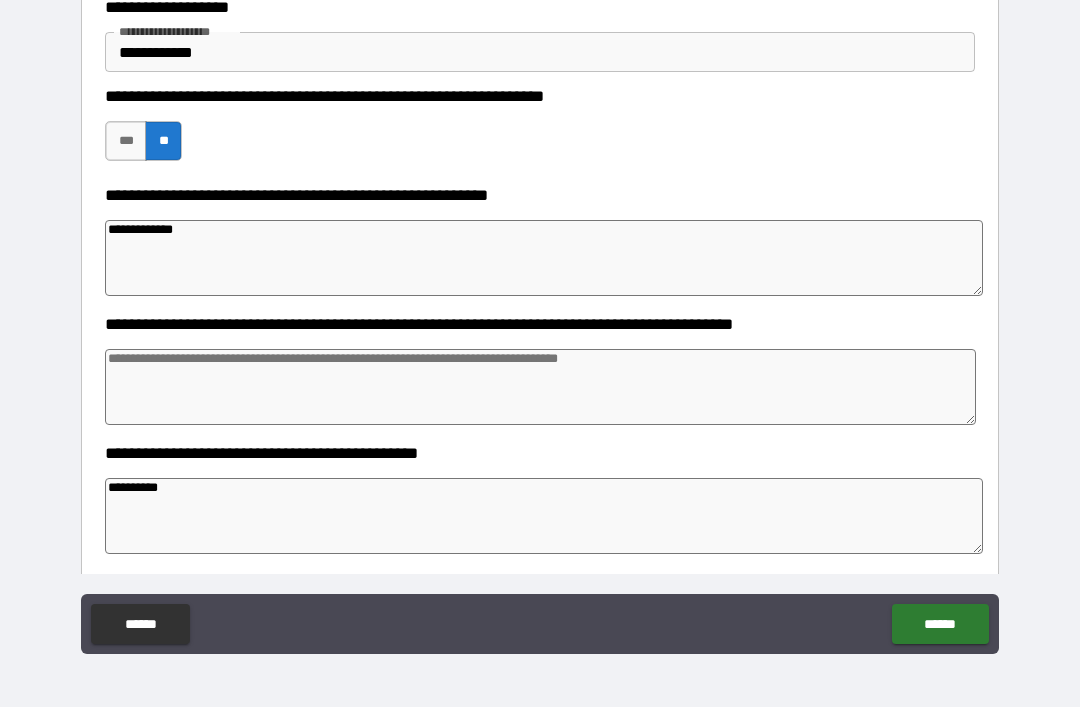 scroll, scrollTop: 740, scrollLeft: 0, axis: vertical 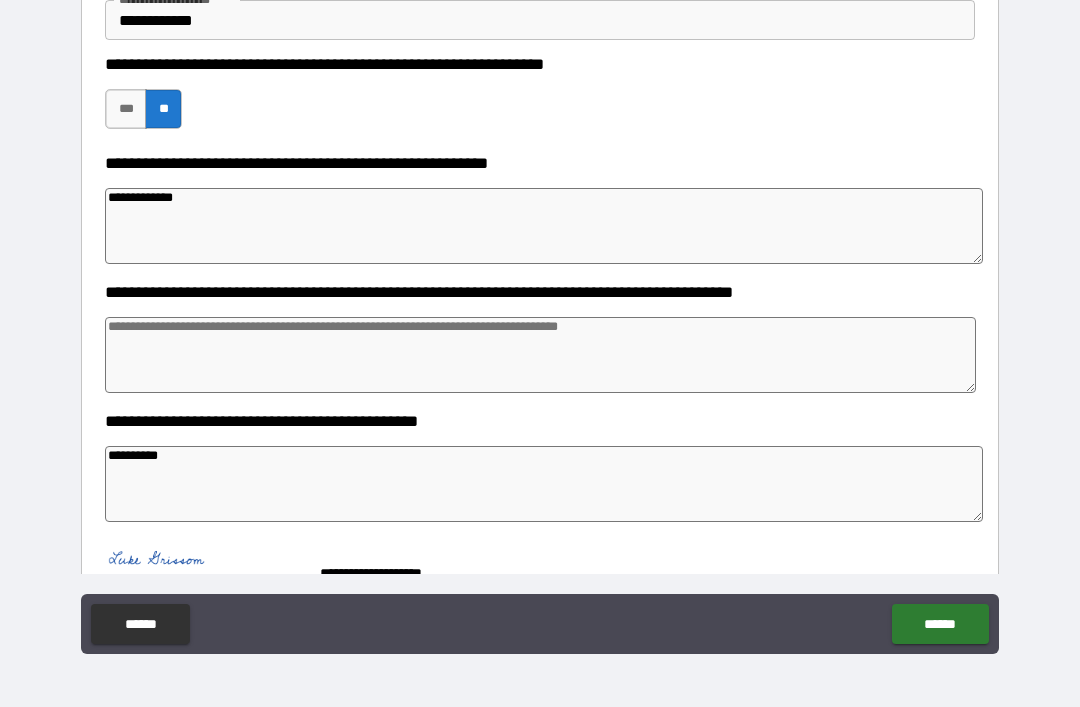 click on "******" at bounding box center [940, 624] 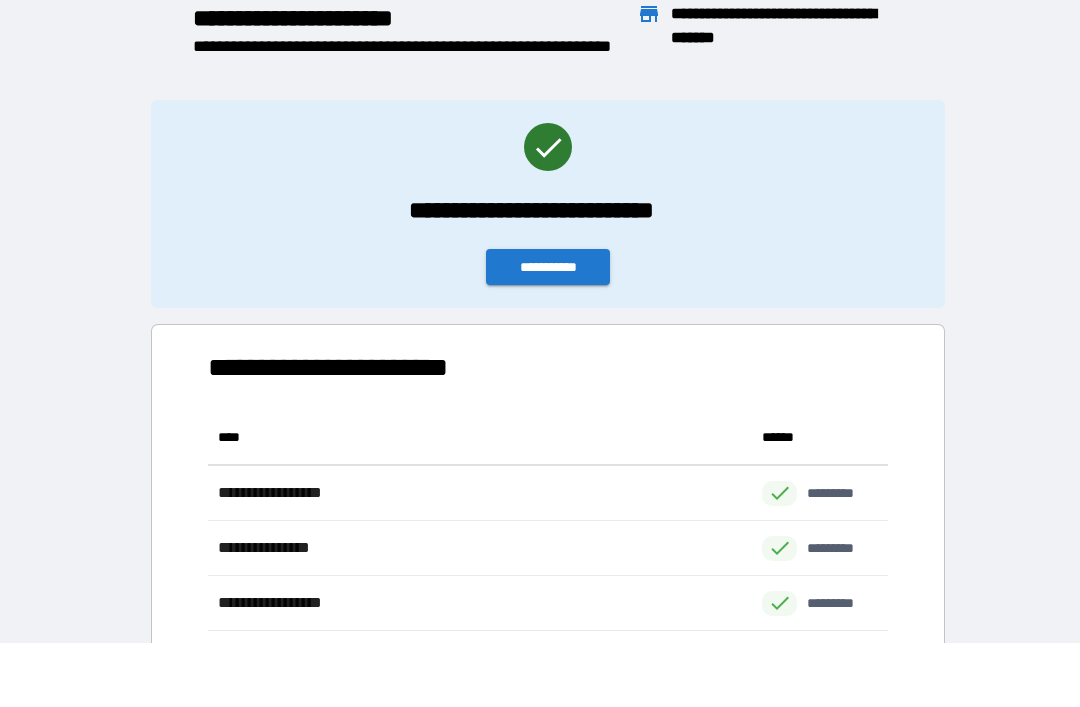 scroll, scrollTop: 1, scrollLeft: 1, axis: both 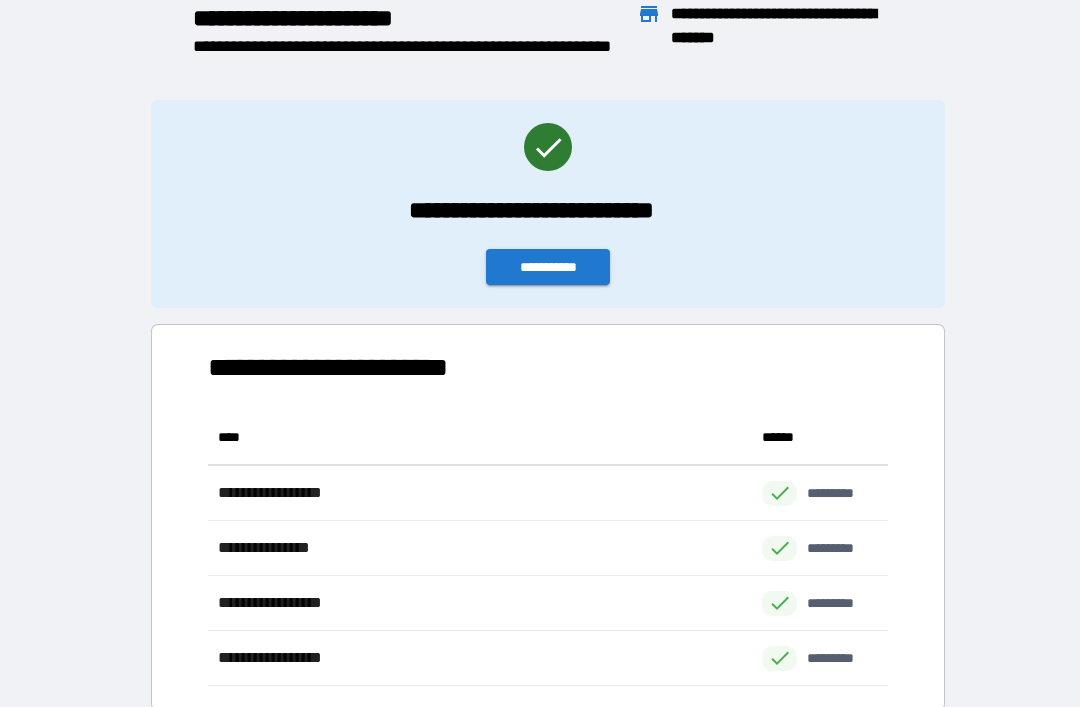 click on "**********" at bounding box center (548, 267) 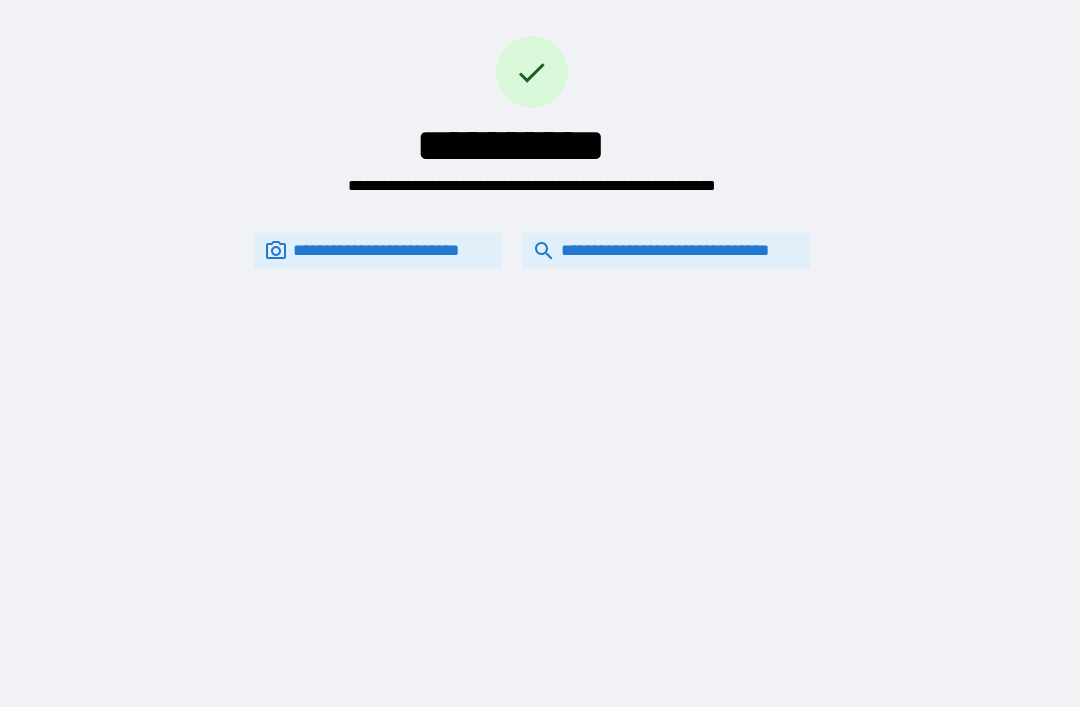 click on "**********" at bounding box center [666, 250] 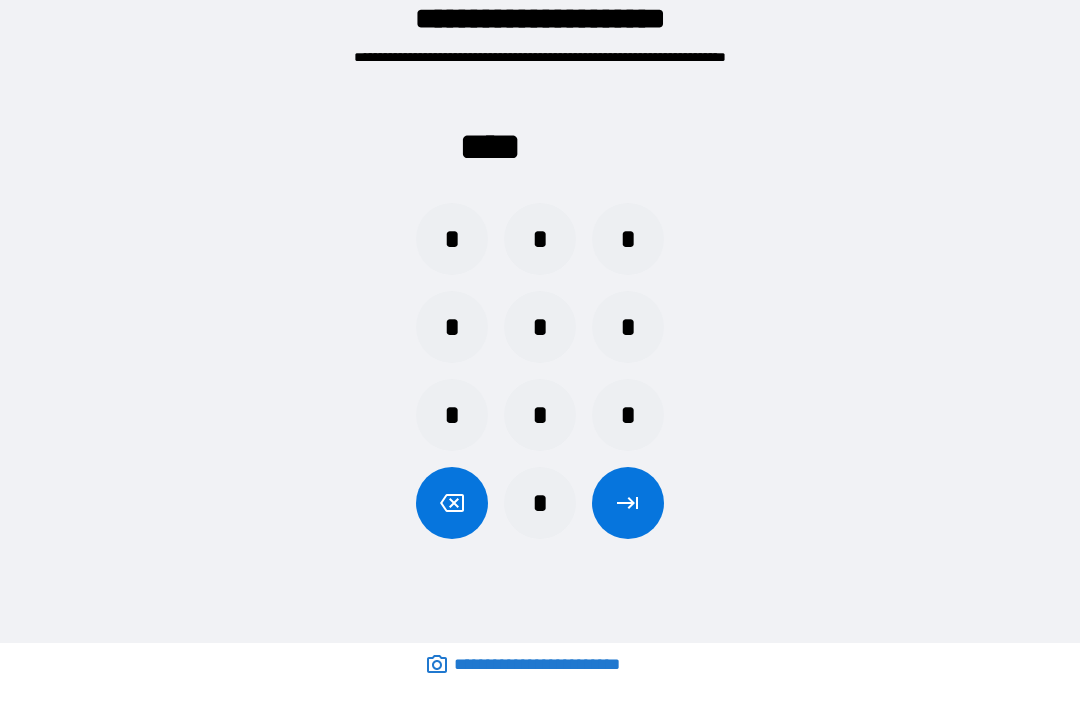 click on "*" at bounding box center (540, 239) 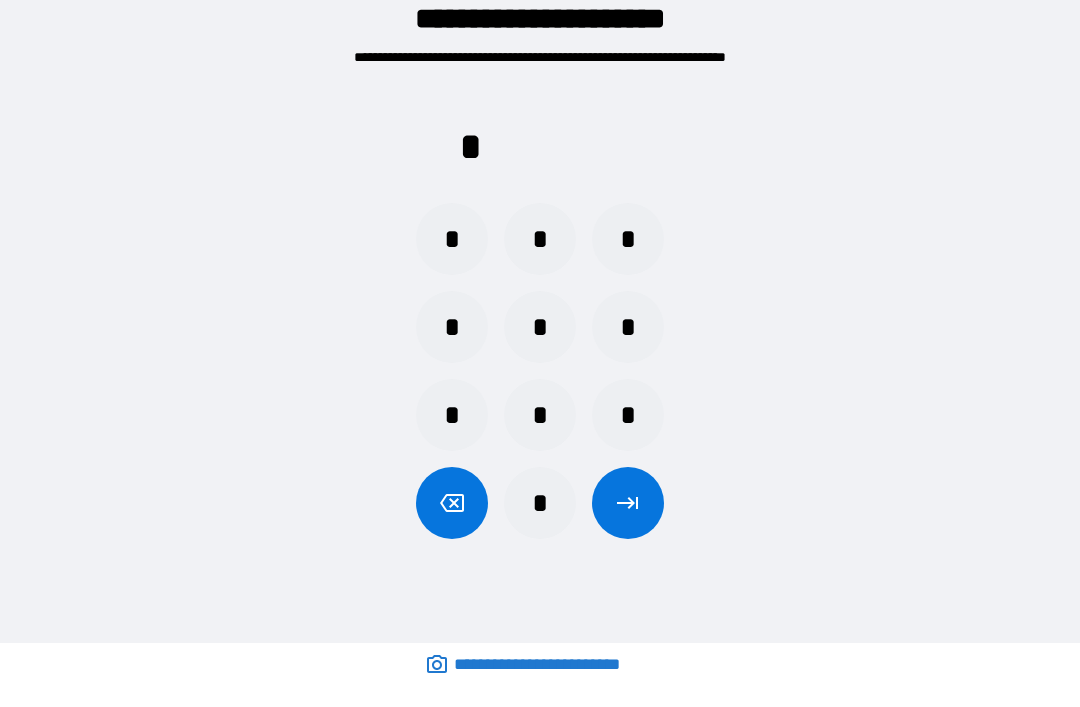 click on "*" at bounding box center (628, 415) 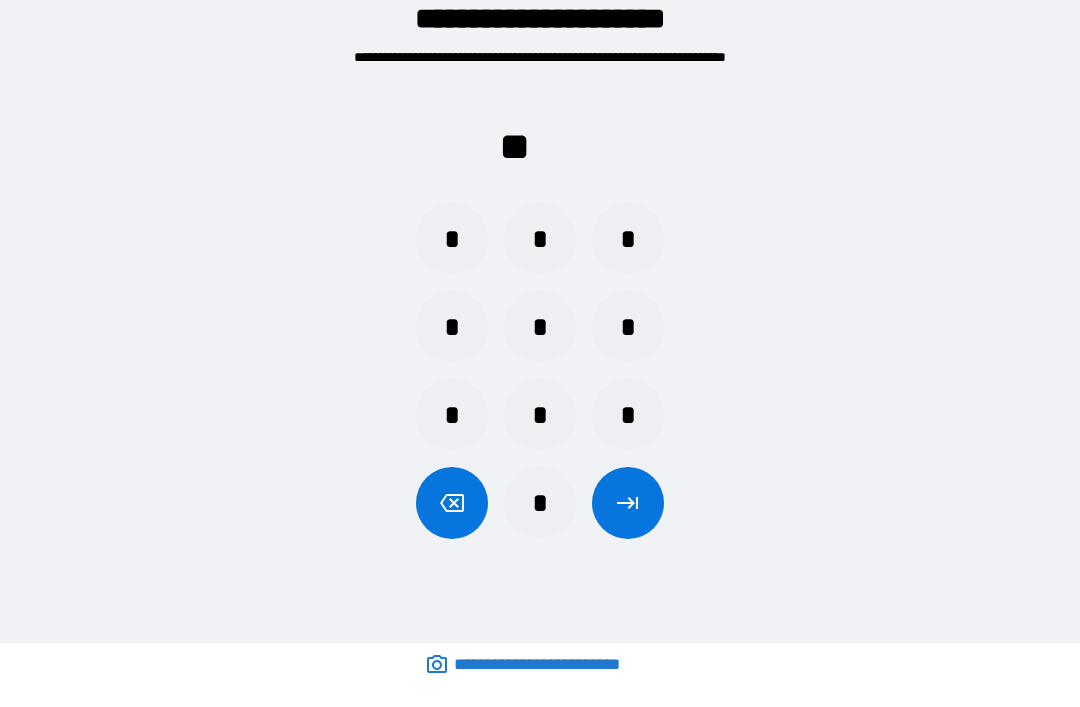 click on "*" at bounding box center (628, 327) 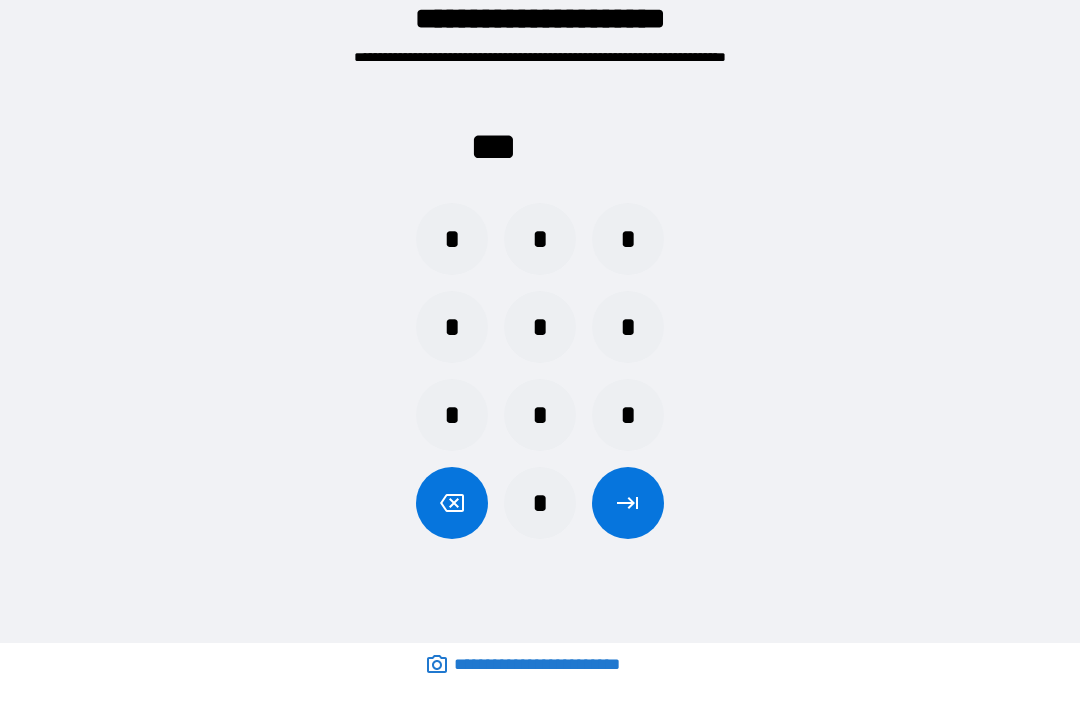 click on "*" at bounding box center (452, 239) 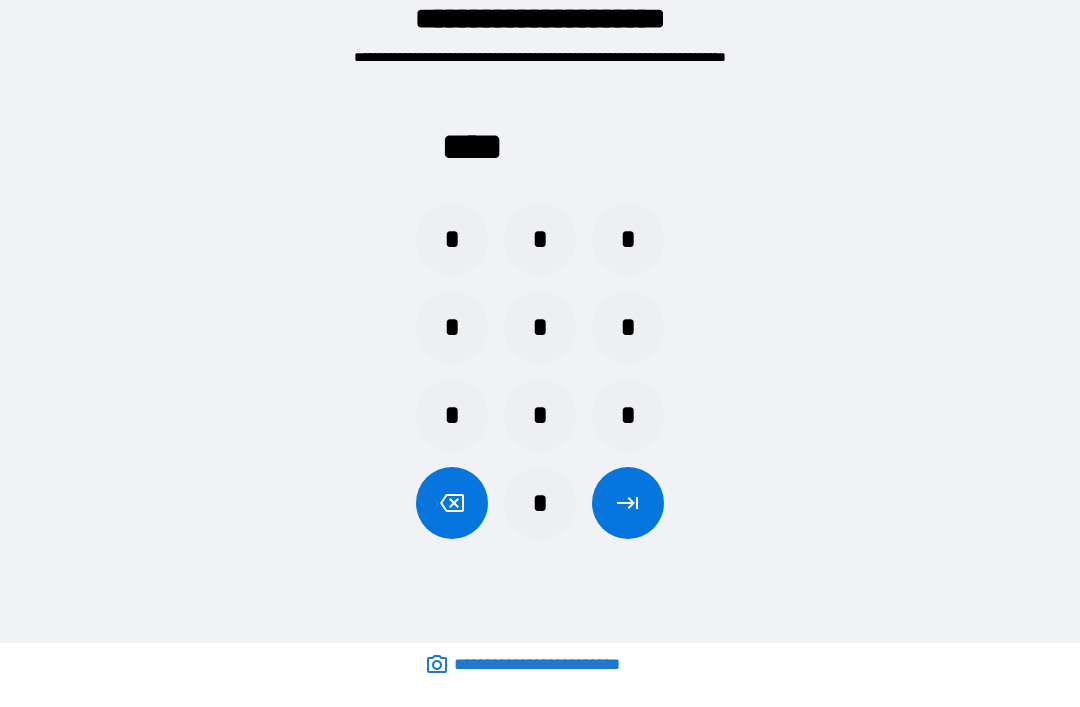 click 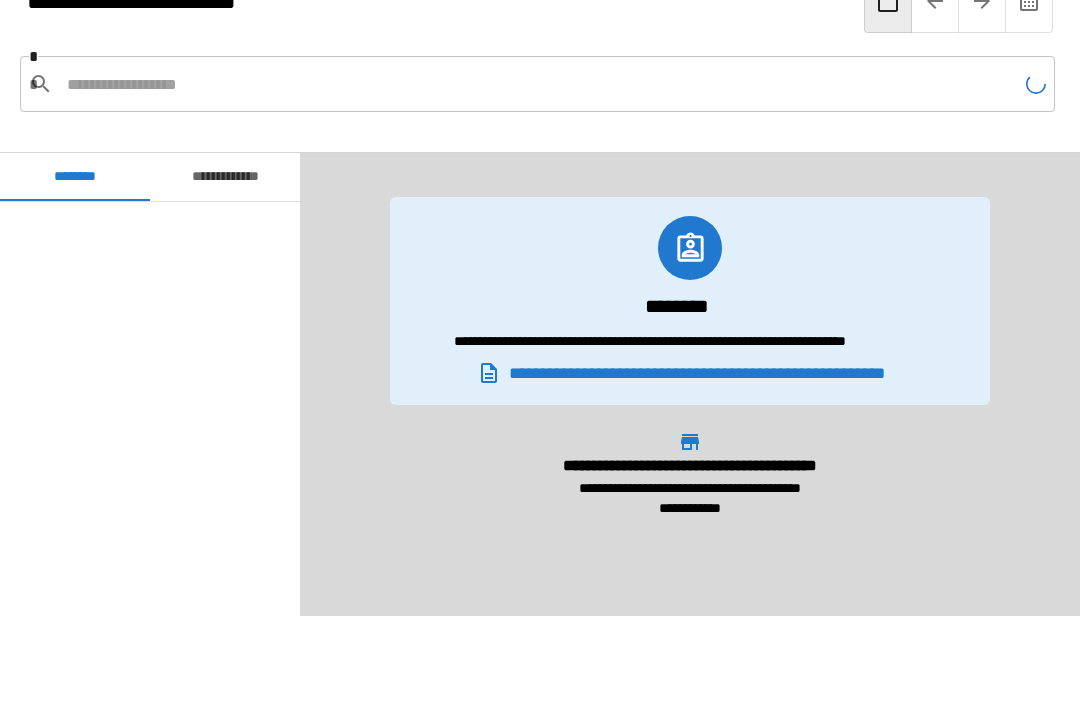 scroll, scrollTop: 2851, scrollLeft: 0, axis: vertical 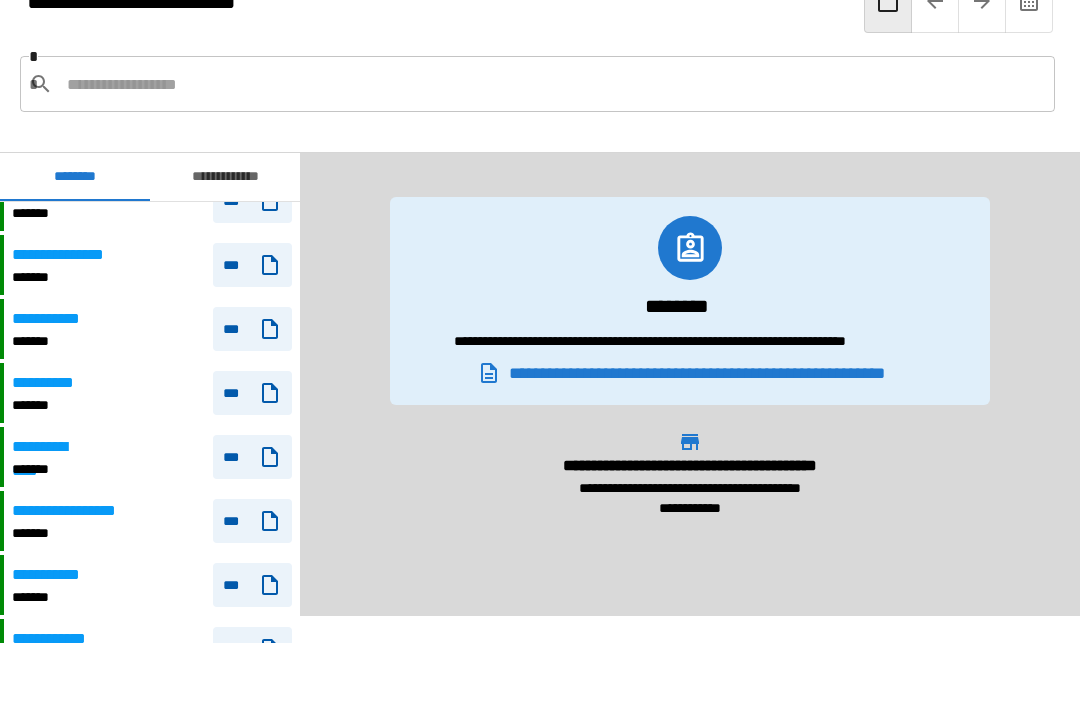 click on "*******" at bounding box center [54, 469] 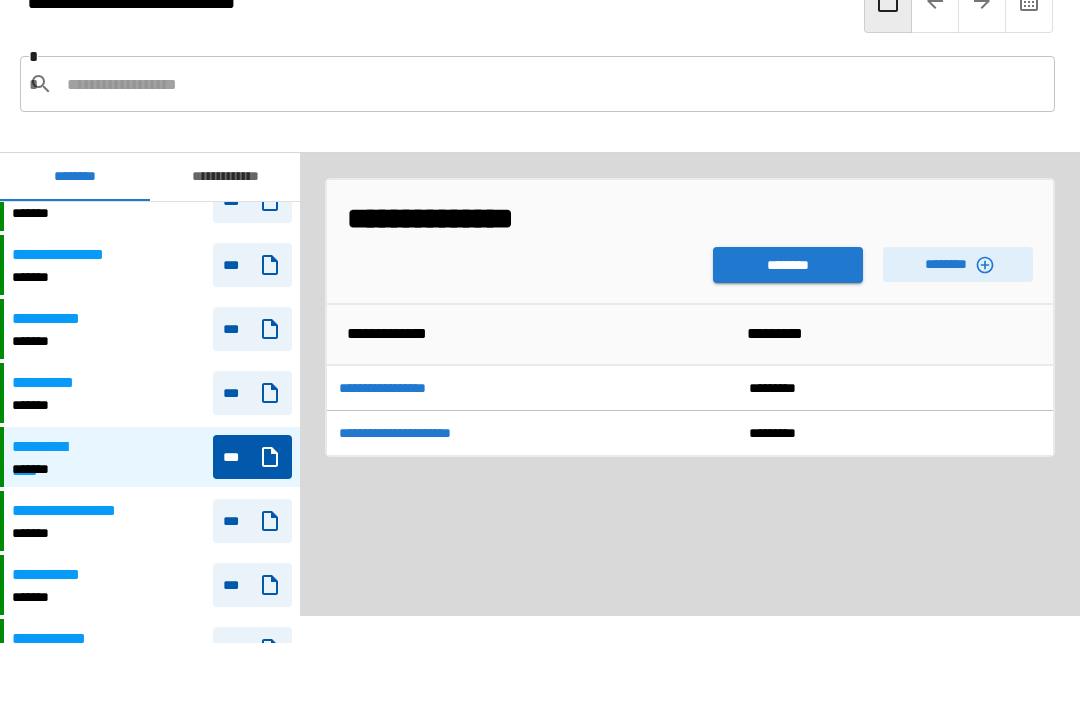 click on "********" at bounding box center (958, 264) 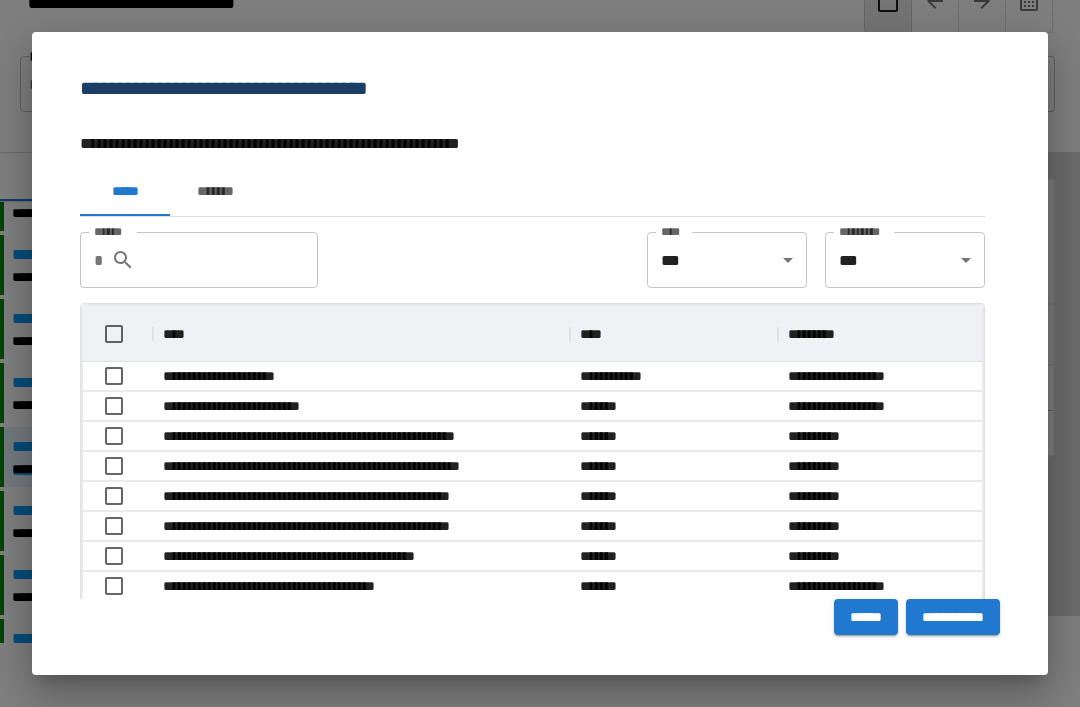 scroll, scrollTop: 356, scrollLeft: 899, axis: both 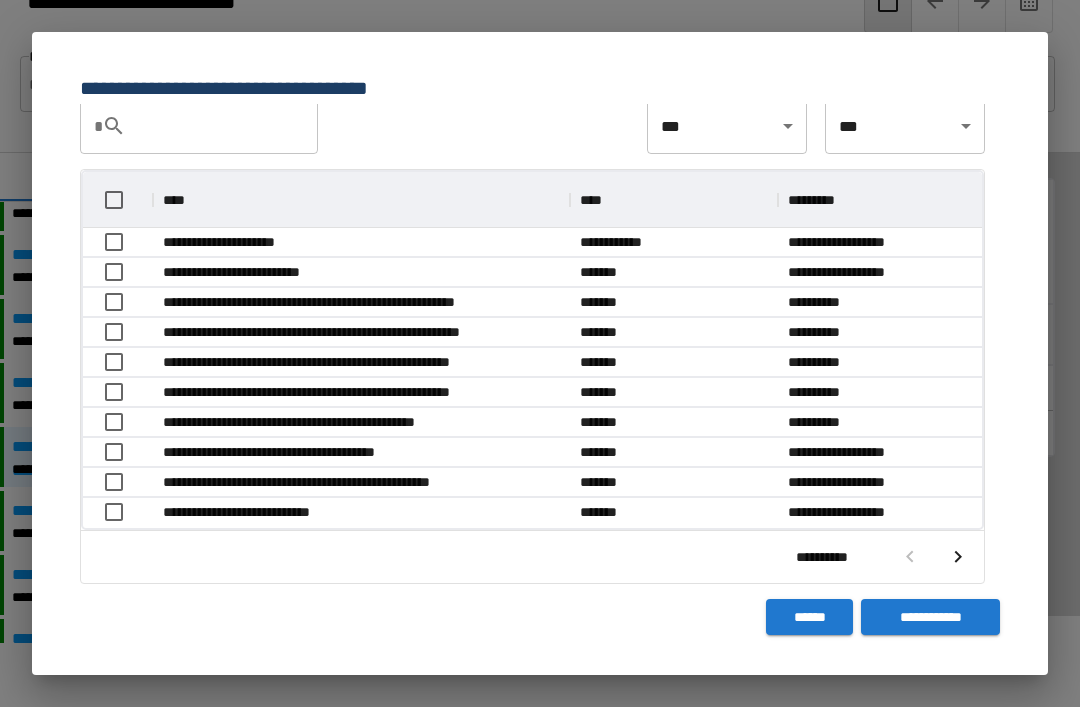 click 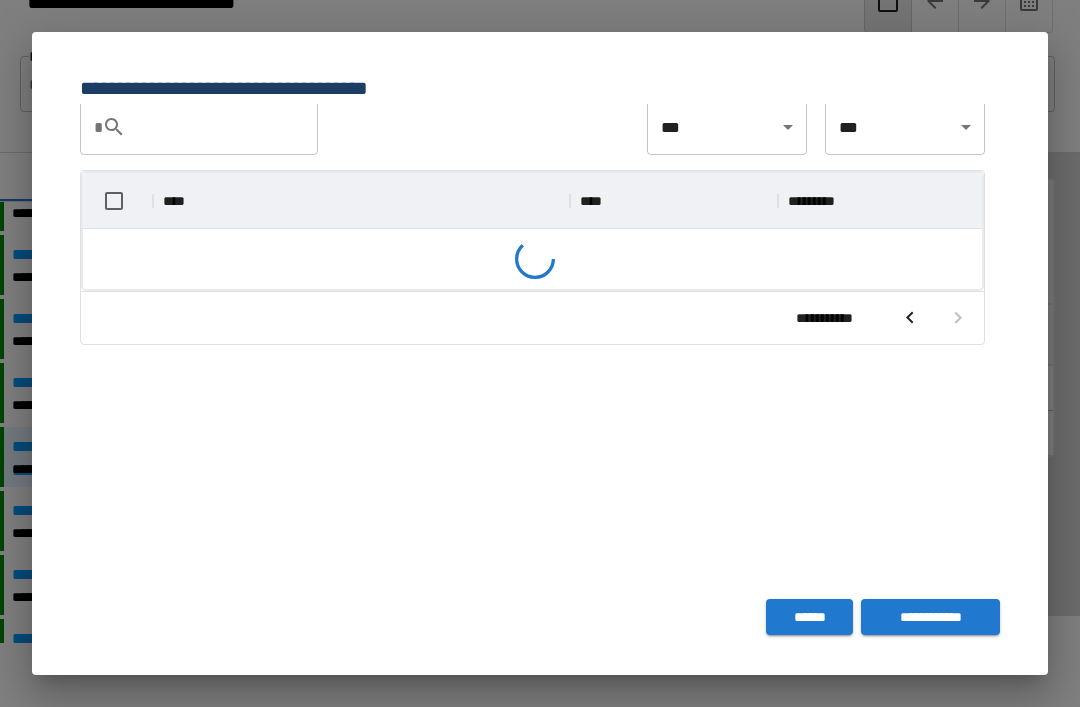 scroll, scrollTop: 135, scrollLeft: 0, axis: vertical 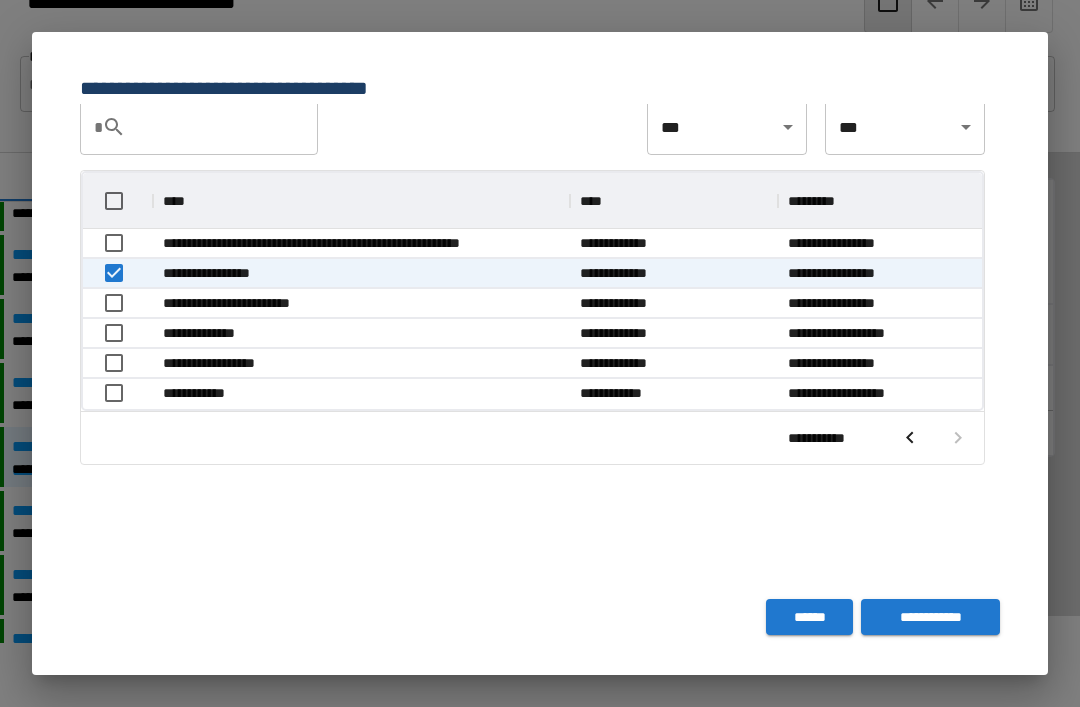 click on "**********" at bounding box center (930, 617) 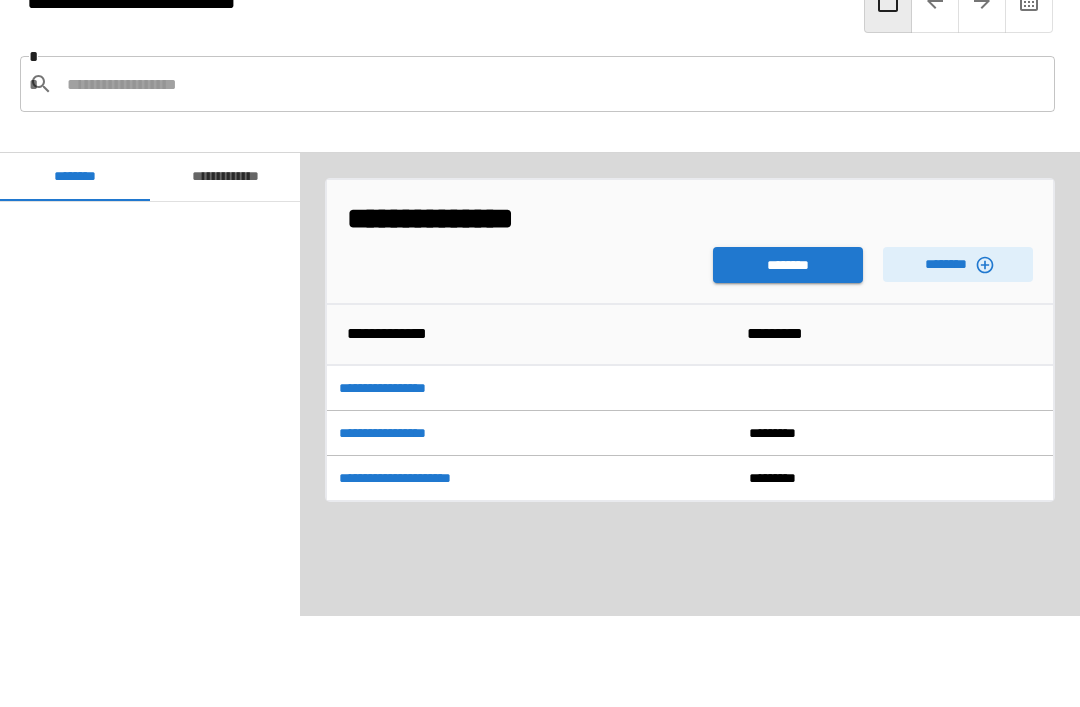 scroll, scrollTop: 2851, scrollLeft: 0, axis: vertical 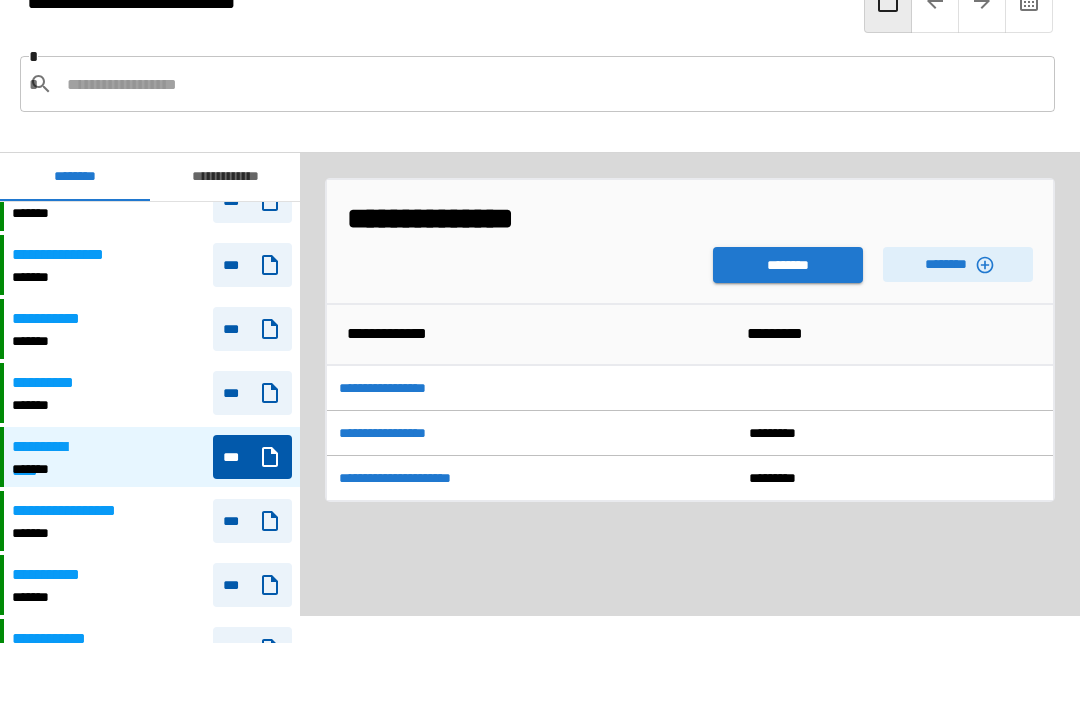 click on "********" at bounding box center [788, 265] 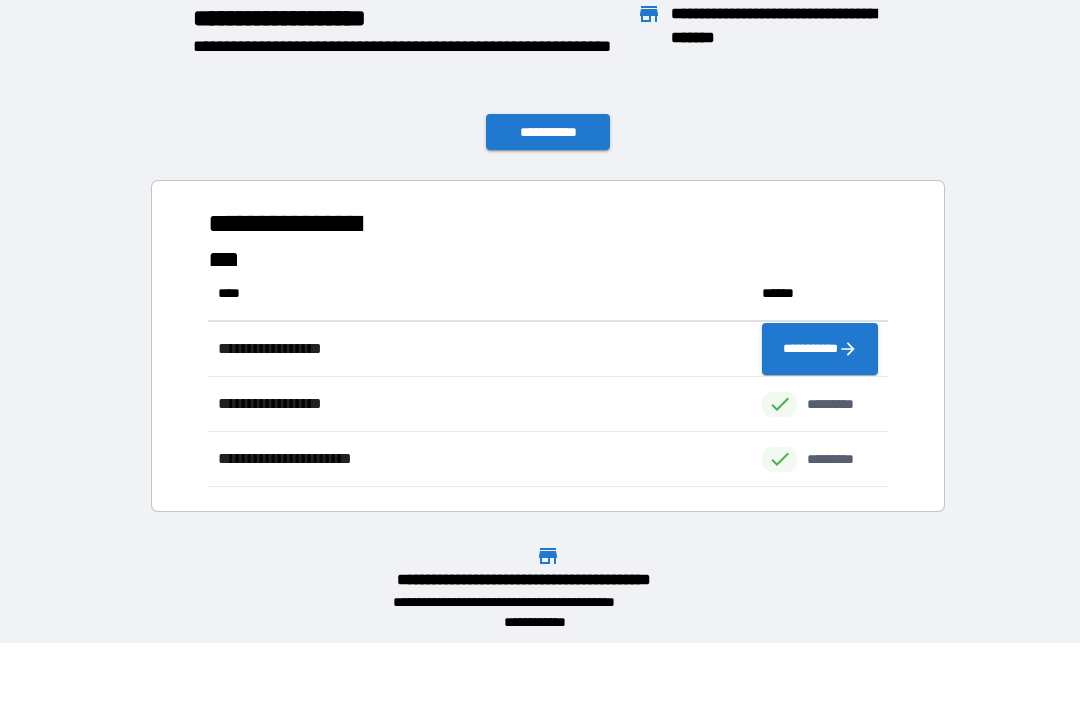 scroll, scrollTop: 221, scrollLeft: 680, axis: both 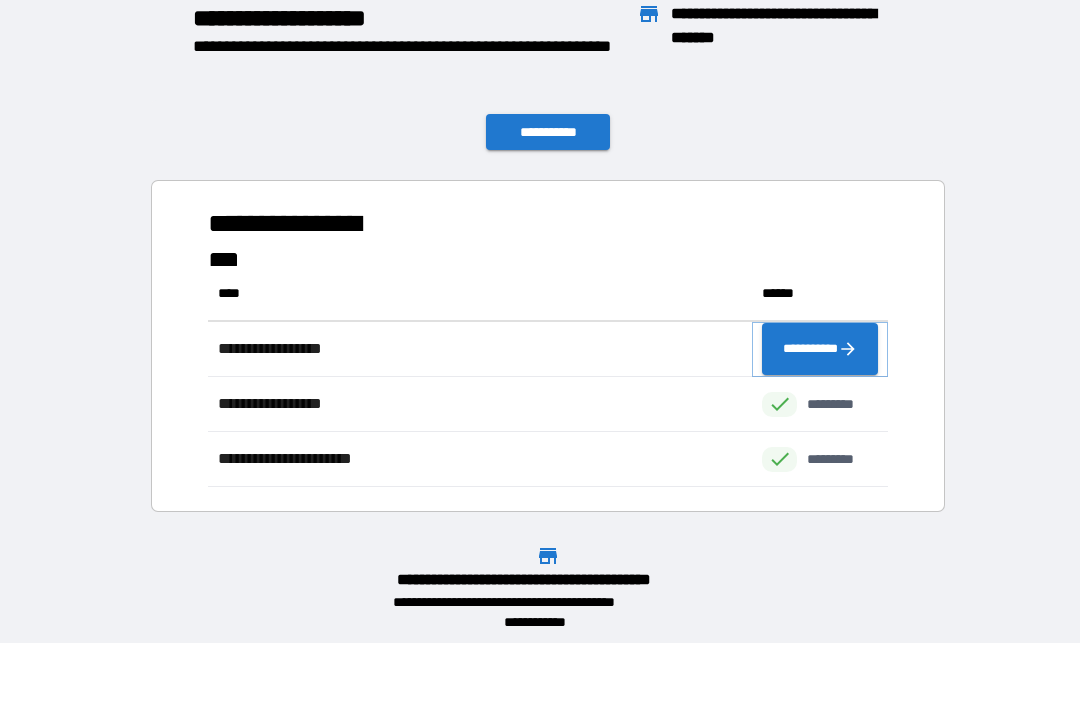 click on "**********" at bounding box center (820, 349) 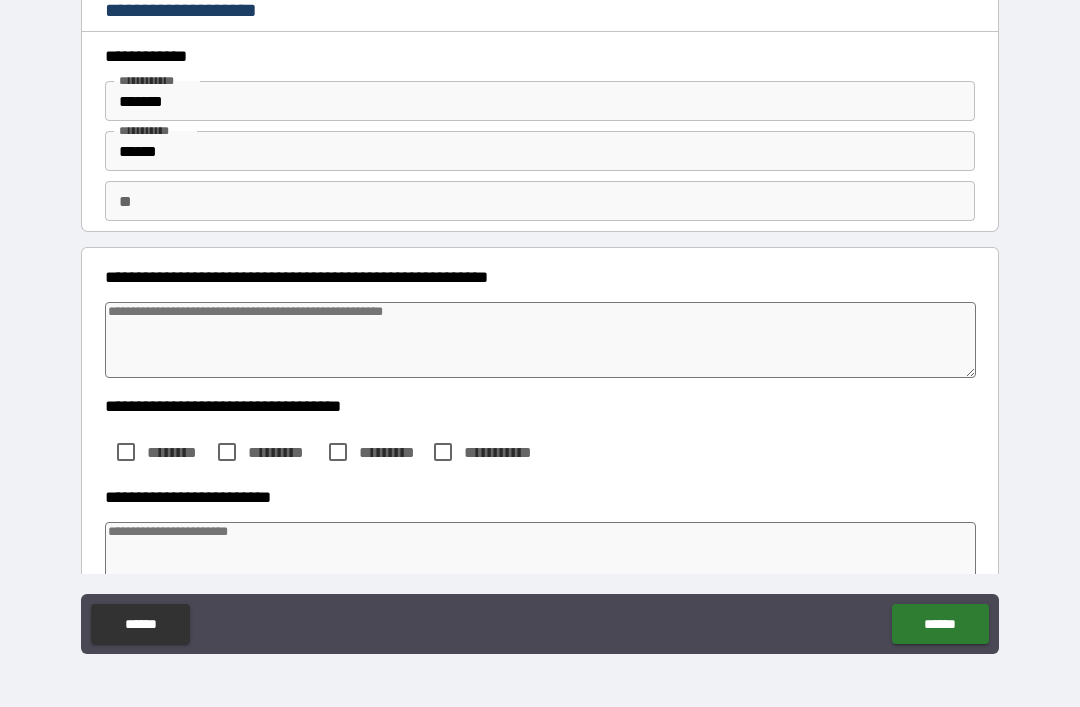 click on "**" at bounding box center (540, 201) 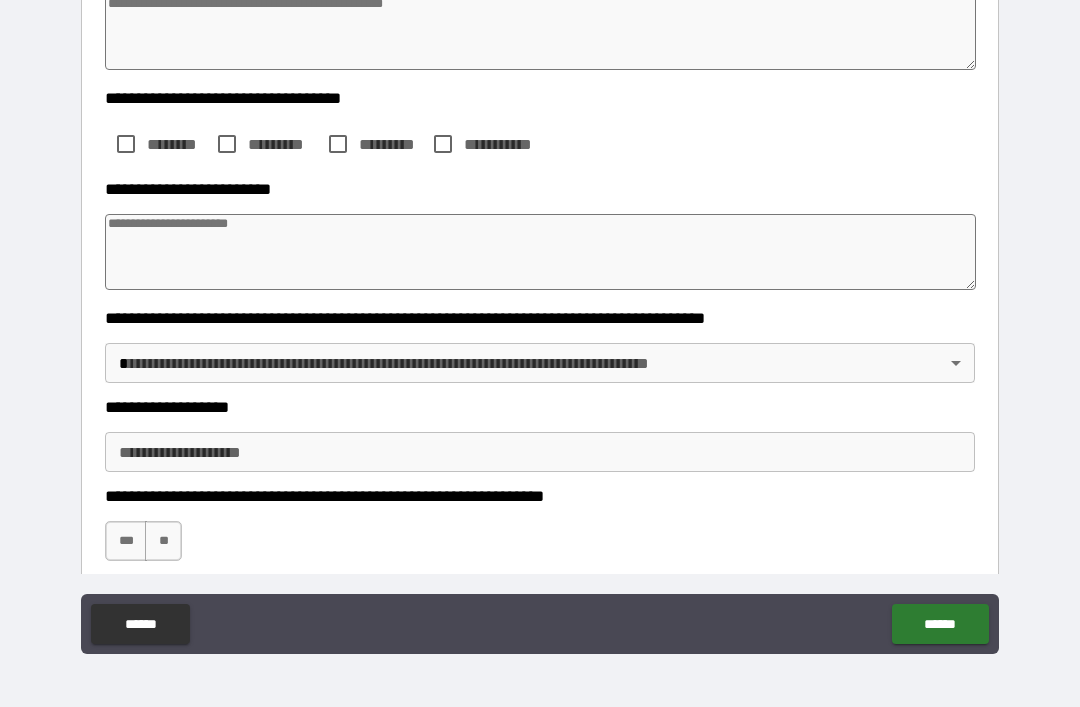 scroll, scrollTop: 322, scrollLeft: 0, axis: vertical 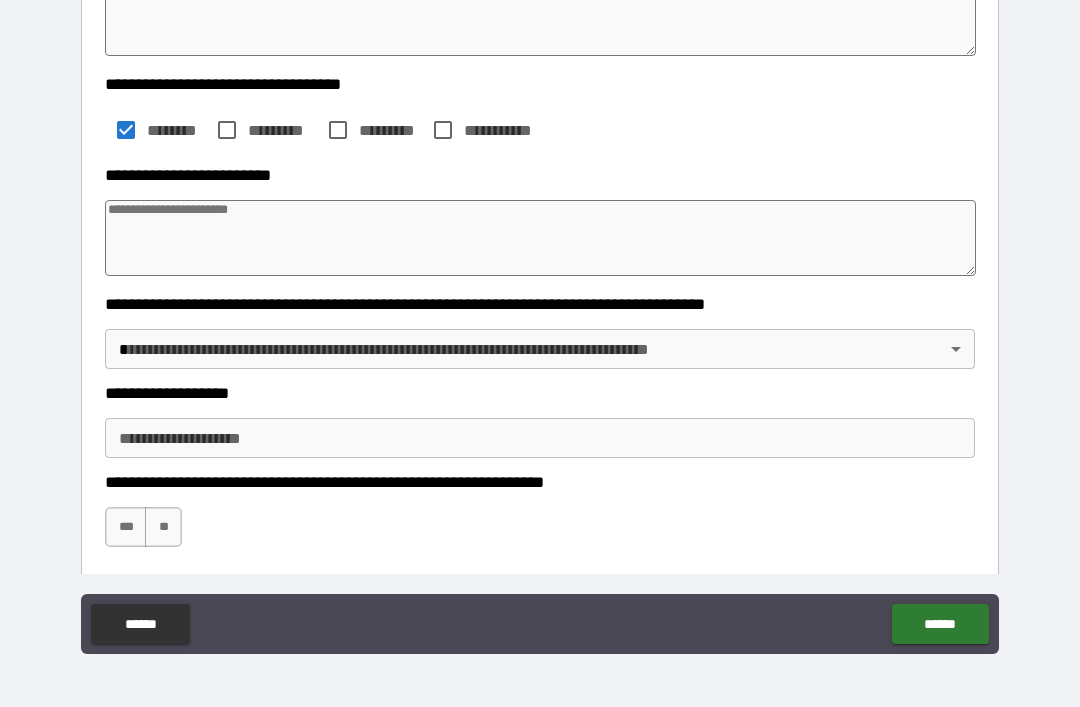 click at bounding box center [540, 238] 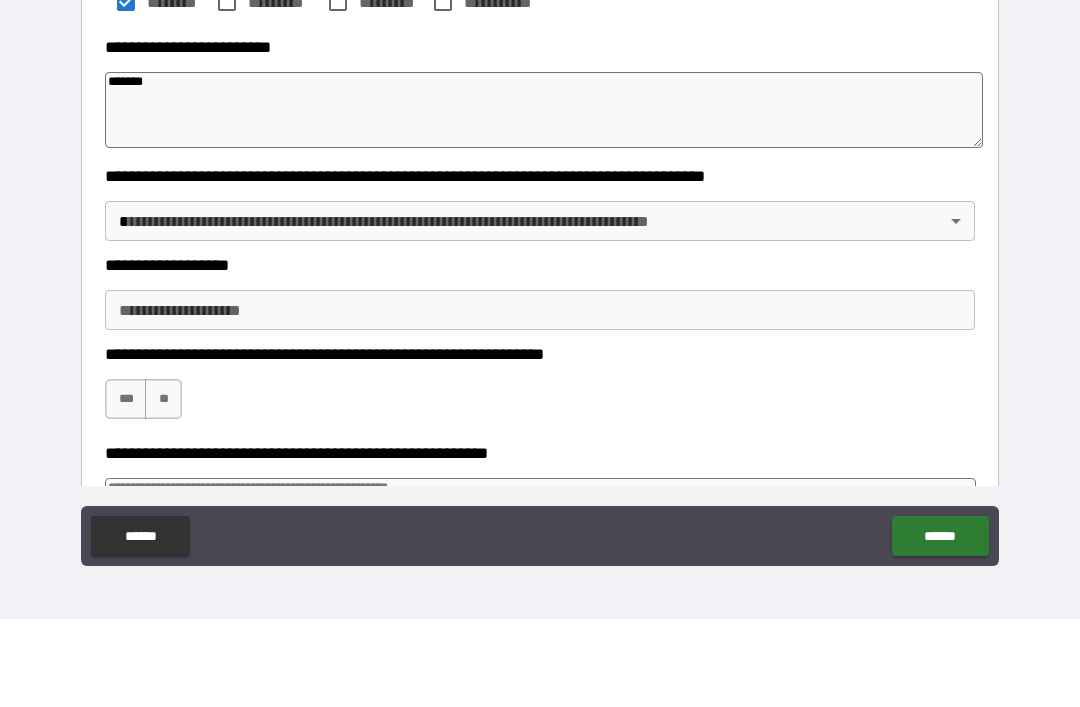 scroll, scrollTop: 377, scrollLeft: 0, axis: vertical 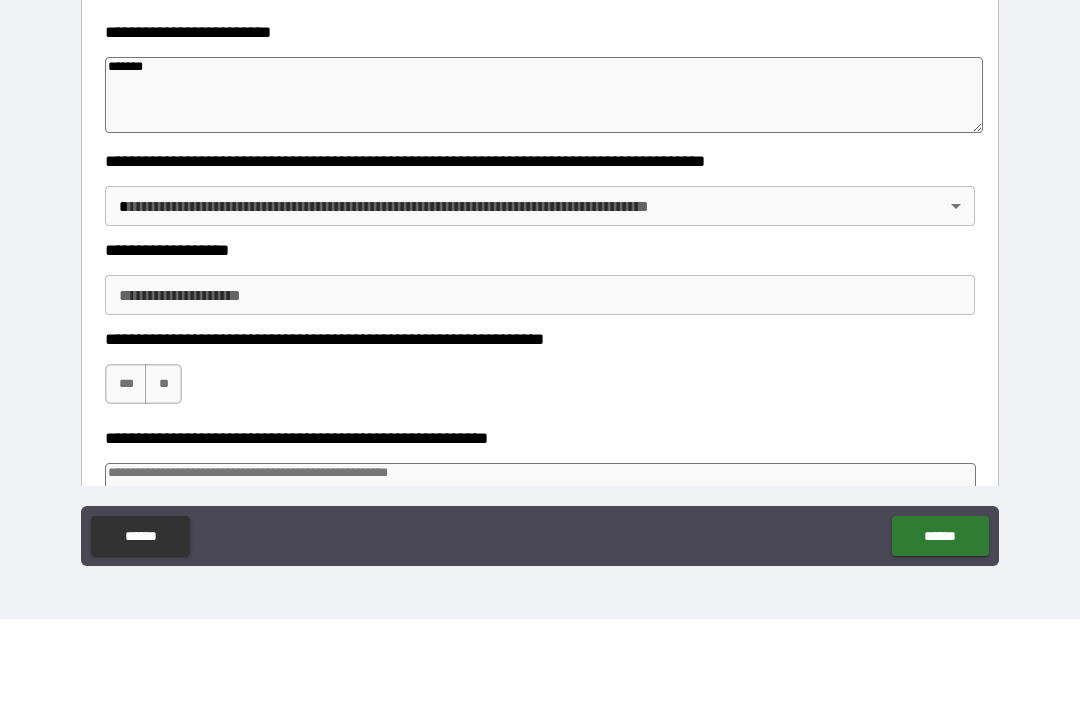 click on "[FIRST] [LAST] [STREET_NAME] [CITY] [STATE] [ZIP_CODE] [COUNTRY] [PHONE] [EMAIL] [SSN] [CREDIT_CARD] [DATE] [TIME]" at bounding box center (540, 321) 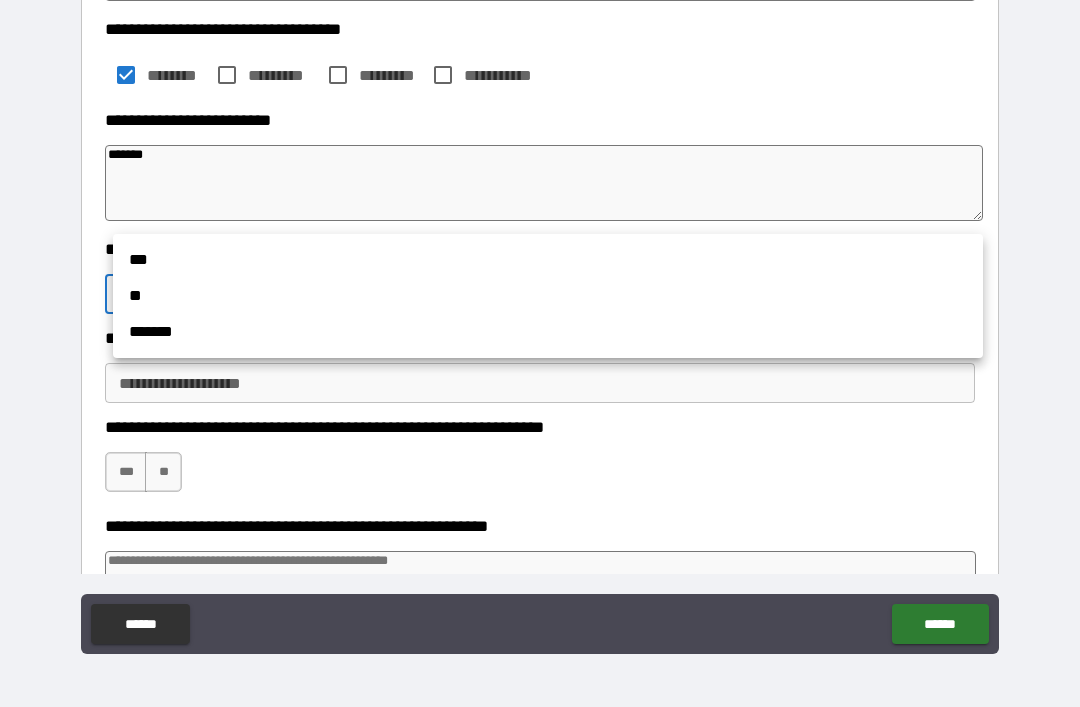 click on "**" at bounding box center [548, 296] 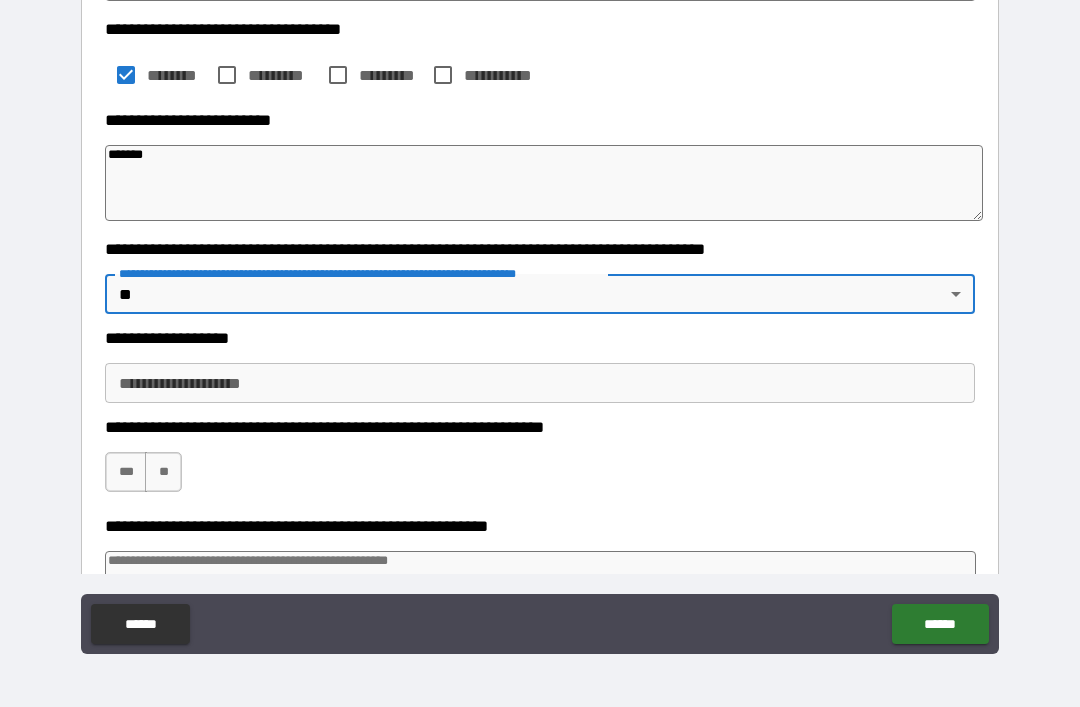 click on "**********" at bounding box center (540, 383) 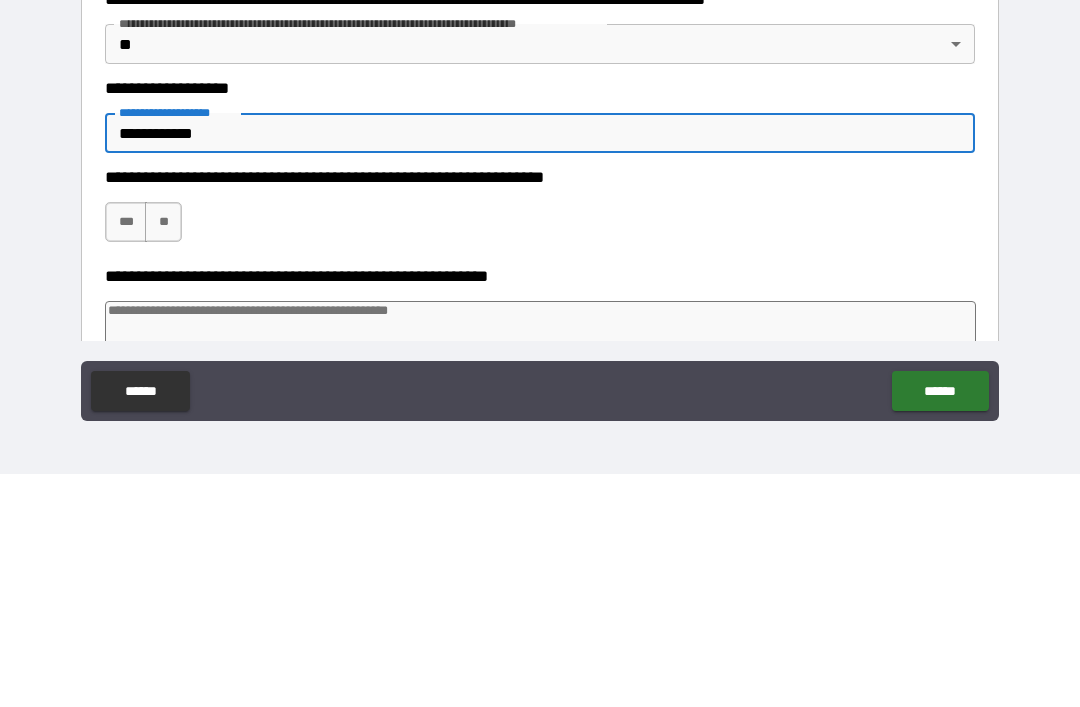 scroll, scrollTop: 412, scrollLeft: 0, axis: vertical 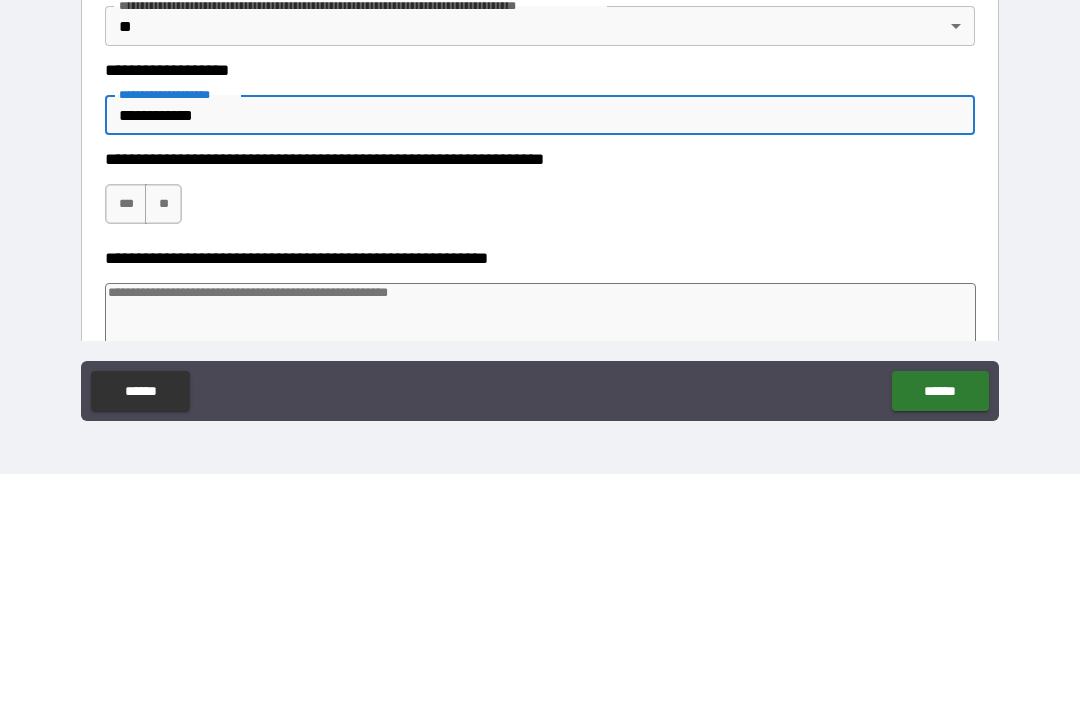 click on "***" at bounding box center (126, 437) 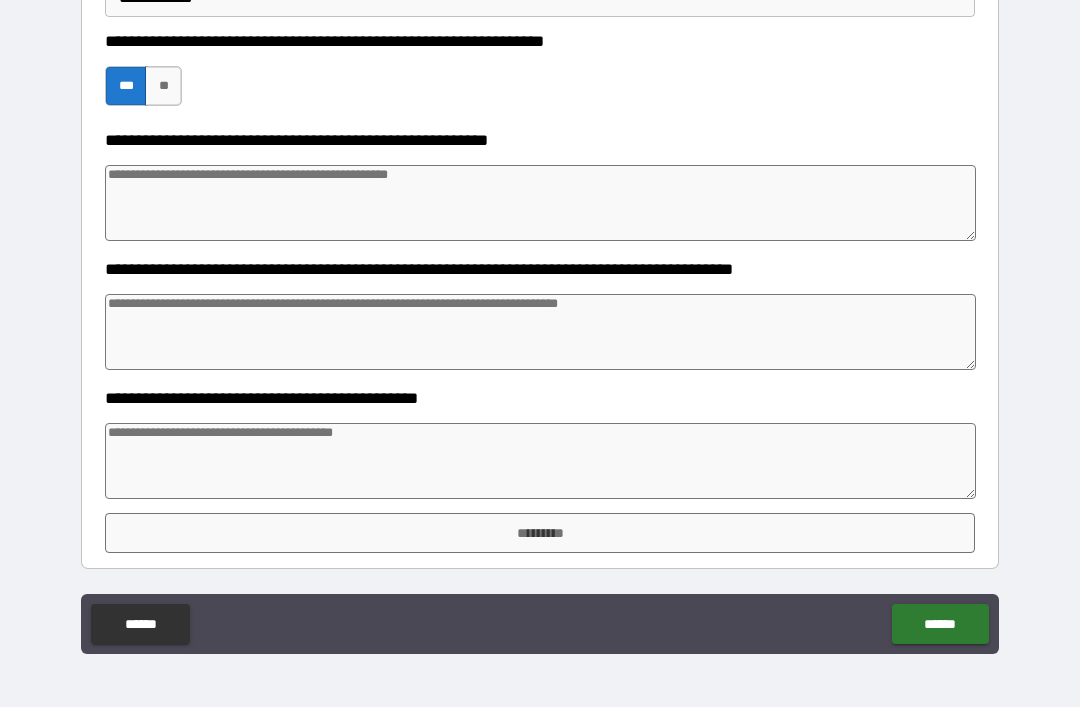 scroll, scrollTop: 763, scrollLeft: 0, axis: vertical 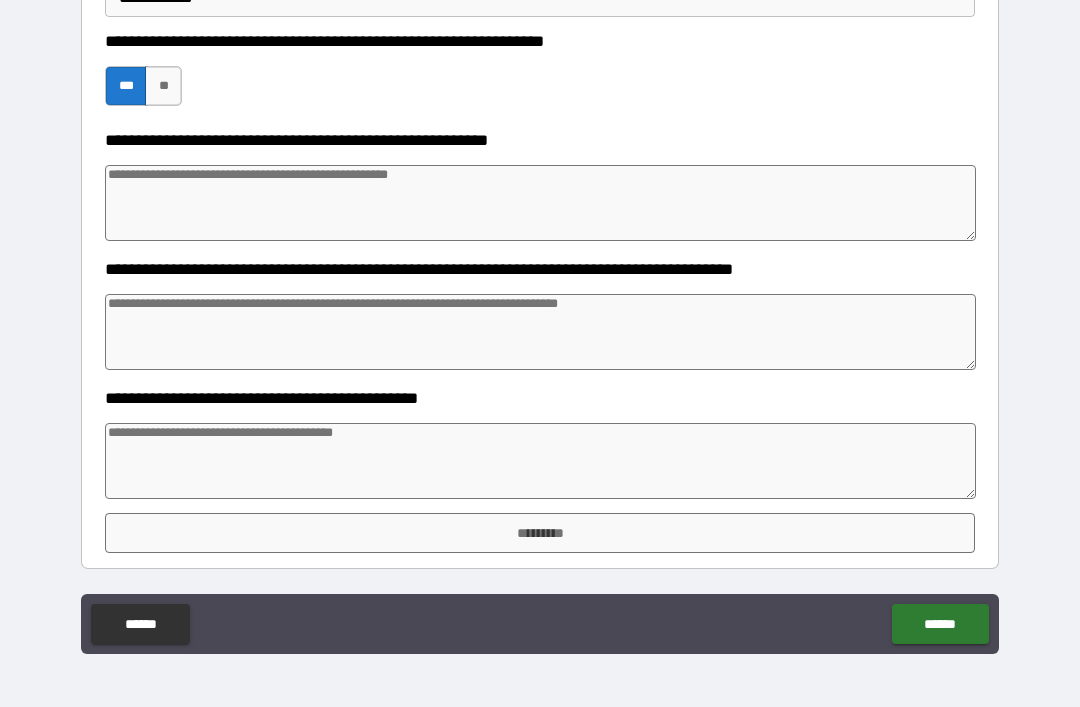 click at bounding box center [540, 461] 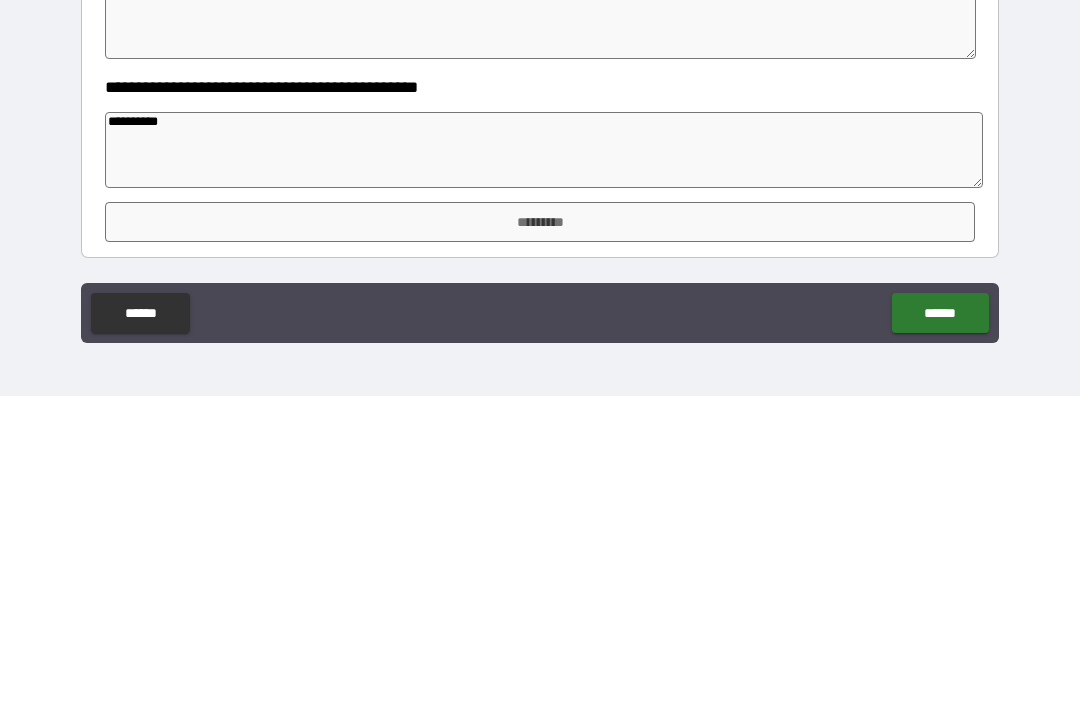 click on "*********" at bounding box center (540, 533) 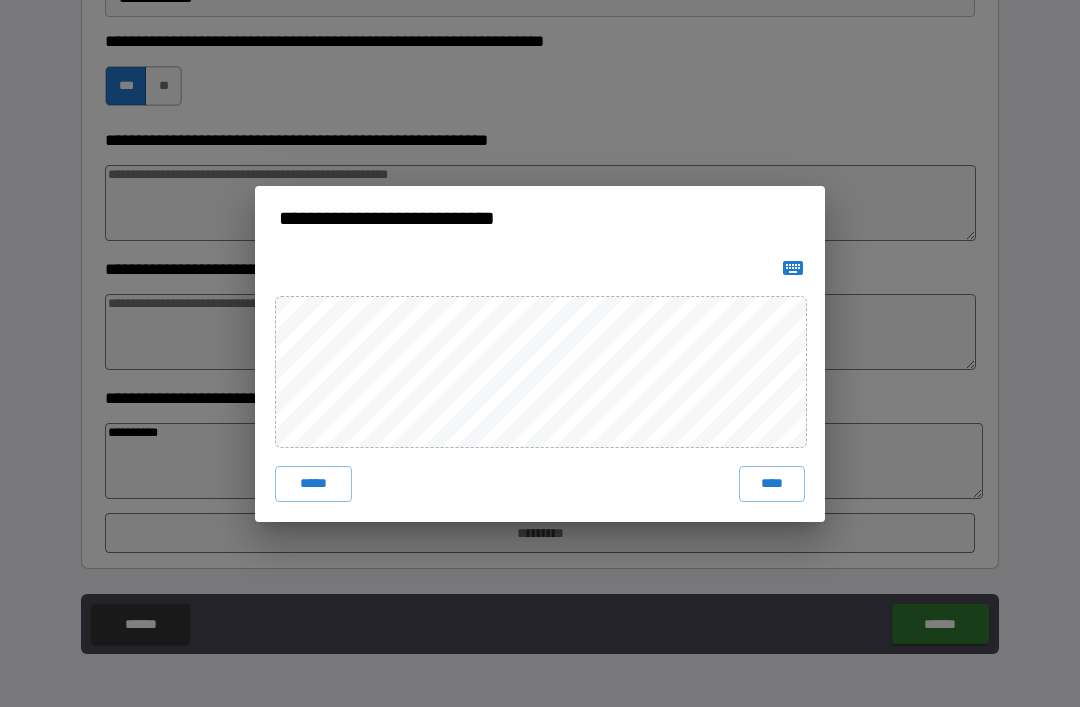 click on "****" at bounding box center [772, 484] 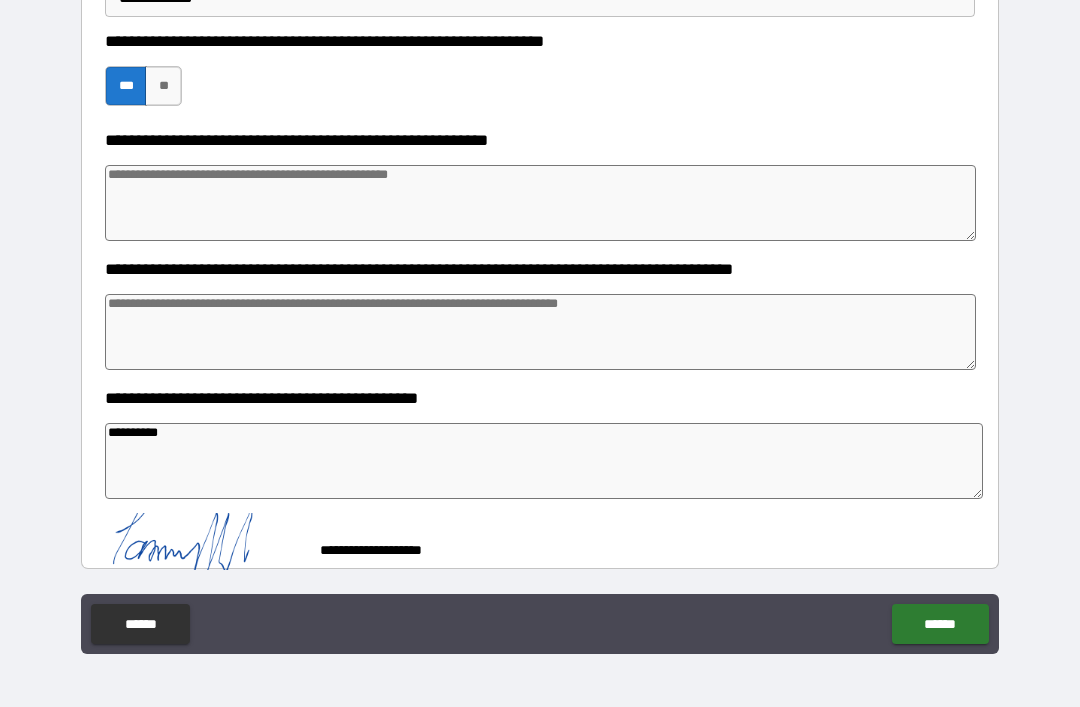 scroll, scrollTop: 753, scrollLeft: 0, axis: vertical 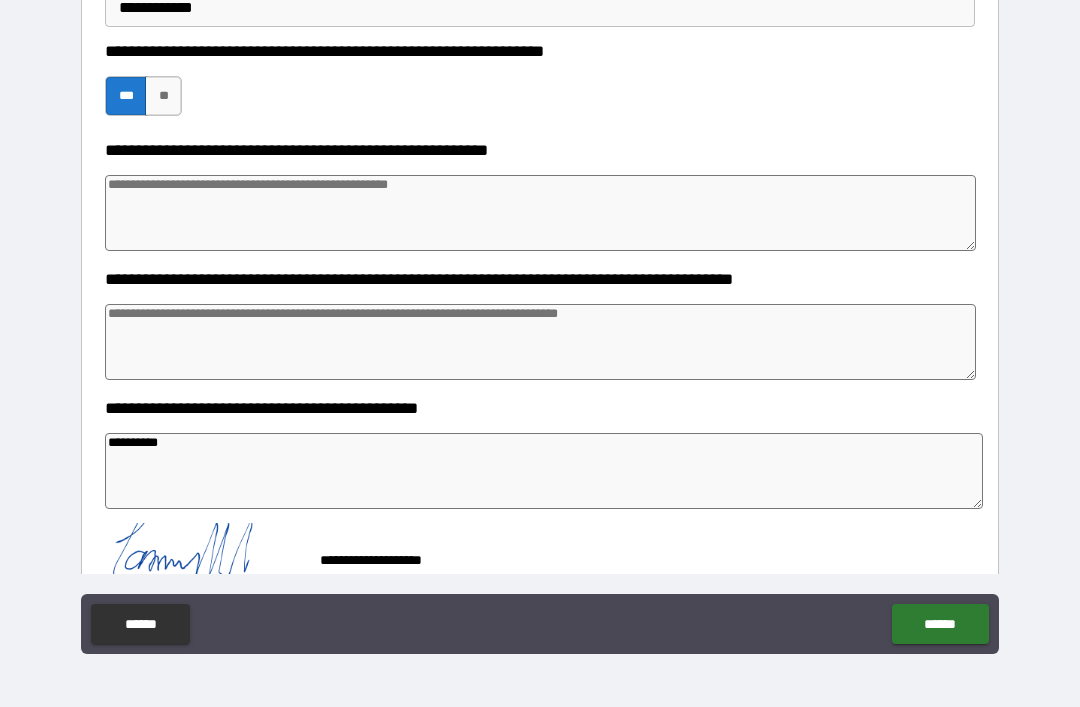 click on "******" at bounding box center [940, 624] 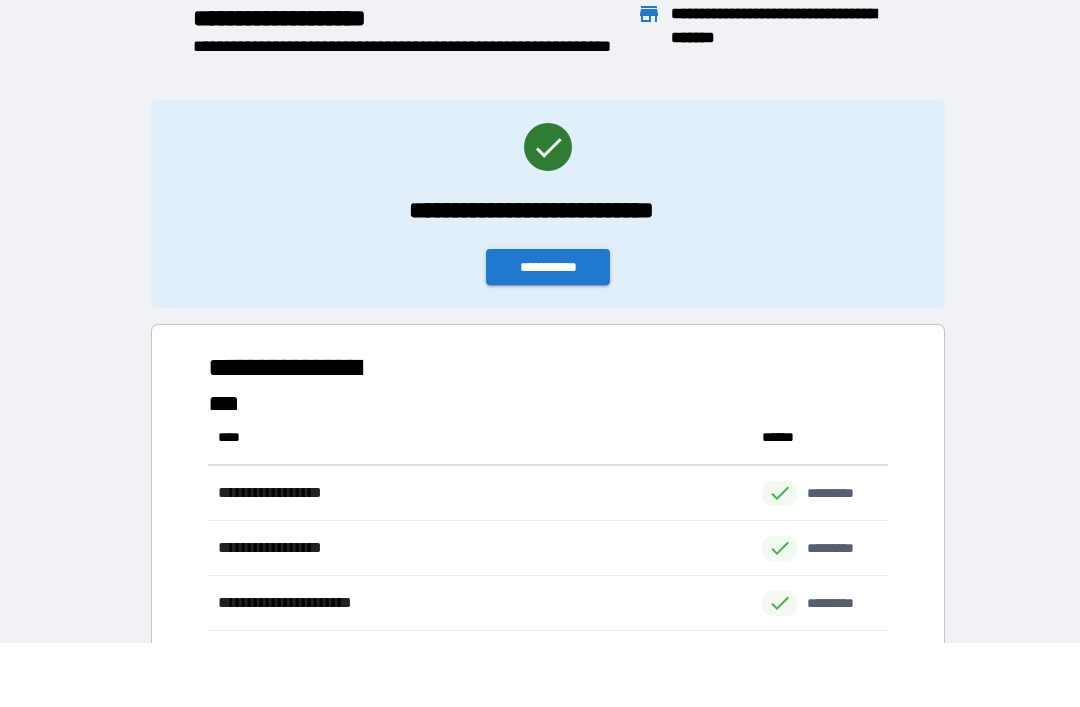 scroll, scrollTop: 221, scrollLeft: 680, axis: both 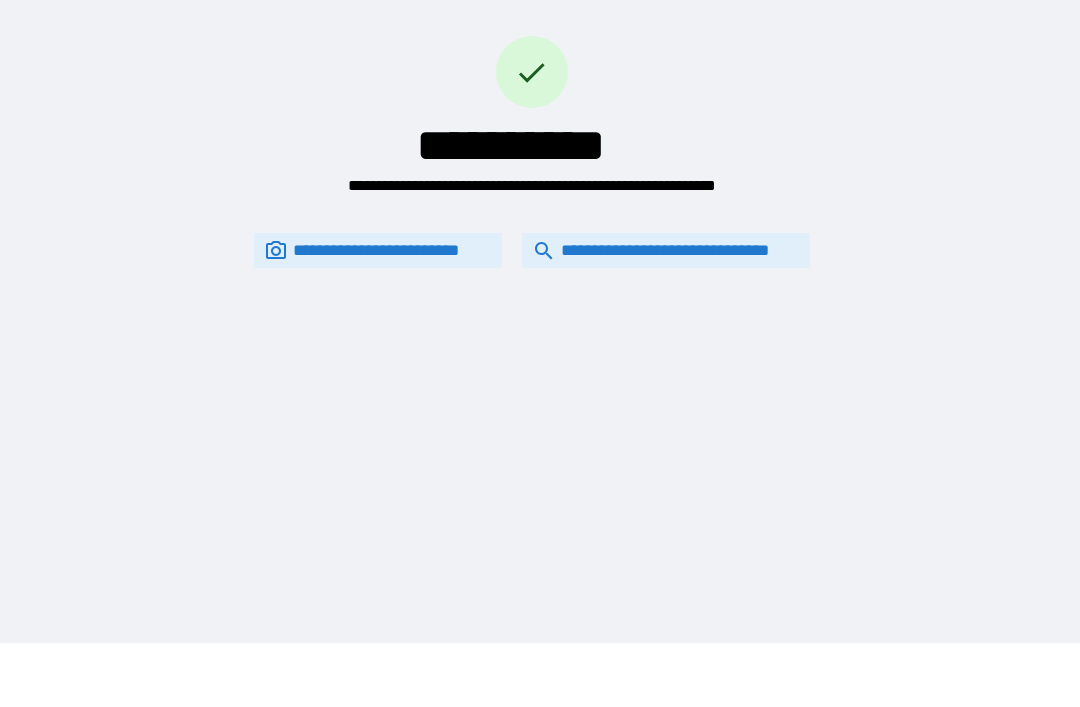 click on "**********" at bounding box center (666, 250) 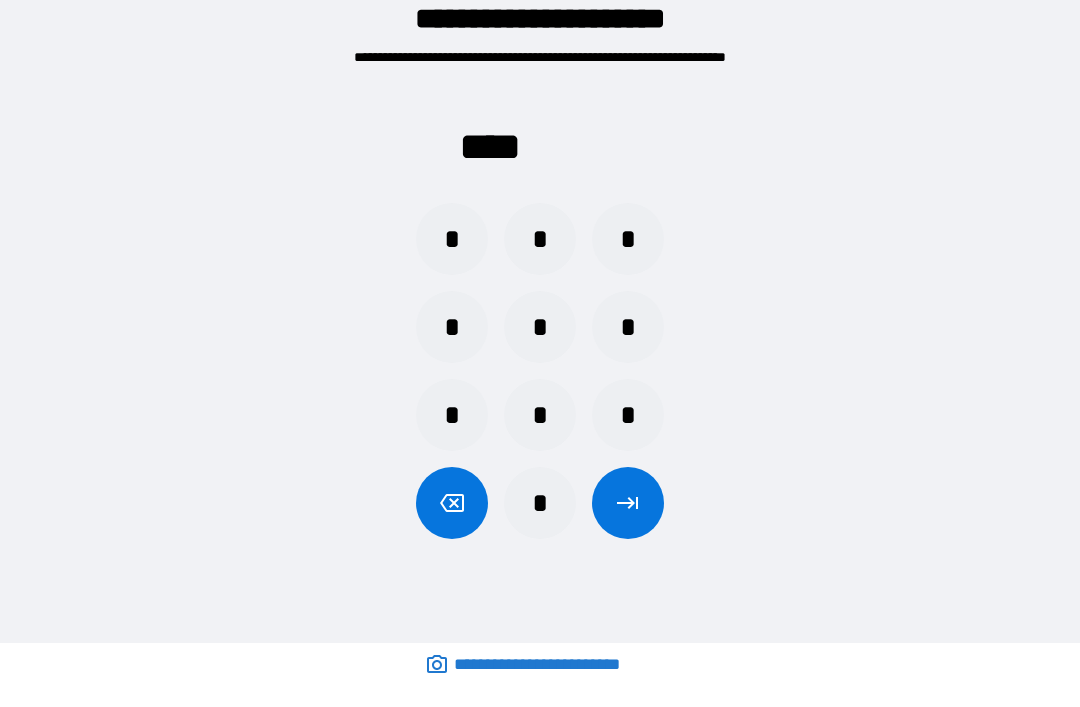 click on "*" at bounding box center [540, 239] 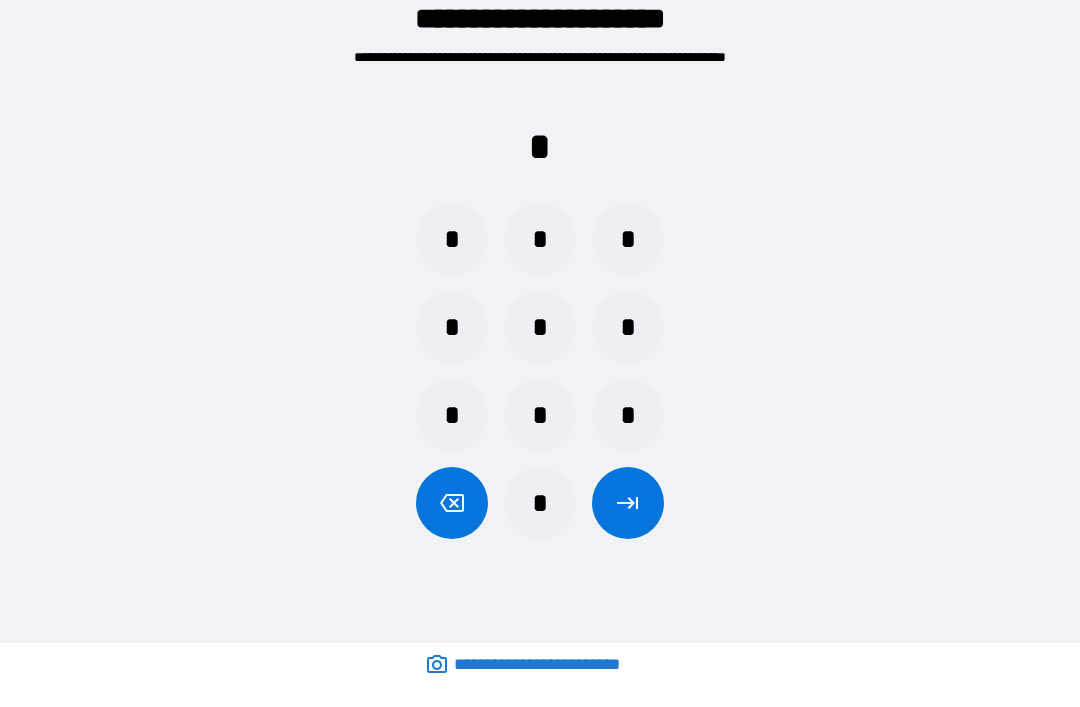 click on "*" at bounding box center [628, 415] 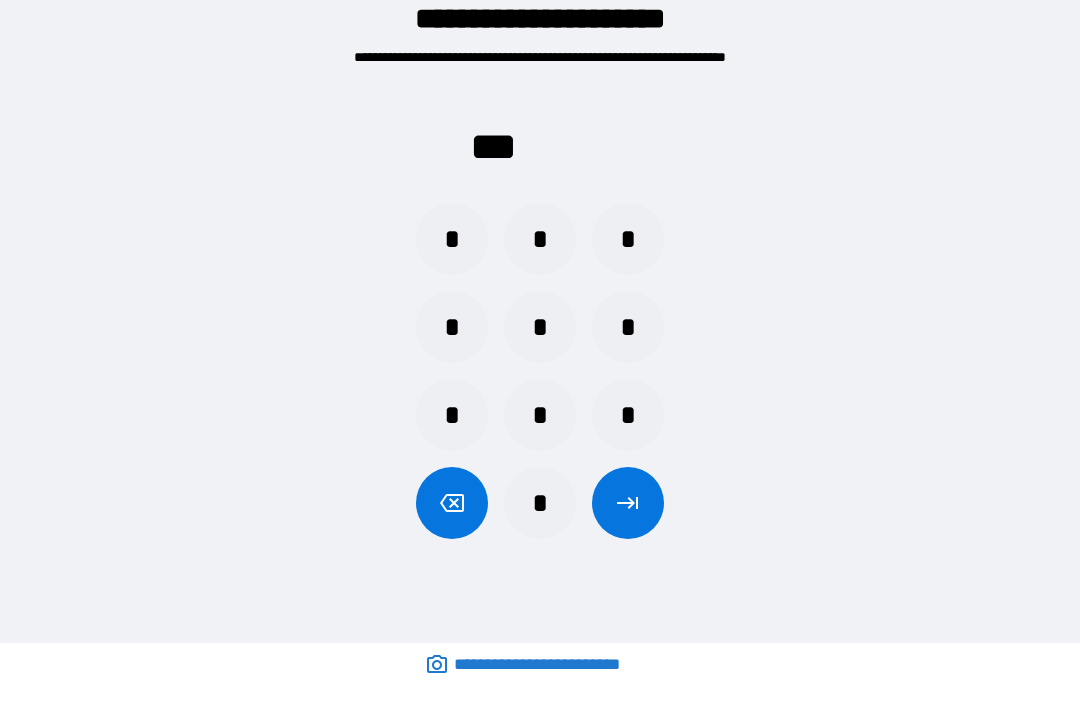 click on "*" at bounding box center (452, 239) 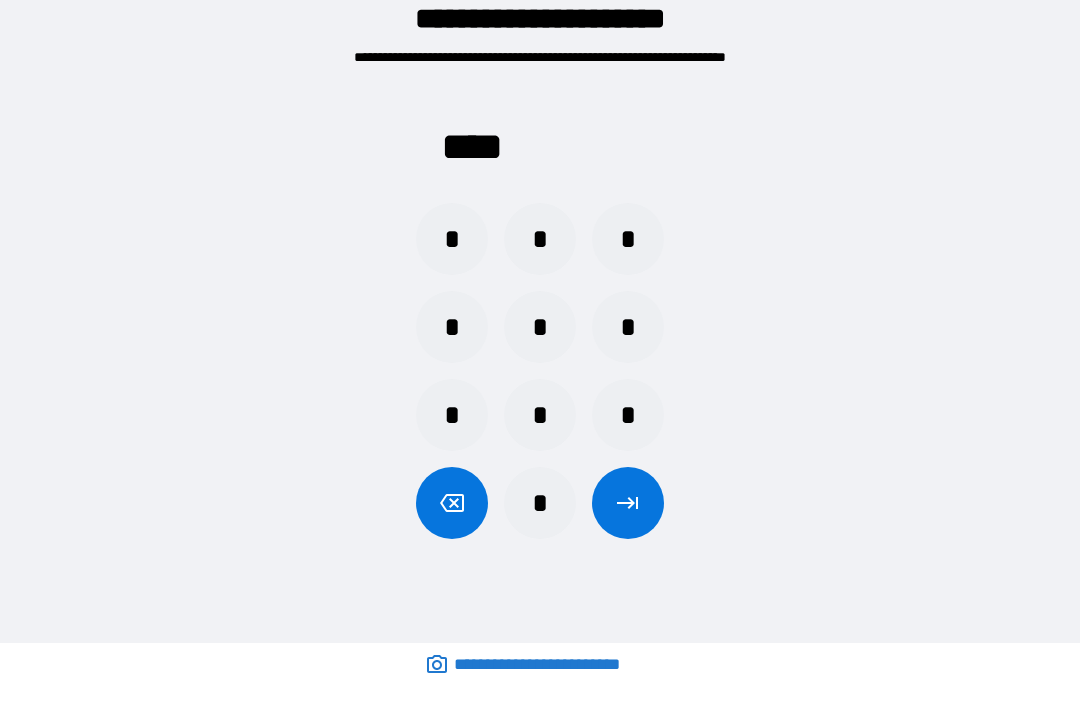 click at bounding box center [628, 503] 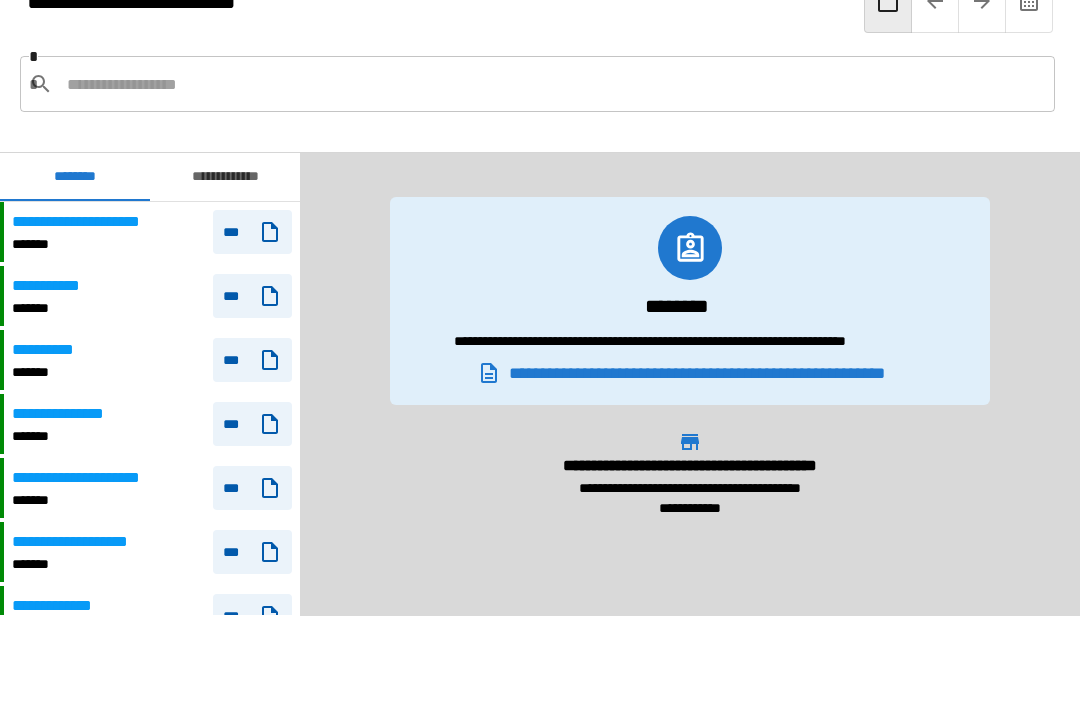 scroll, scrollTop: 2851, scrollLeft: 0, axis: vertical 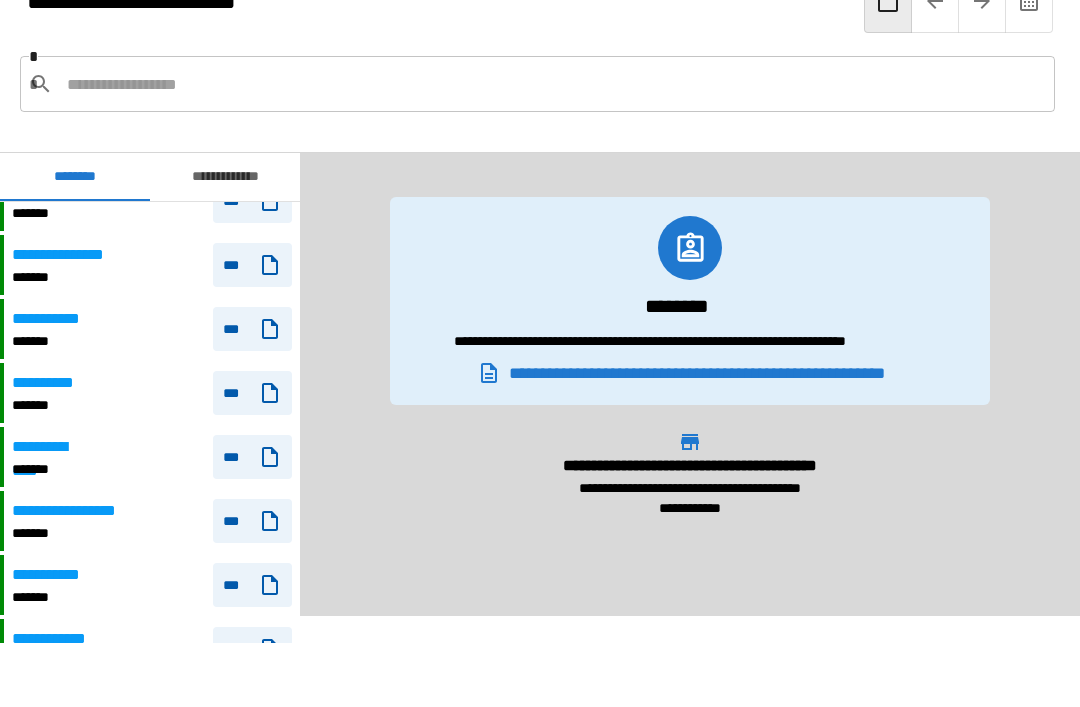 click on "*******" at bounding box center [66, 277] 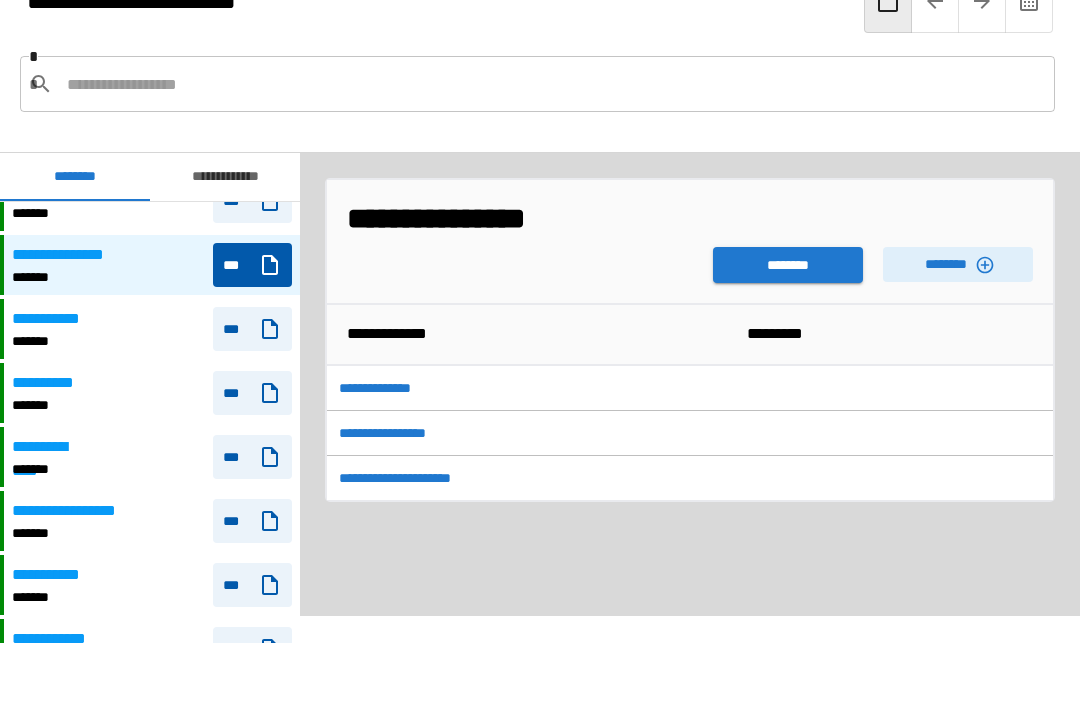 click on "********" at bounding box center (788, 265) 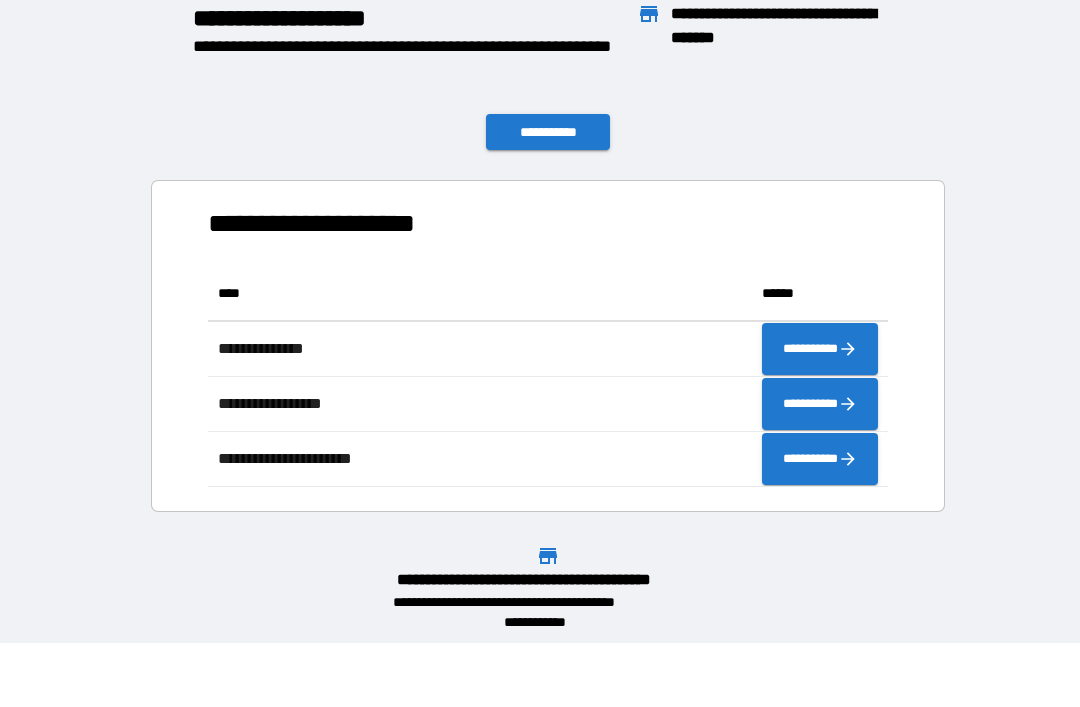 scroll, scrollTop: 221, scrollLeft: 680, axis: both 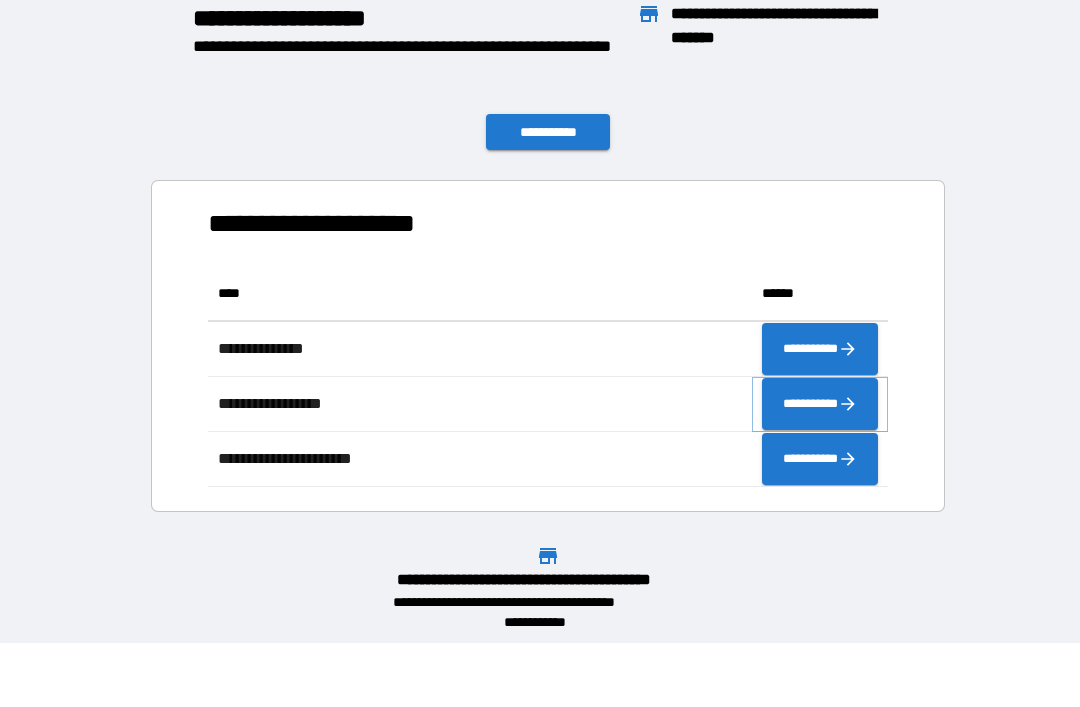 click on "**********" at bounding box center (820, 404) 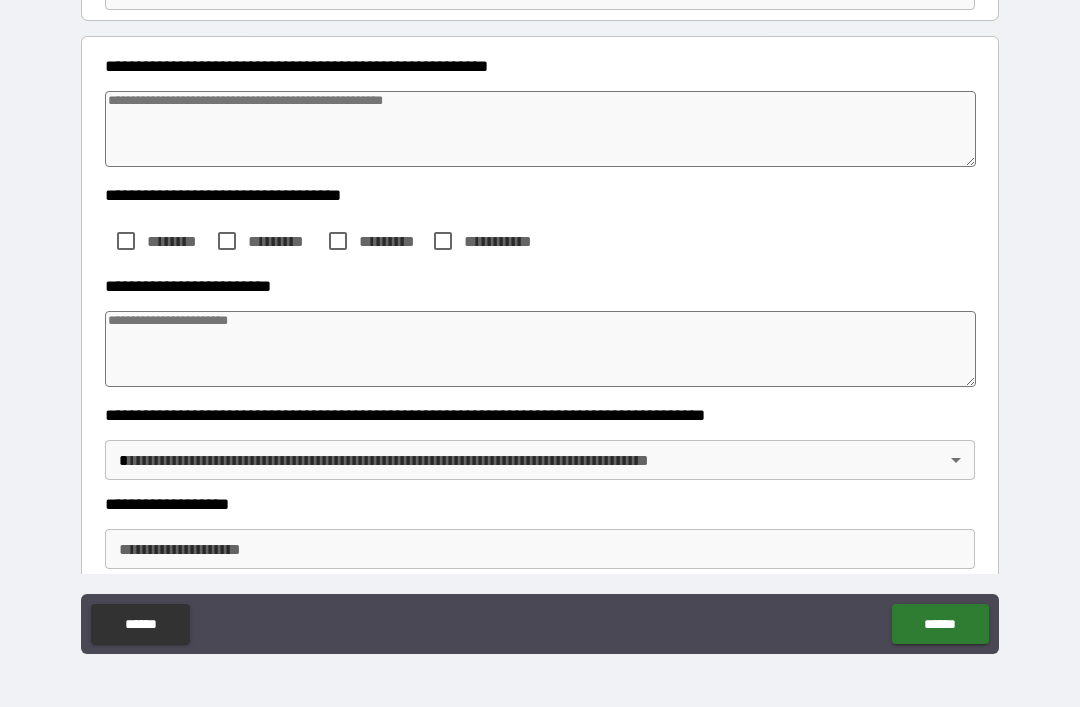 scroll, scrollTop: 209, scrollLeft: 0, axis: vertical 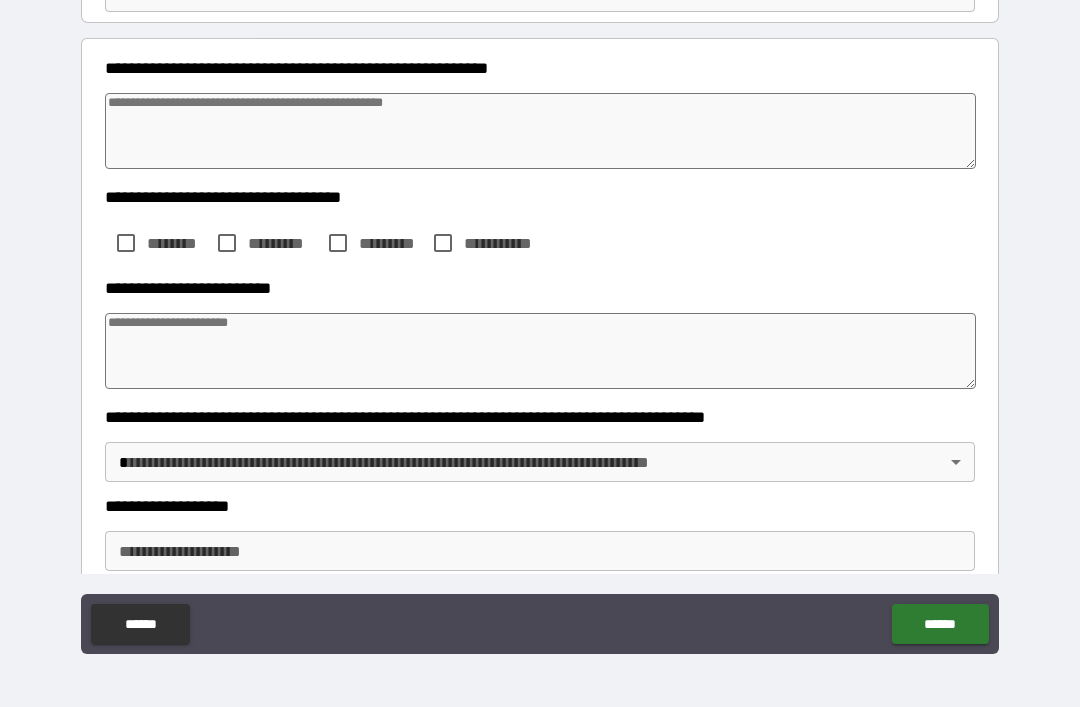 click at bounding box center [540, 351] 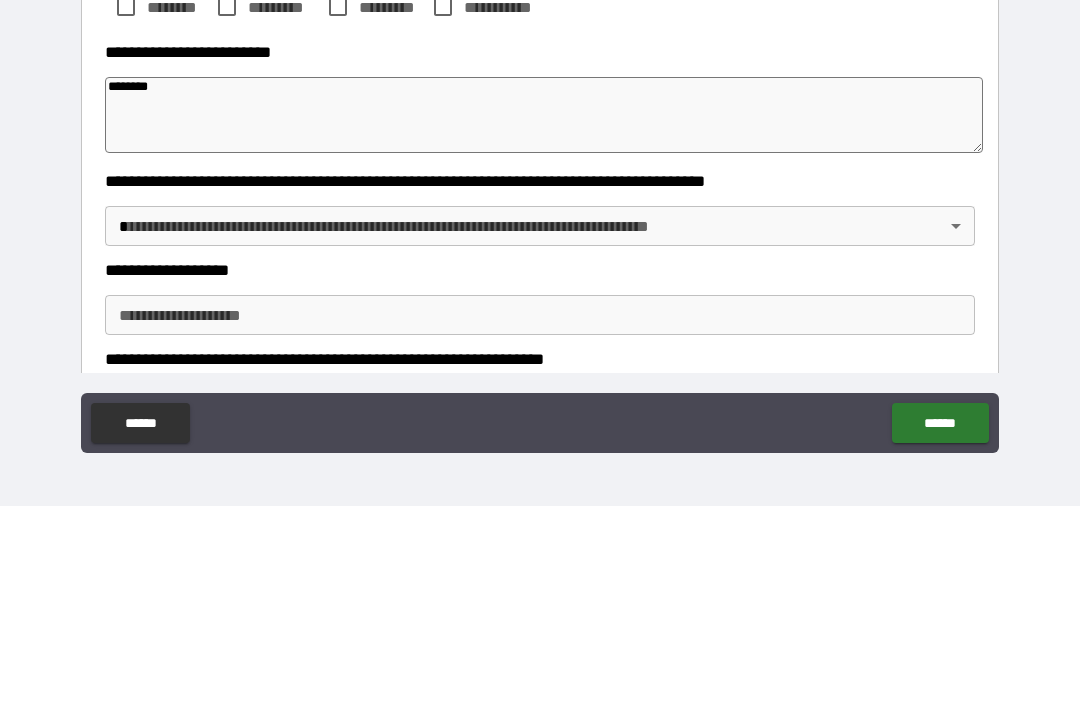 scroll, scrollTop: 243, scrollLeft: 0, axis: vertical 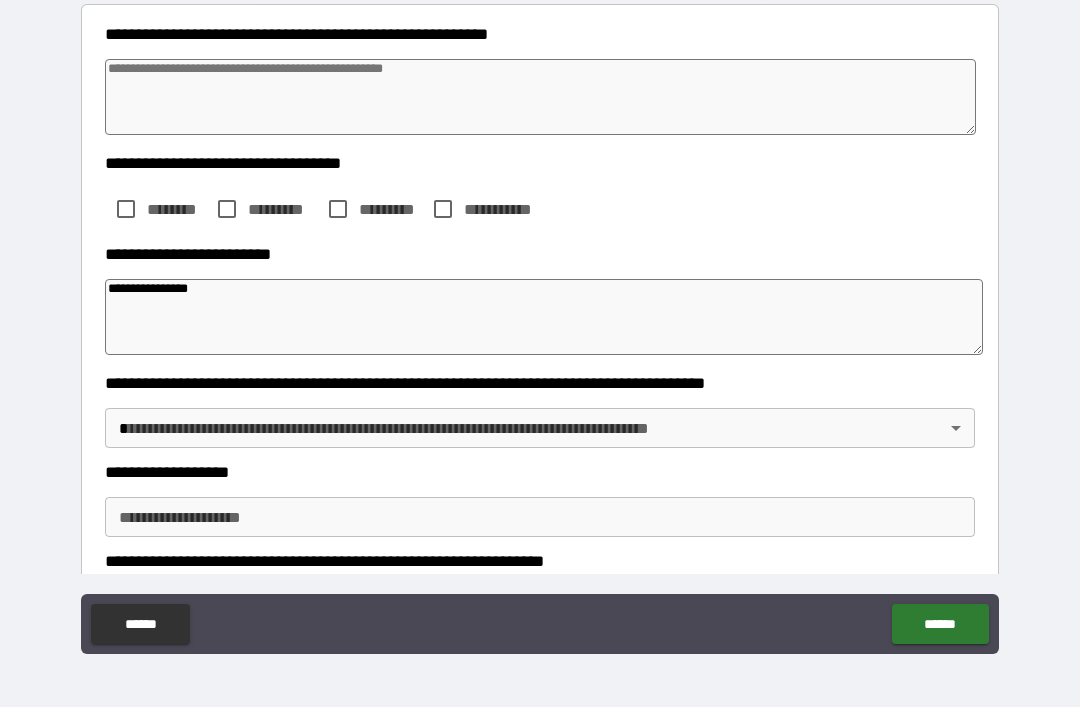 click on "[FIRST] [LAST] [STREET_NAME] [CITY] [STATE] [ZIP_CODE] [COUNTRY] [PHONE] [EMAIL] [SSN] [CREDIT_CARD] [DATE] [TIME]" at bounding box center [540, 321] 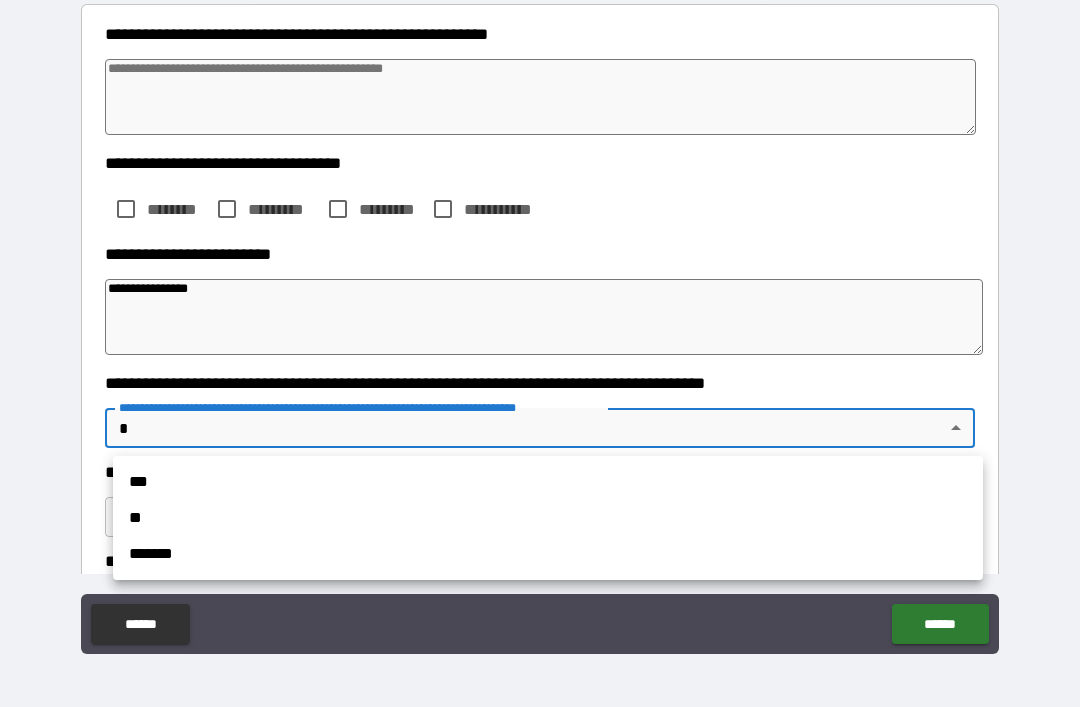 click on "**" at bounding box center (548, 518) 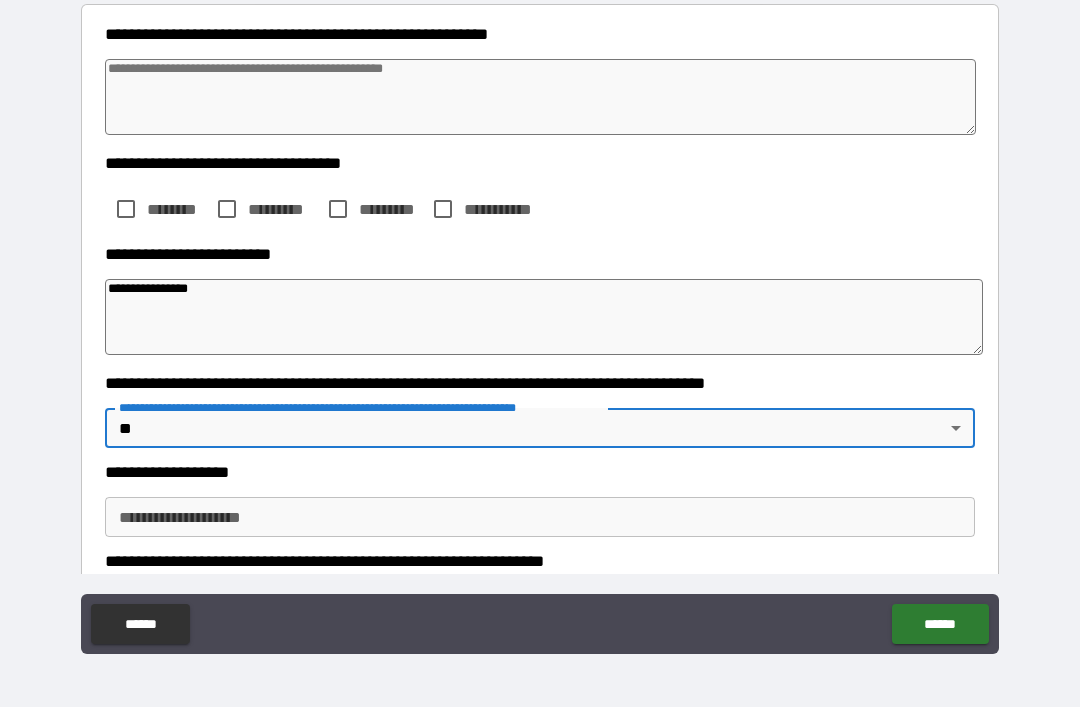scroll, scrollTop: 300, scrollLeft: 0, axis: vertical 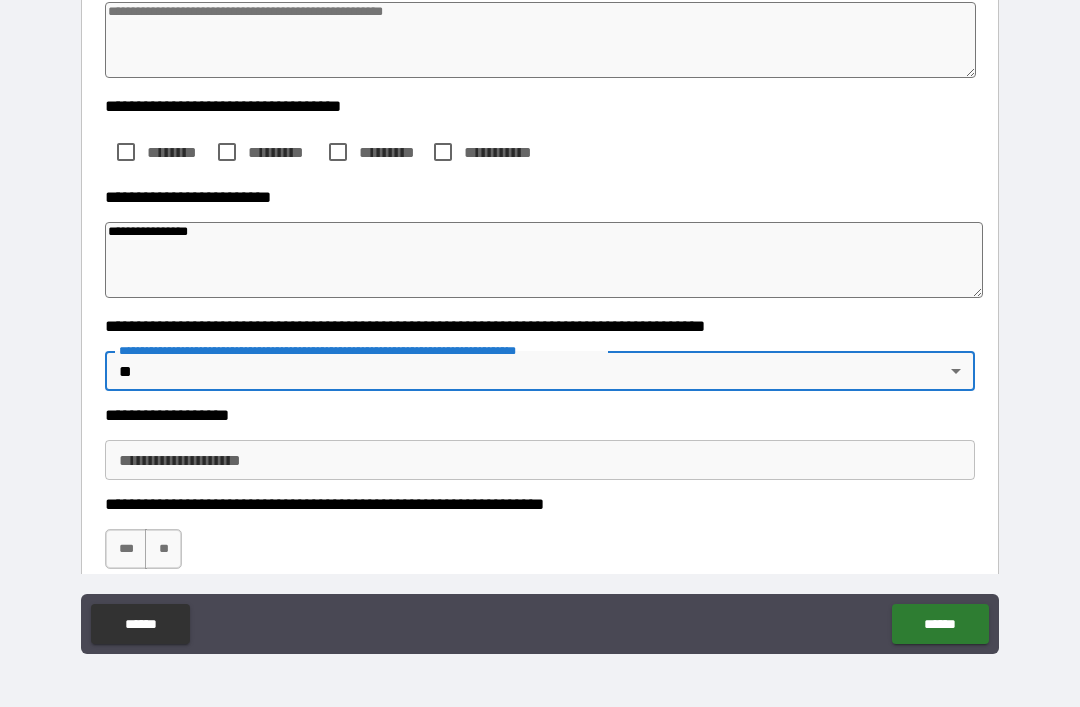 click on "**********" at bounding box center (540, 460) 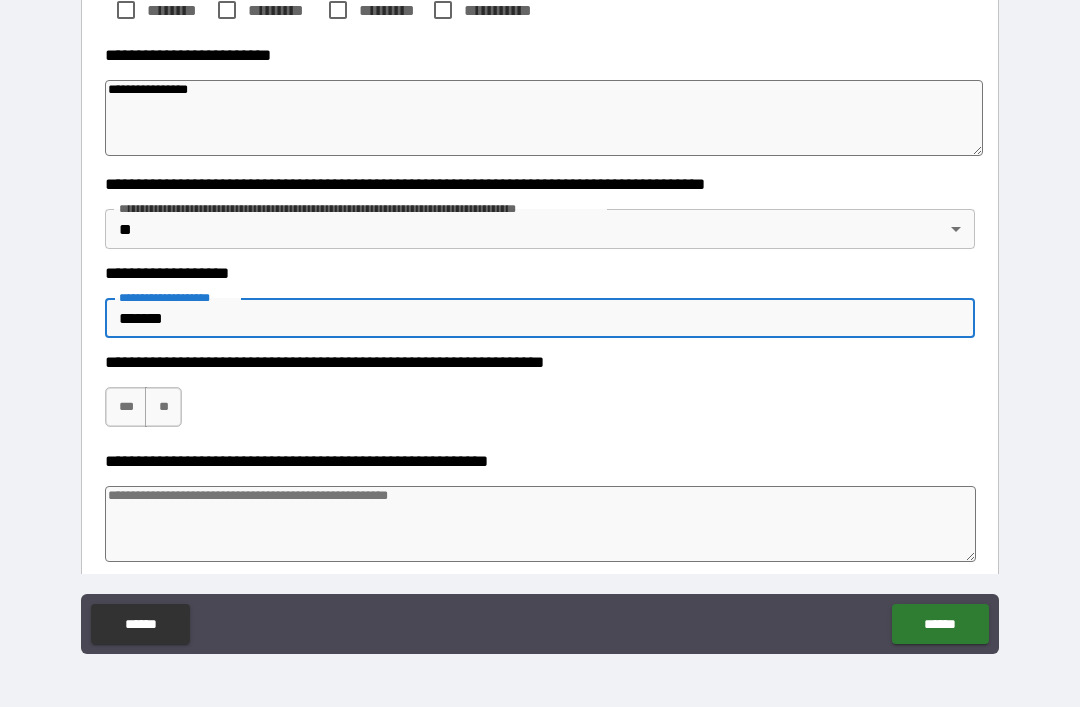scroll, scrollTop: 498, scrollLeft: 0, axis: vertical 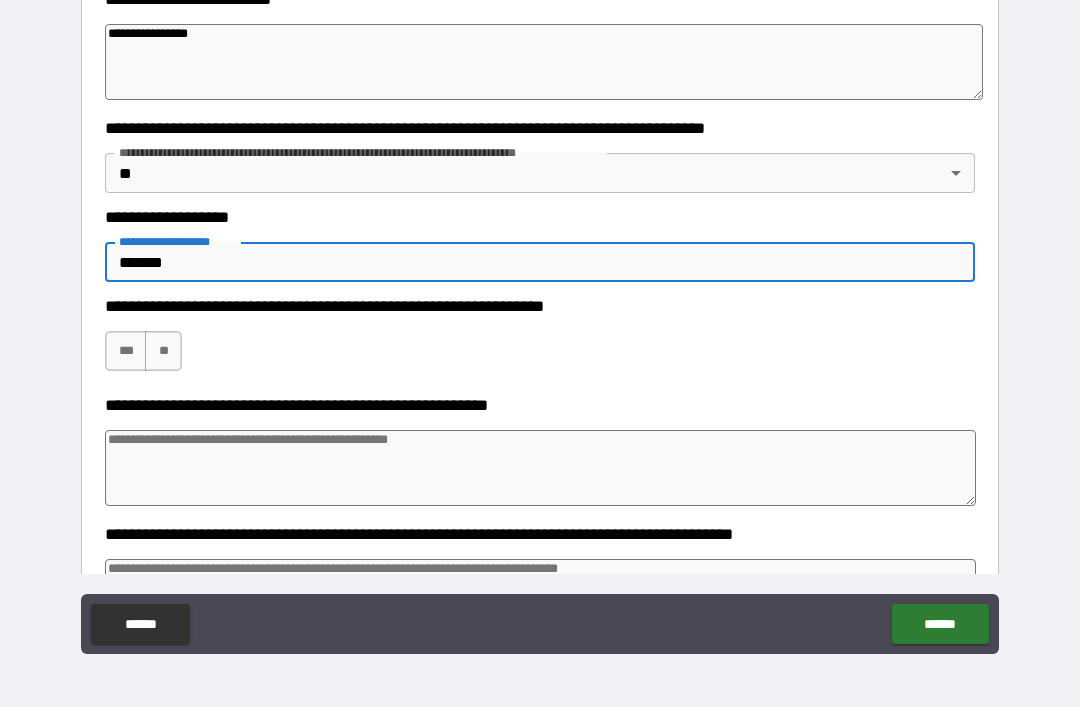 click on "***" at bounding box center [126, 351] 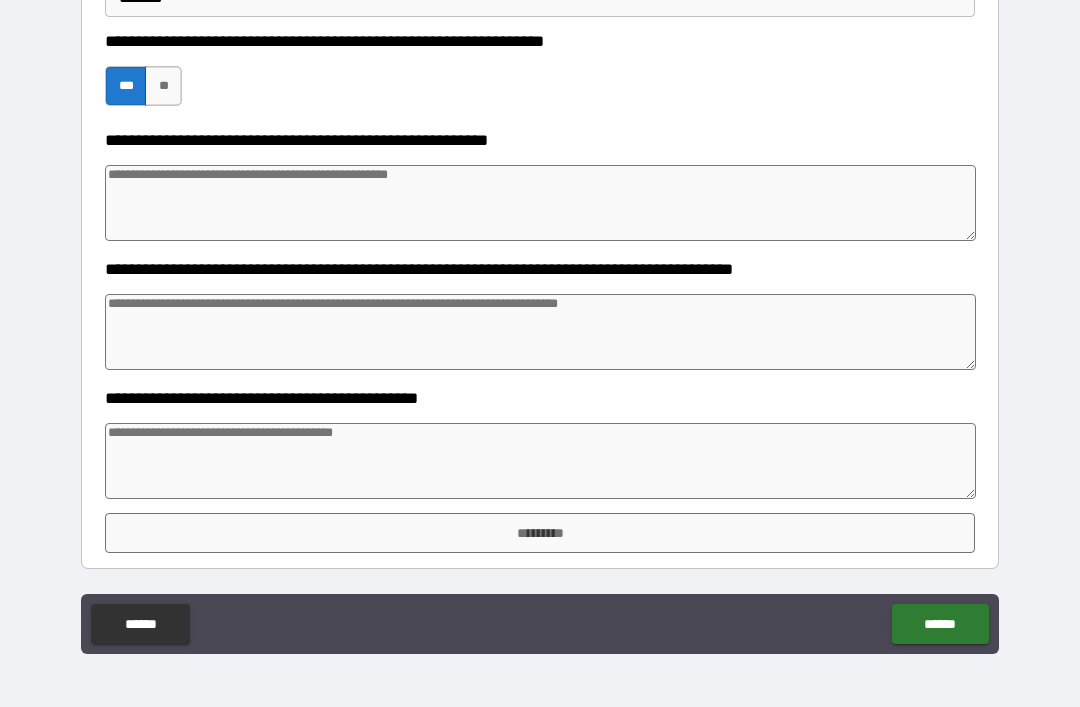 scroll, scrollTop: 763, scrollLeft: 0, axis: vertical 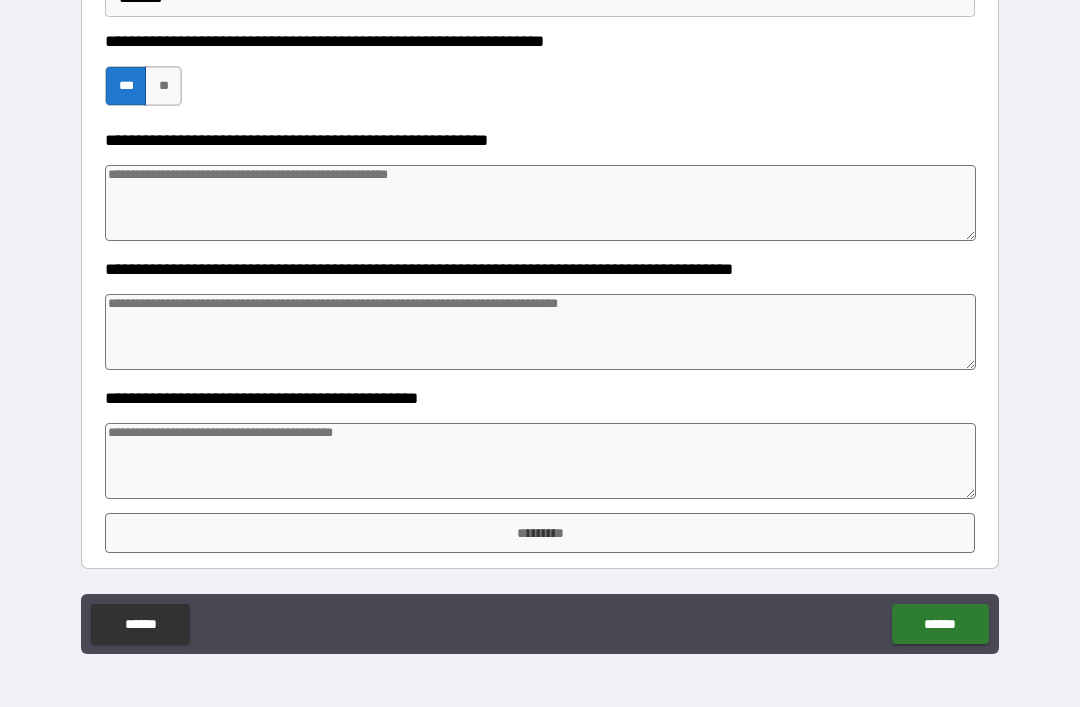 click at bounding box center [540, 461] 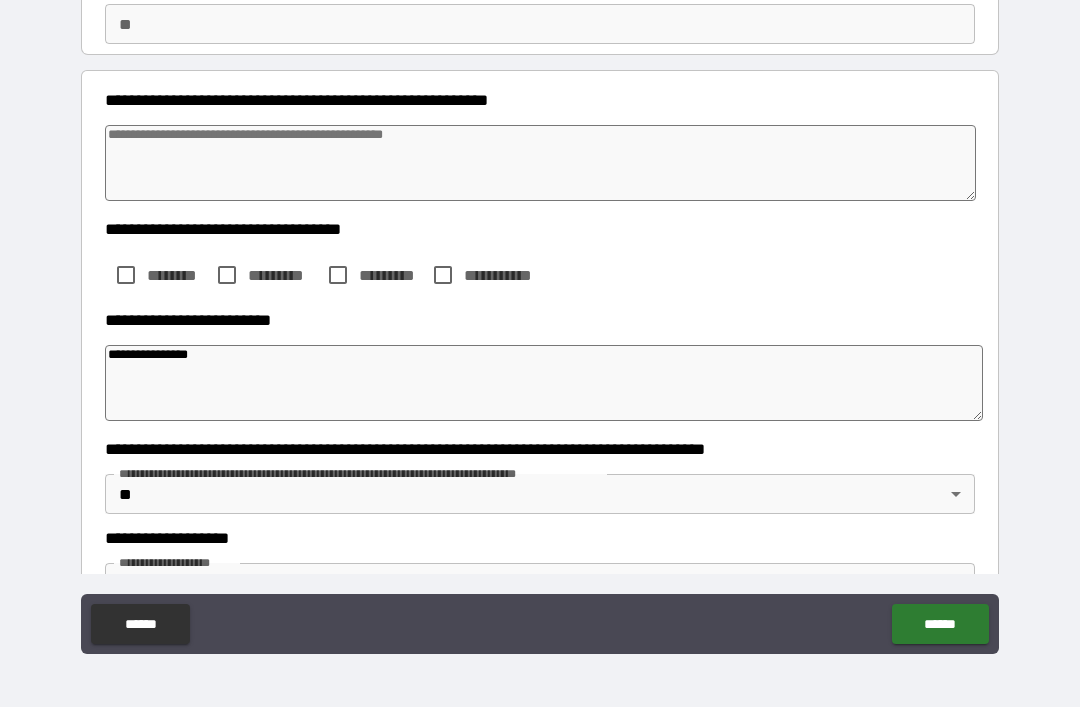 scroll, scrollTop: 160, scrollLeft: 0, axis: vertical 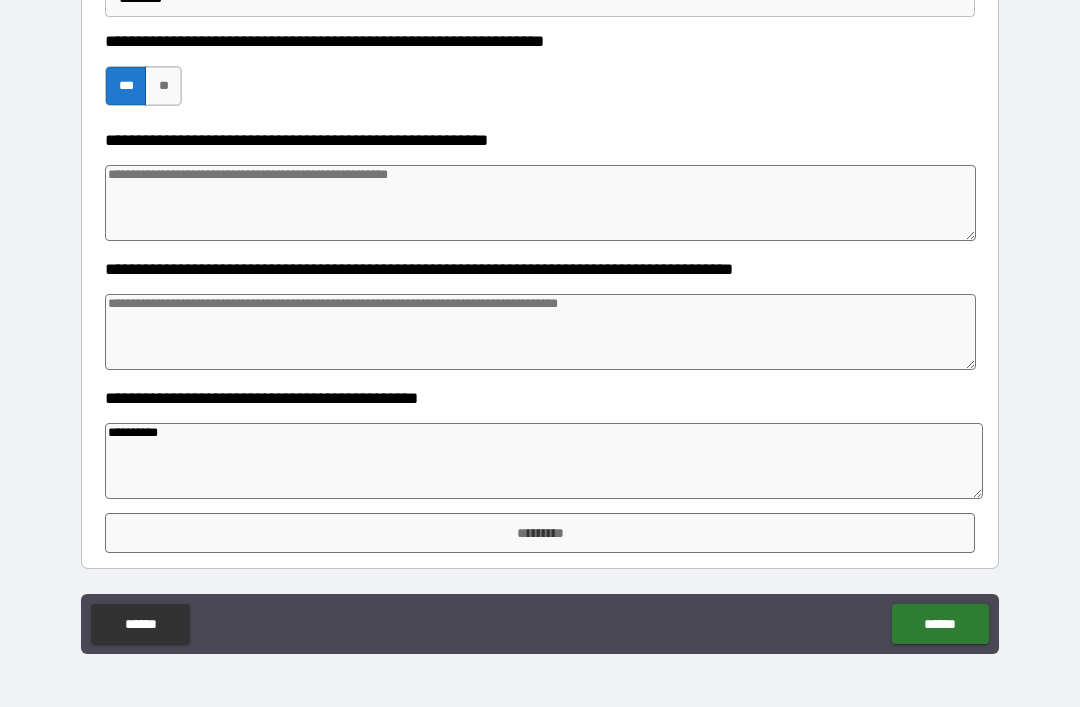 click on "******" at bounding box center [940, 624] 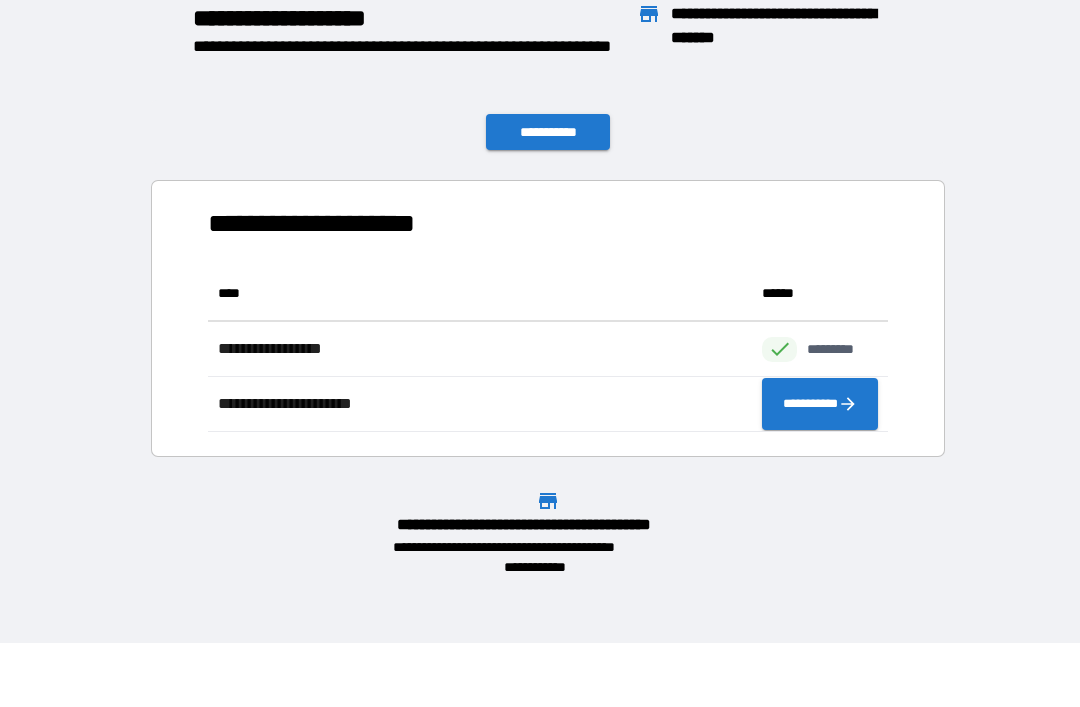 scroll, scrollTop: 166, scrollLeft: 680, axis: both 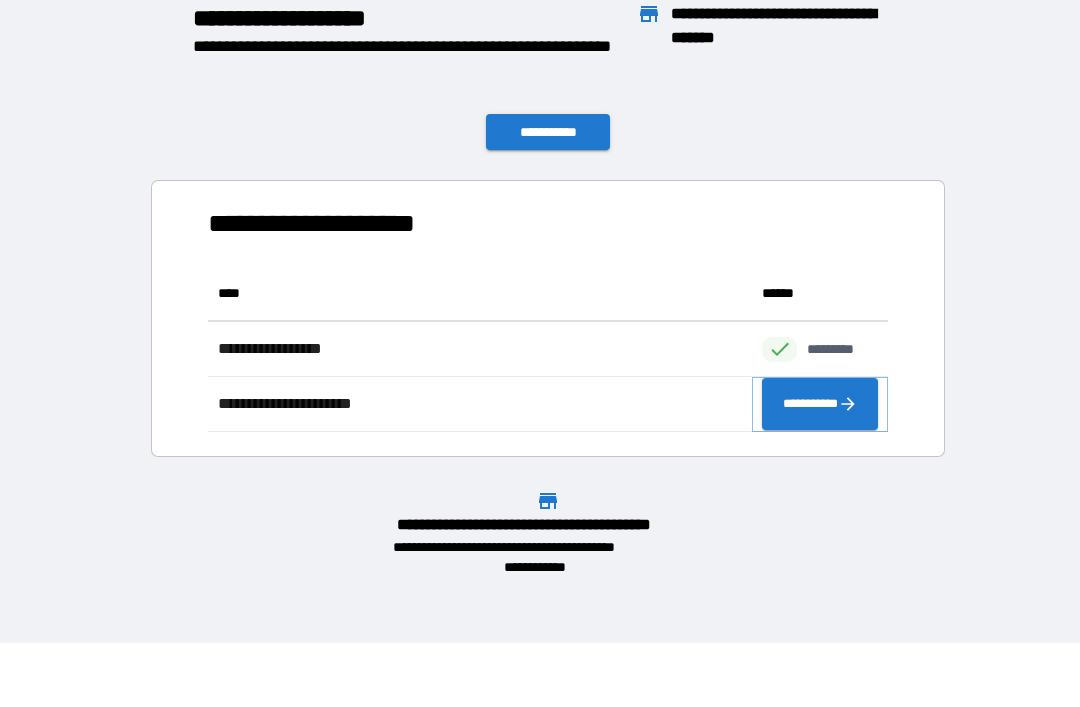 click 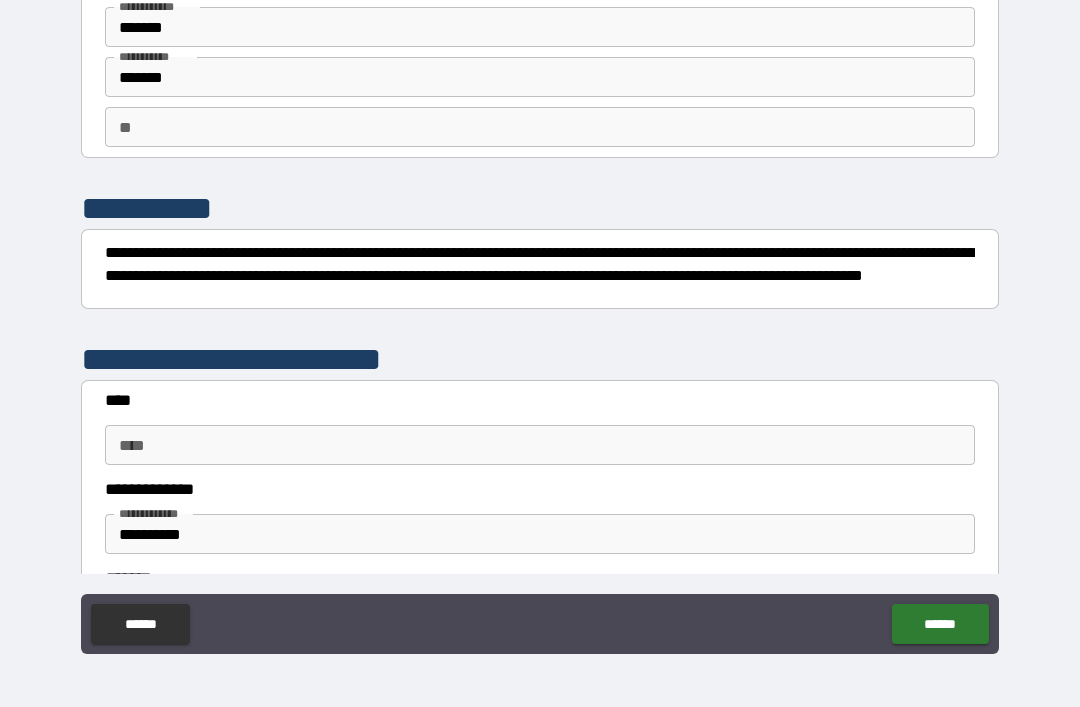 scroll, scrollTop: 70, scrollLeft: 0, axis: vertical 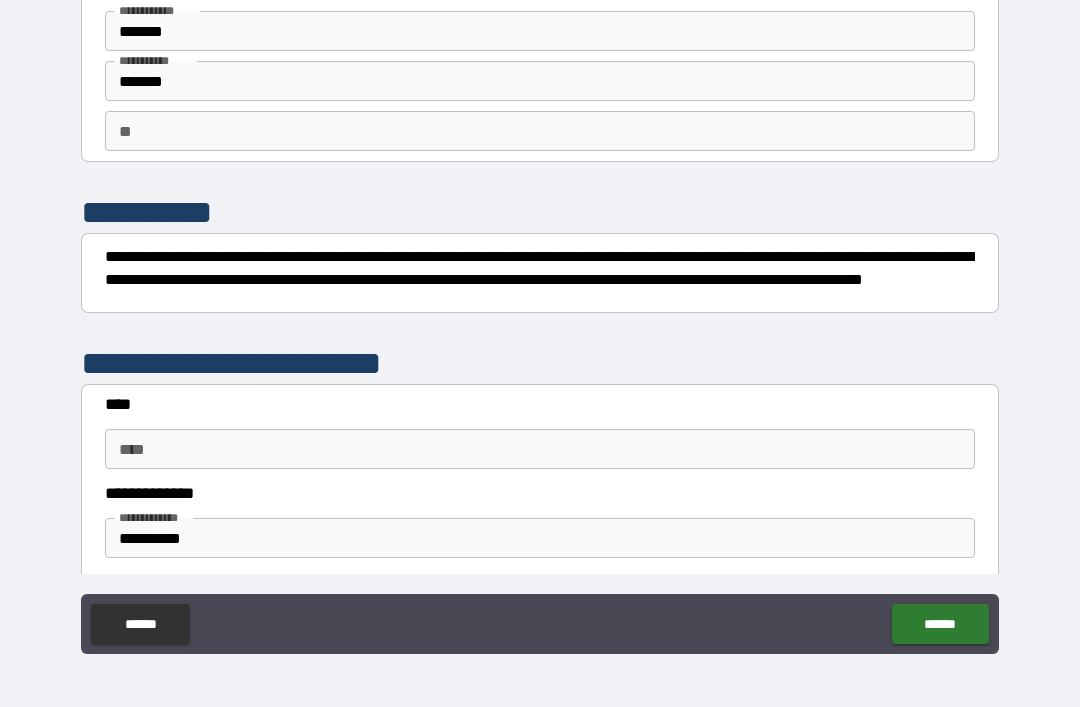 click on "[DATE] [TIME]" at bounding box center (540, 434) 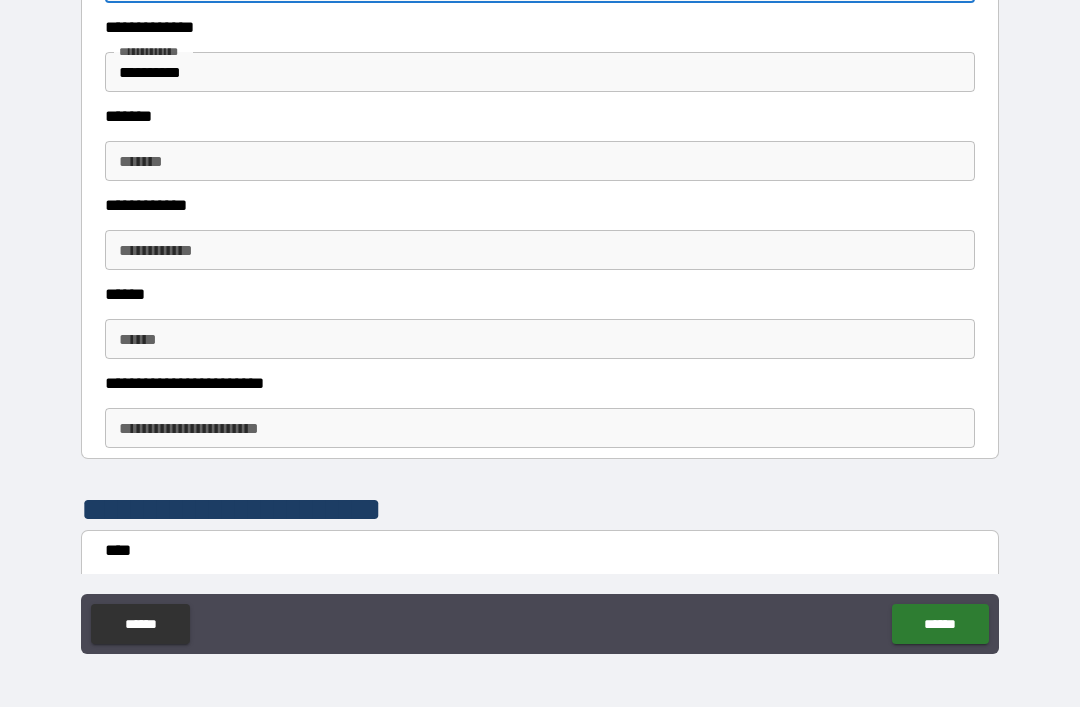 scroll, scrollTop: 510, scrollLeft: 0, axis: vertical 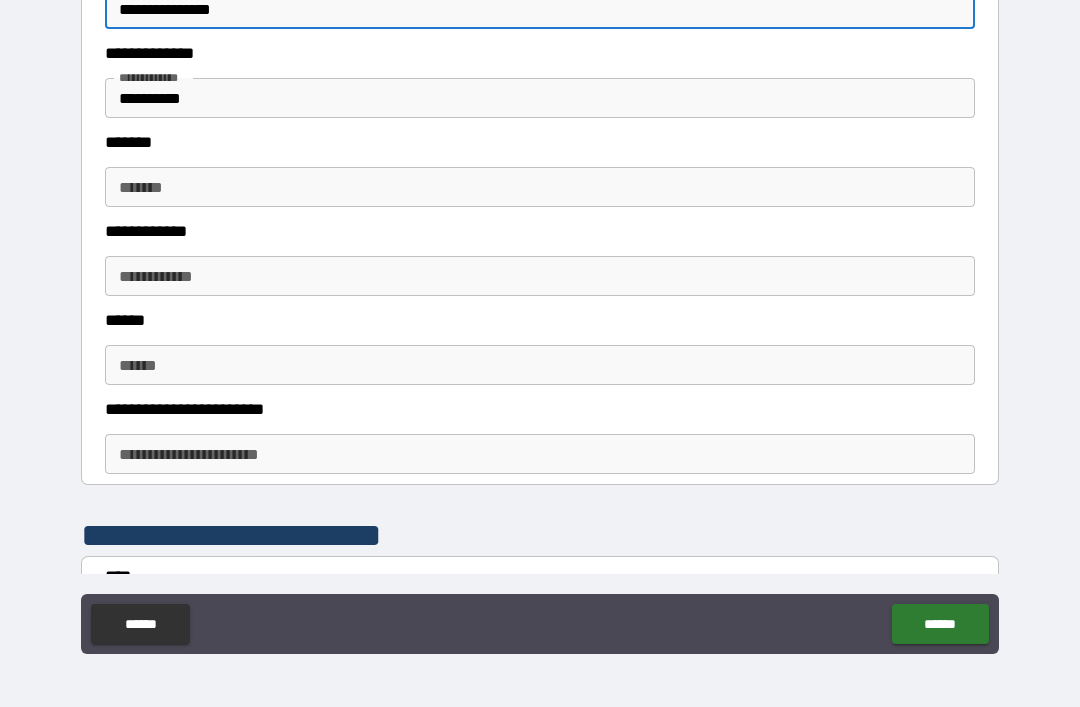 click on "*******" at bounding box center (540, 187) 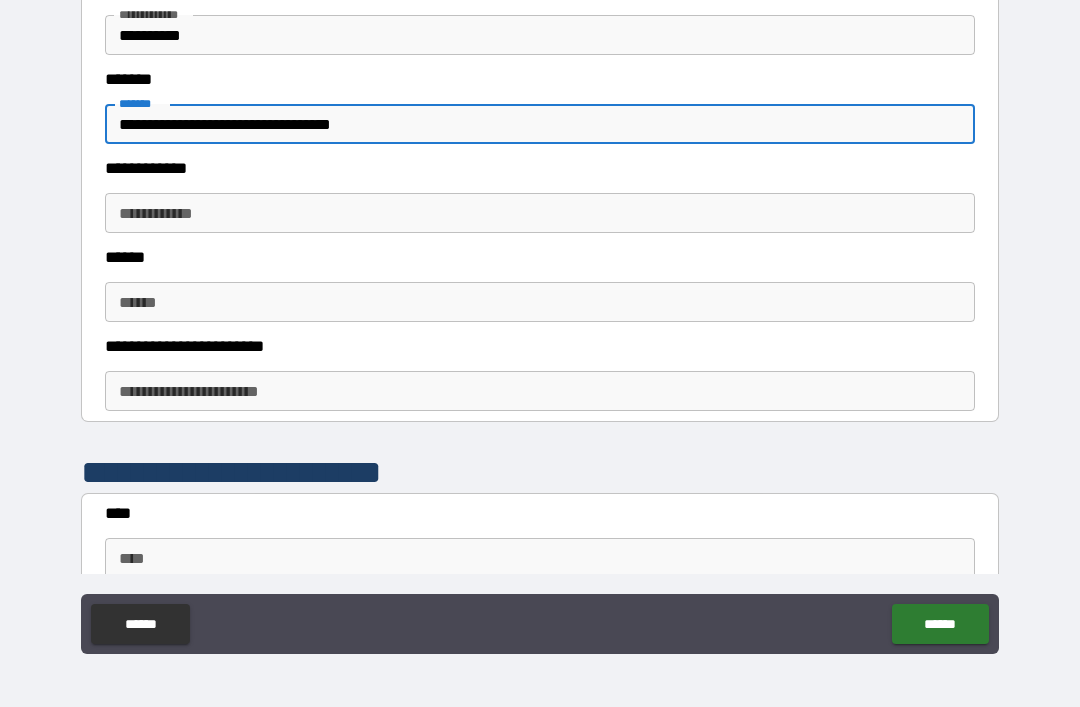 scroll, scrollTop: 621, scrollLeft: 0, axis: vertical 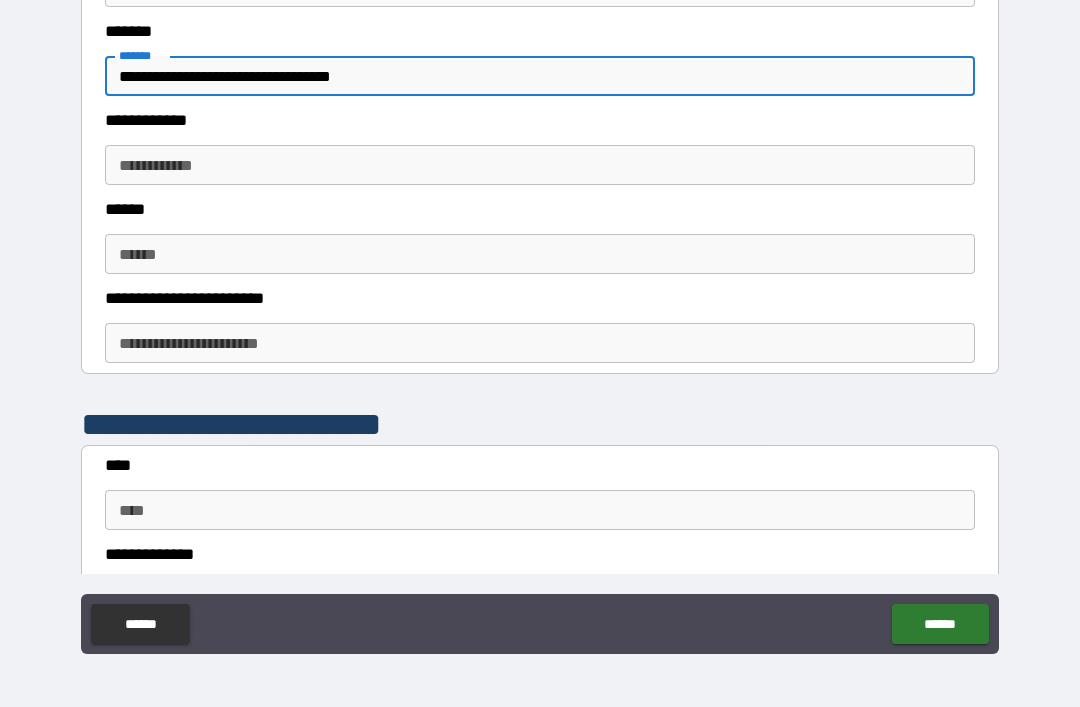click on "**********" at bounding box center (540, 165) 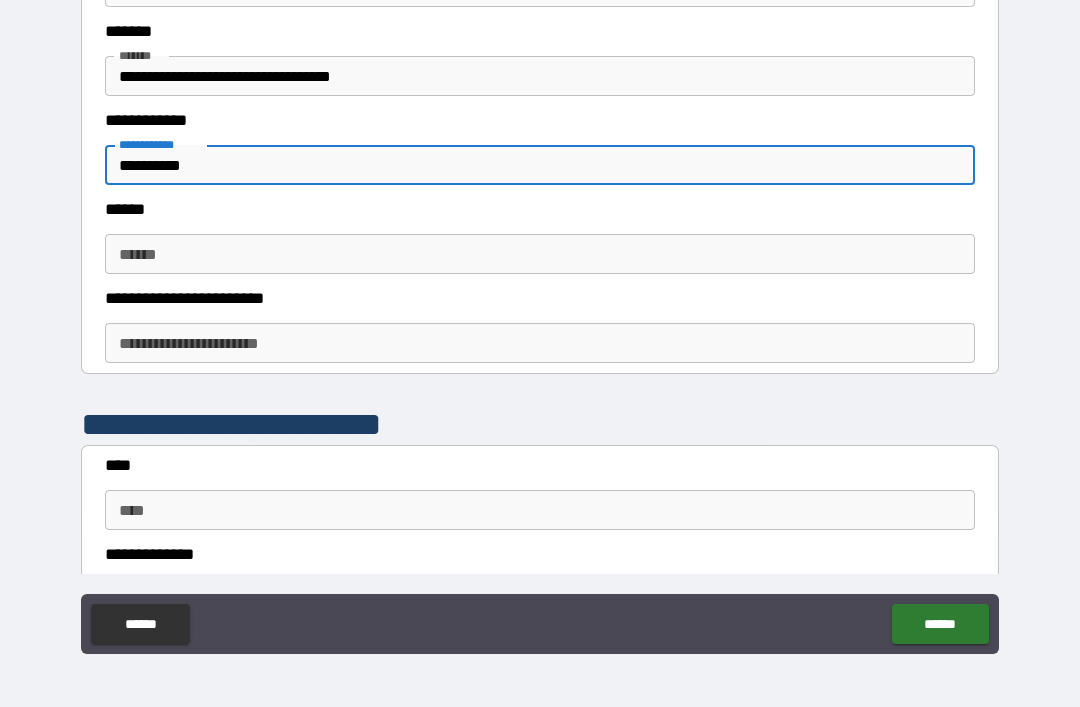 click on "******" at bounding box center [540, 254] 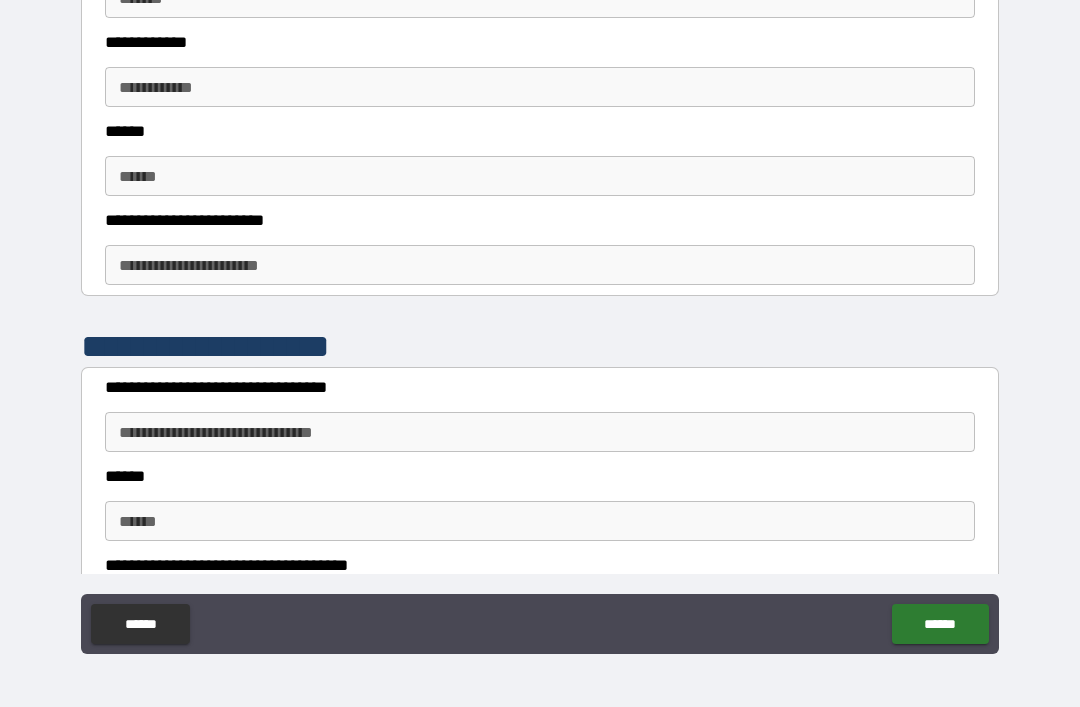 scroll, scrollTop: 1367, scrollLeft: 0, axis: vertical 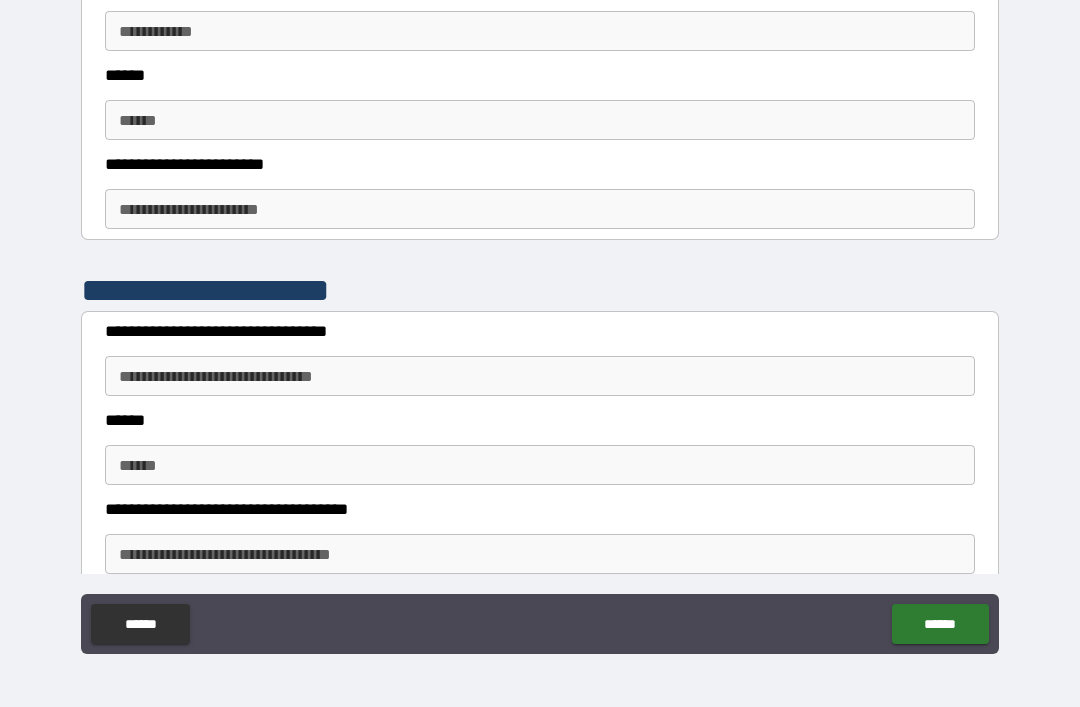 click on "**********" at bounding box center (540, 376) 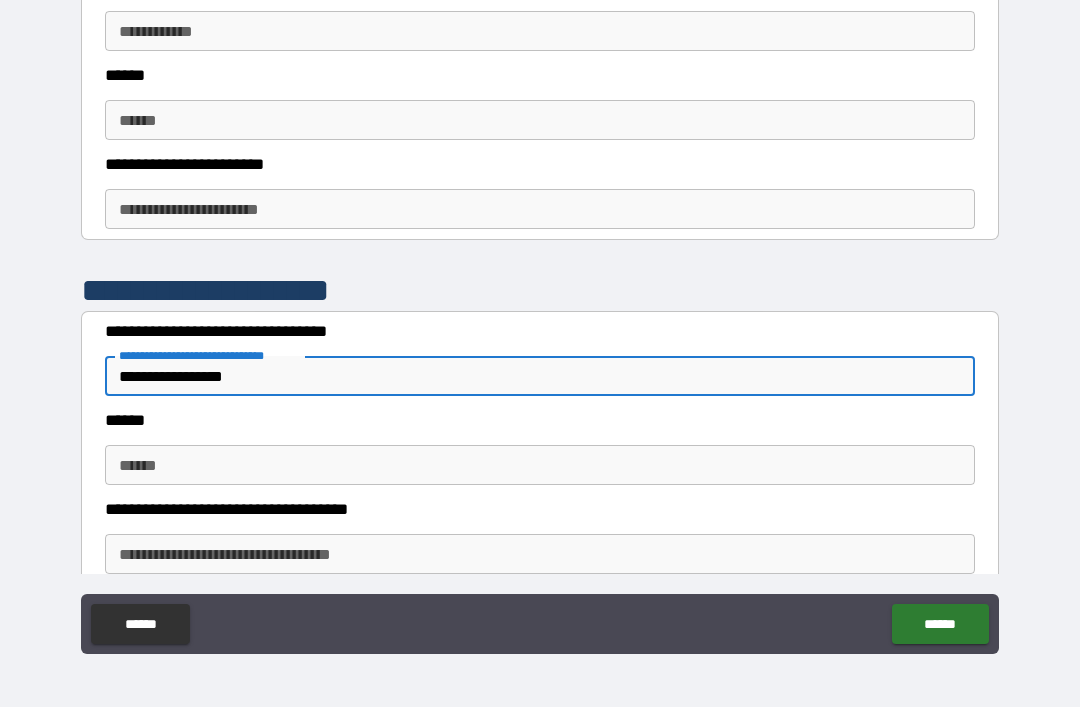 click on "******" at bounding box center [540, 465] 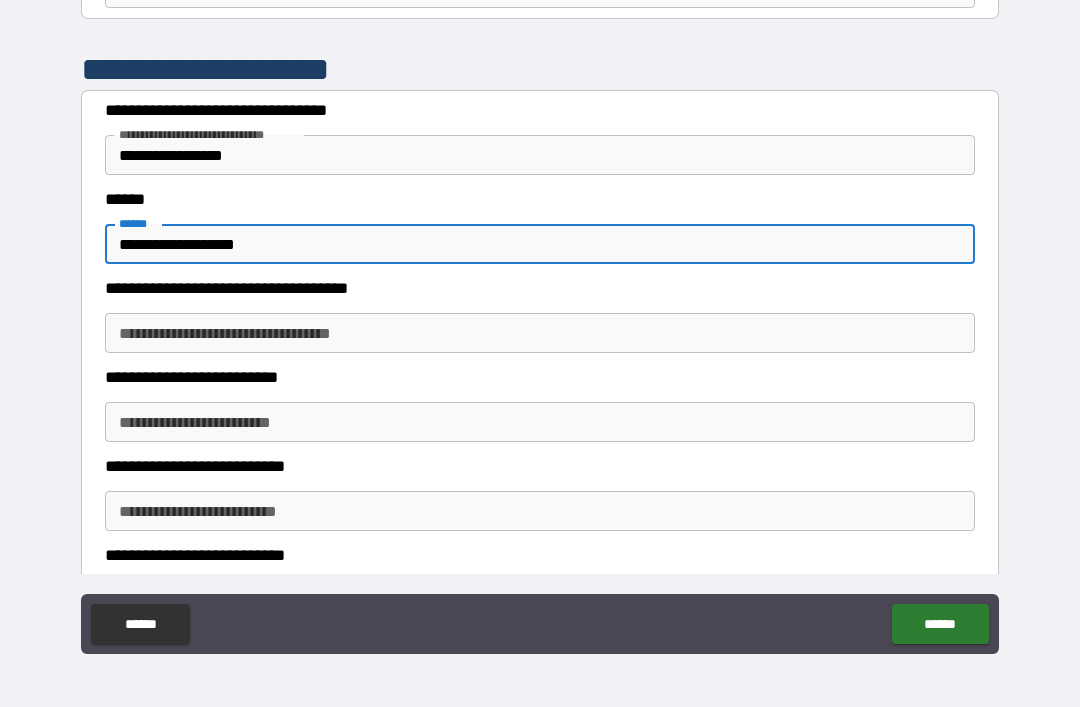 scroll, scrollTop: 1584, scrollLeft: 0, axis: vertical 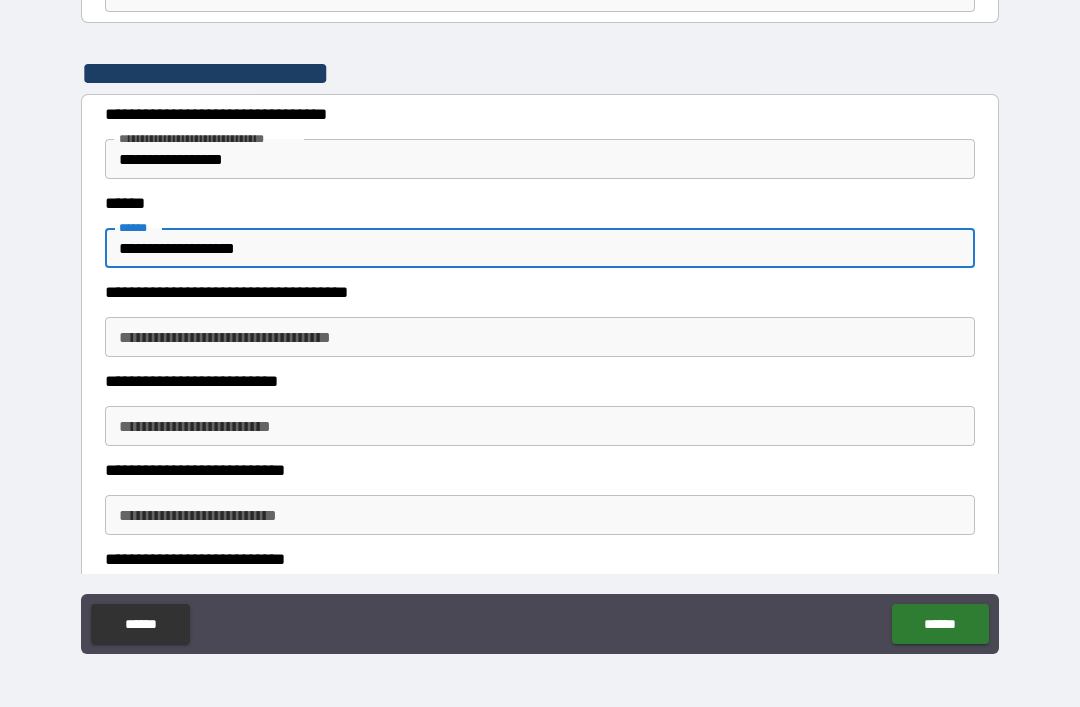 click on "**********" at bounding box center [540, 337] 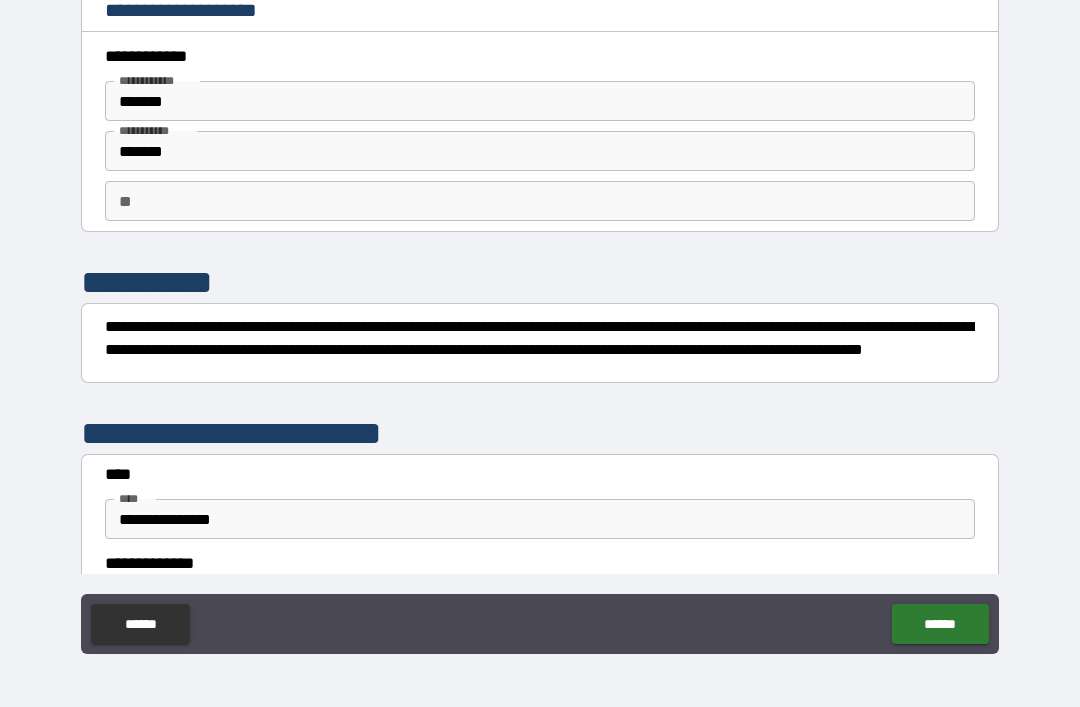 scroll, scrollTop: 0, scrollLeft: 0, axis: both 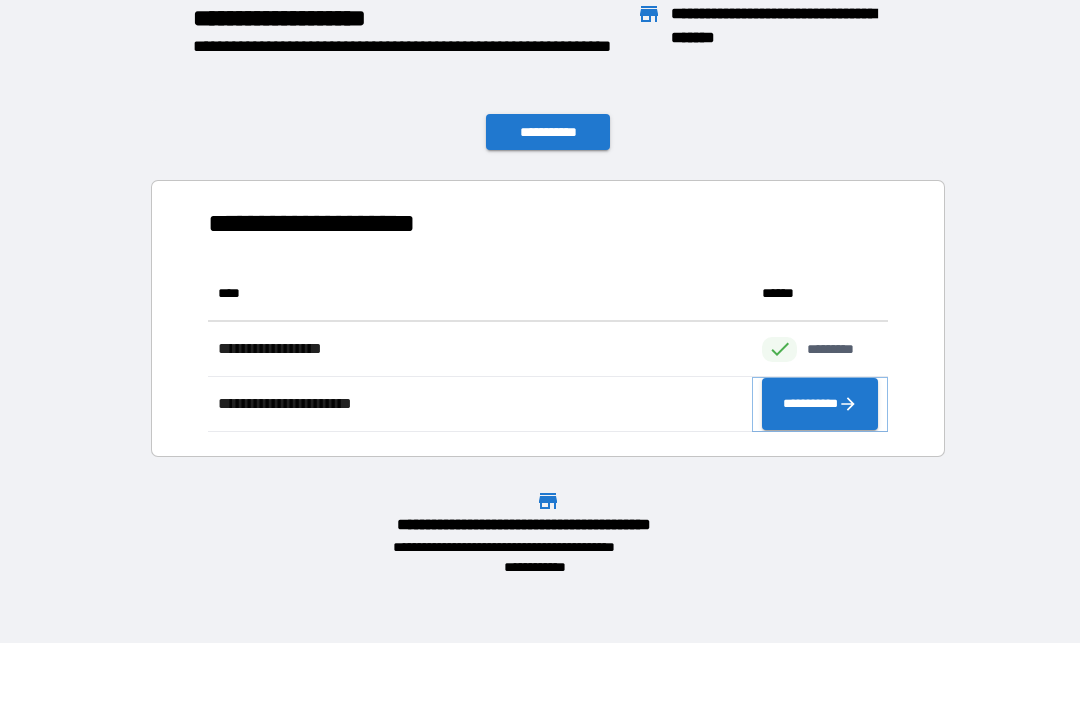 click on "**********" at bounding box center [820, 404] 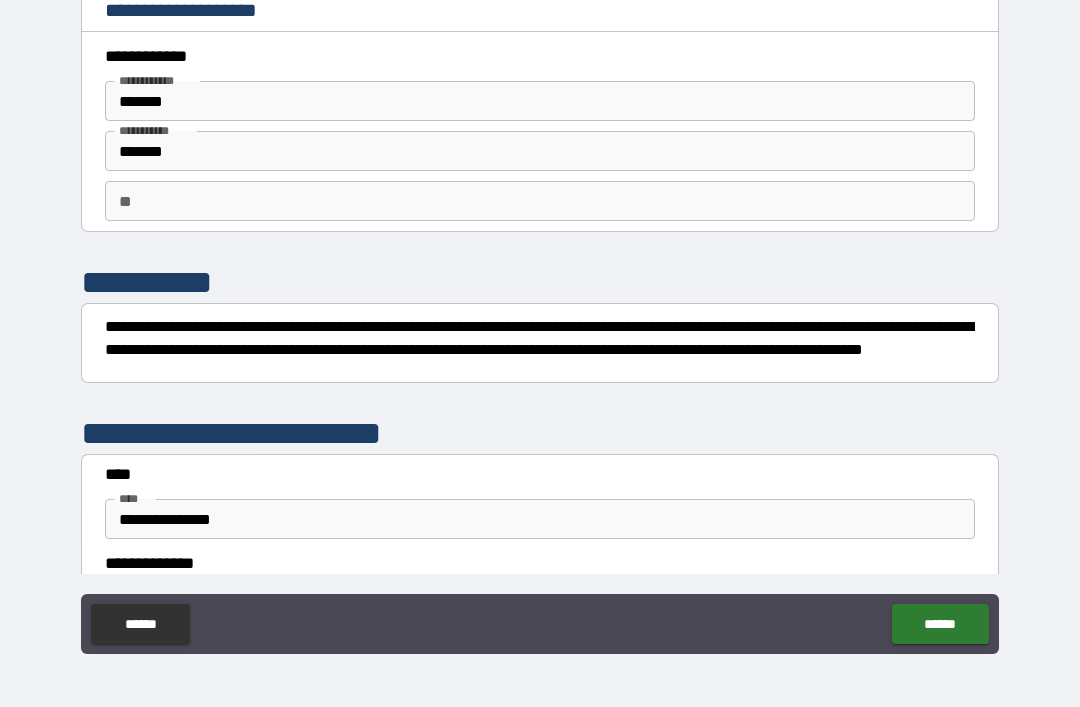 scroll, scrollTop: 0, scrollLeft: 0, axis: both 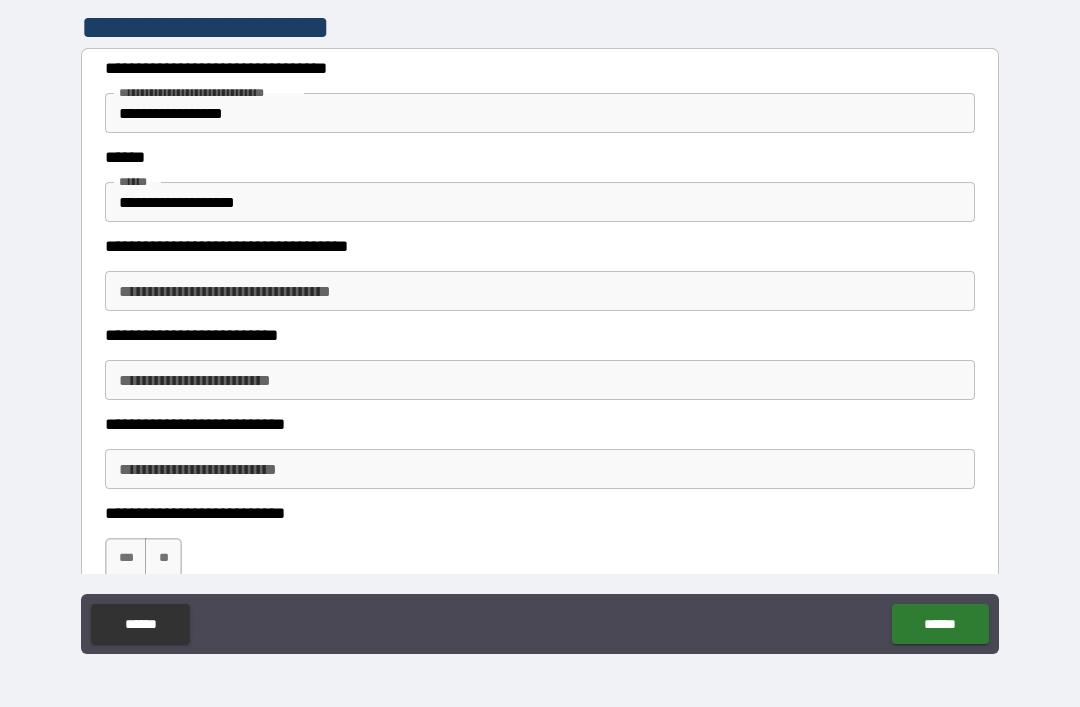 click on "**********" at bounding box center (540, 291) 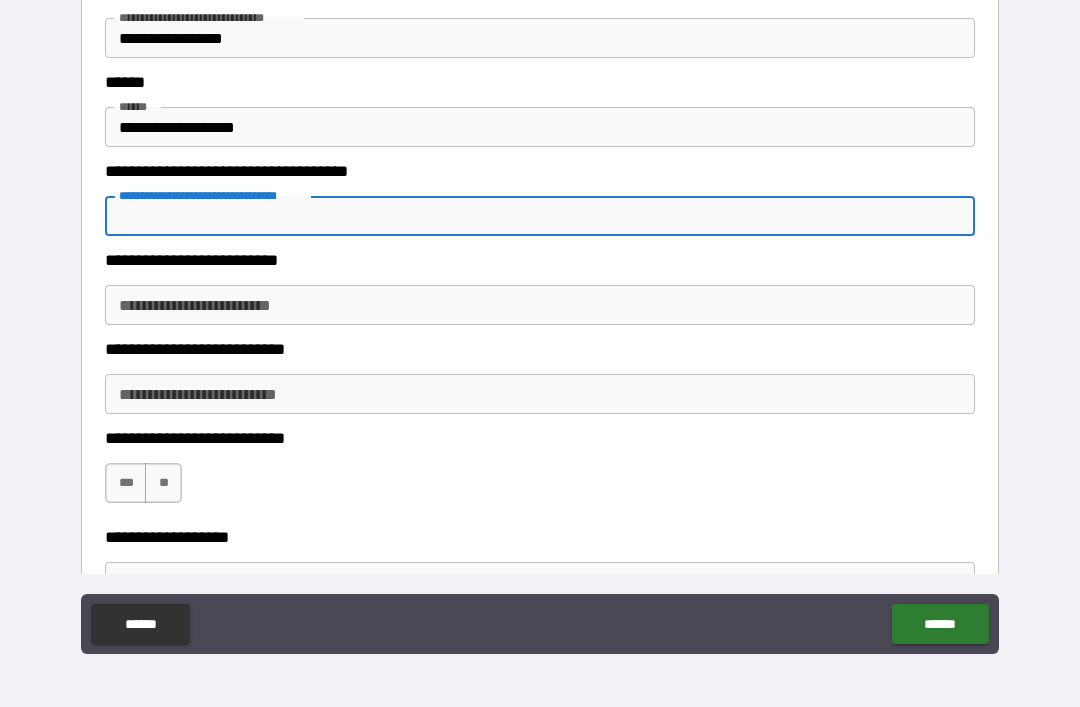 scroll, scrollTop: 1684, scrollLeft: 0, axis: vertical 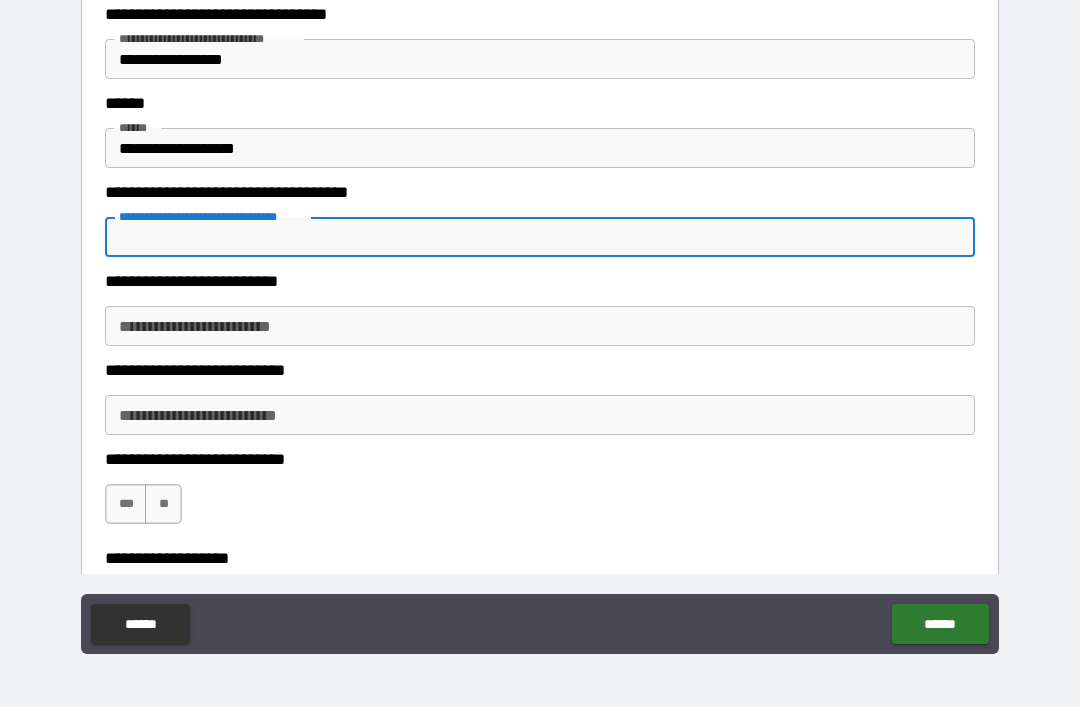 click on "**********" at bounding box center [540, 237] 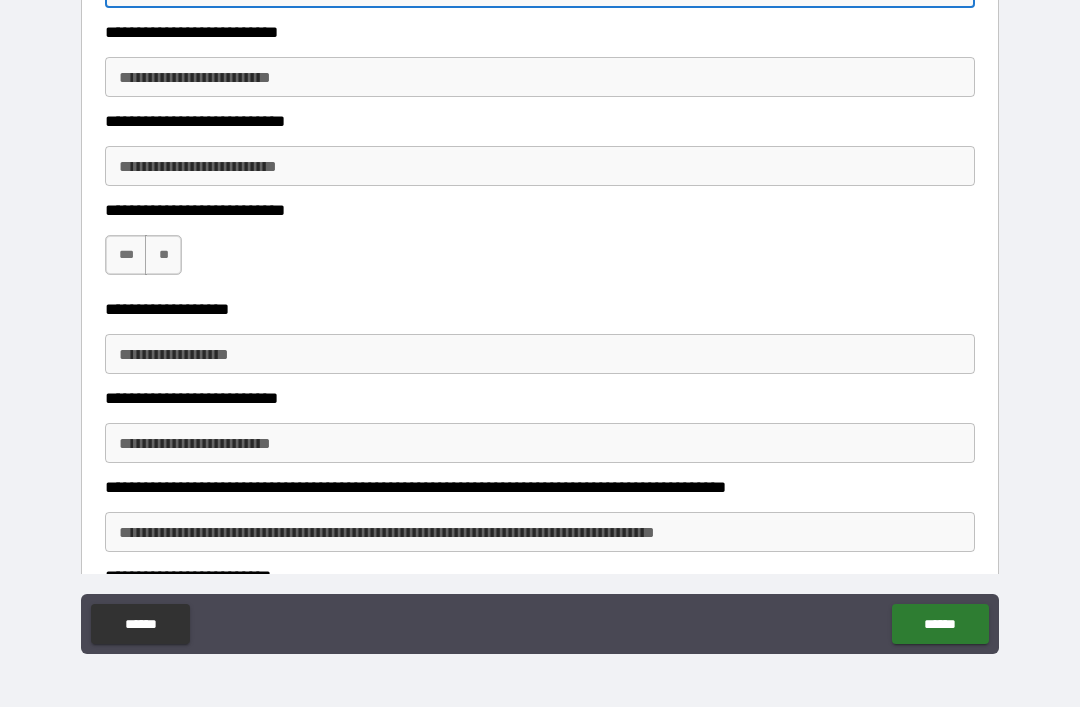 scroll, scrollTop: 1935, scrollLeft: 0, axis: vertical 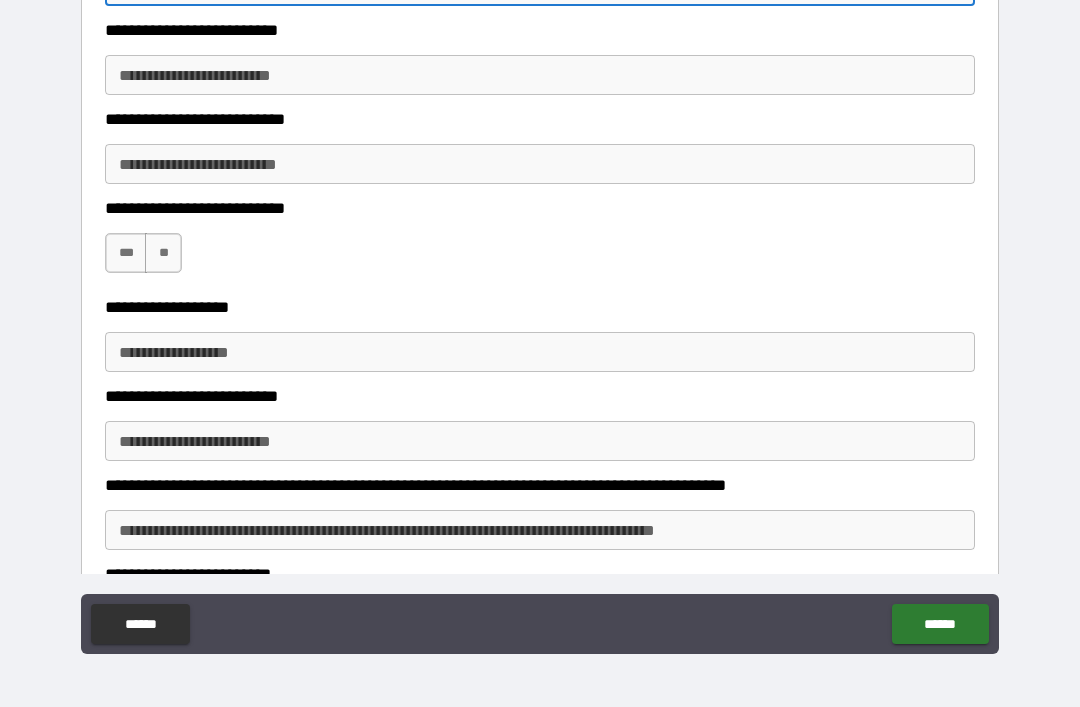 click on "**********" at bounding box center [540, 396] 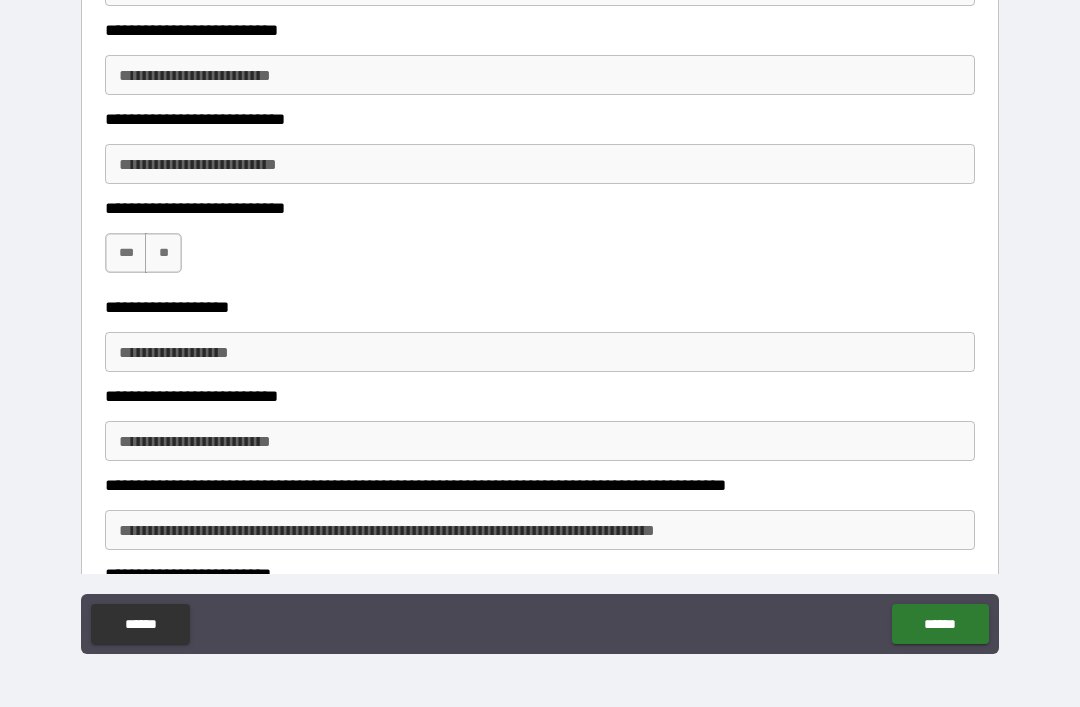 click on "**********" at bounding box center (540, 352) 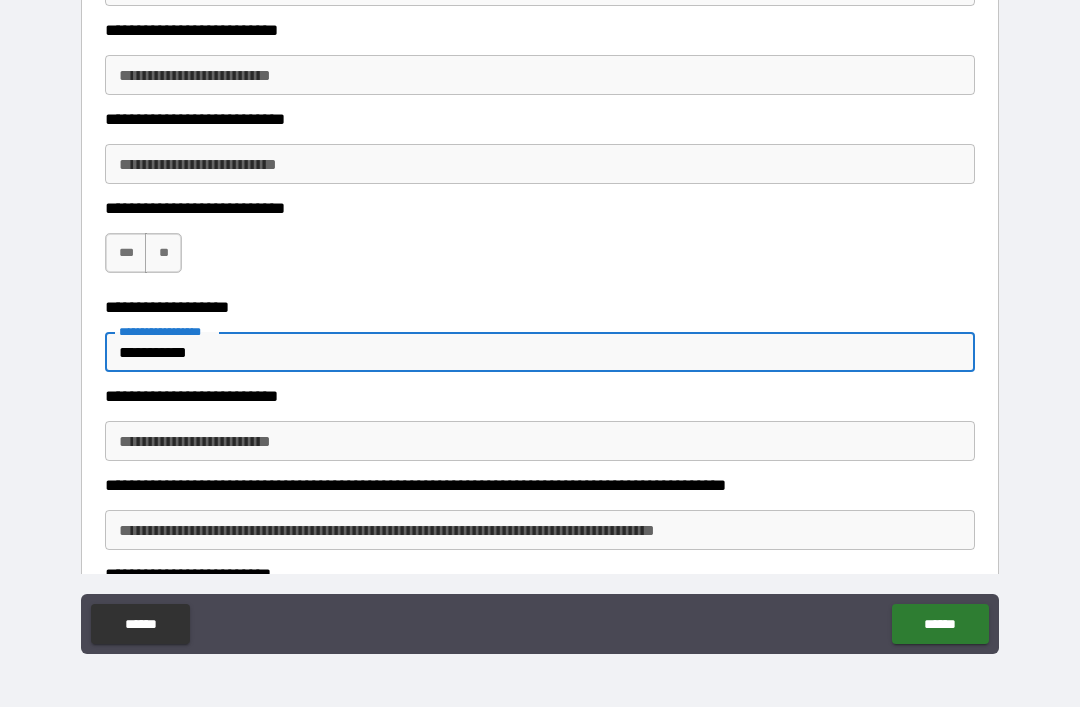 click on "**********" at bounding box center (540, 441) 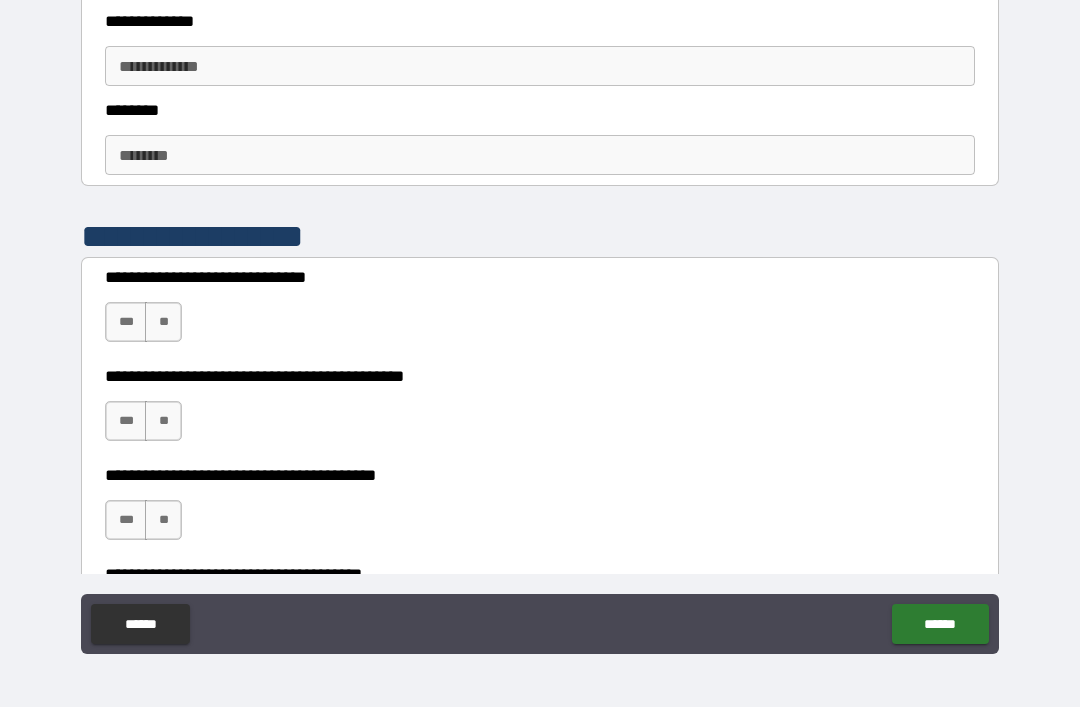 scroll, scrollTop: 2578, scrollLeft: 0, axis: vertical 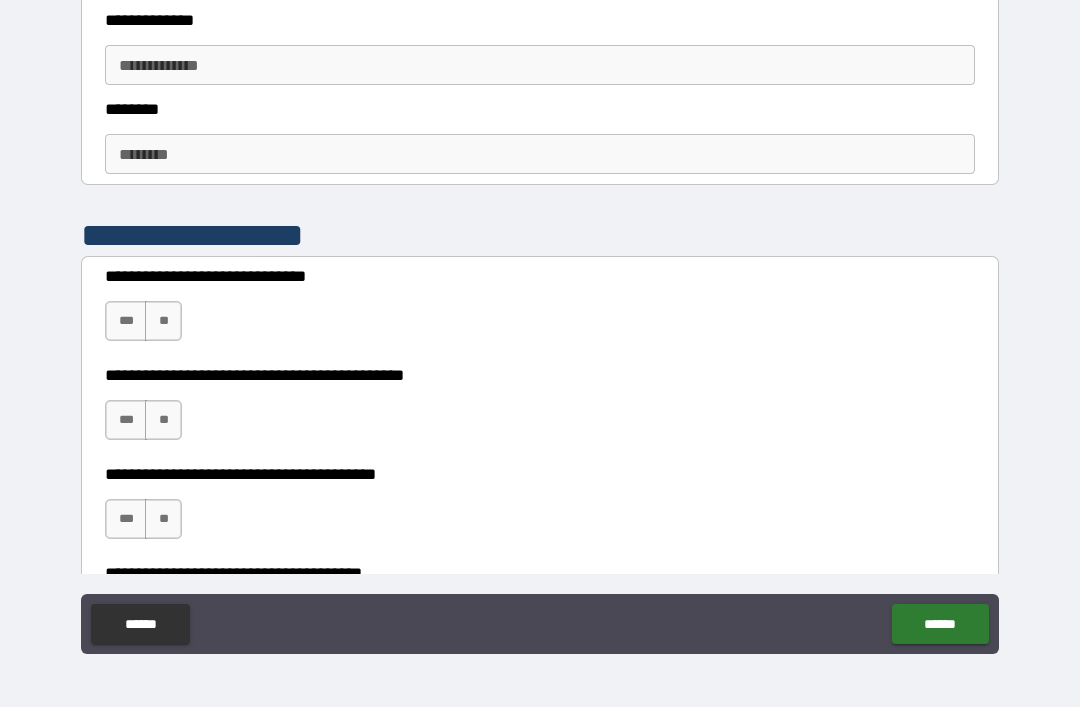 click on "***" at bounding box center (126, 321) 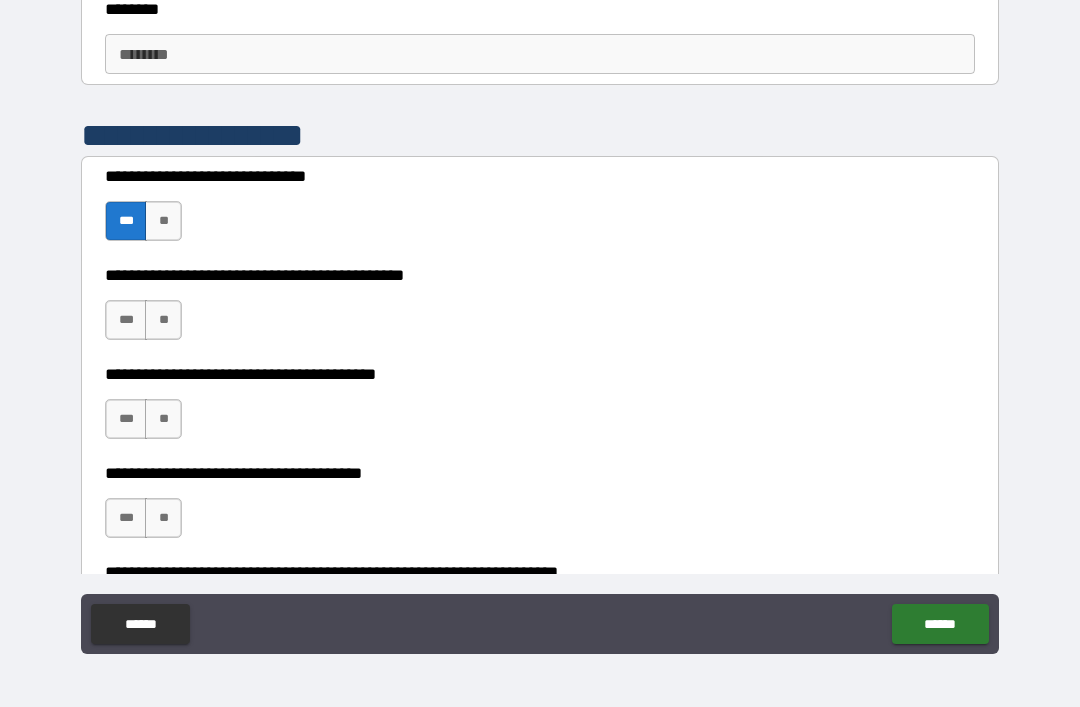 scroll, scrollTop: 2686, scrollLeft: 0, axis: vertical 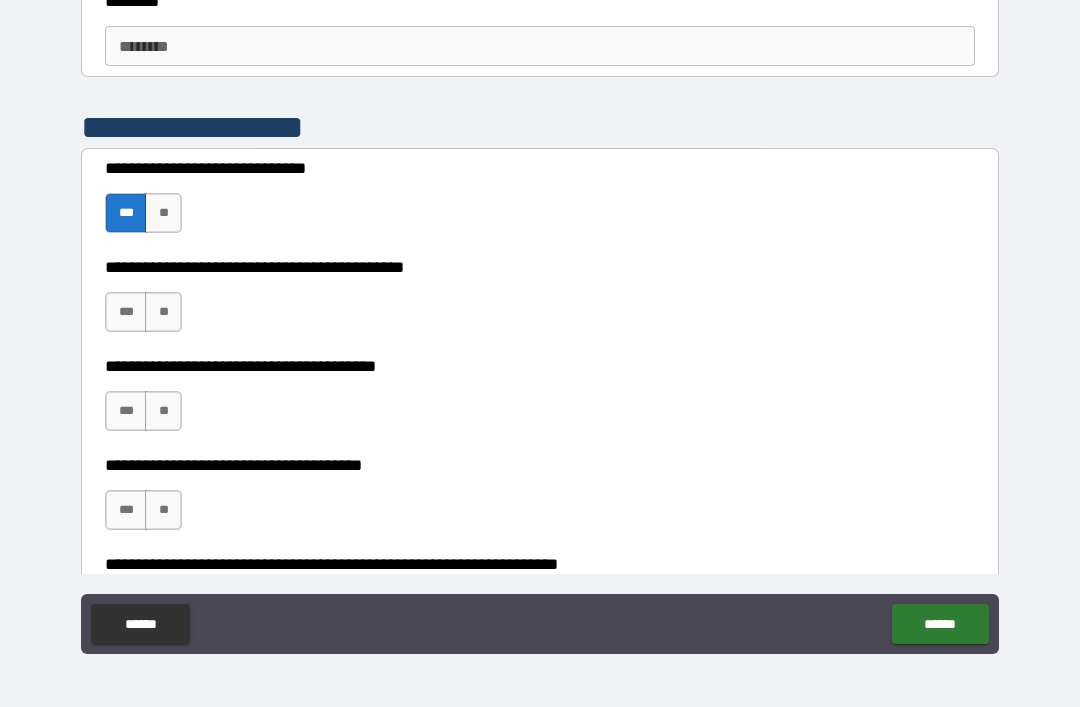 click on "***" at bounding box center [126, 312] 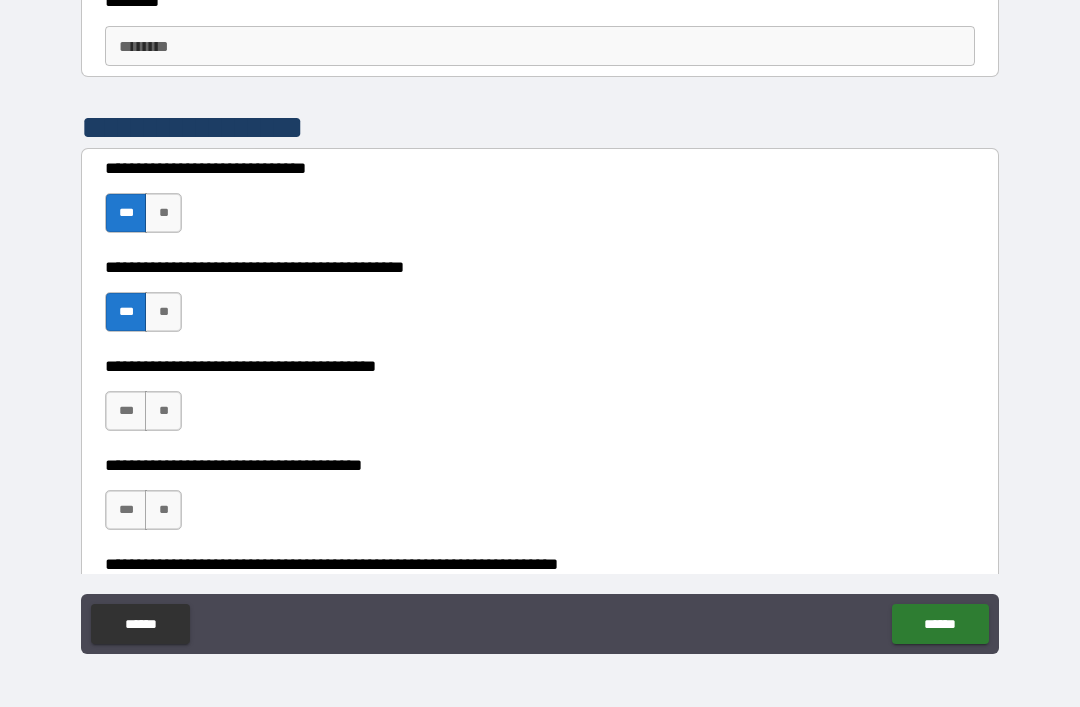 click on "***" at bounding box center [126, 411] 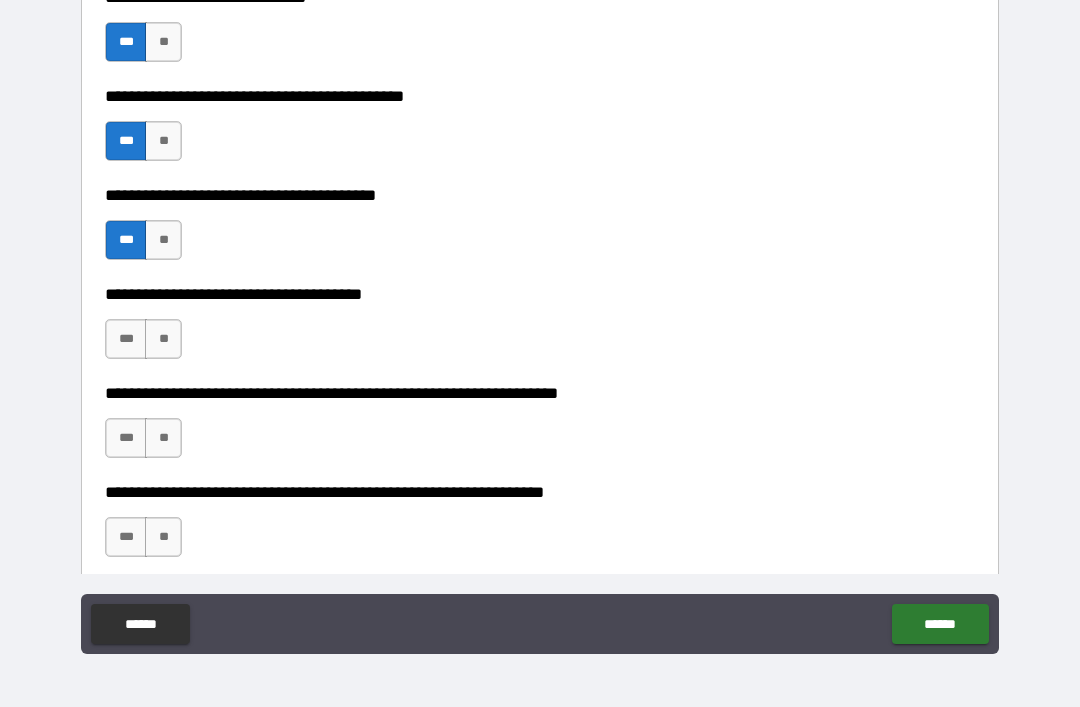 scroll, scrollTop: 2865, scrollLeft: 0, axis: vertical 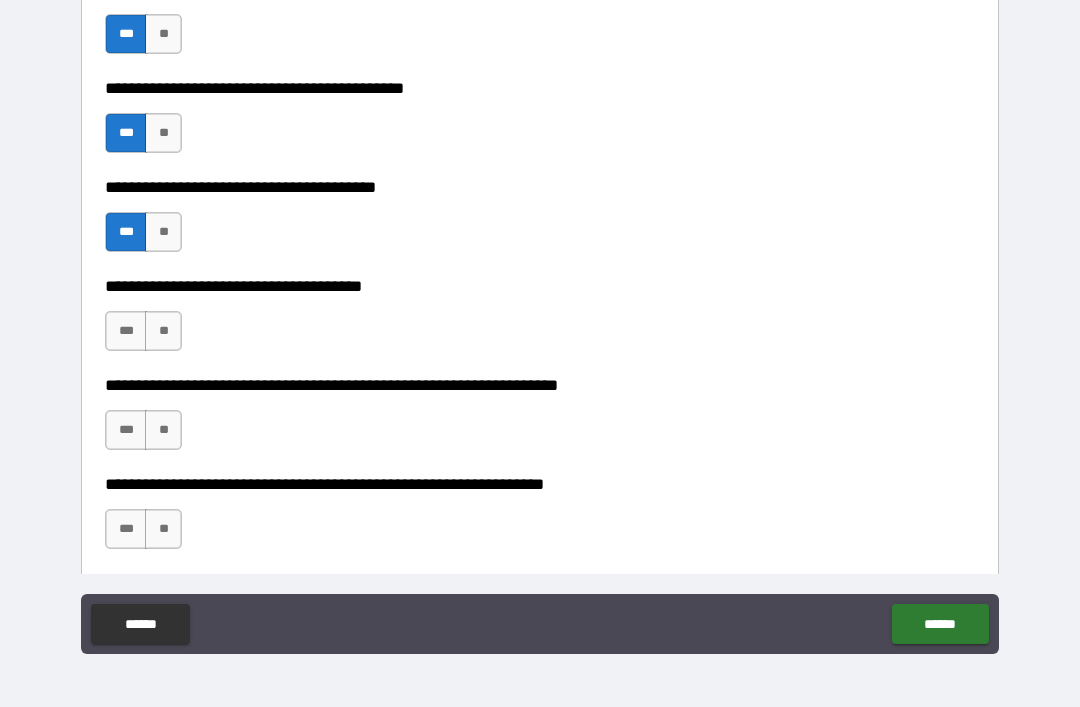 click on "***" at bounding box center (126, 331) 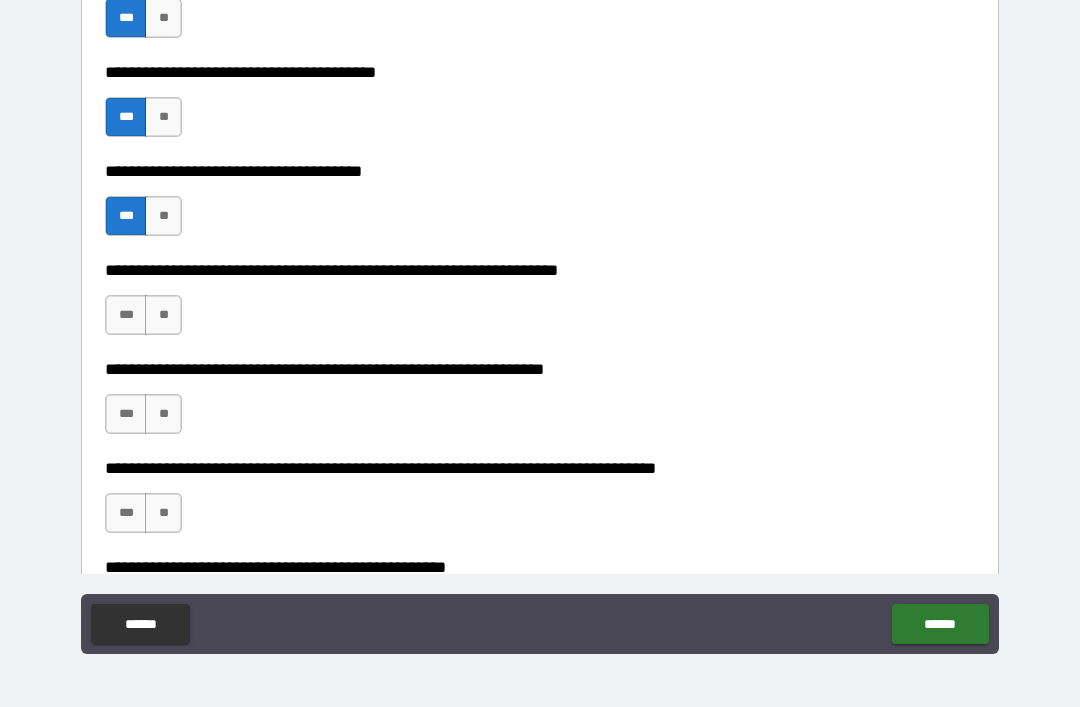 scroll, scrollTop: 2981, scrollLeft: 0, axis: vertical 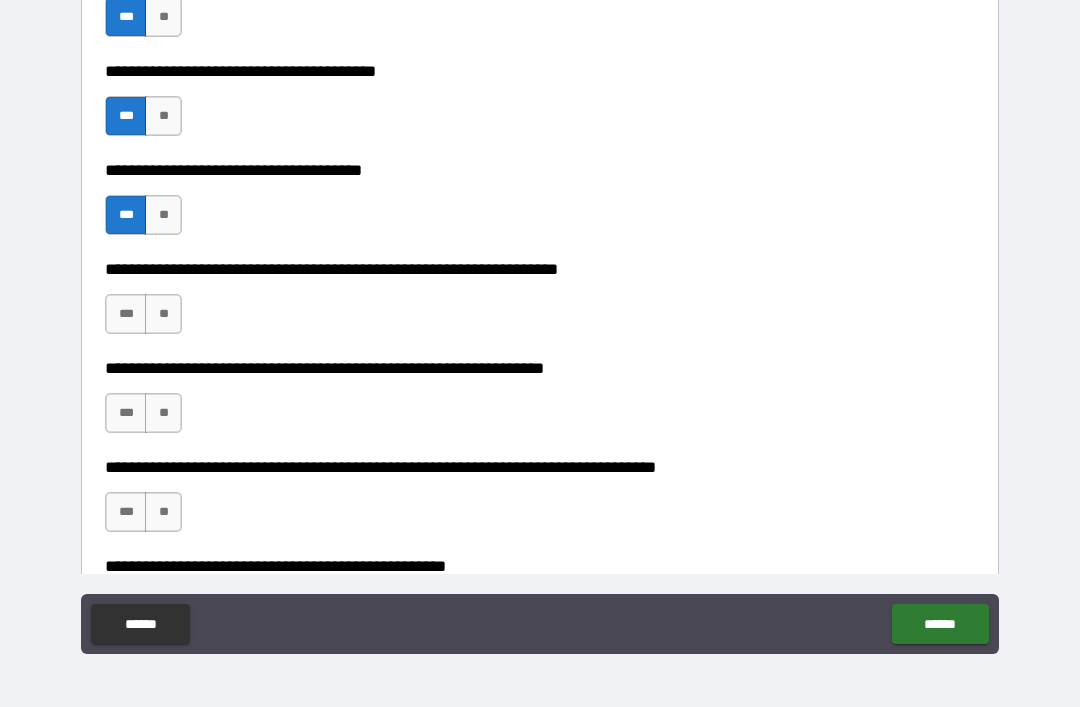 click on "**" at bounding box center [163, 314] 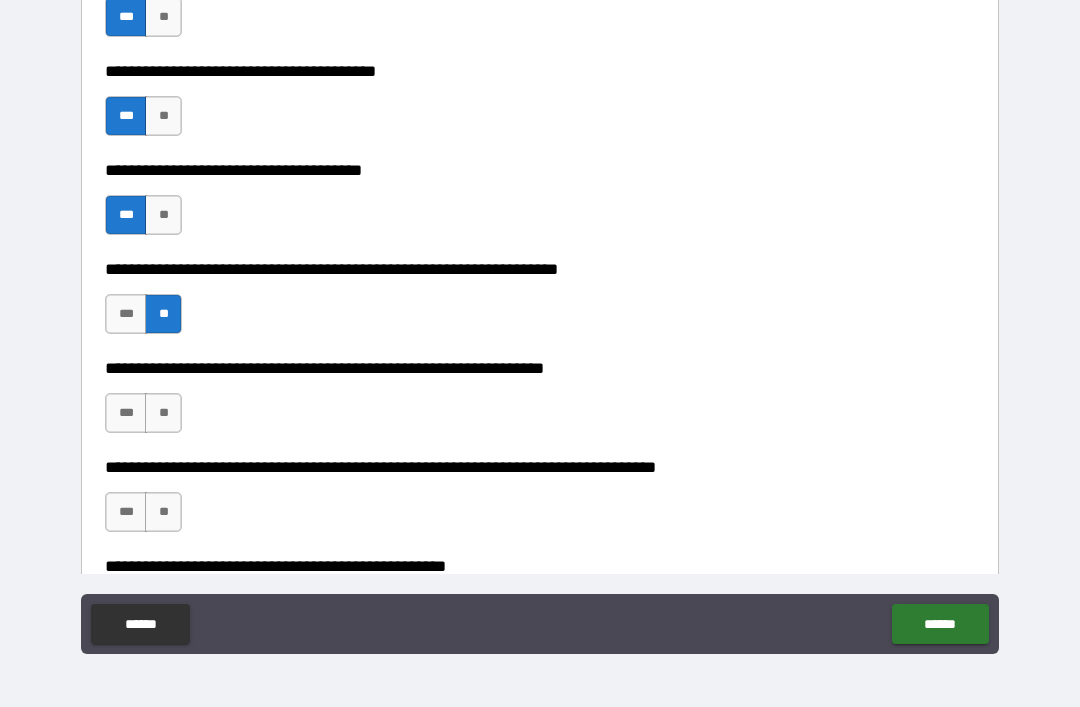 click on "**" at bounding box center (163, 413) 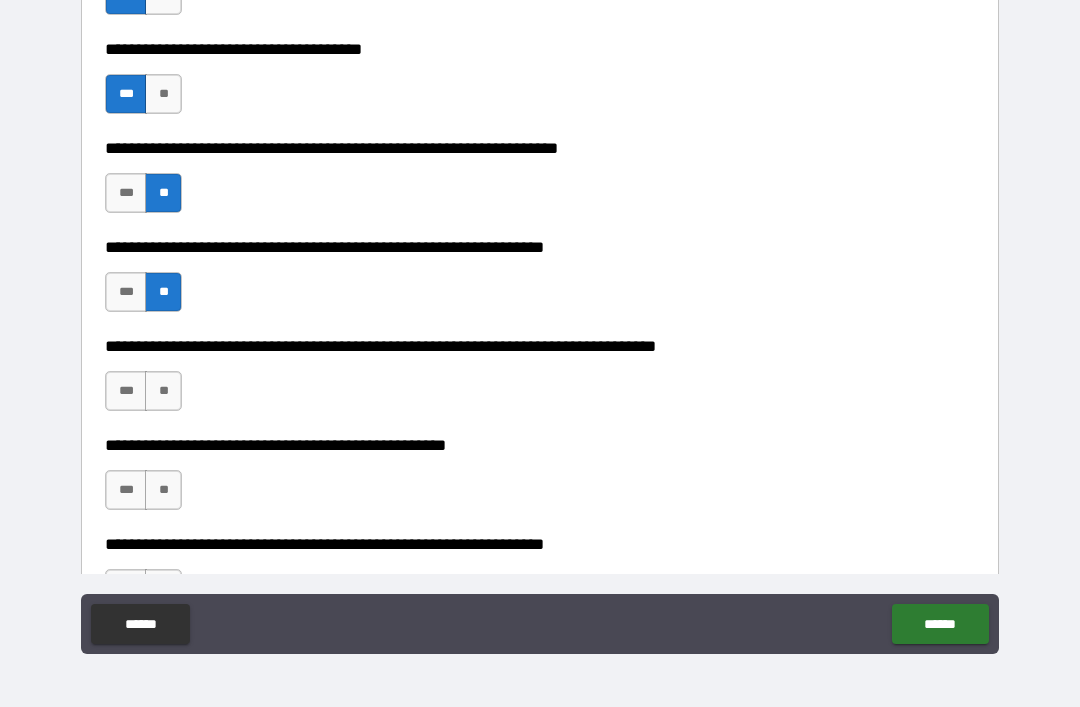 scroll, scrollTop: 3121, scrollLeft: 0, axis: vertical 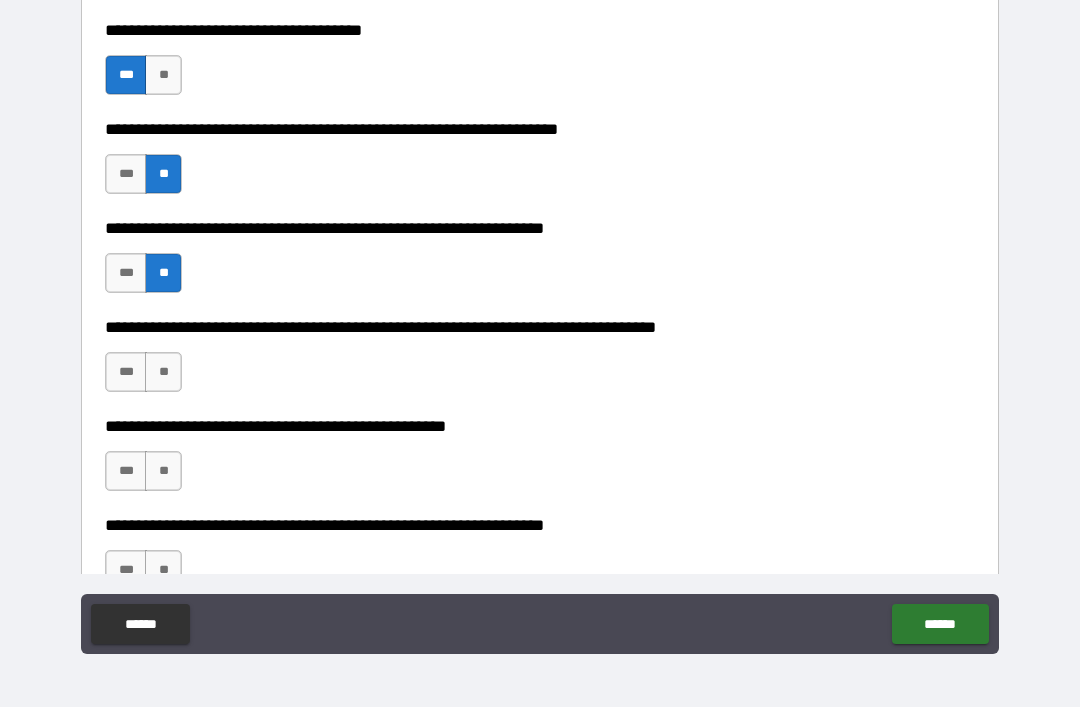 click on "**" at bounding box center (163, 372) 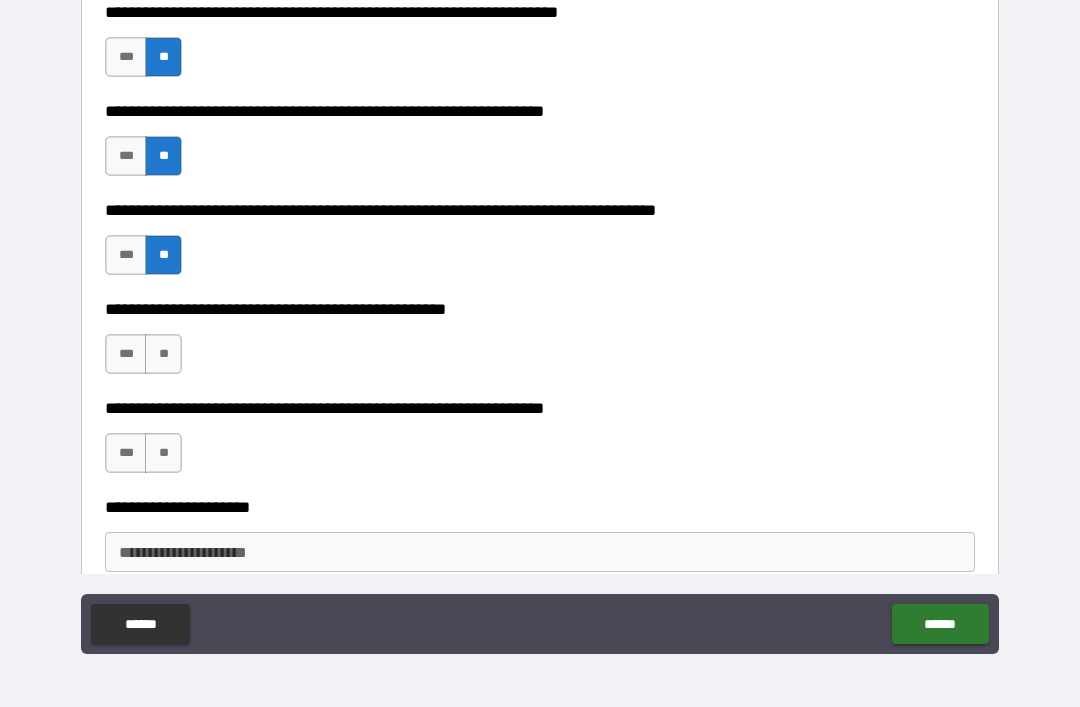 scroll, scrollTop: 3250, scrollLeft: 0, axis: vertical 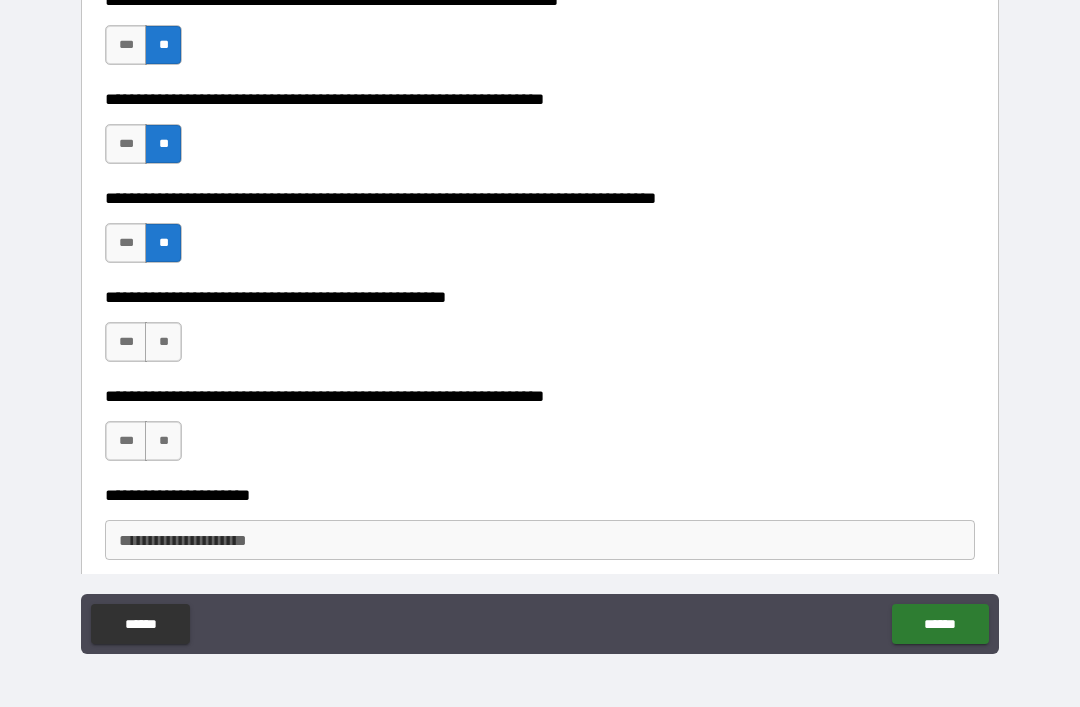 click on "**" at bounding box center [163, 342] 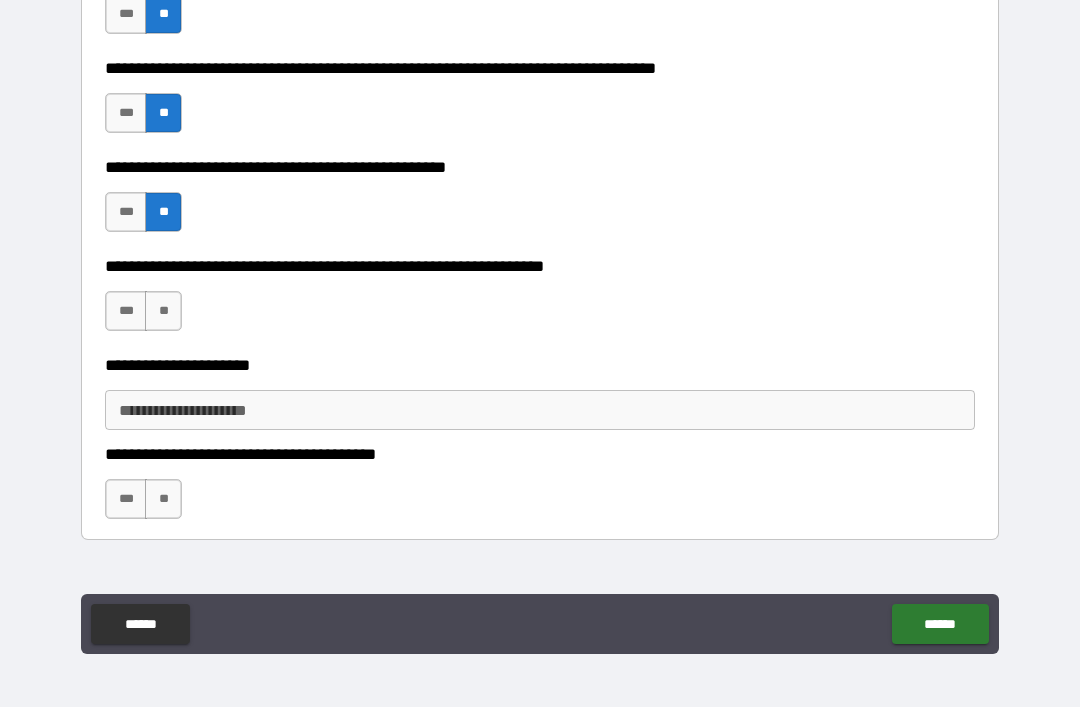 scroll, scrollTop: 3404, scrollLeft: 0, axis: vertical 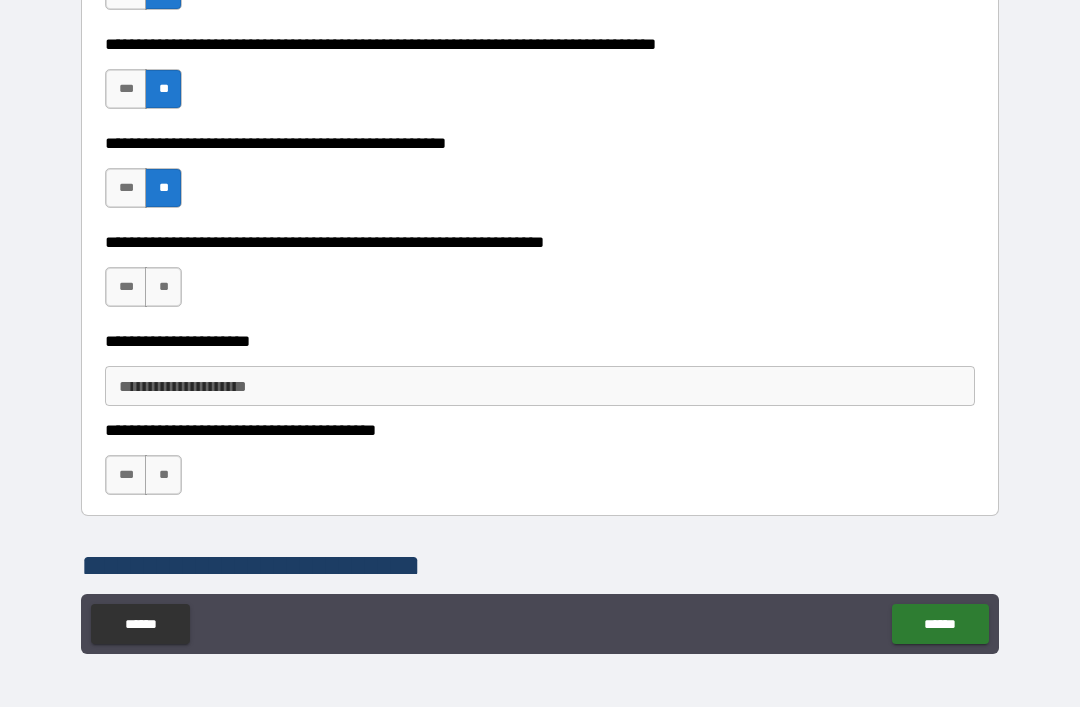 click on "**" at bounding box center [163, 287] 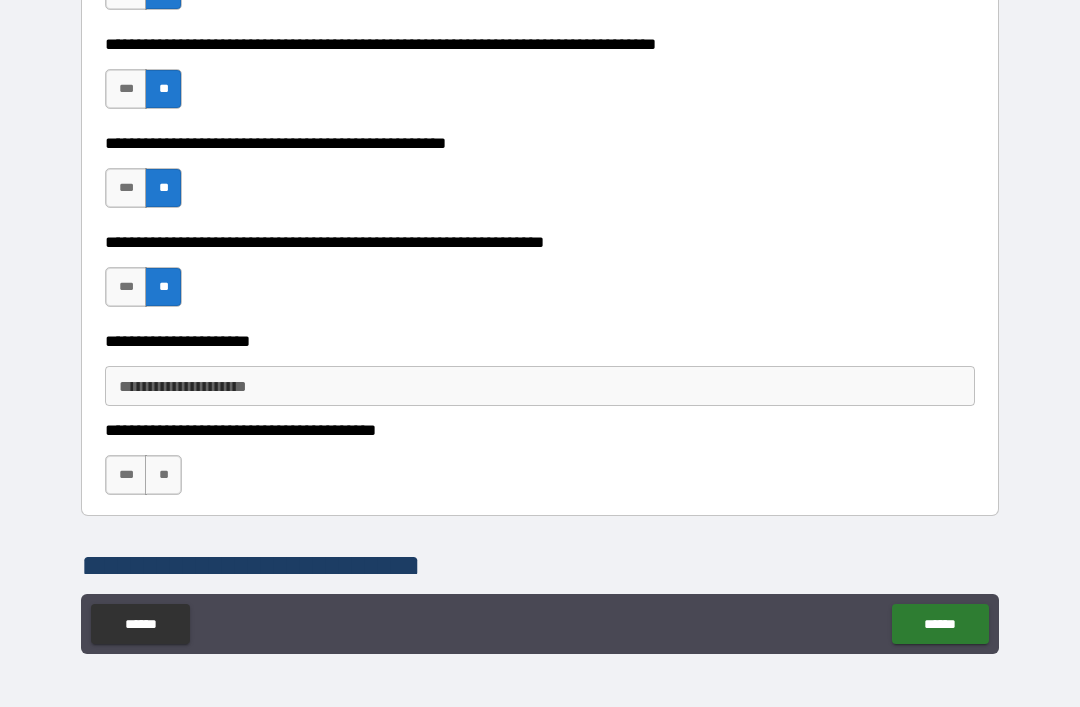 click on "**" at bounding box center (163, 475) 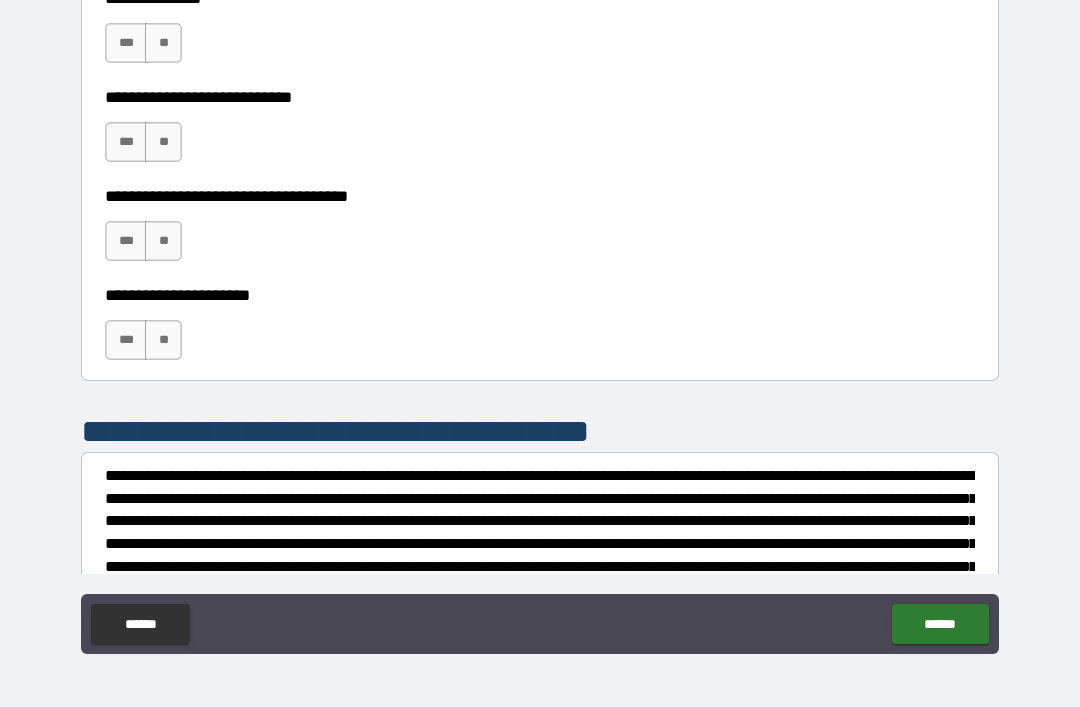scroll, scrollTop: 5542, scrollLeft: 0, axis: vertical 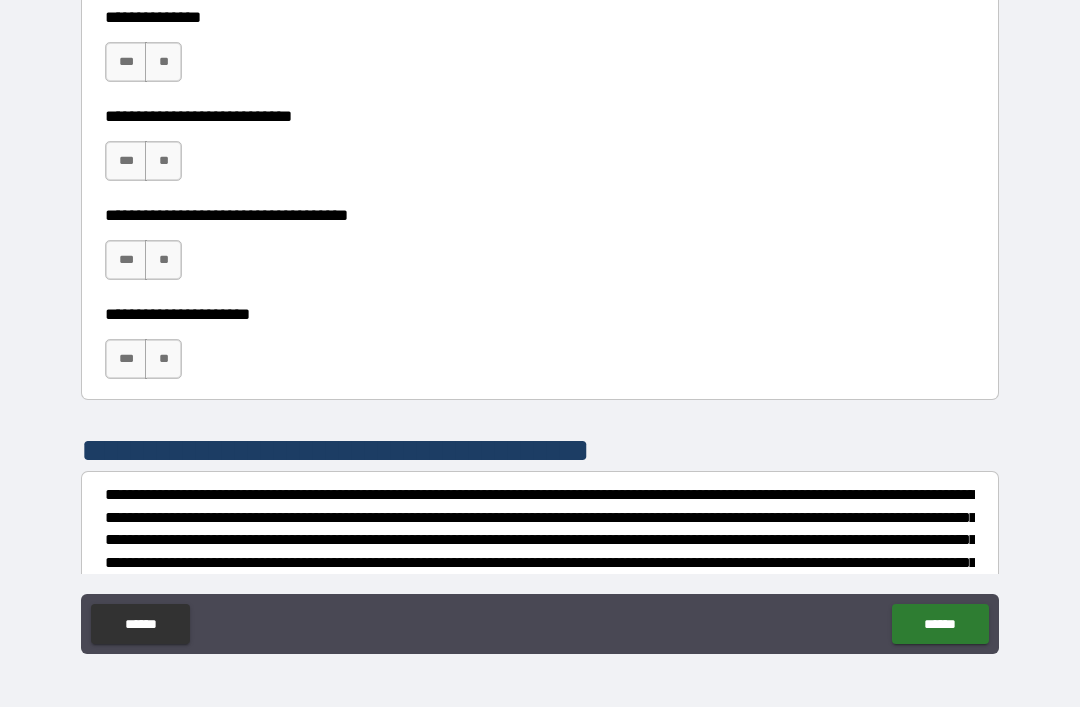 click on "***" at bounding box center [126, 161] 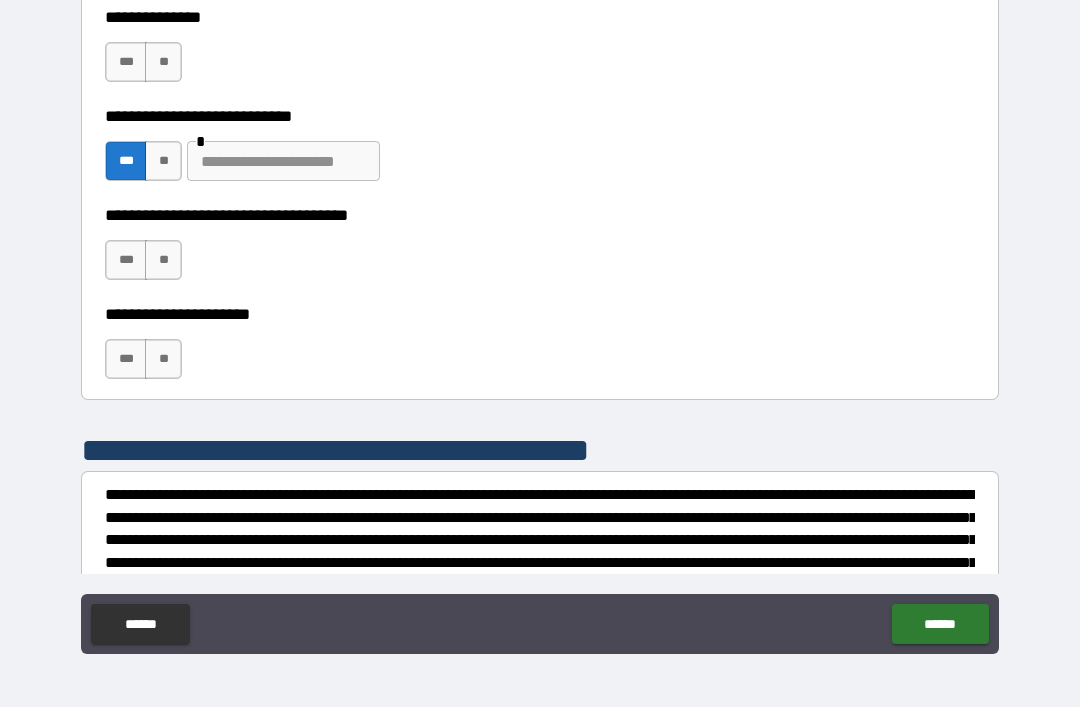 click at bounding box center [283, 161] 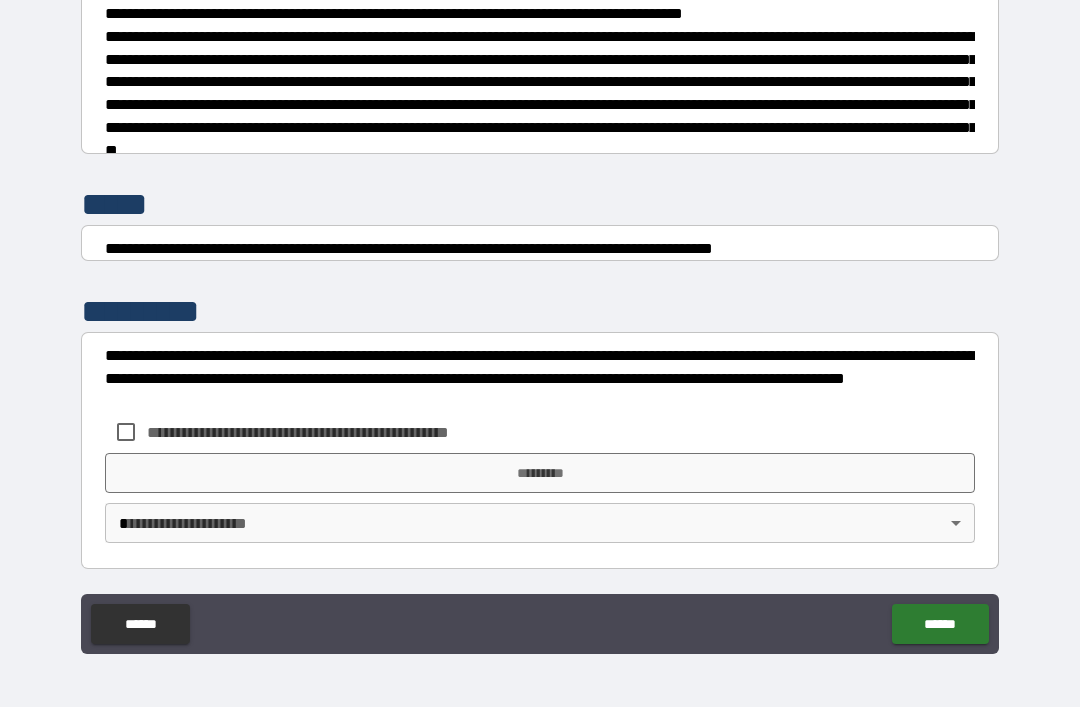 scroll, scrollTop: 7448, scrollLeft: 0, axis: vertical 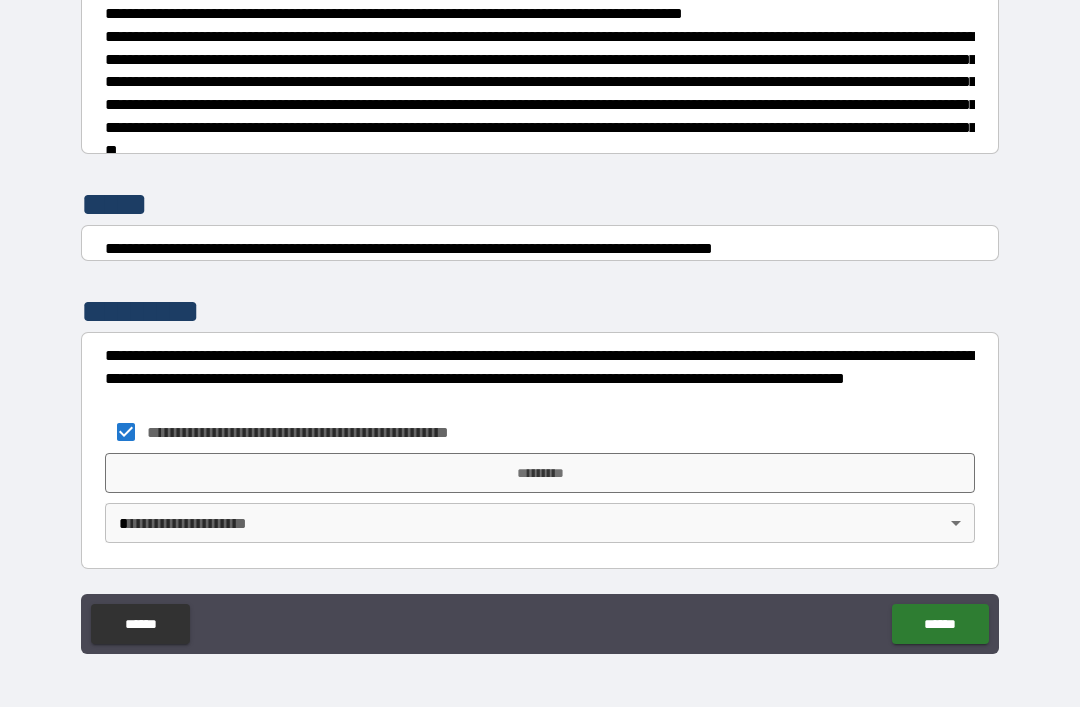 click on "*********" at bounding box center [540, 473] 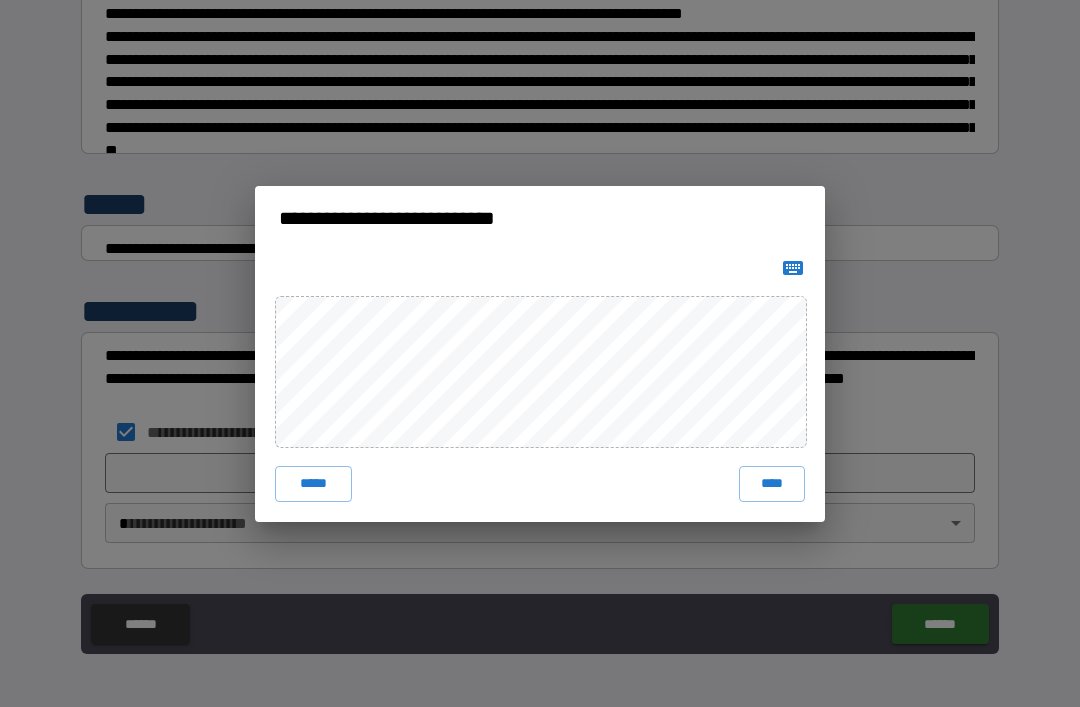 click on "****" at bounding box center [772, 484] 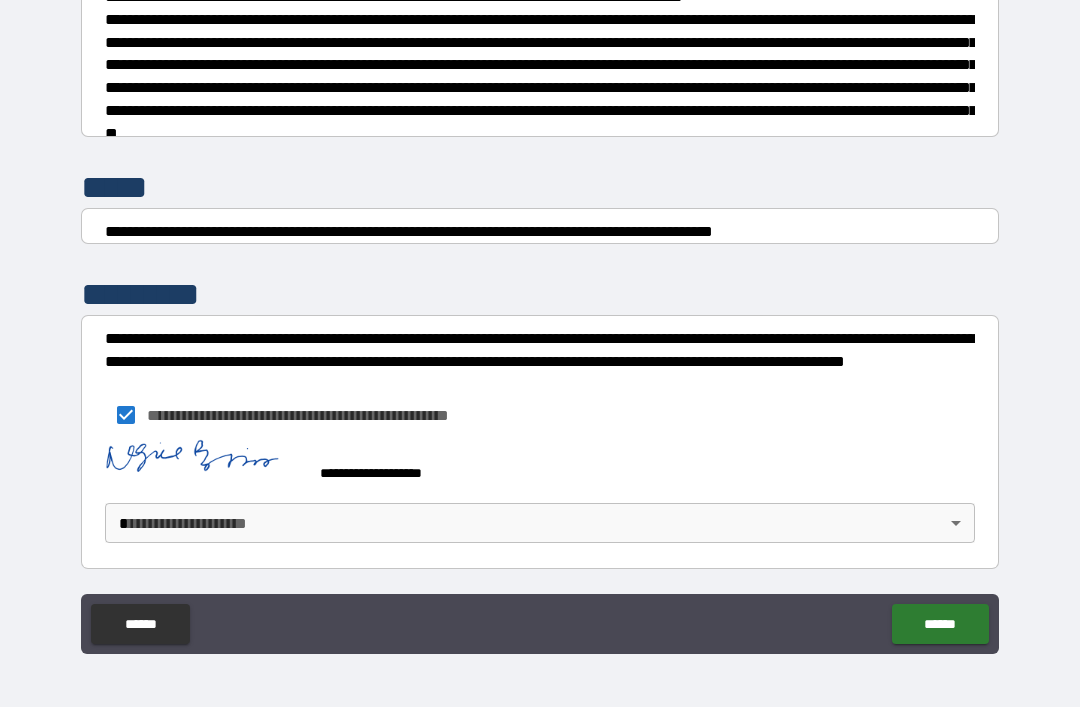 scroll, scrollTop: 7465, scrollLeft: 0, axis: vertical 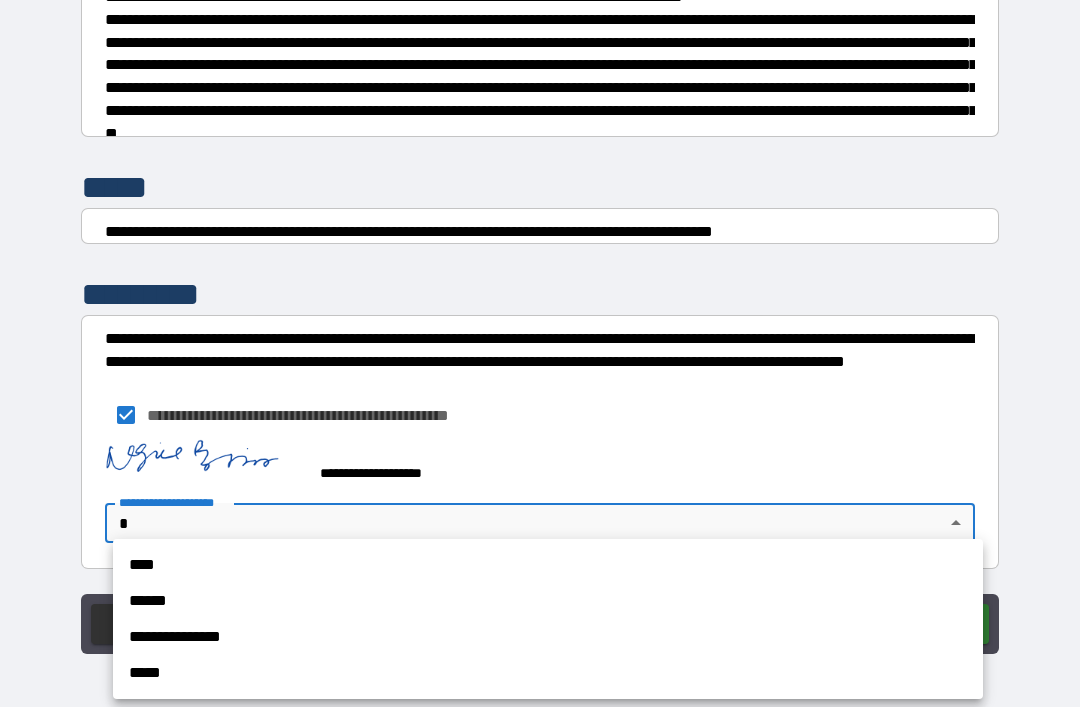 click on "****" at bounding box center (548, 565) 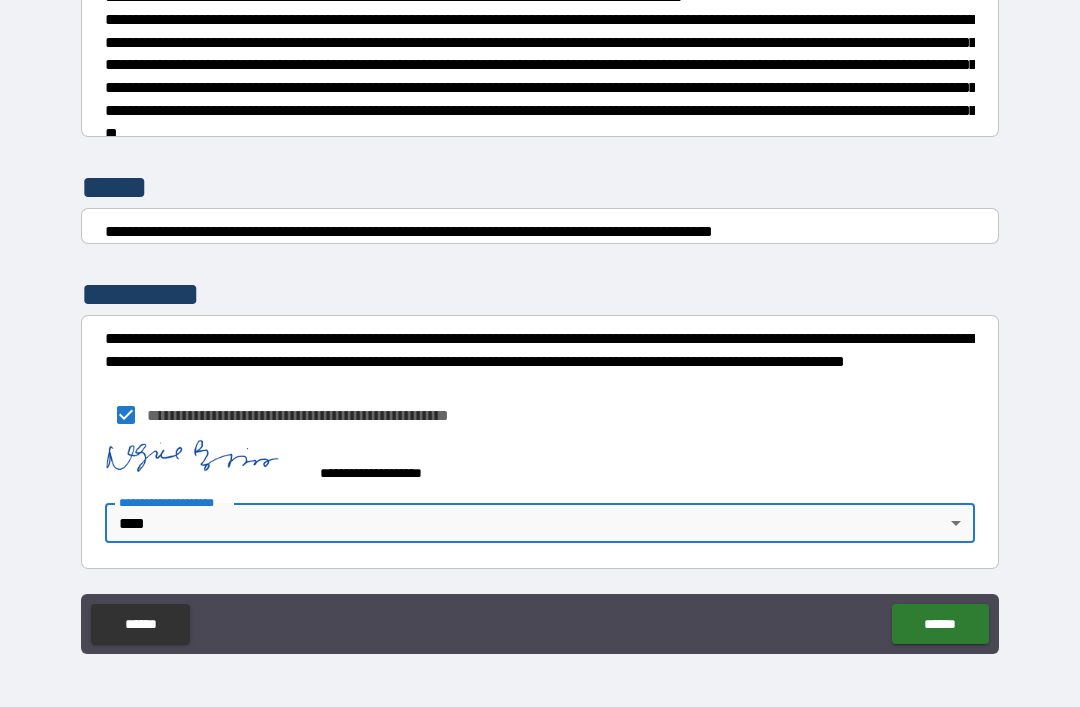 click on "******" at bounding box center [940, 624] 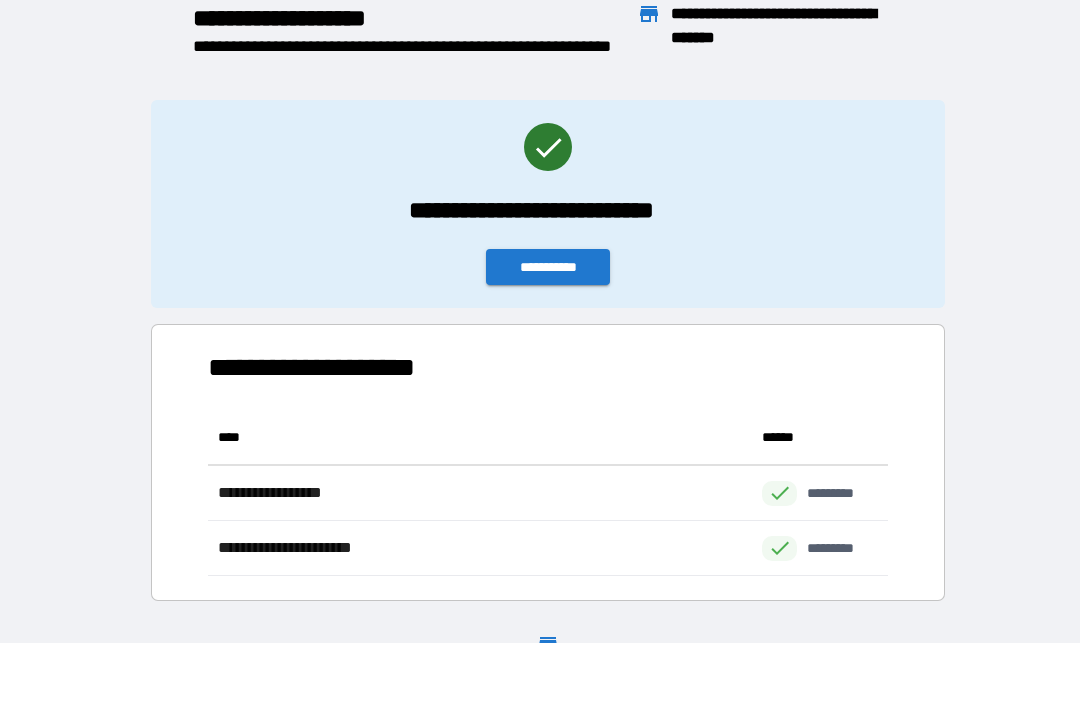scroll, scrollTop: 166, scrollLeft: 680, axis: both 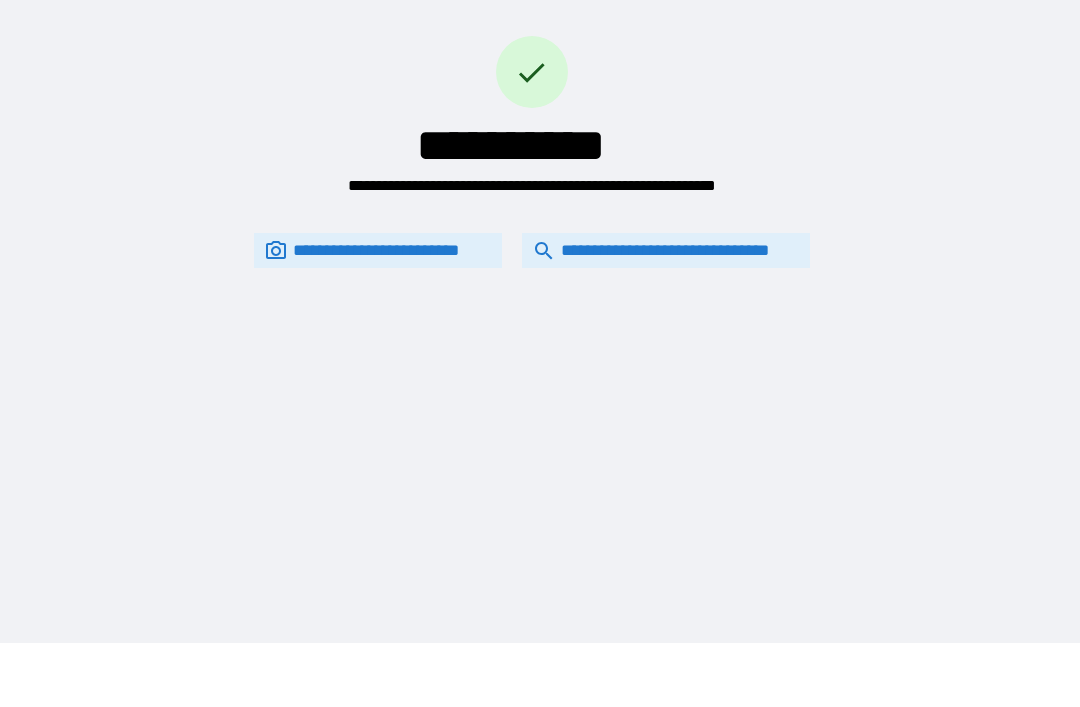 click on "**********" at bounding box center [666, 250] 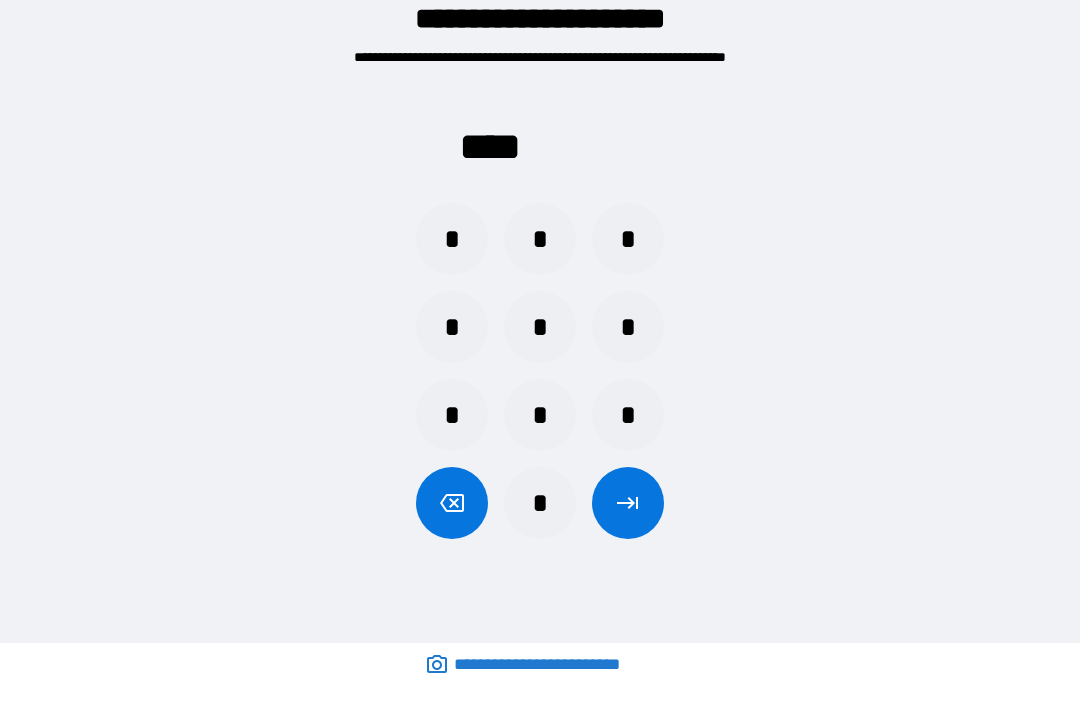 click on "*" at bounding box center (540, 239) 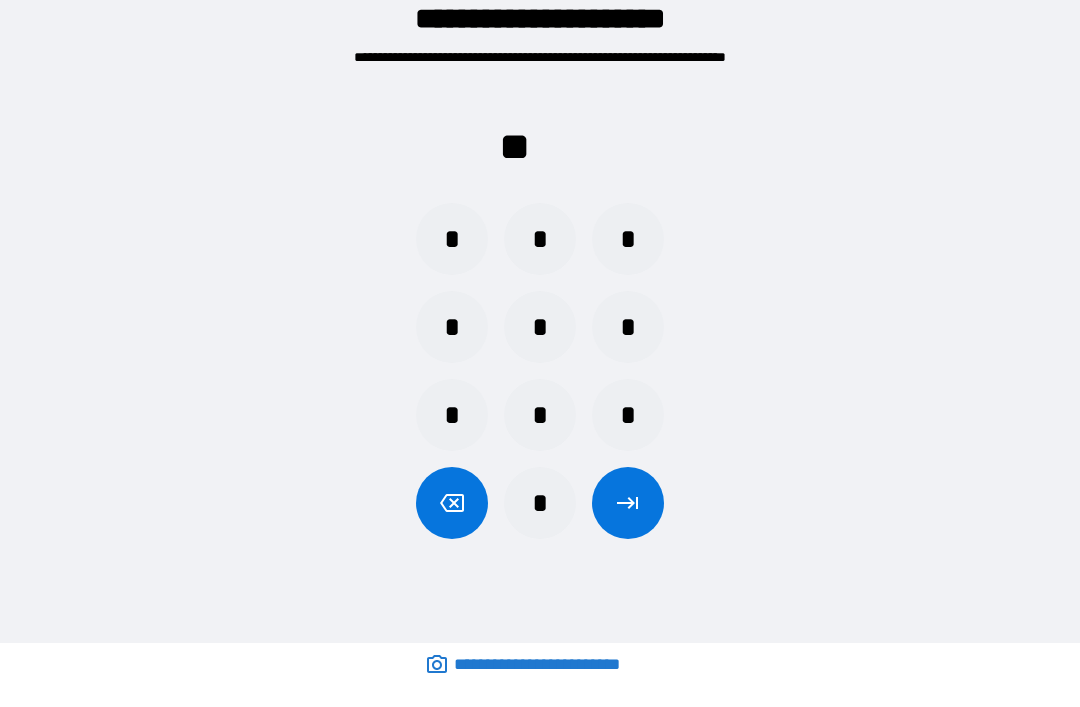 click on "*" at bounding box center (452, 239) 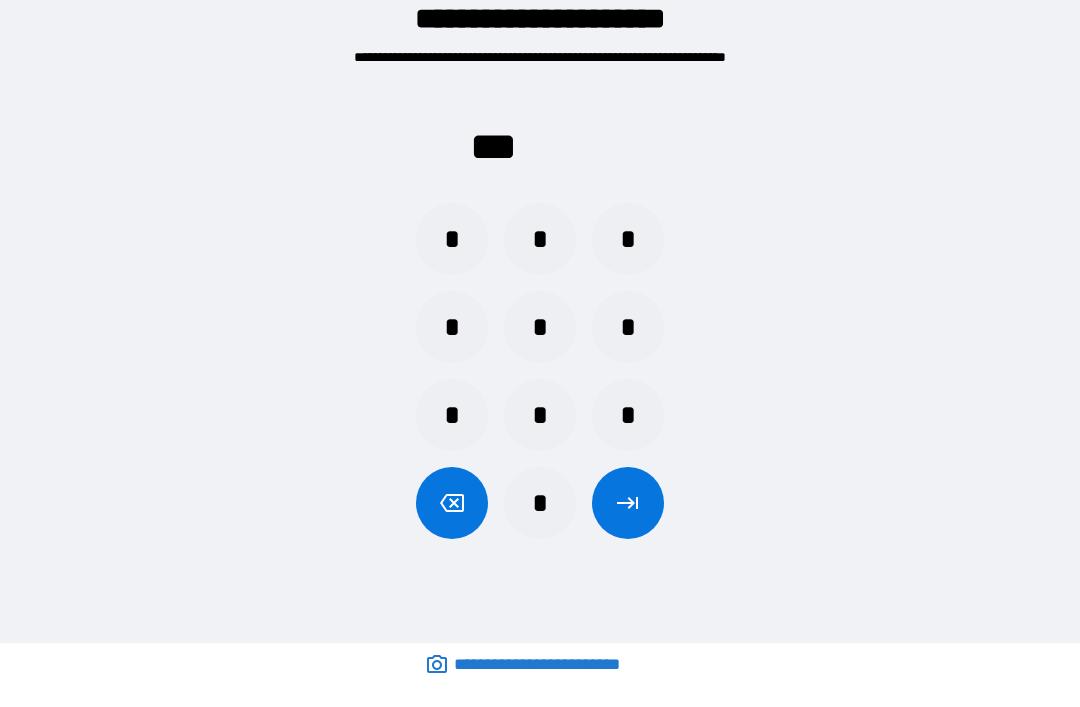 click at bounding box center (628, 503) 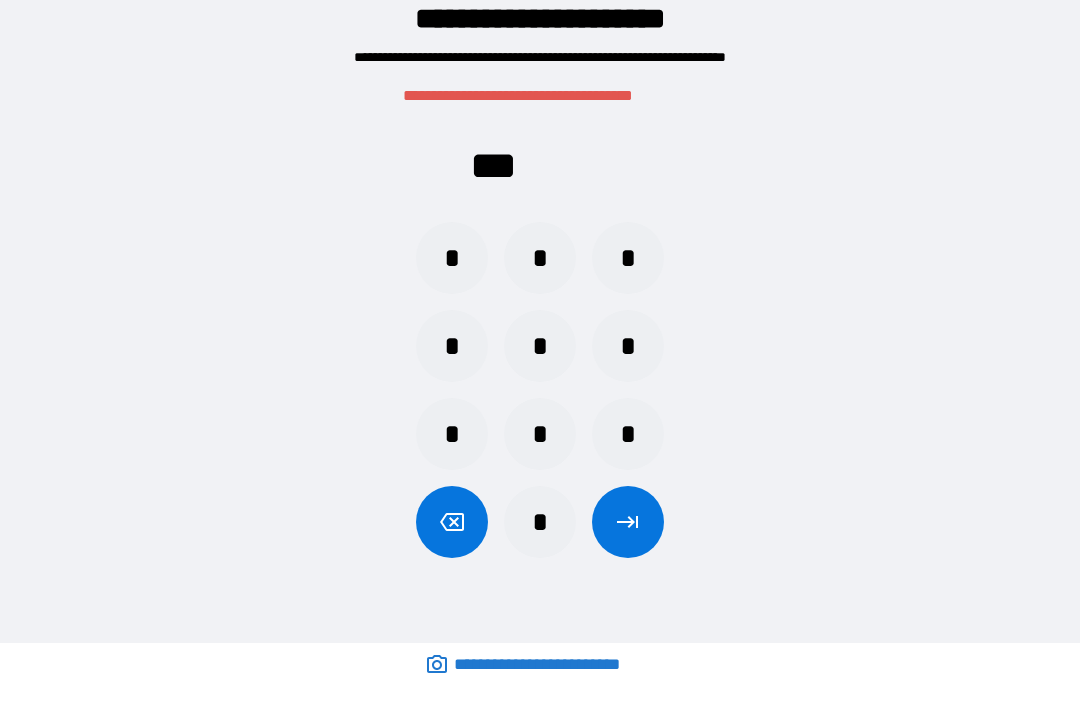 click at bounding box center [452, 522] 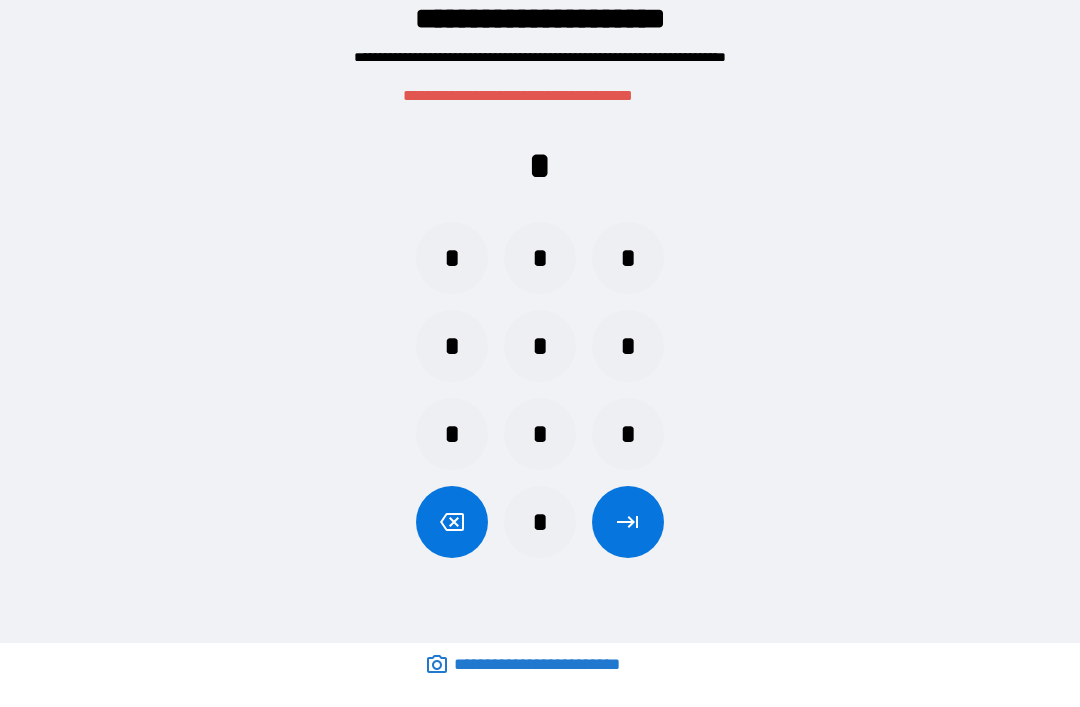 click at bounding box center (452, 522) 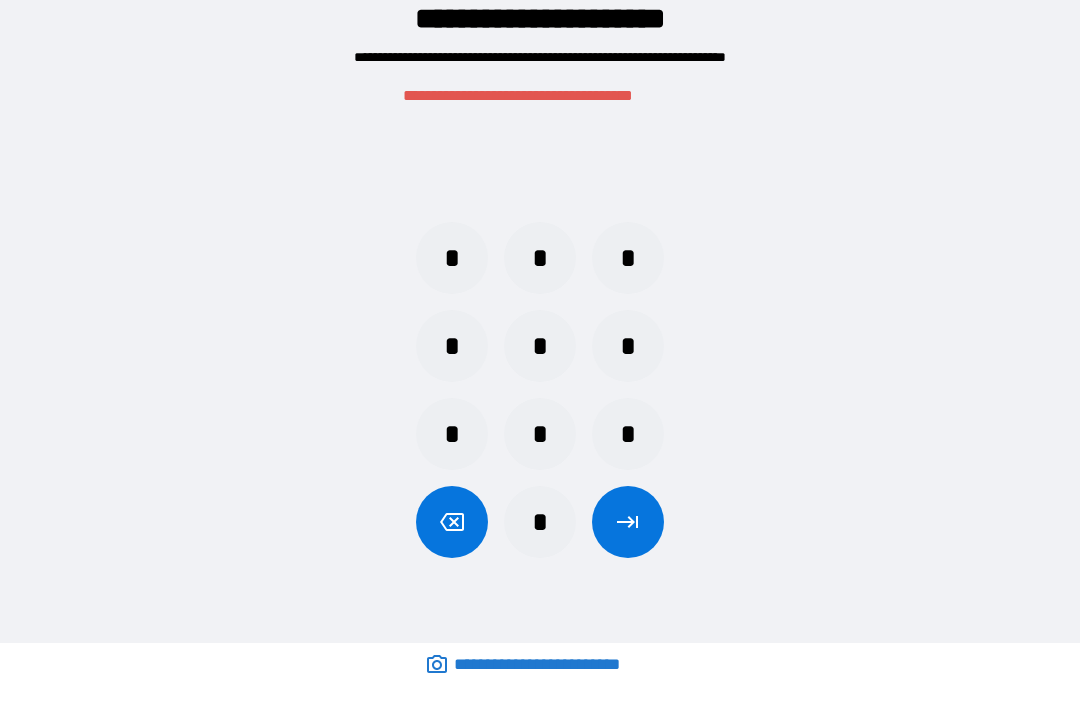 click on "*" at bounding box center (540, 258) 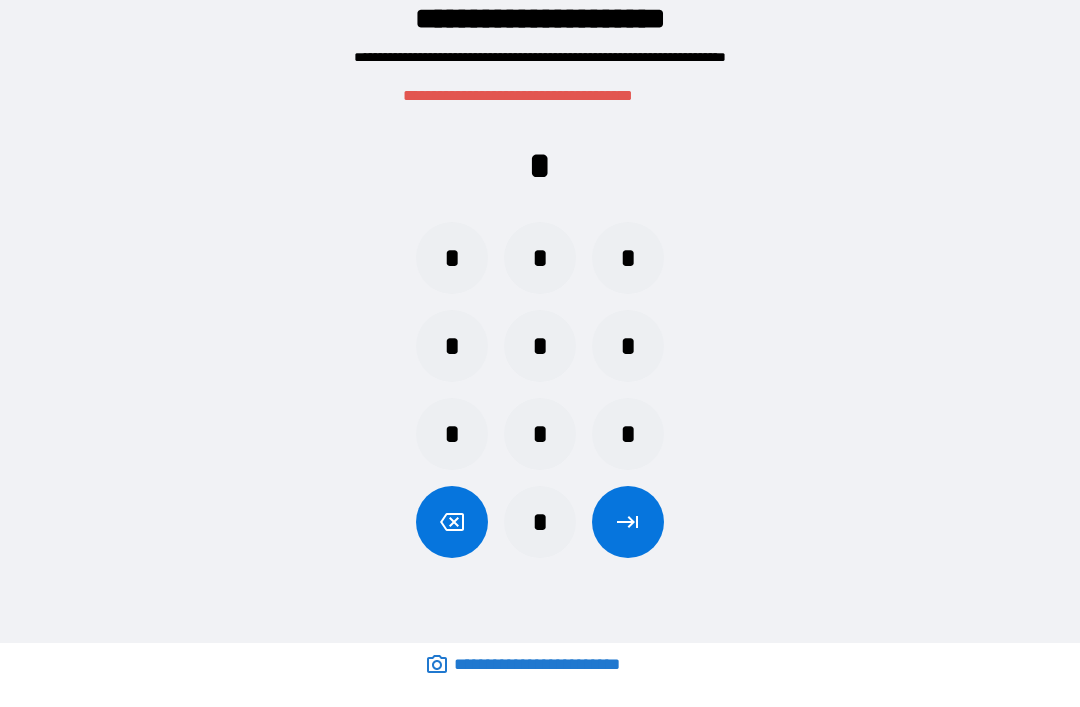 click on "*" at bounding box center [628, 434] 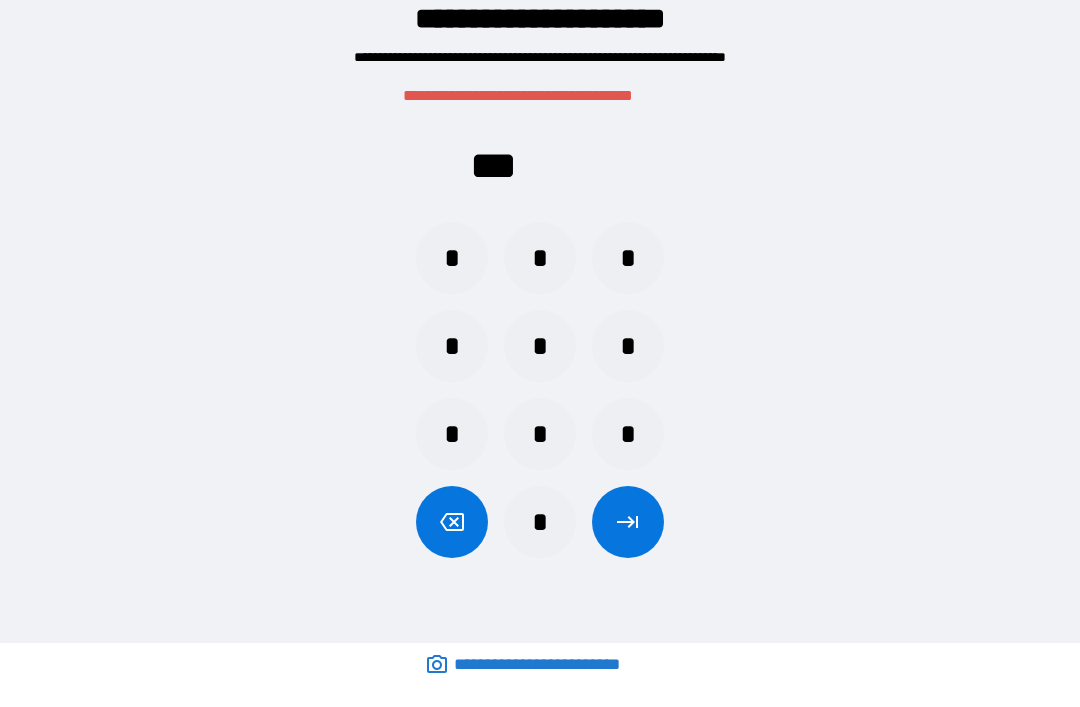 click on "*" at bounding box center (452, 258) 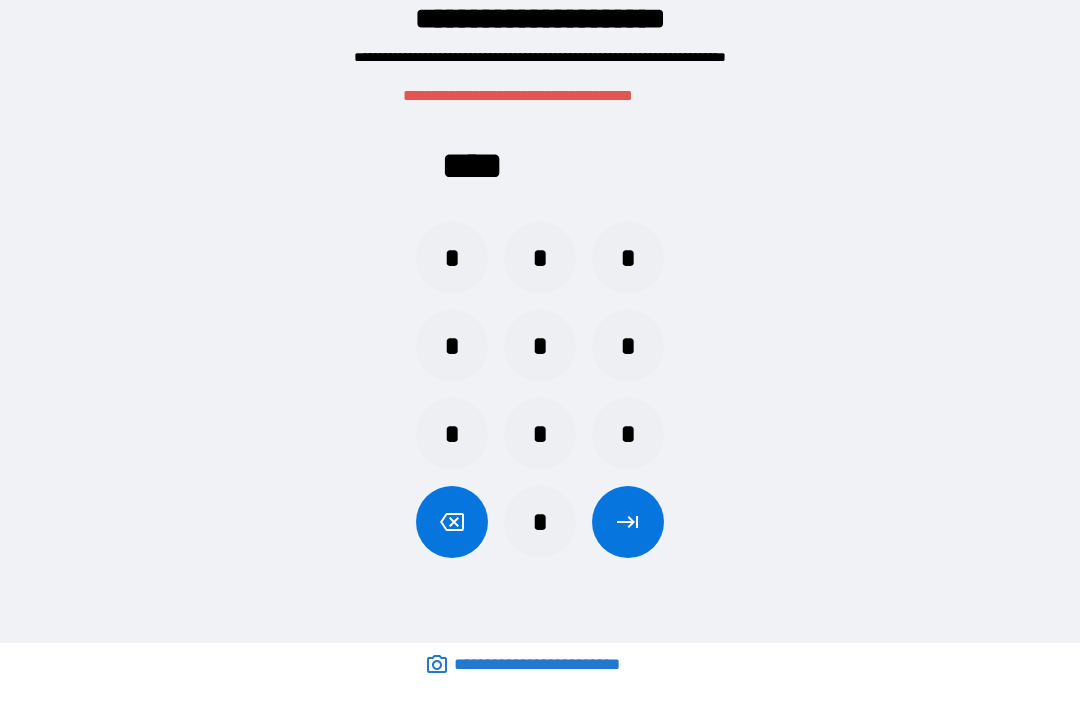 click at bounding box center [628, 522] 